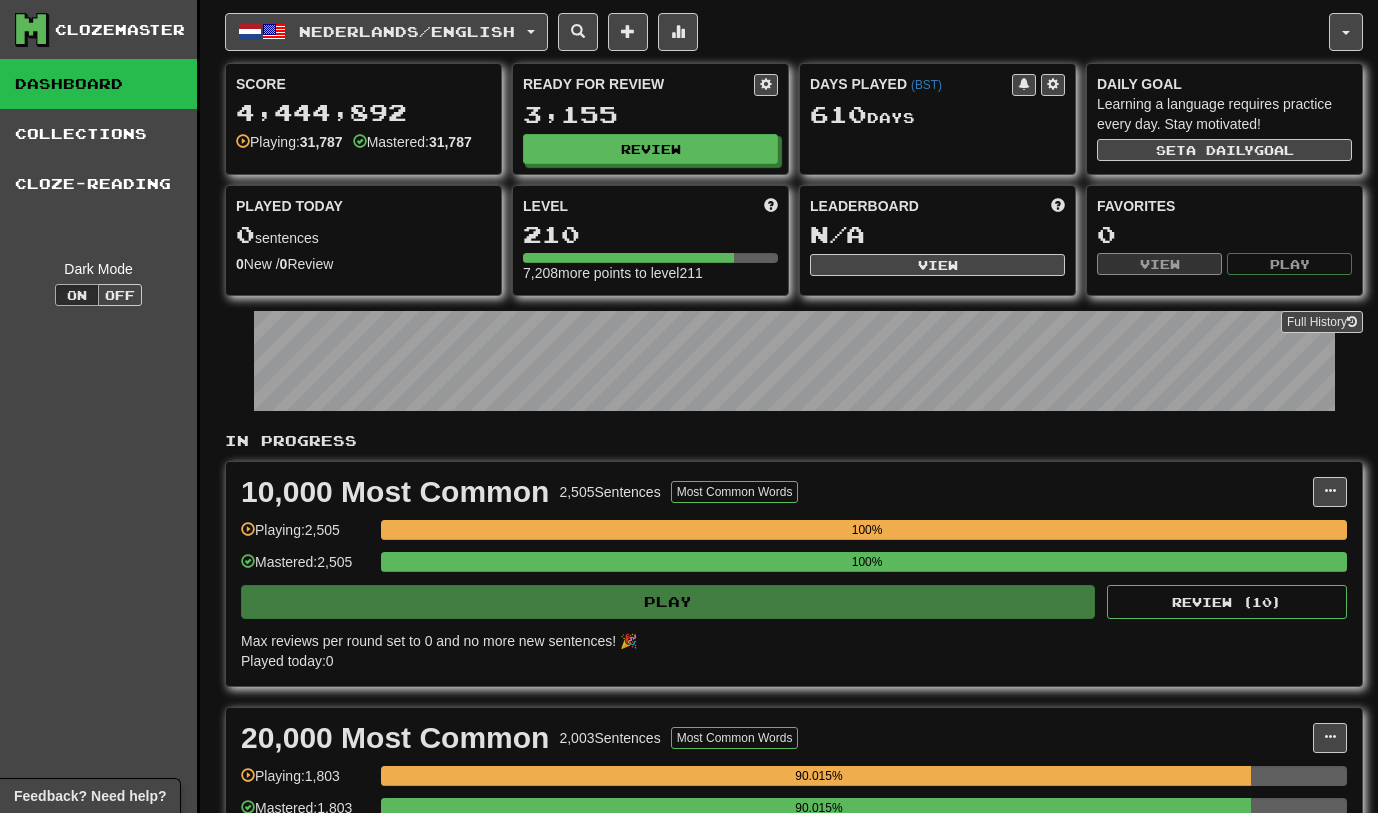 scroll, scrollTop: 0, scrollLeft: 0, axis: both 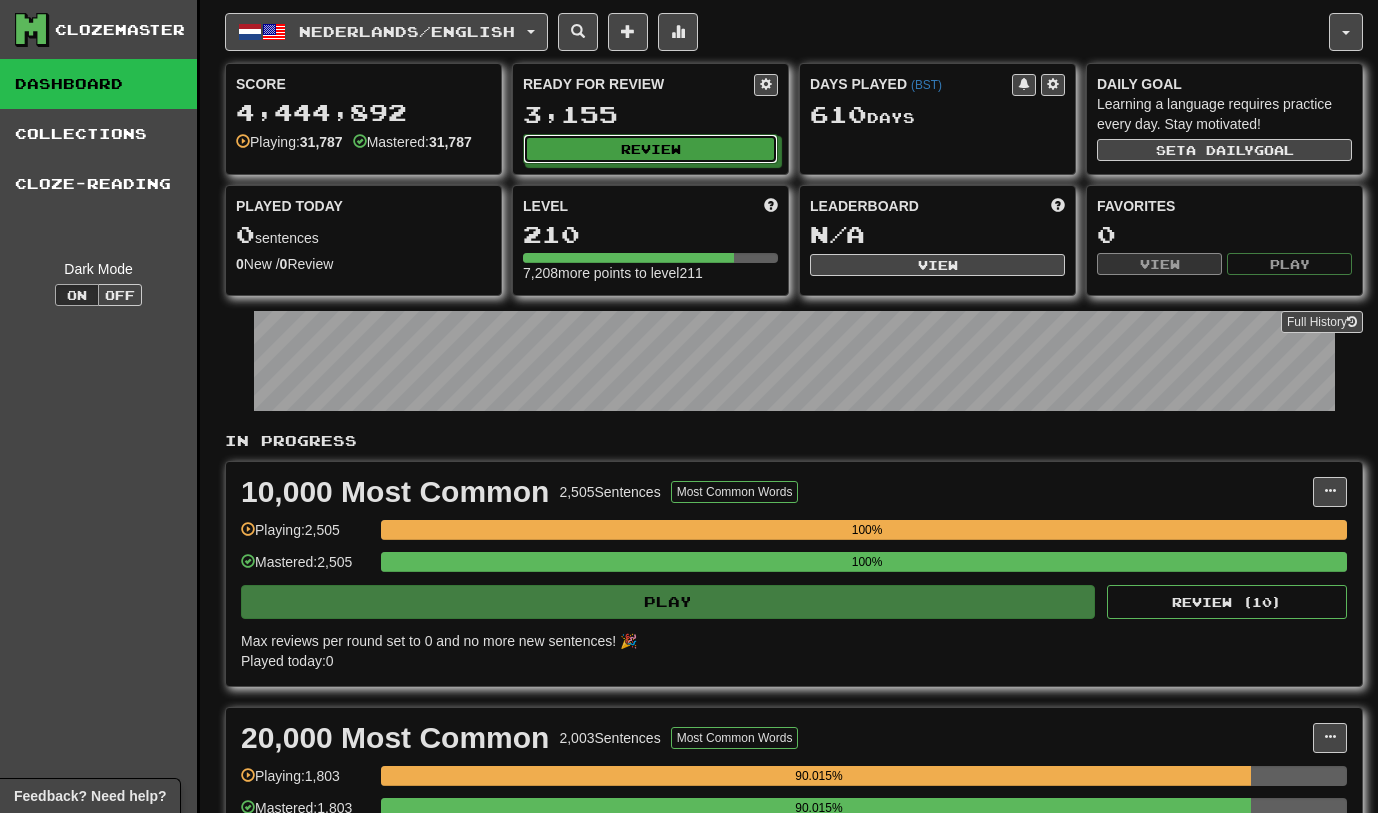 click on "Review" at bounding box center [650, 149] 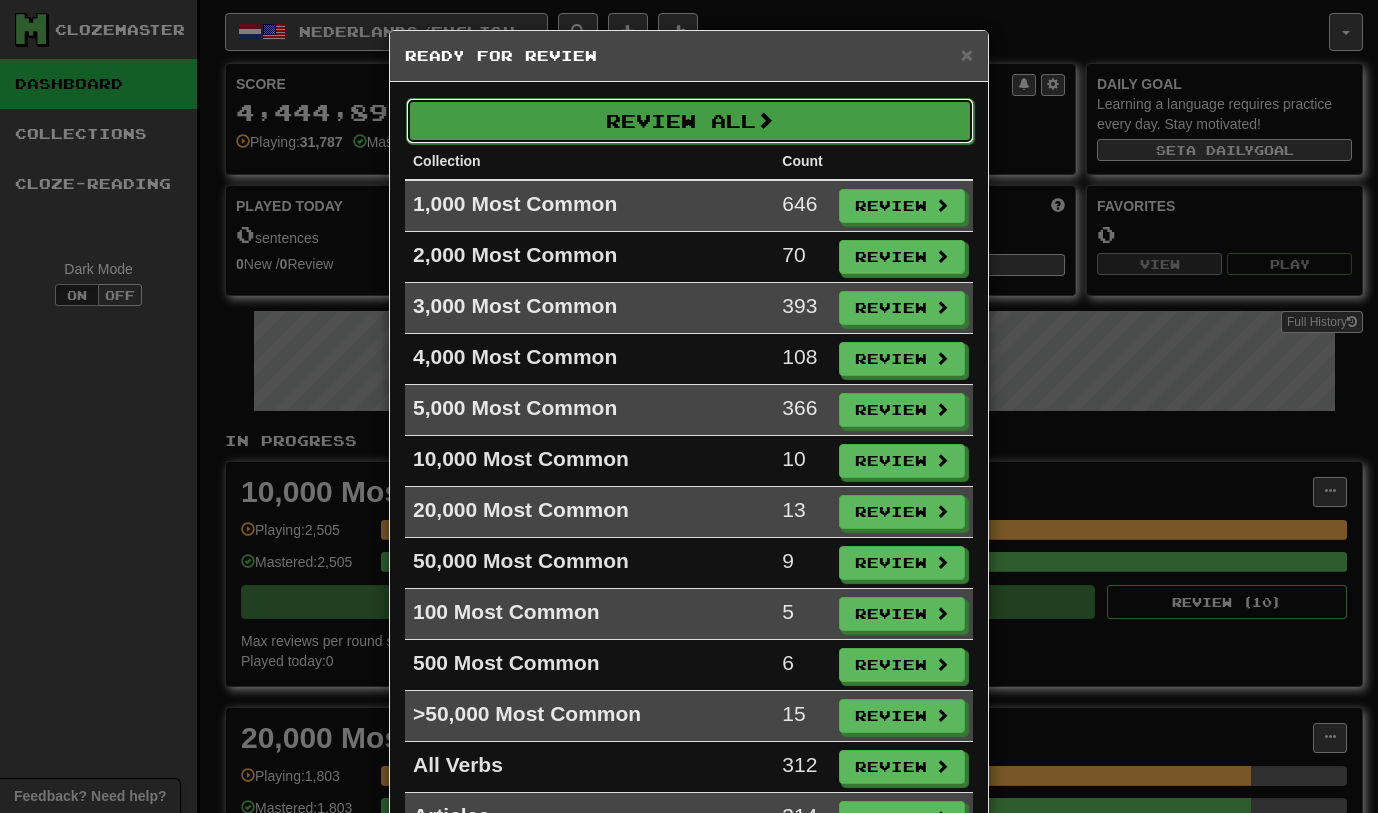 click on "Review All" at bounding box center [690, 121] 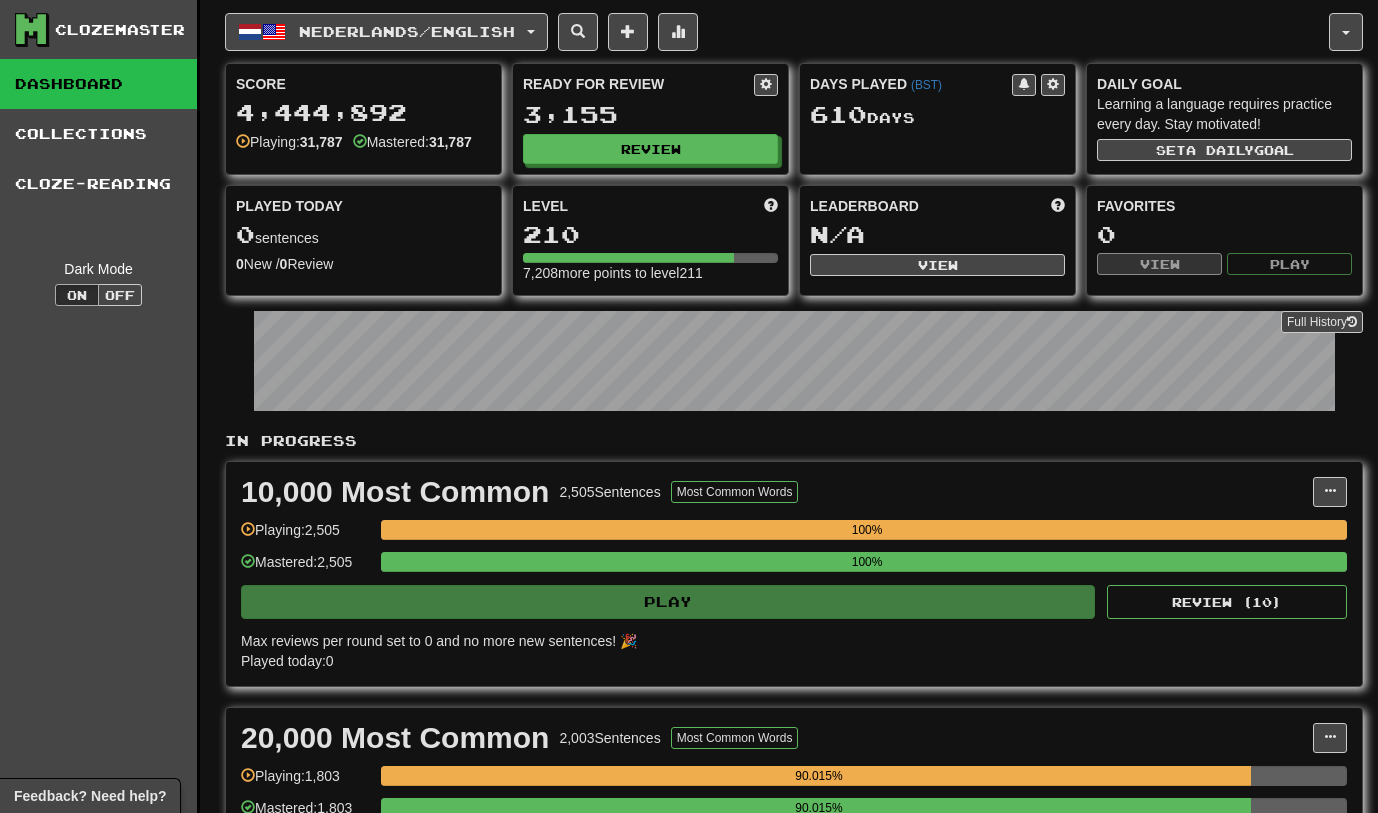 select on "***" 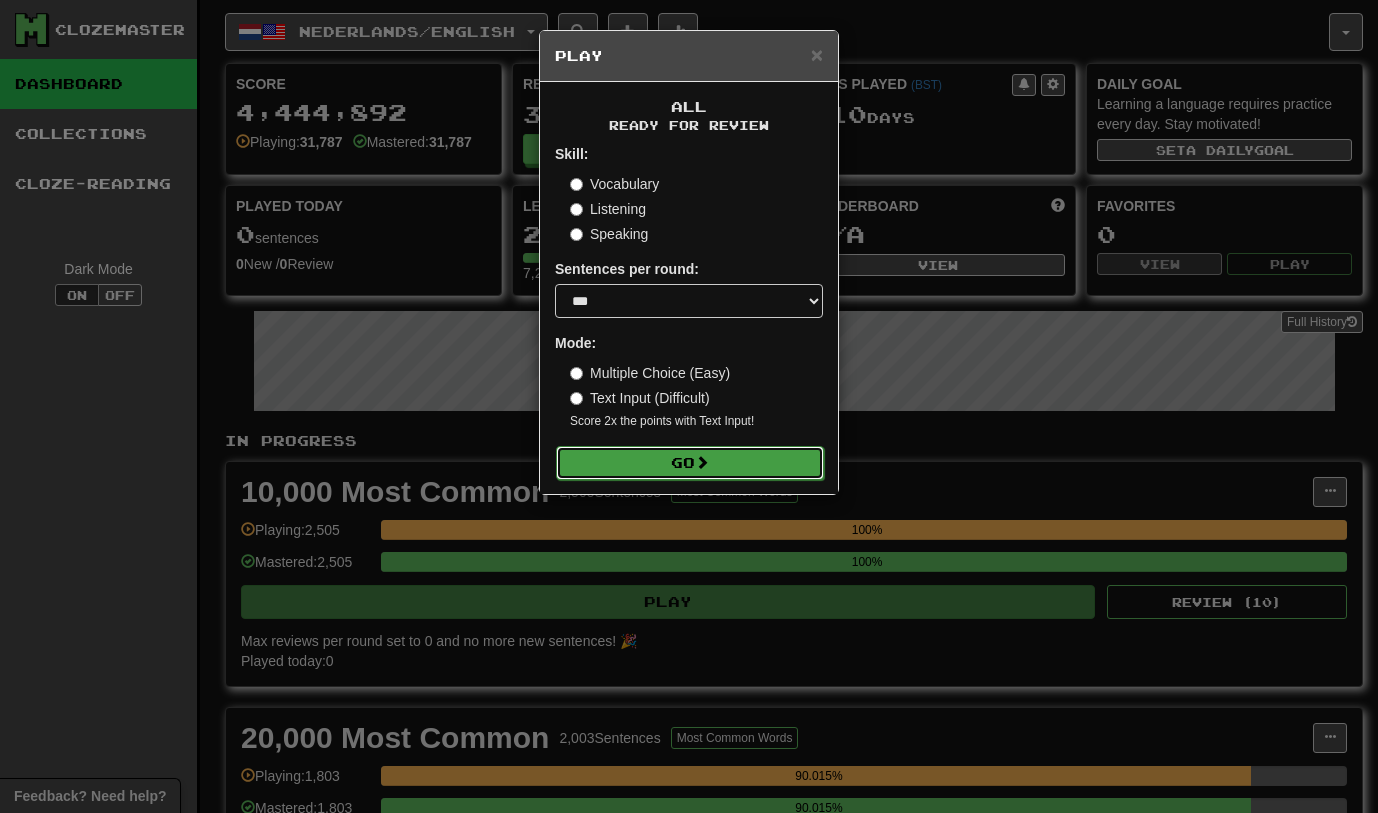 click on "Go" at bounding box center [690, 463] 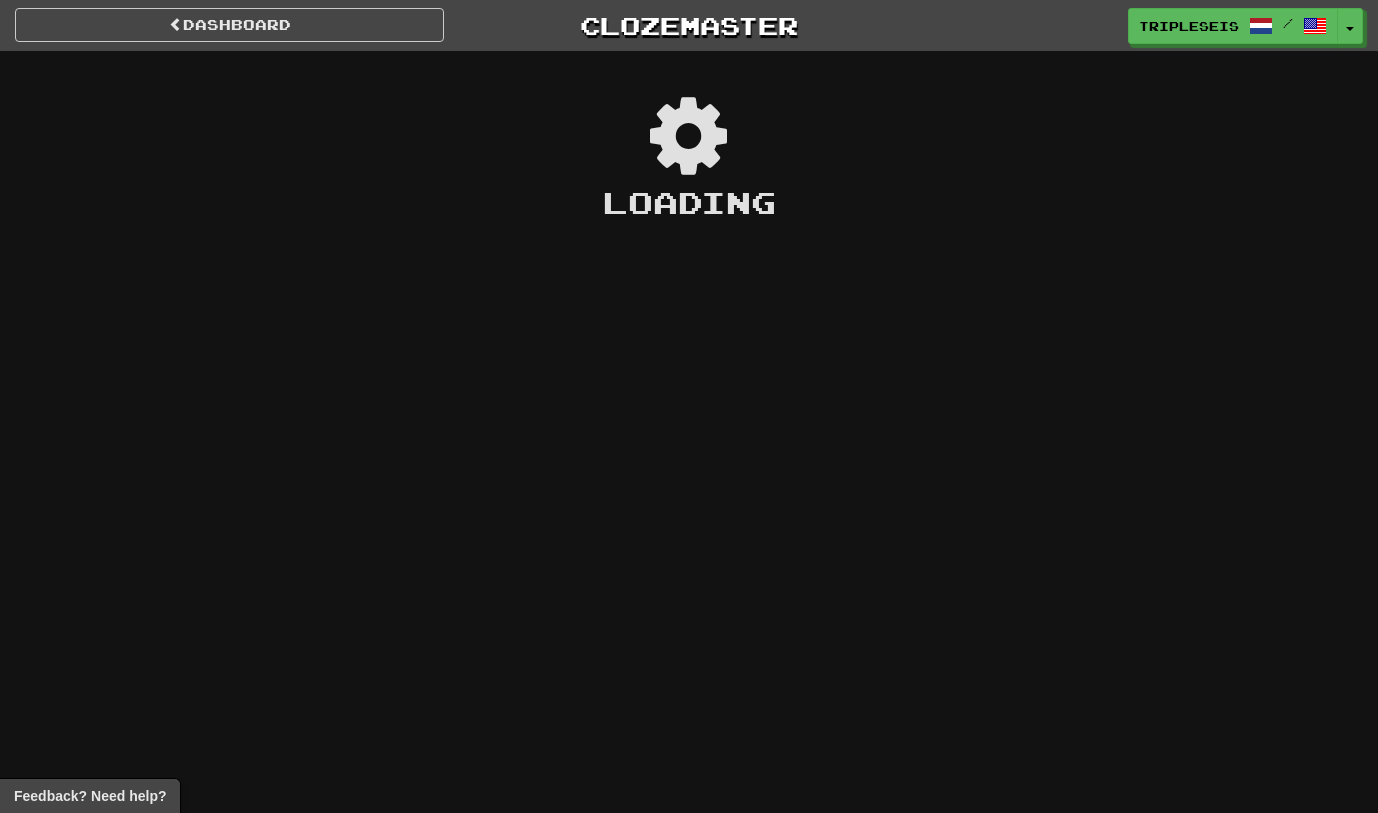 scroll, scrollTop: 0, scrollLeft: 0, axis: both 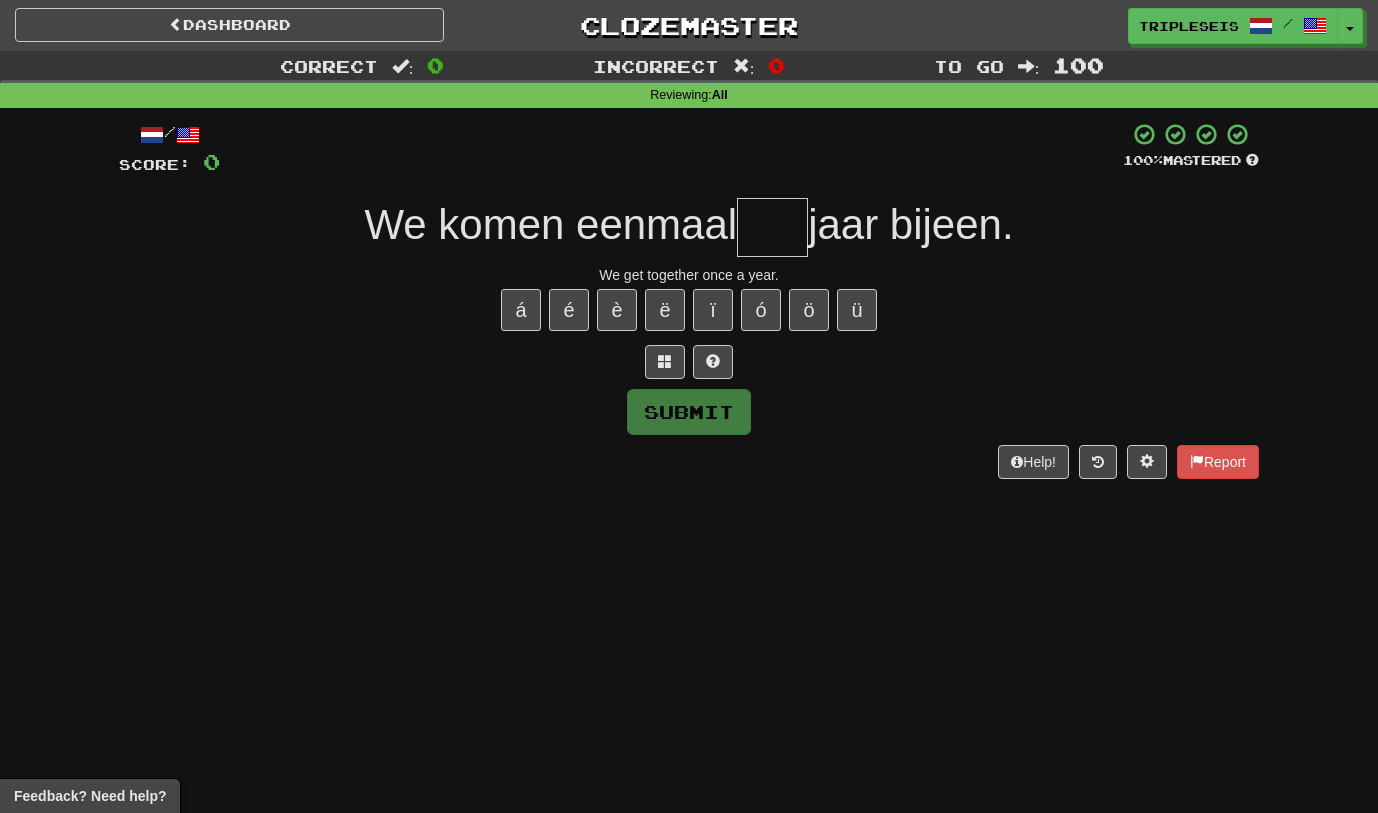 click at bounding box center [772, 227] 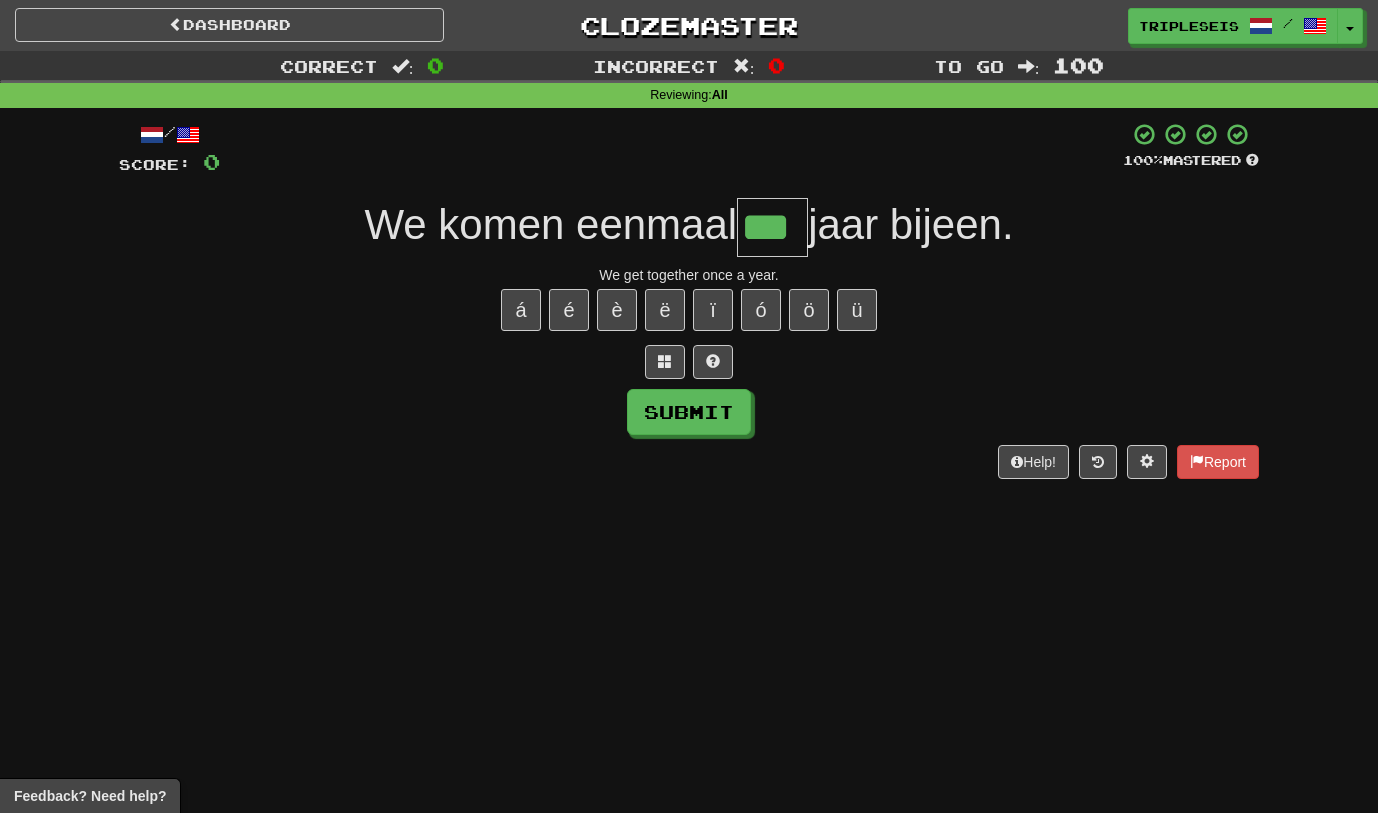 type on "***" 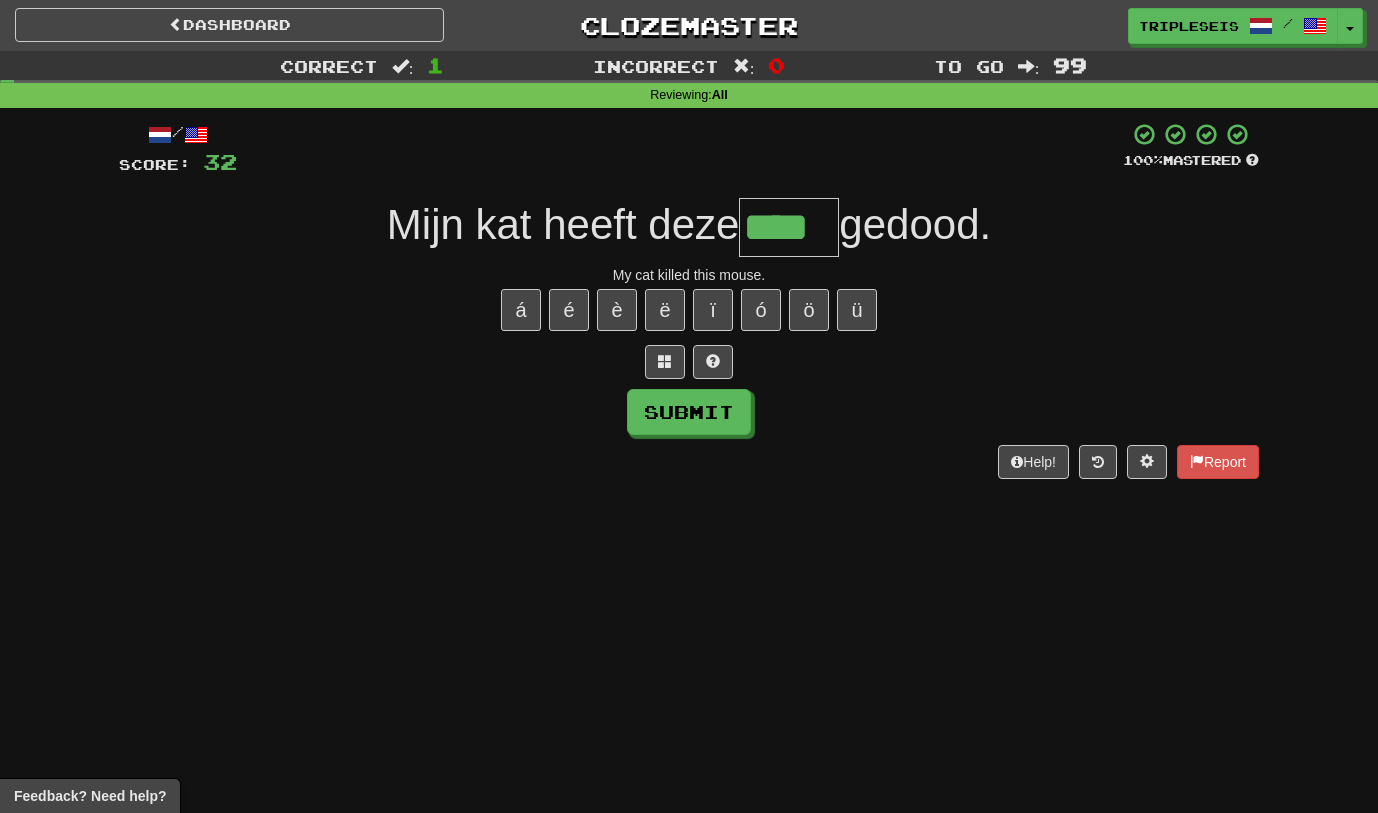 type on "****" 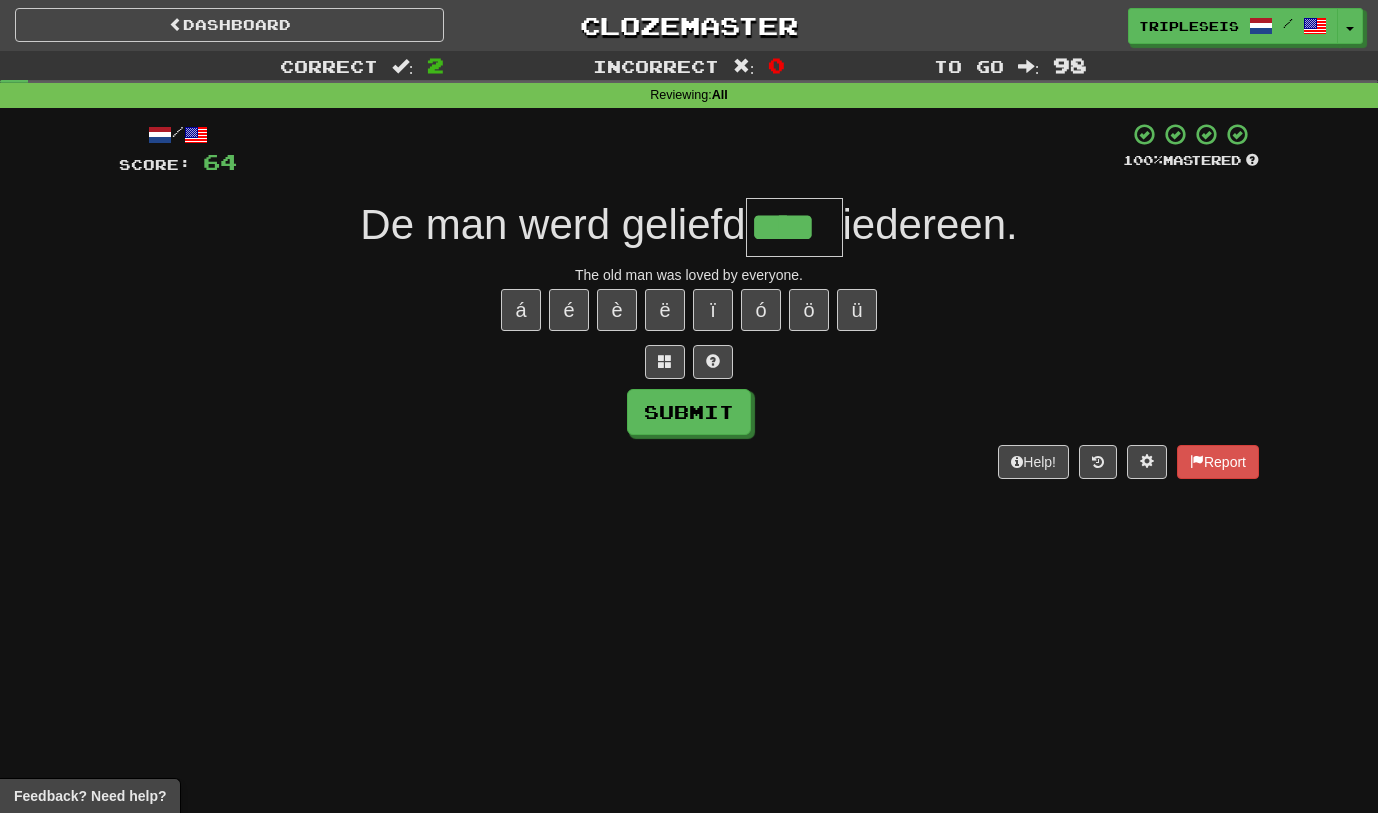 type on "****" 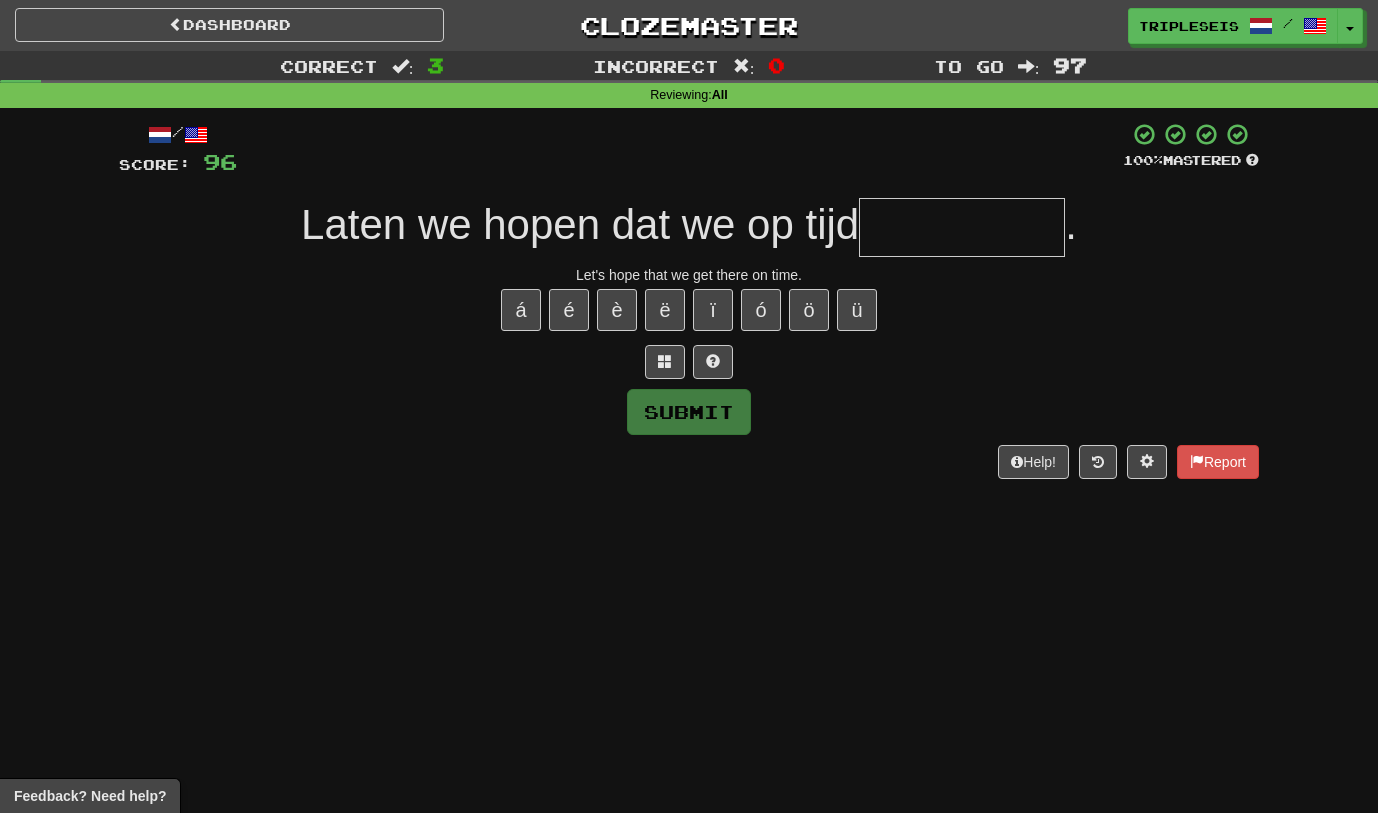 type on "*" 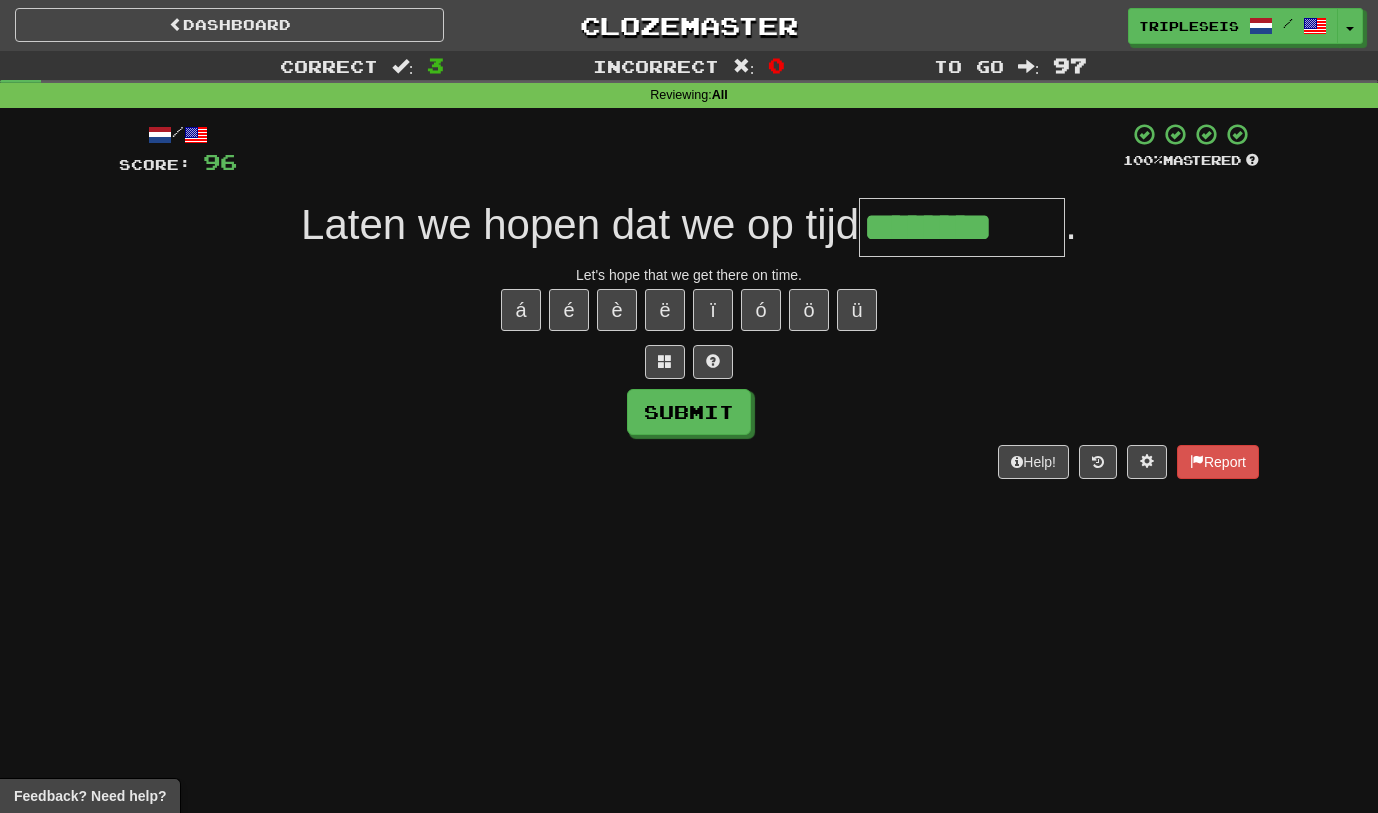 type on "********" 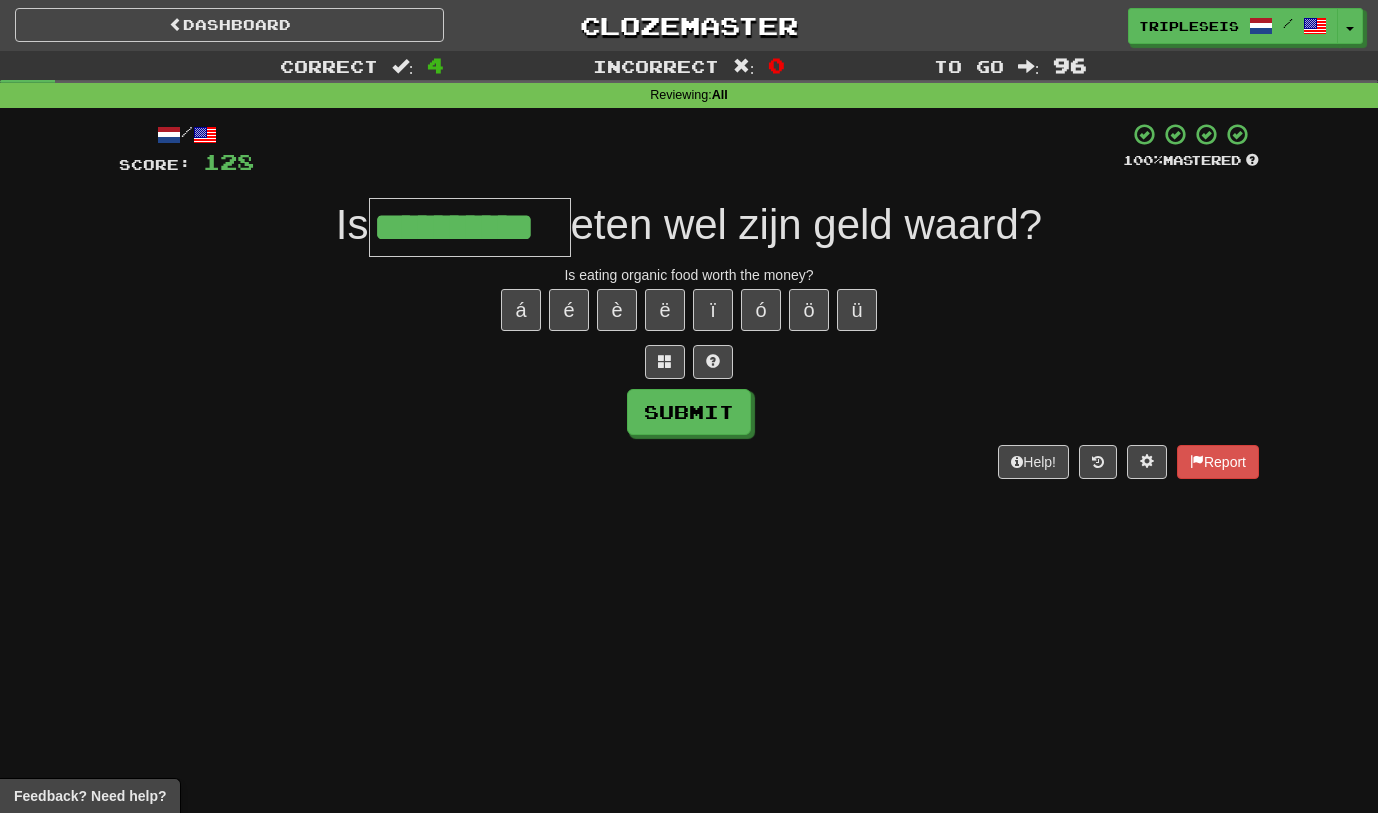 type on "**********" 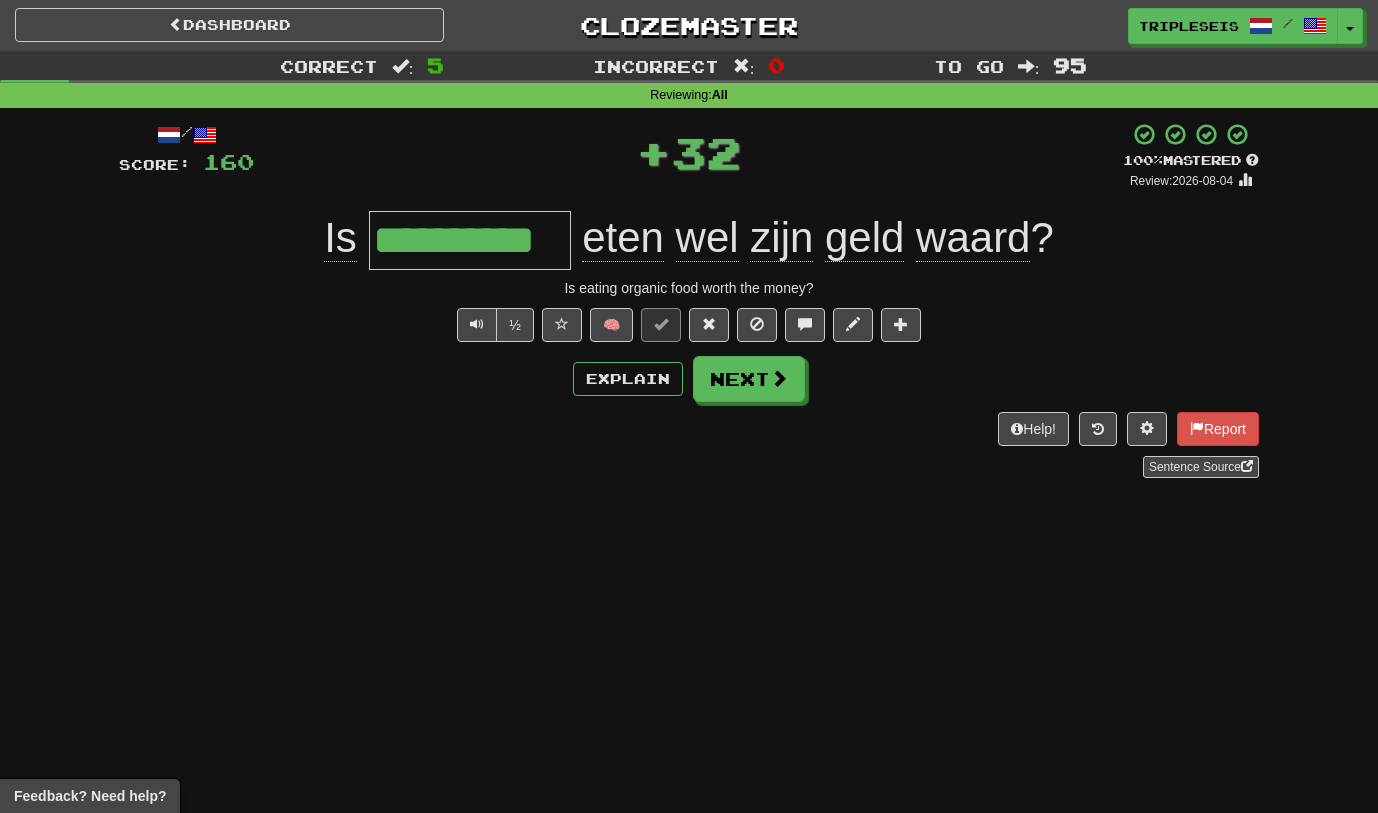 type 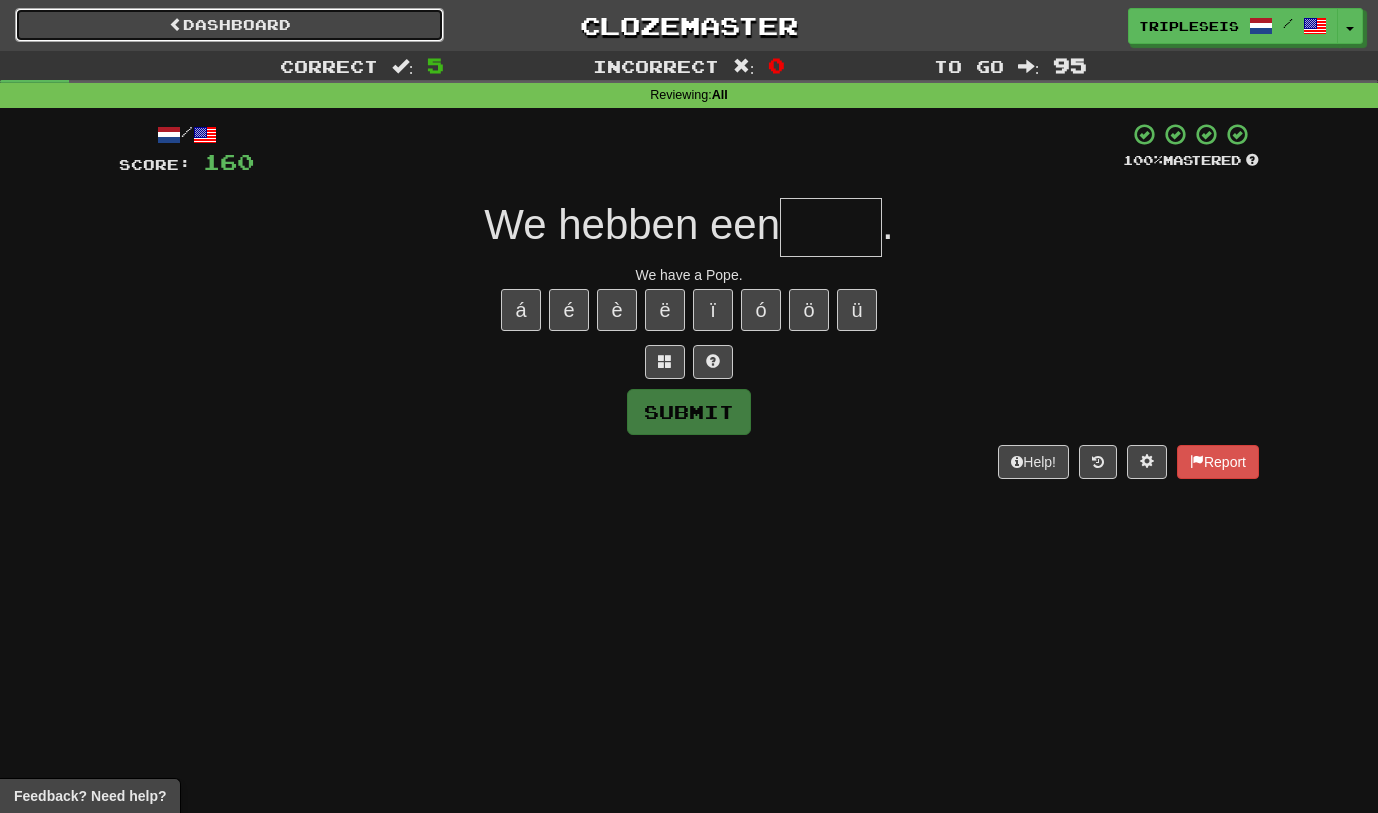 click on "Dashboard" at bounding box center (229, 25) 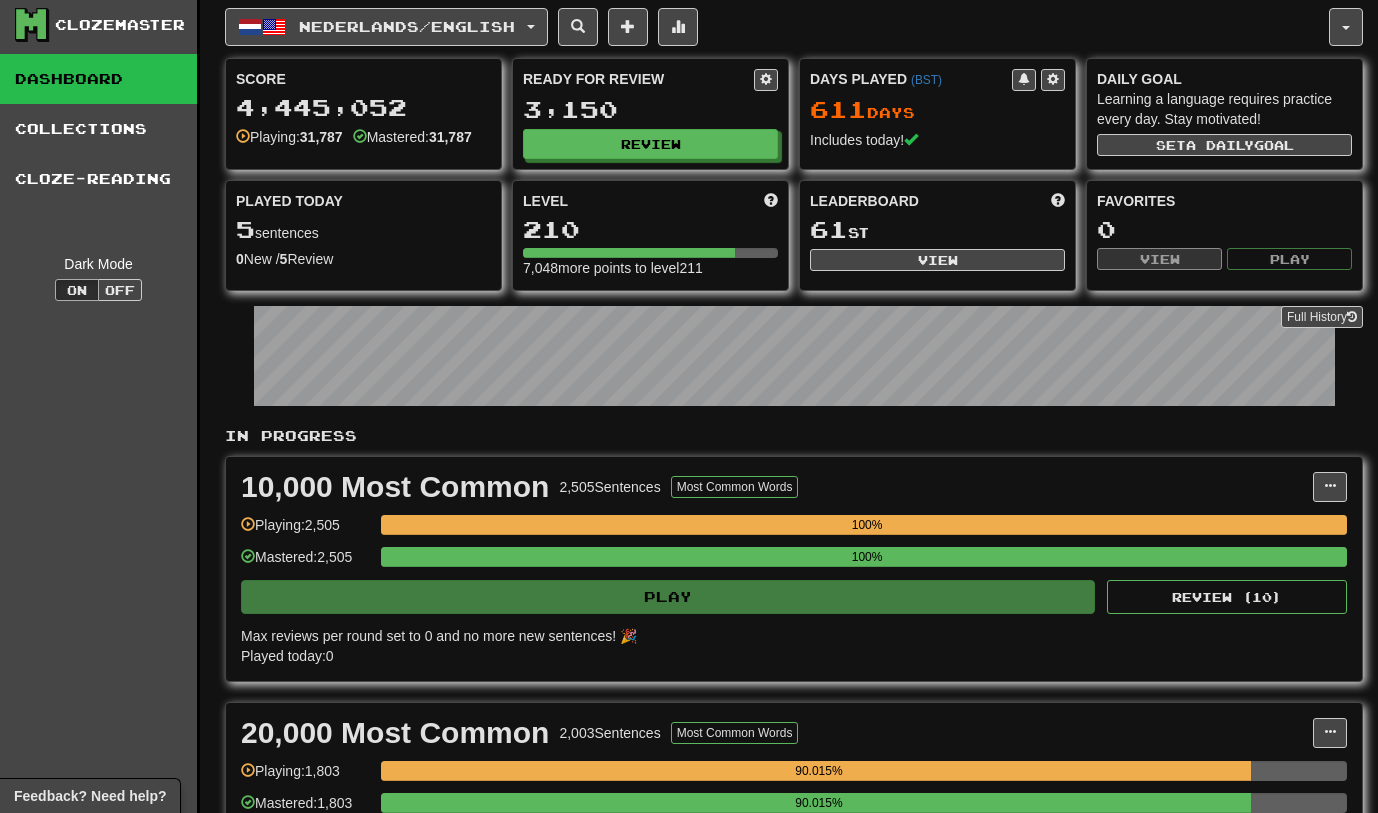 scroll, scrollTop: 0, scrollLeft: 0, axis: both 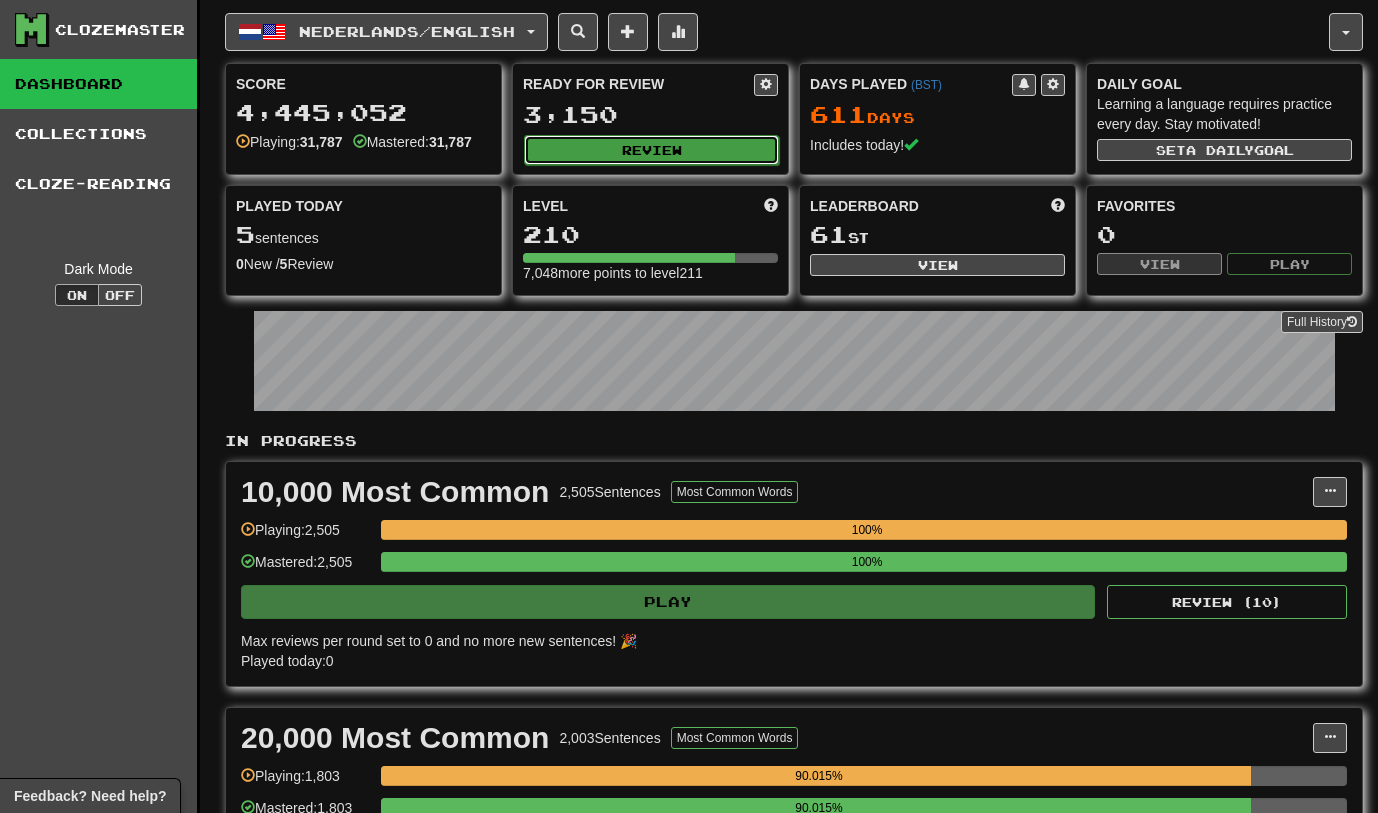 click on "Review" at bounding box center (651, 150) 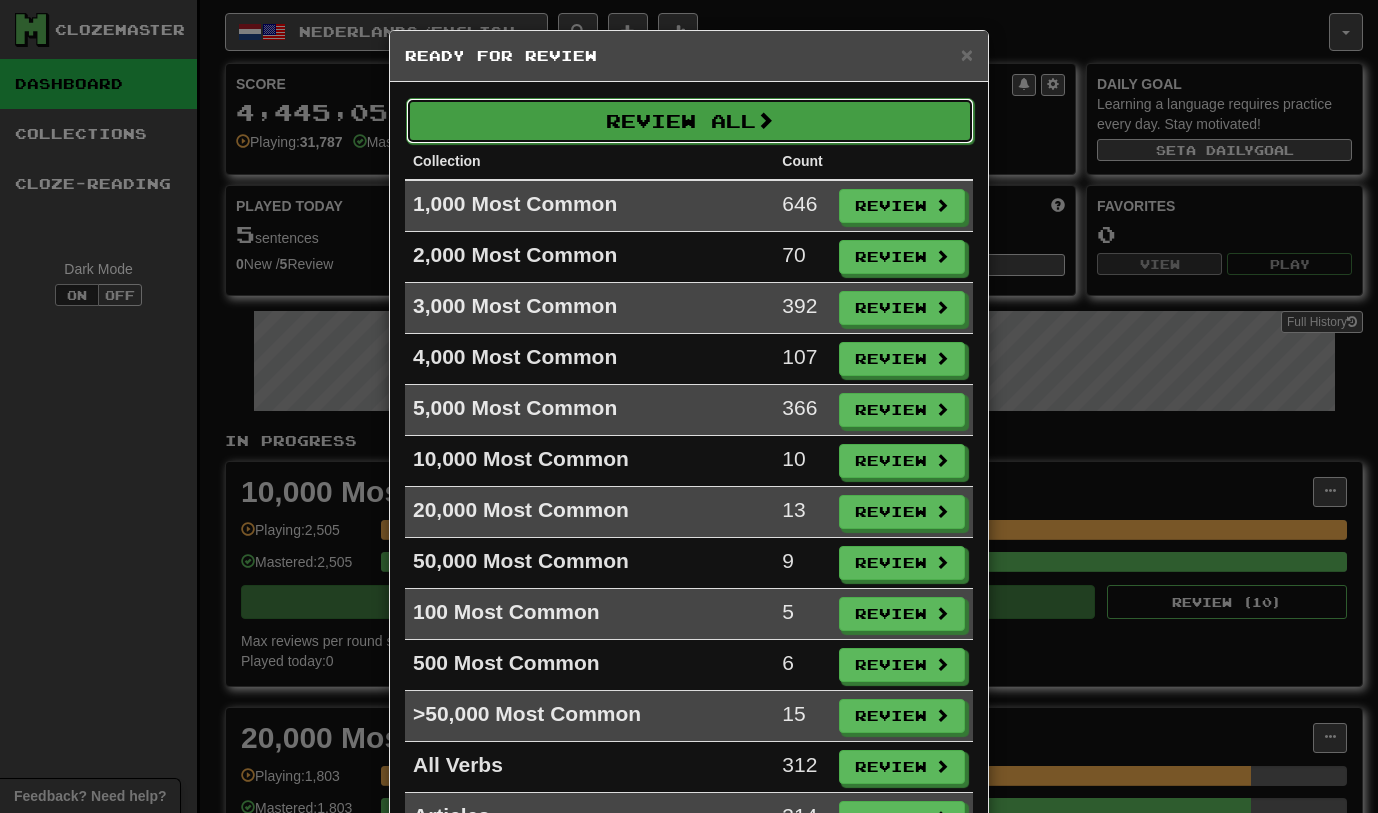click on "Review All" at bounding box center [690, 121] 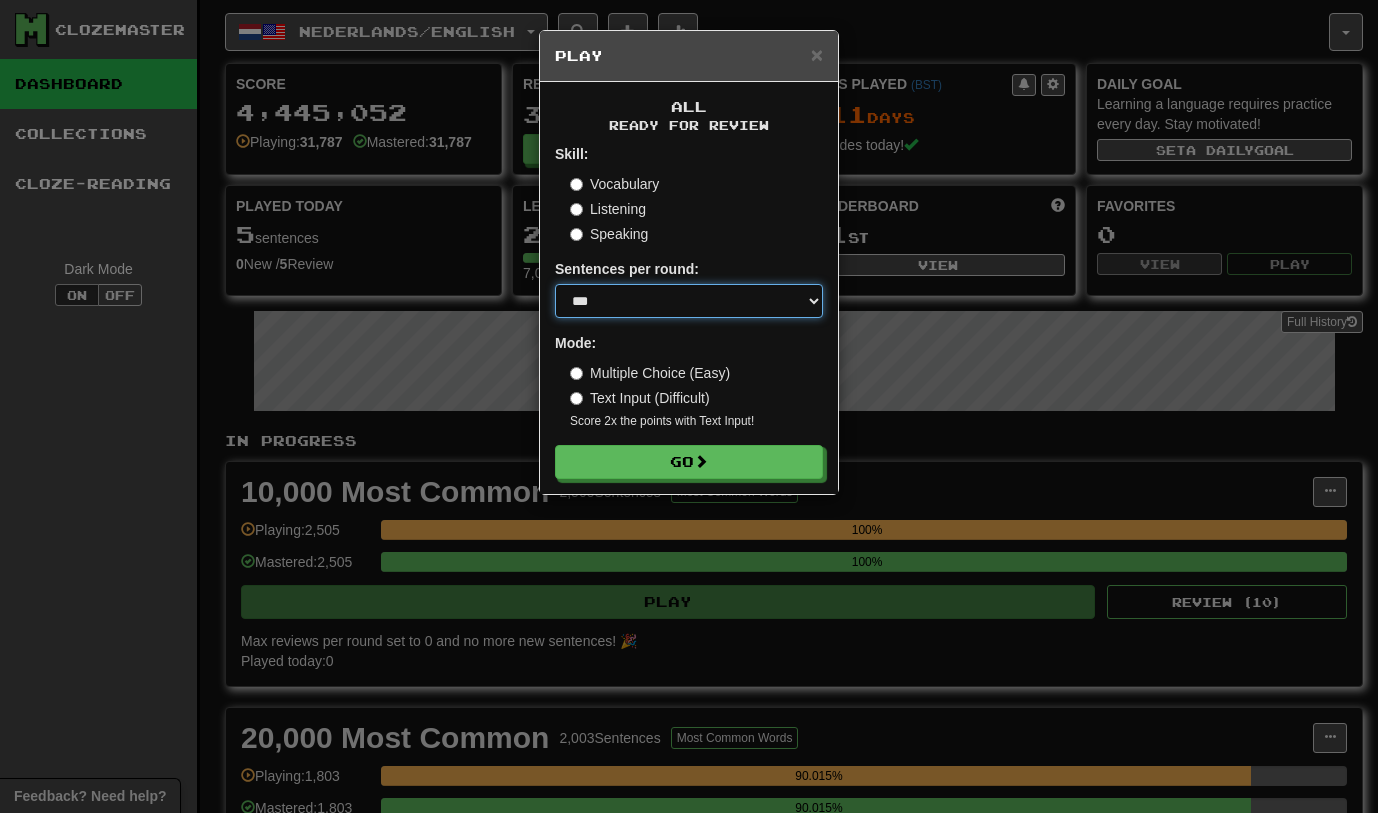 click on "* ** ** ** ** ** *** ********" at bounding box center (689, 301) 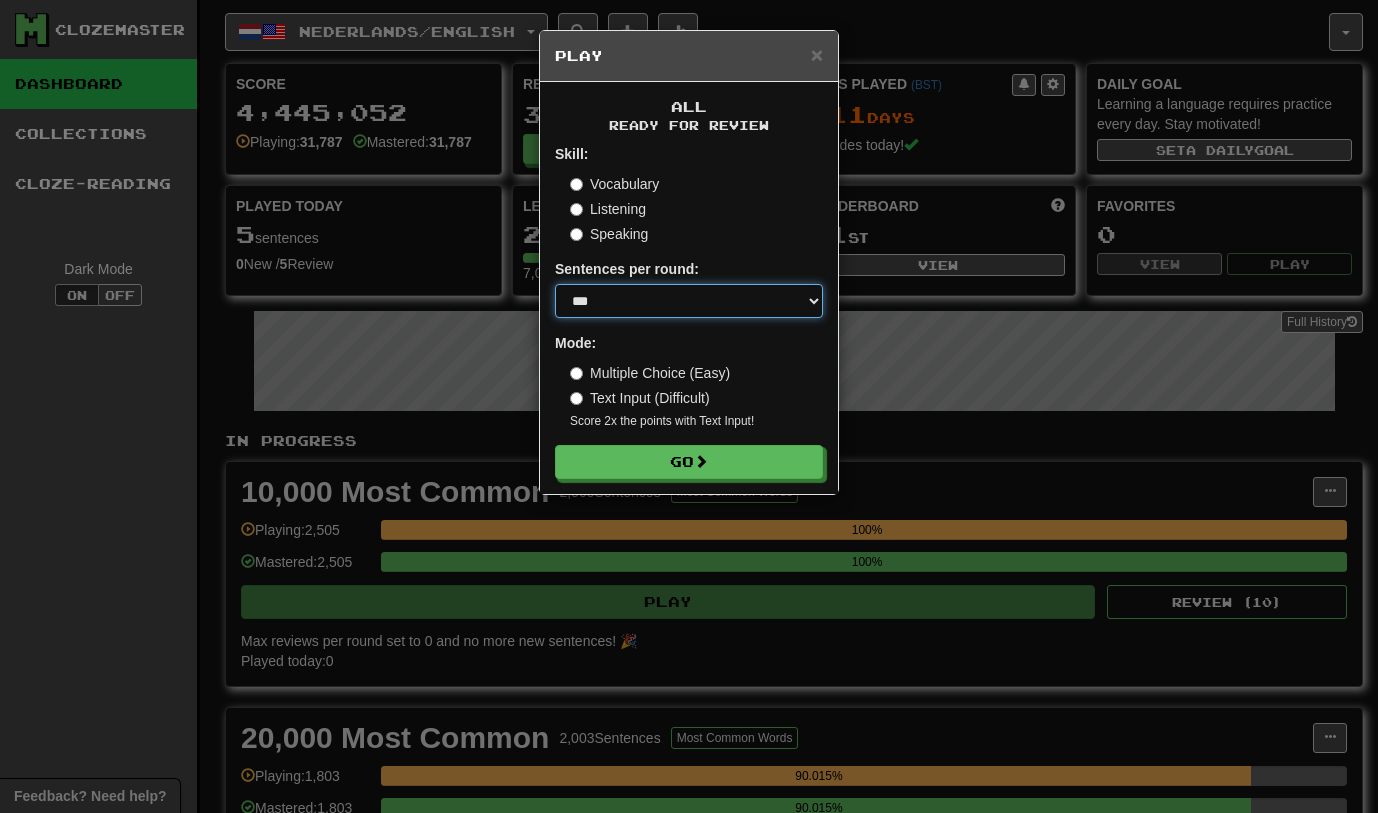 select on "**" 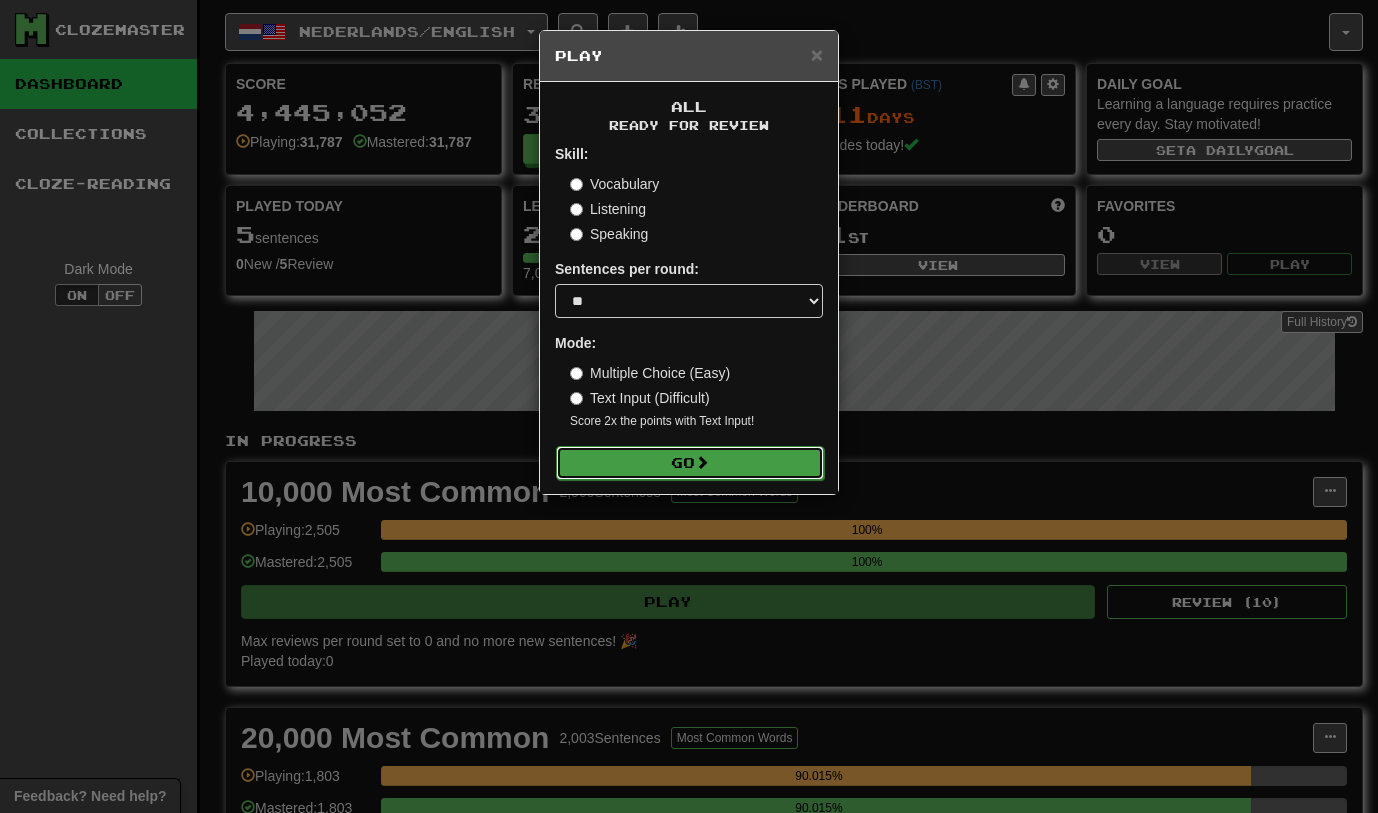 click on "Go" at bounding box center [690, 463] 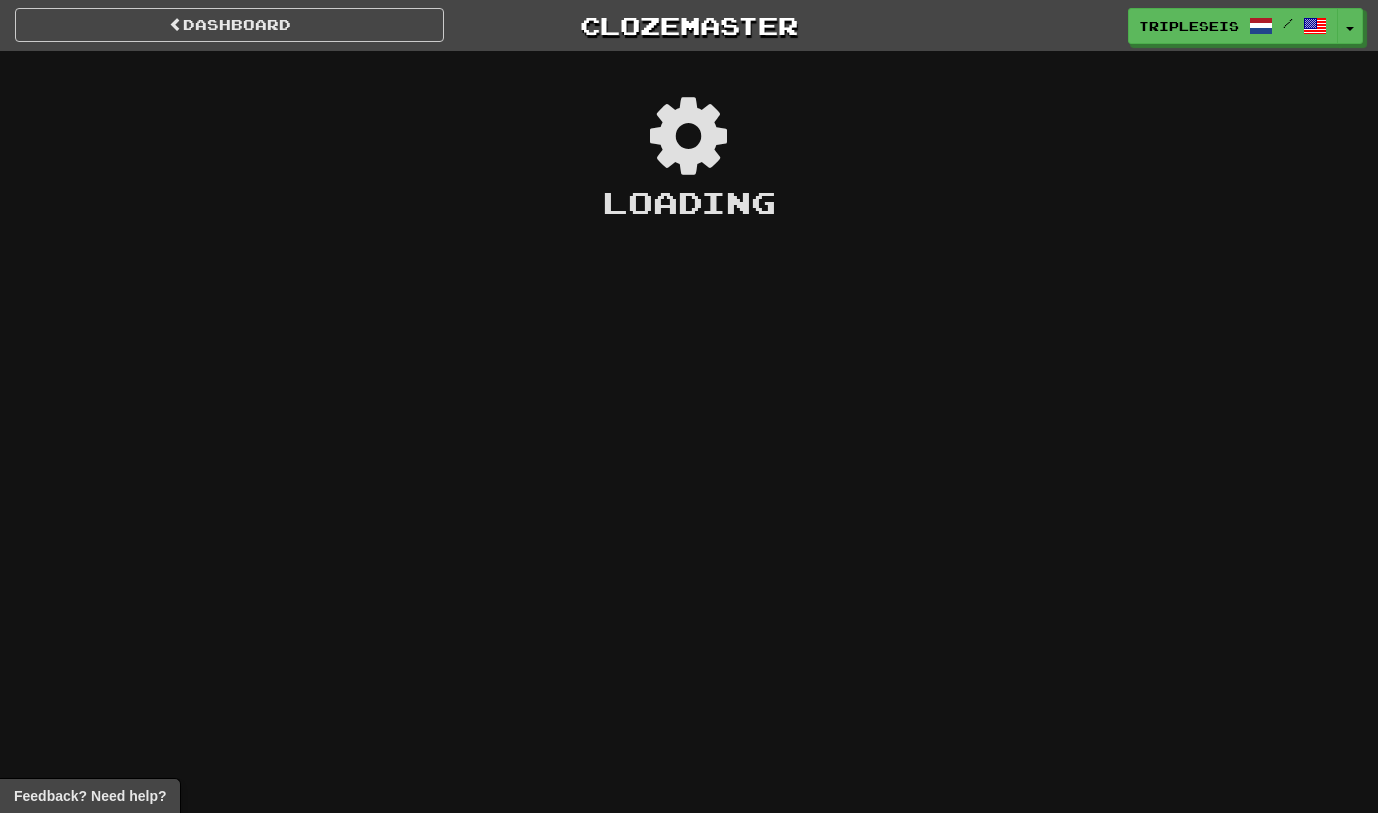 scroll, scrollTop: 0, scrollLeft: 0, axis: both 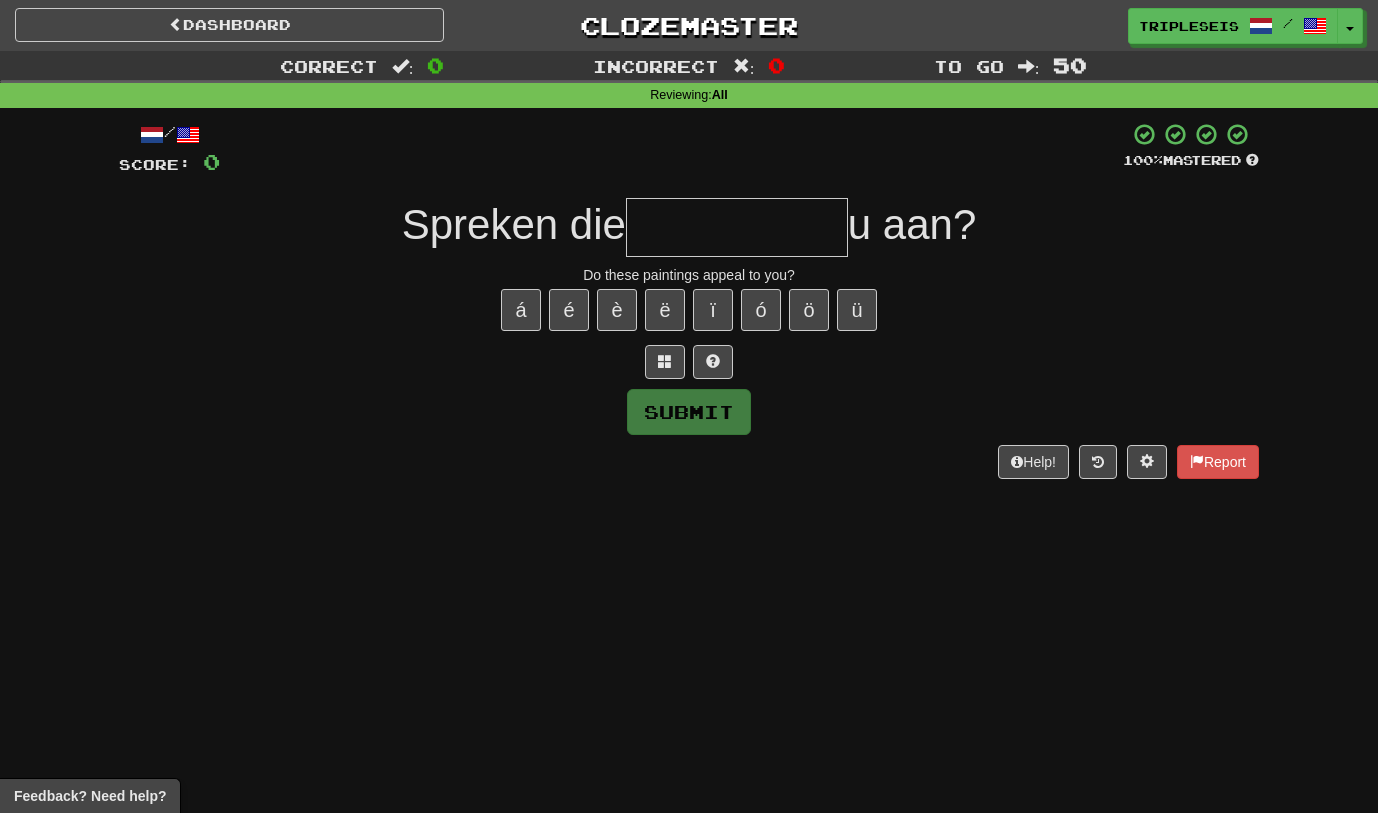 click at bounding box center (737, 227) 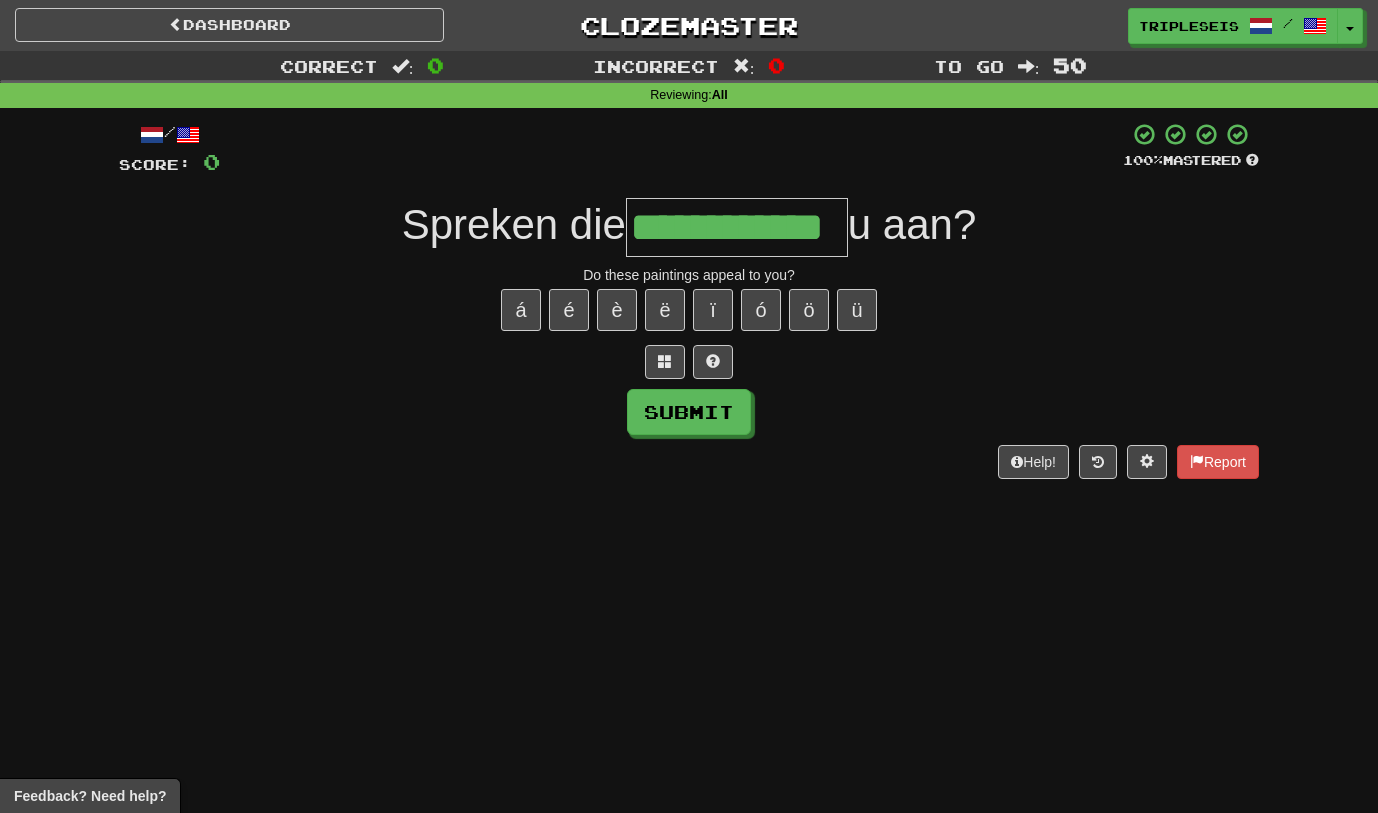 type on "**********" 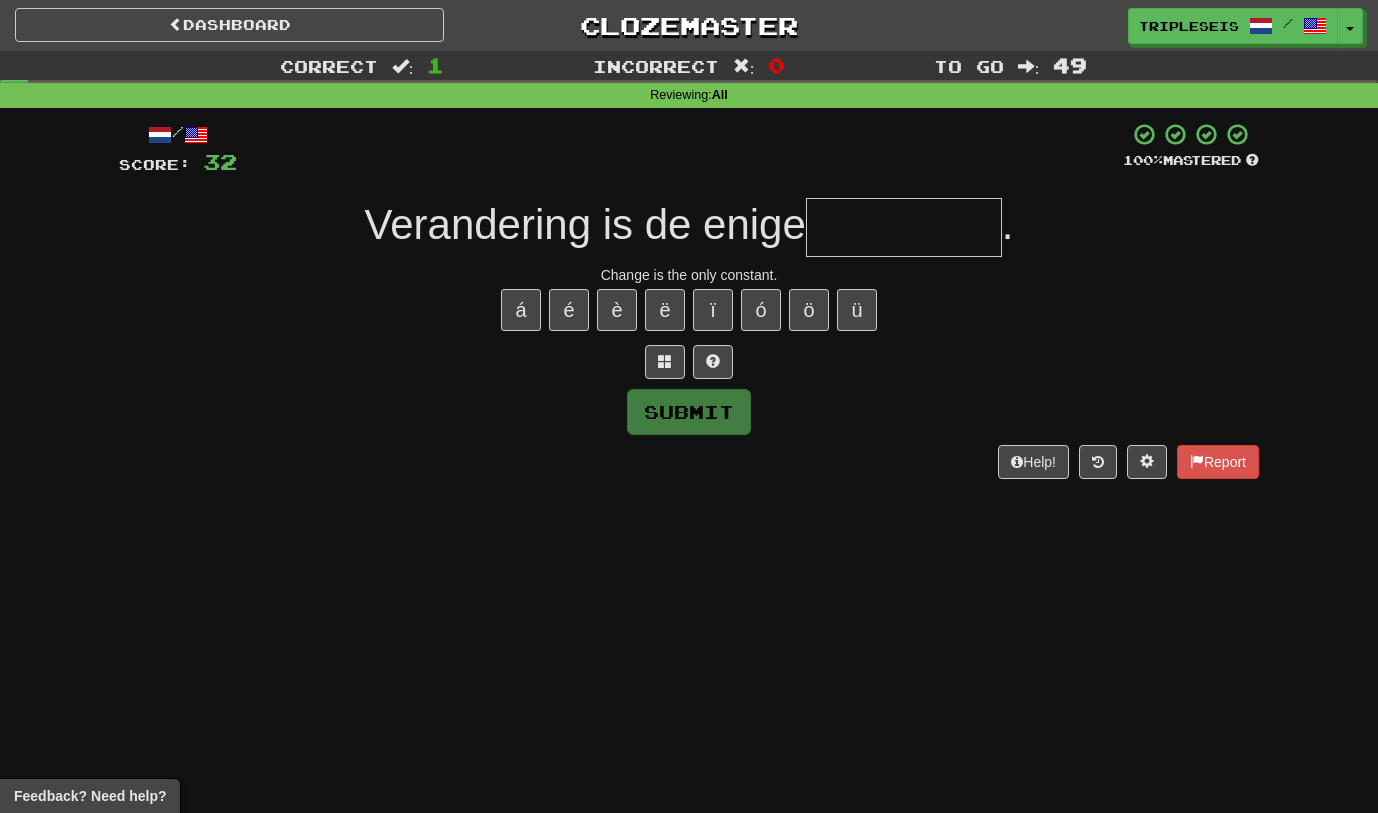 click at bounding box center (904, 227) 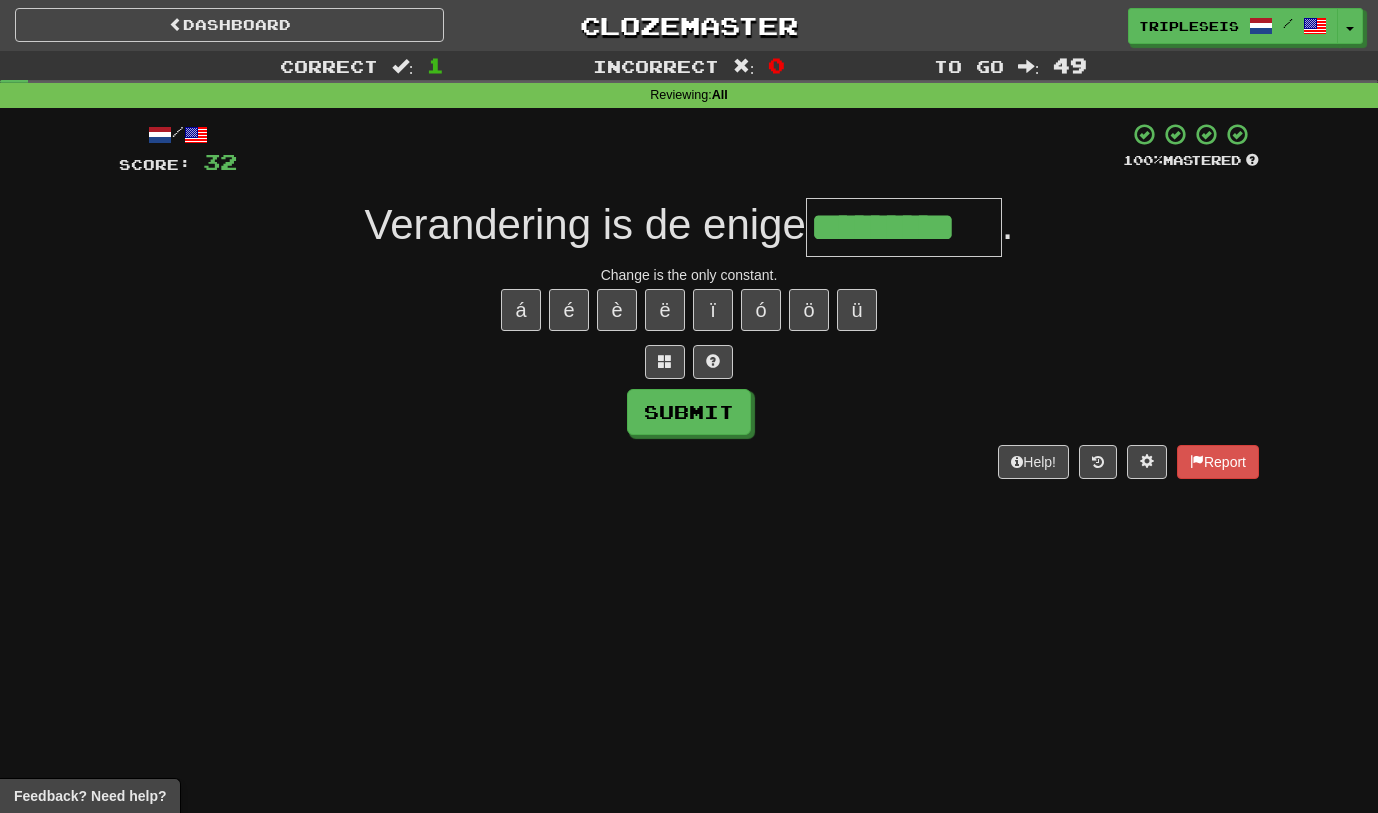 type on "*********" 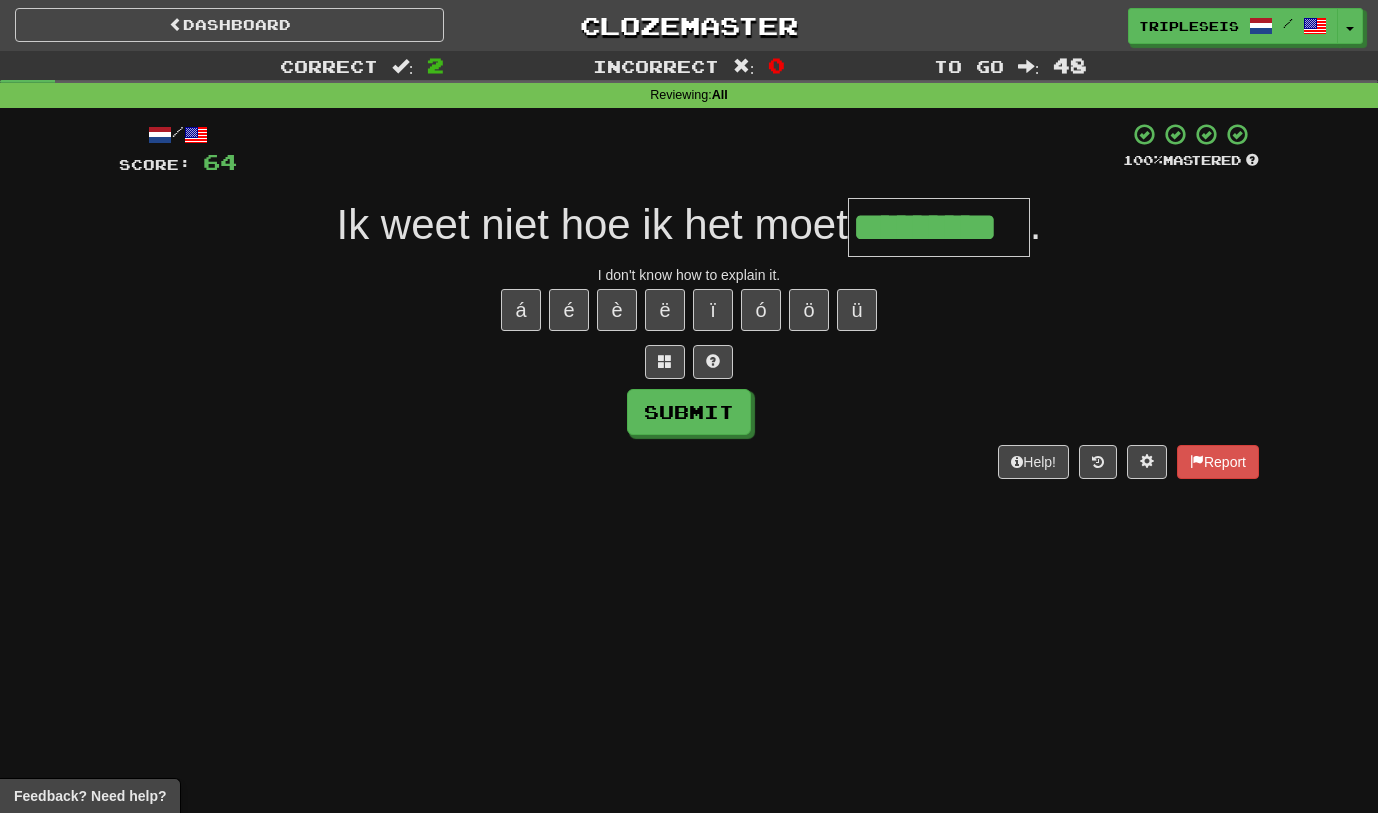 type on "*********" 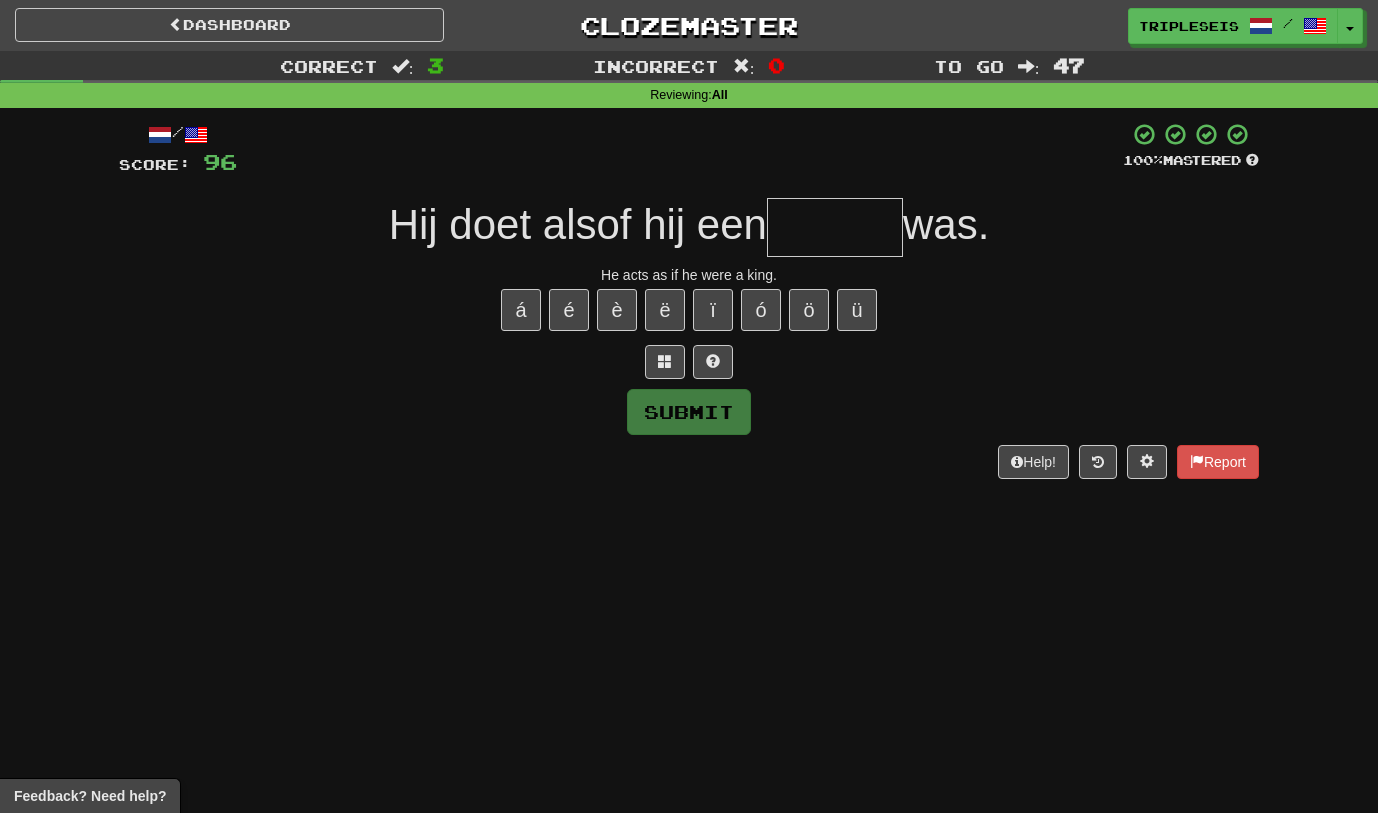 type on "*" 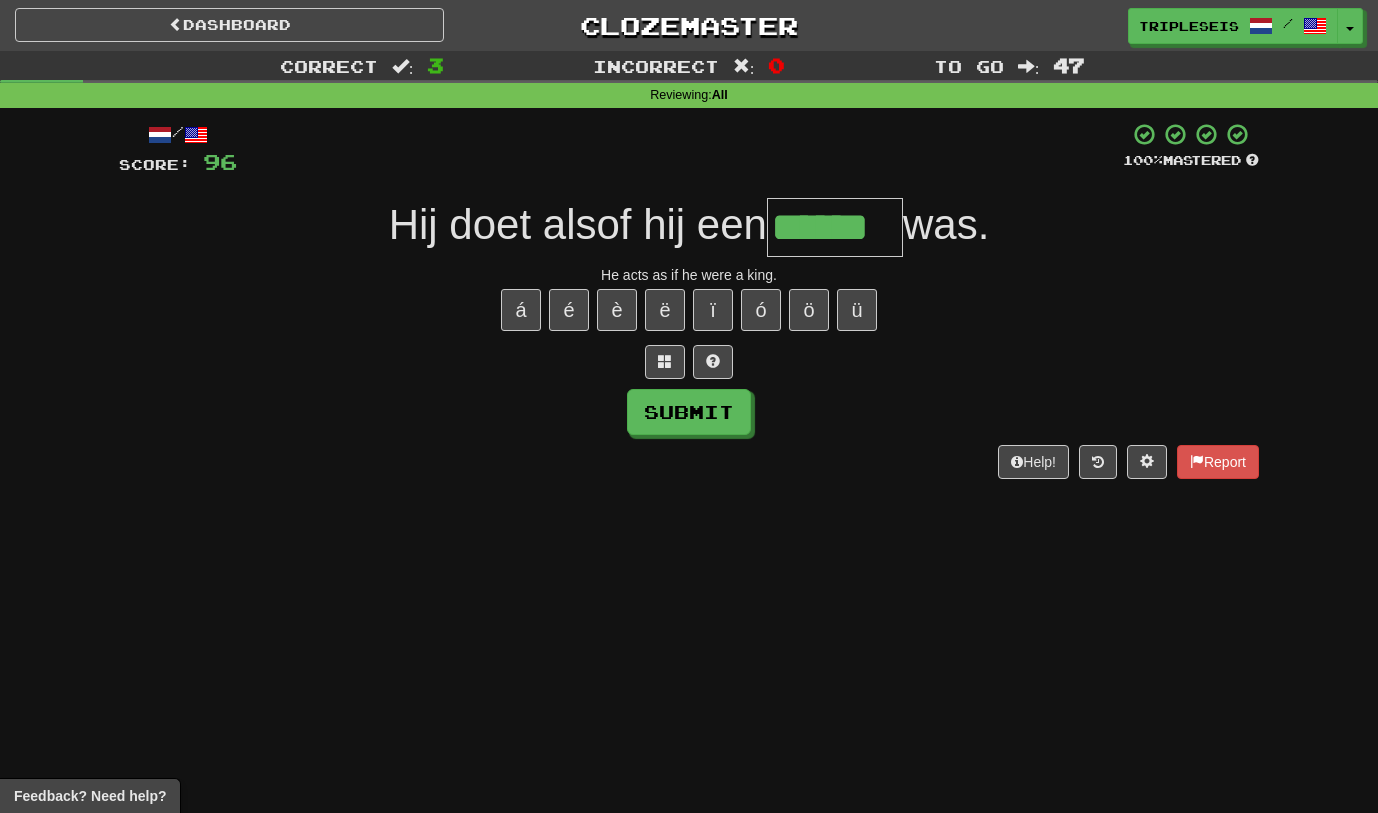 type on "******" 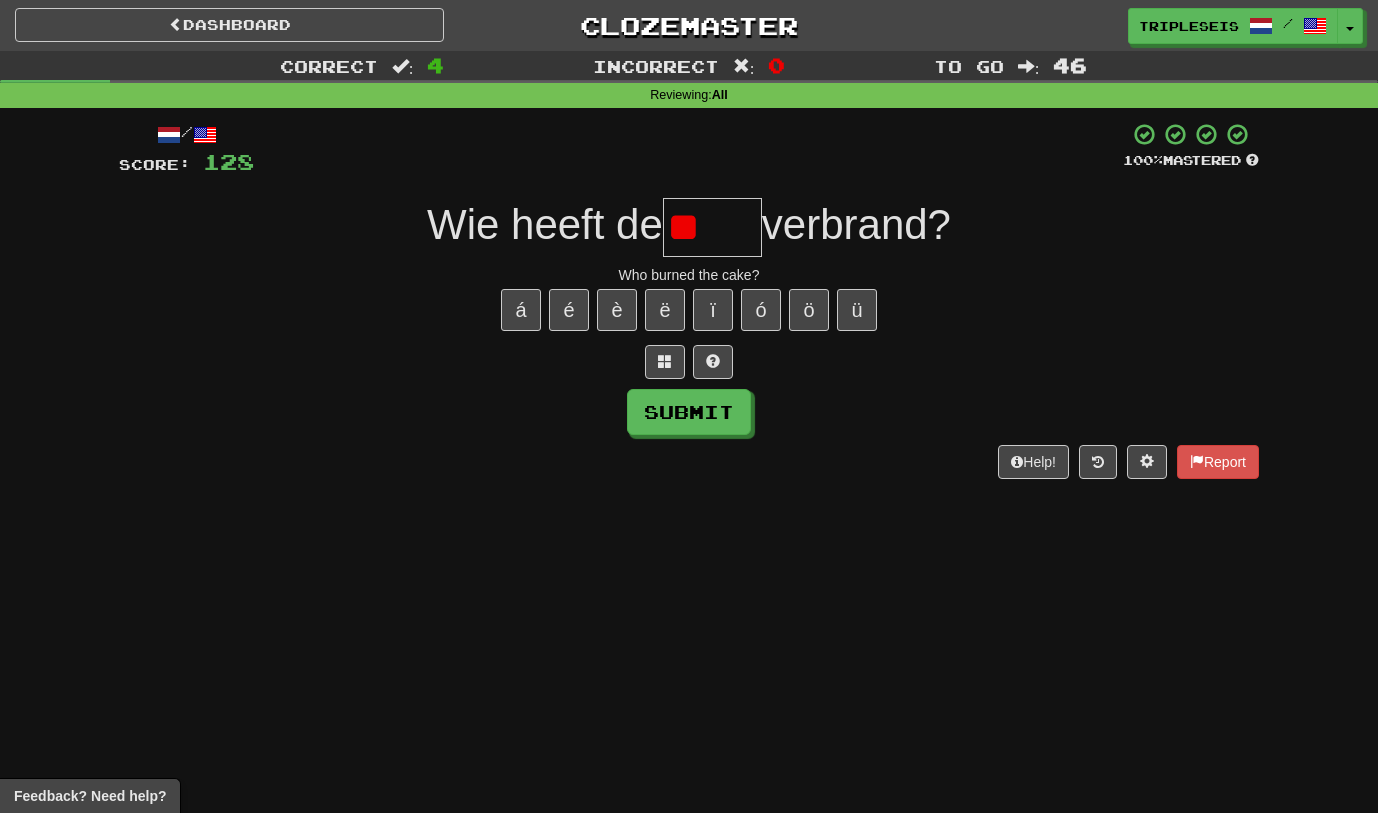 type on "*" 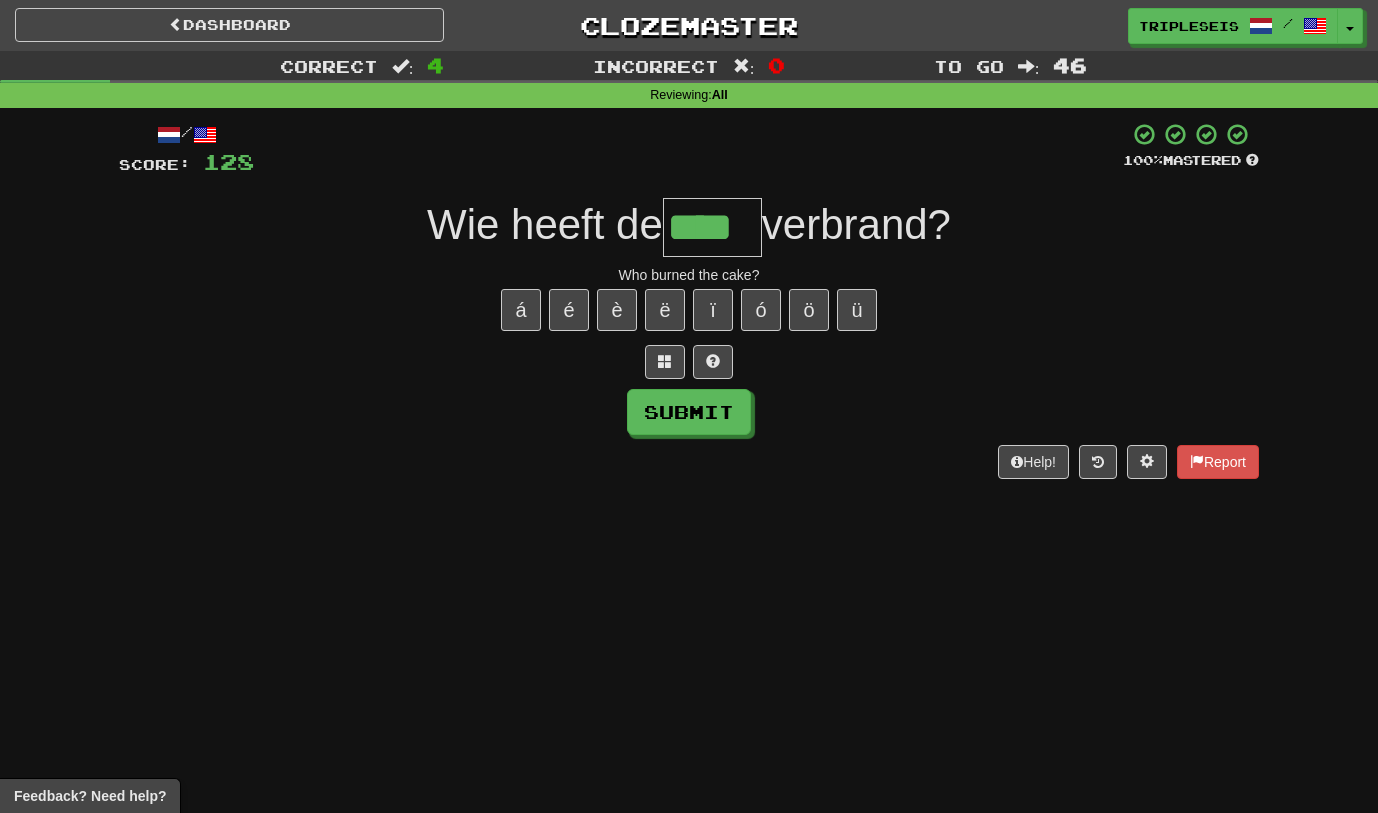 type on "****" 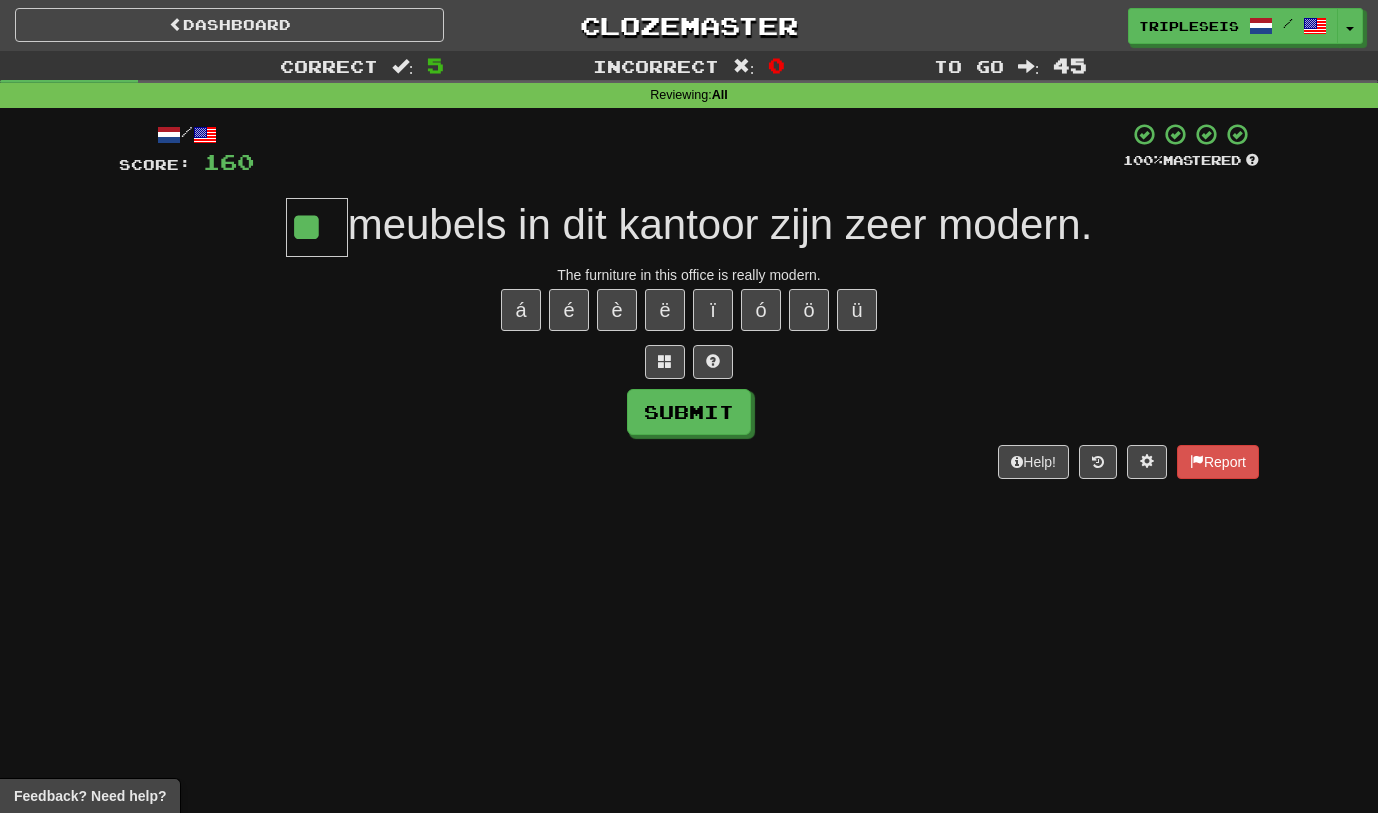 type on "**" 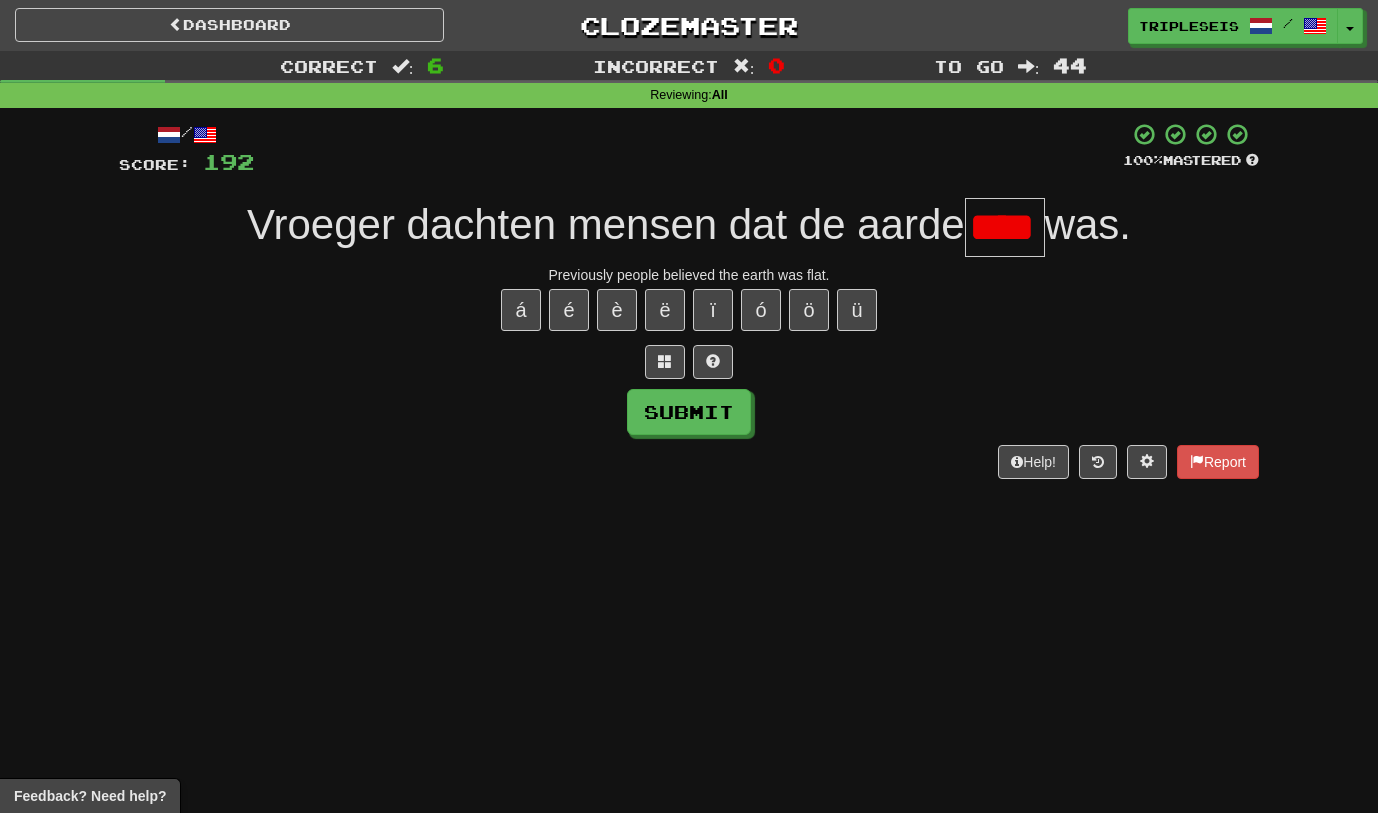 scroll, scrollTop: 0, scrollLeft: 0, axis: both 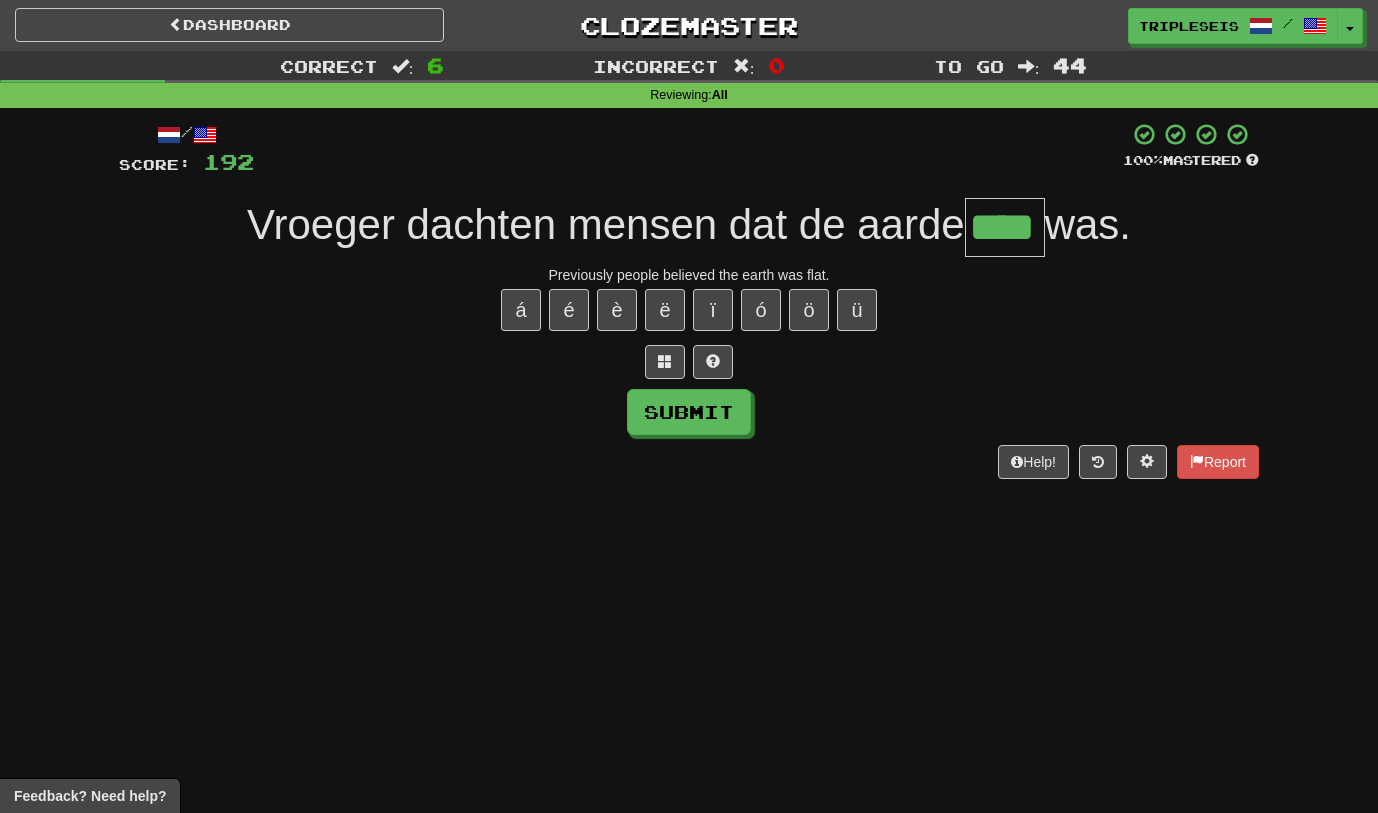 type on "****" 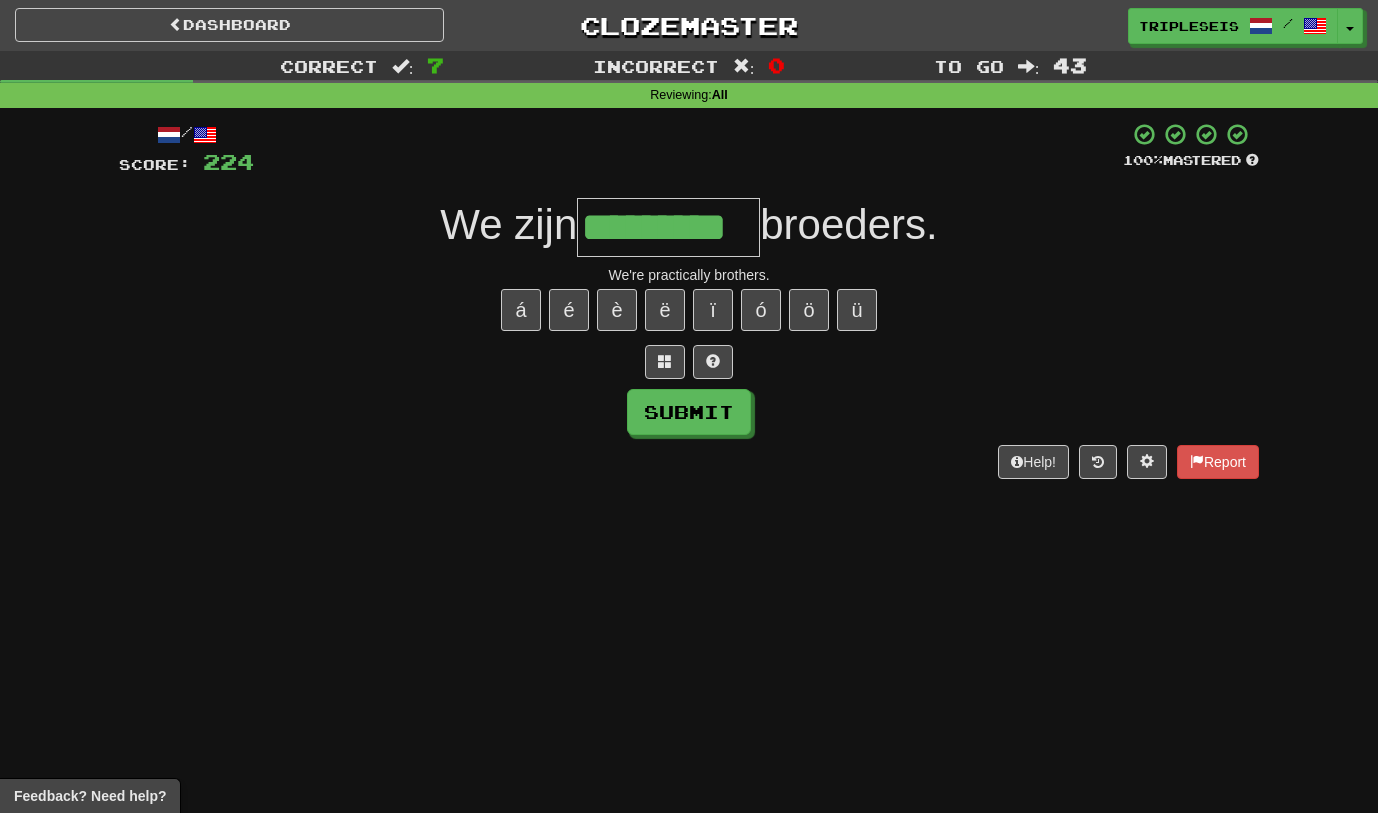 type on "*********" 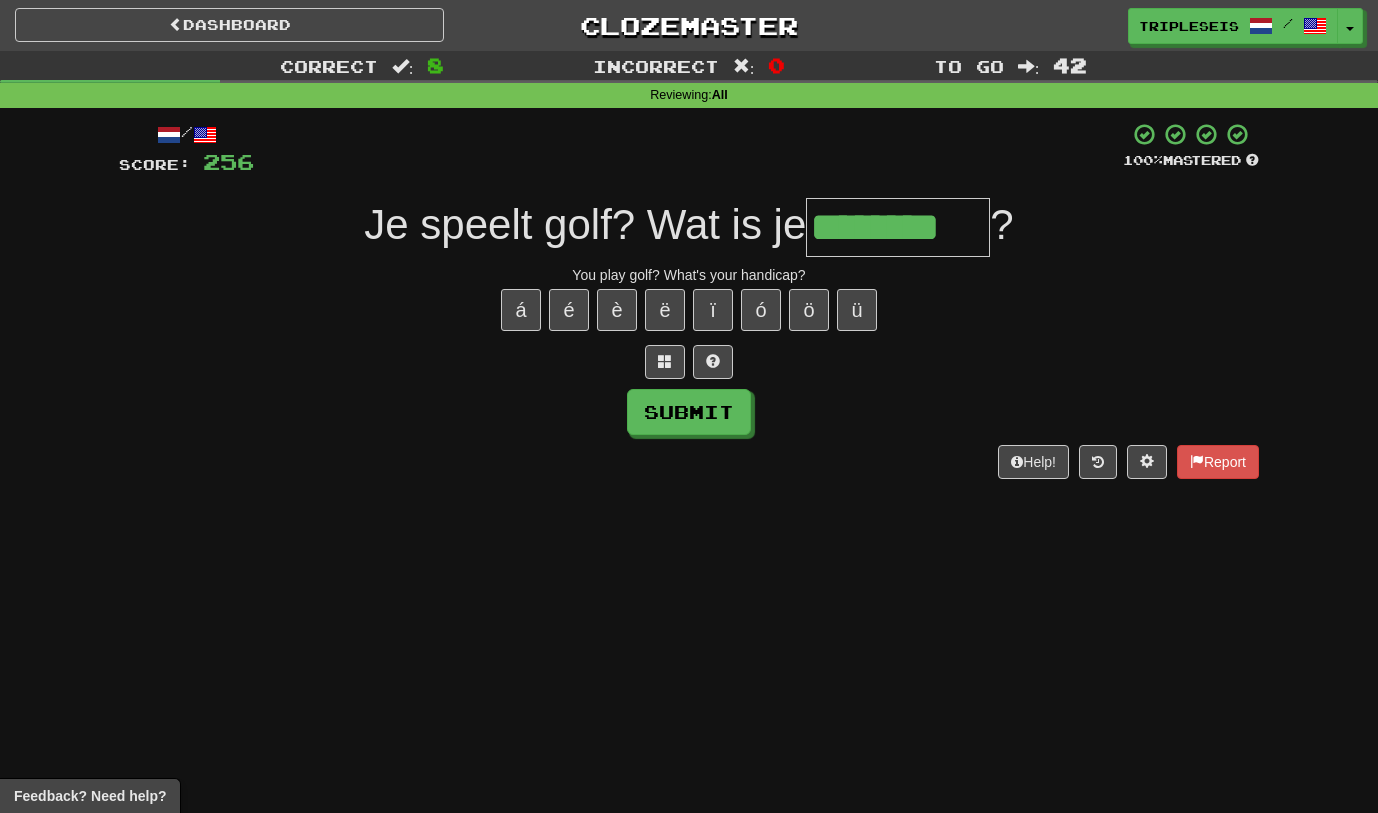 type on "********" 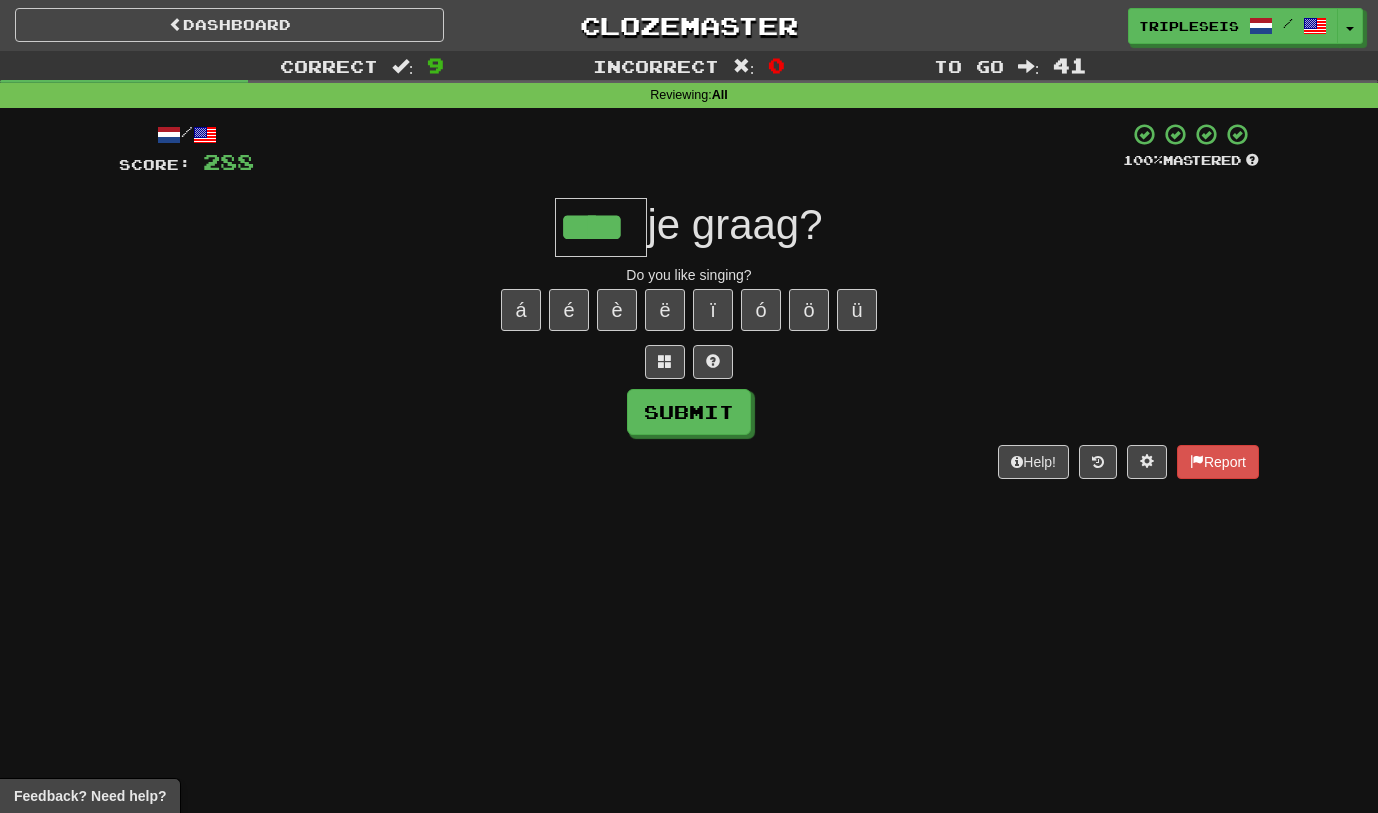 type on "****" 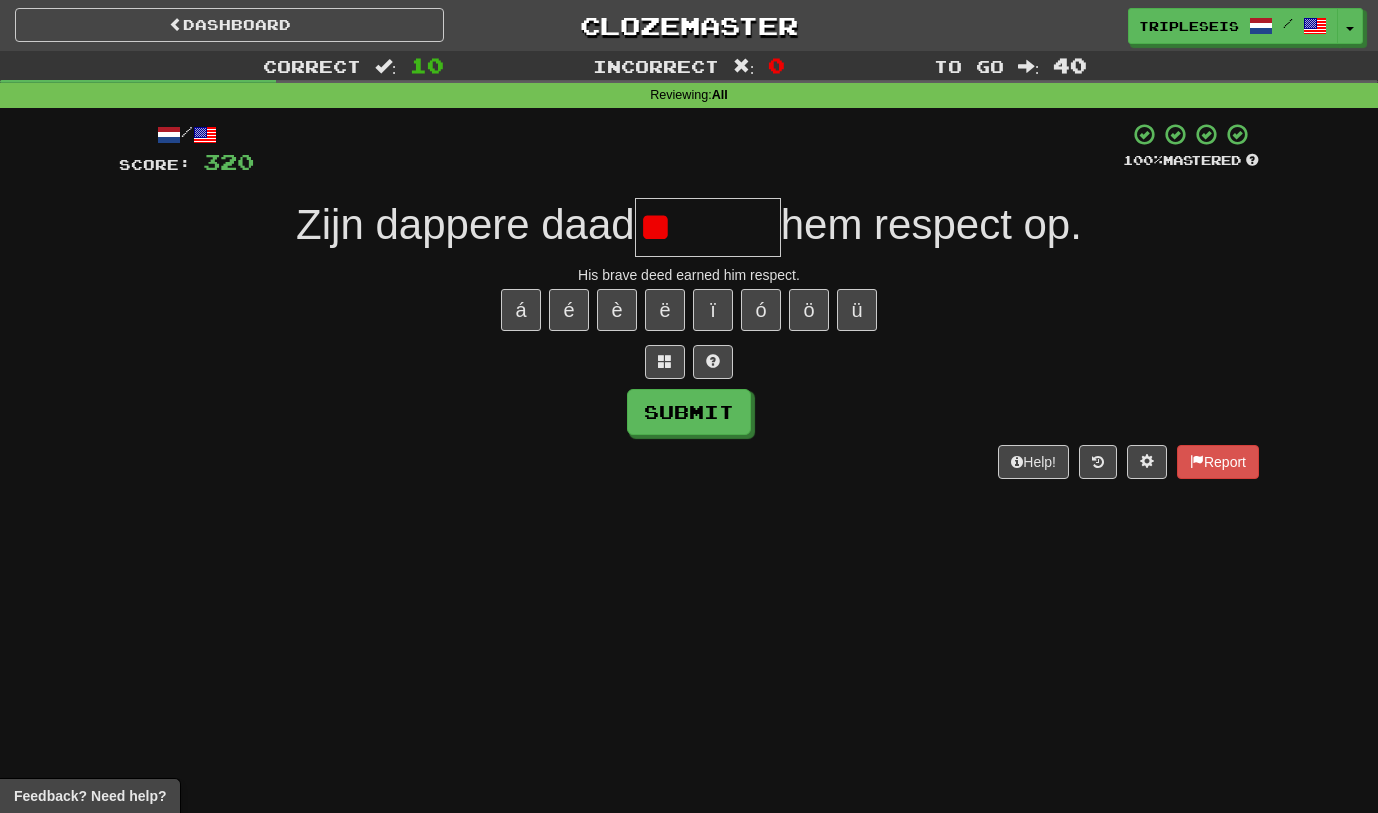 type on "*" 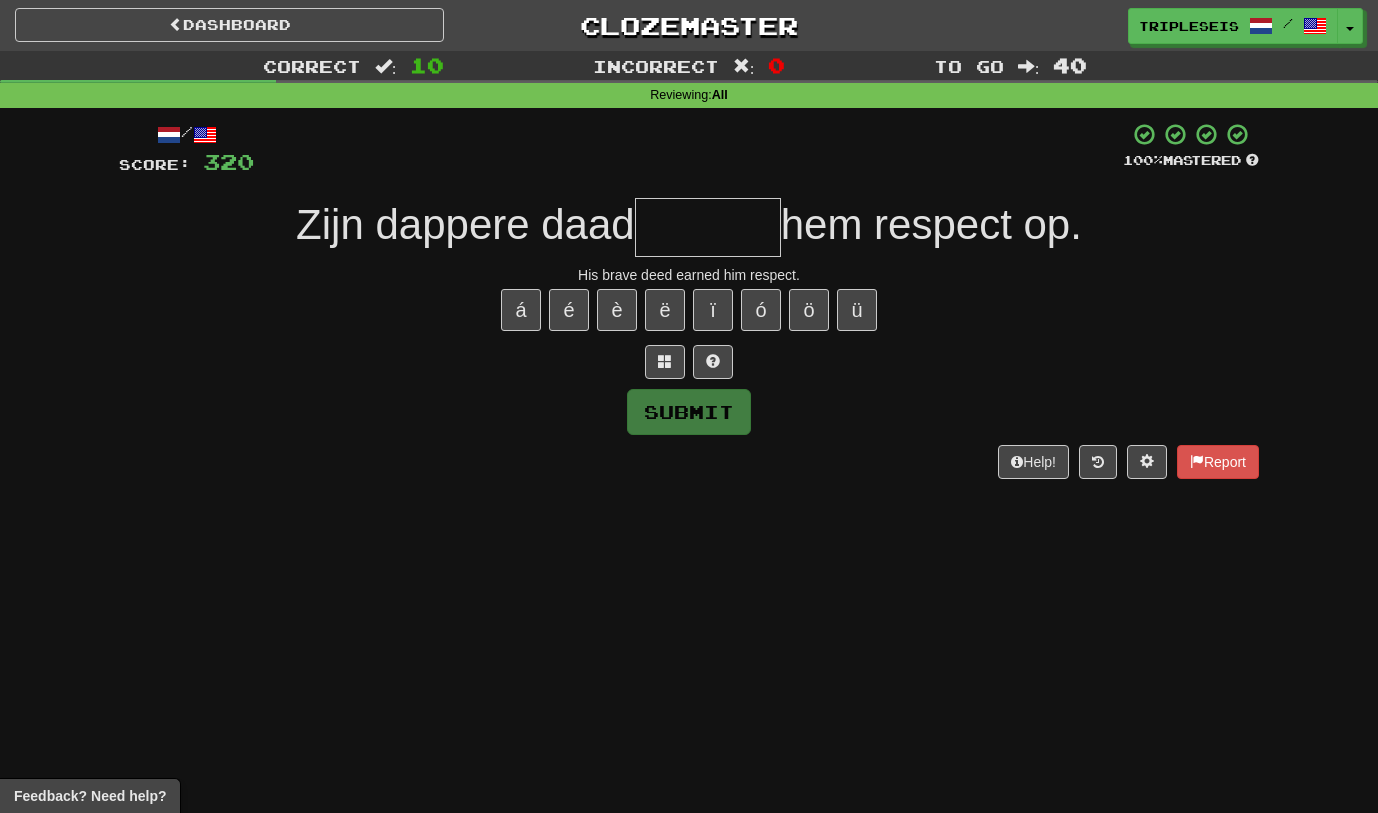 type on "*" 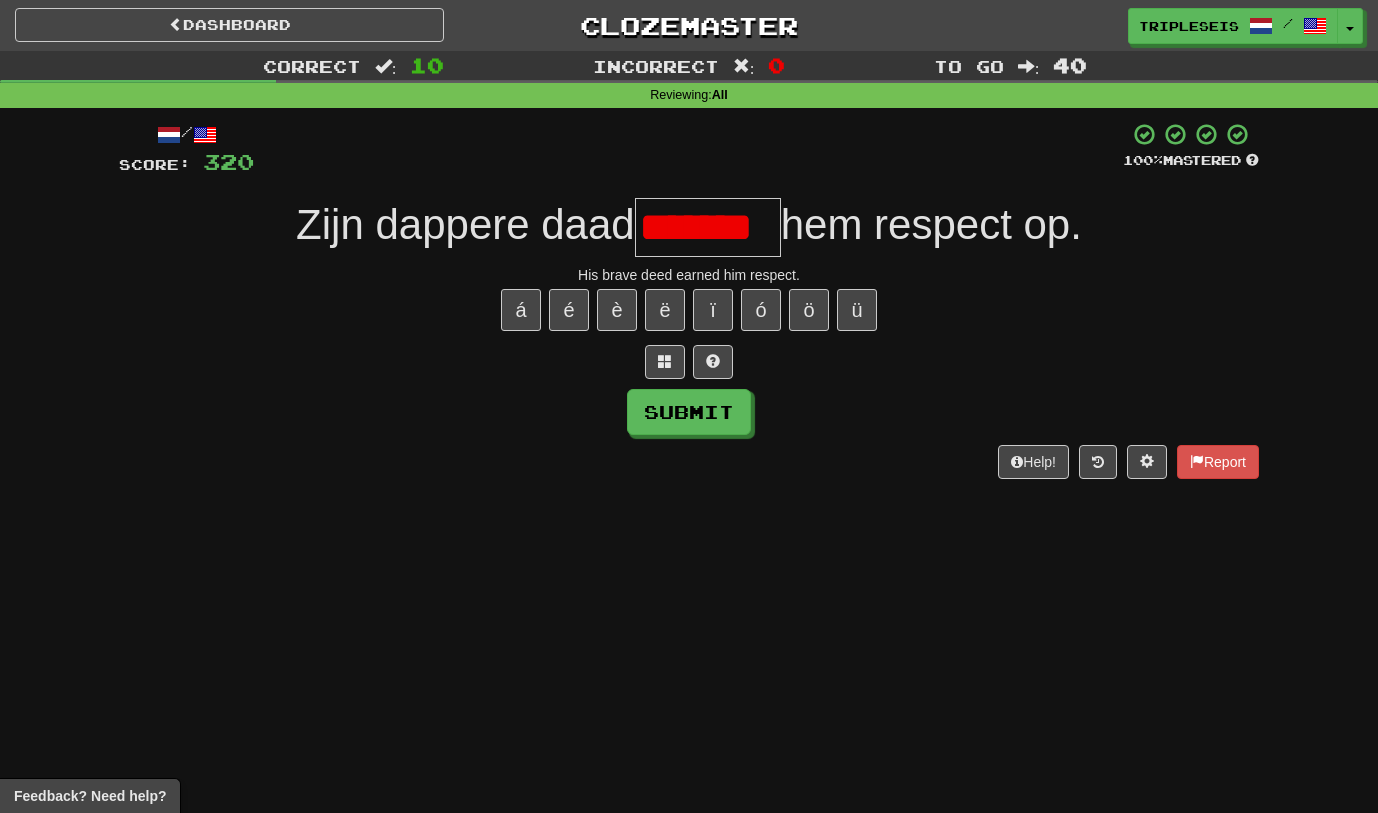 scroll, scrollTop: 0, scrollLeft: 0, axis: both 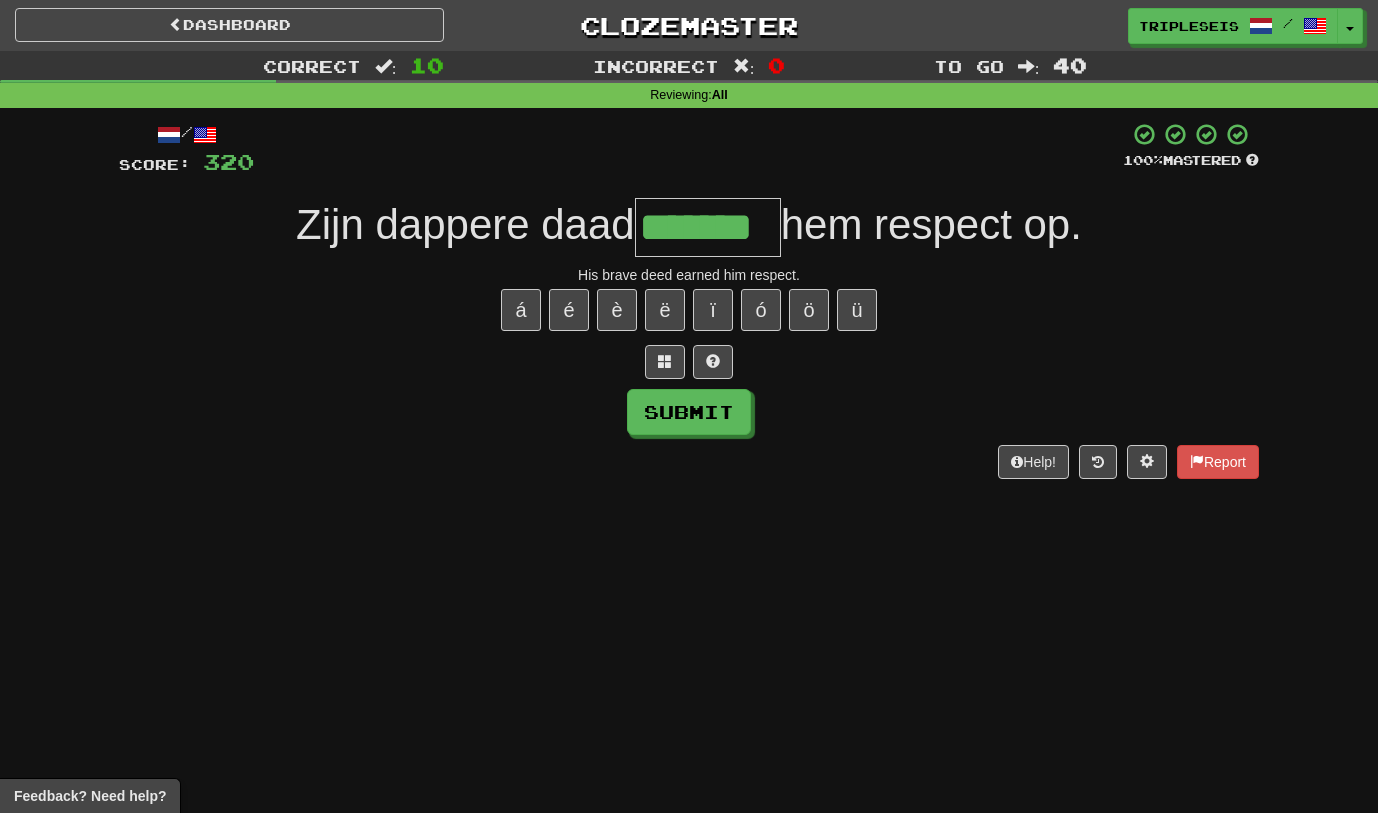 type on "*******" 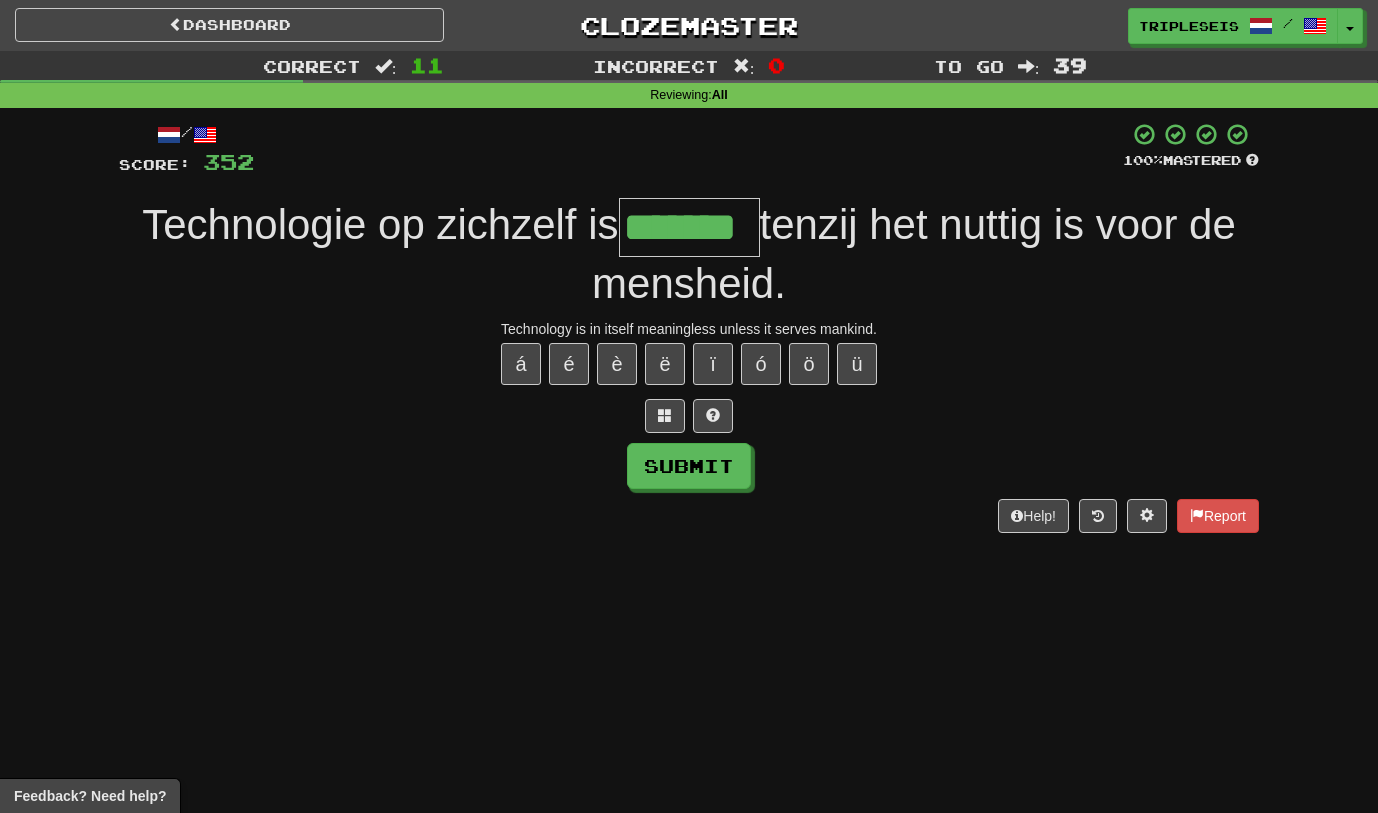 type on "*******" 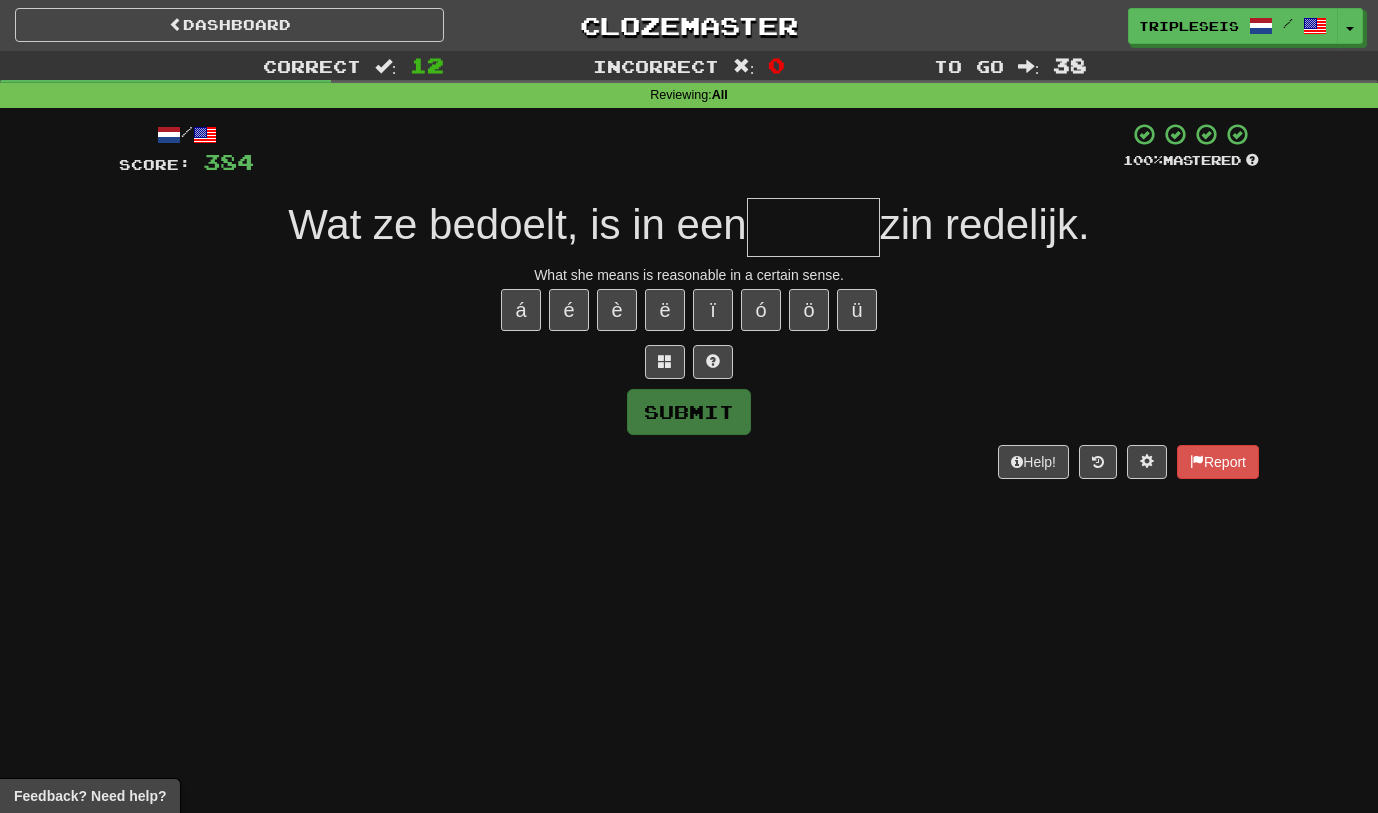 type on "*" 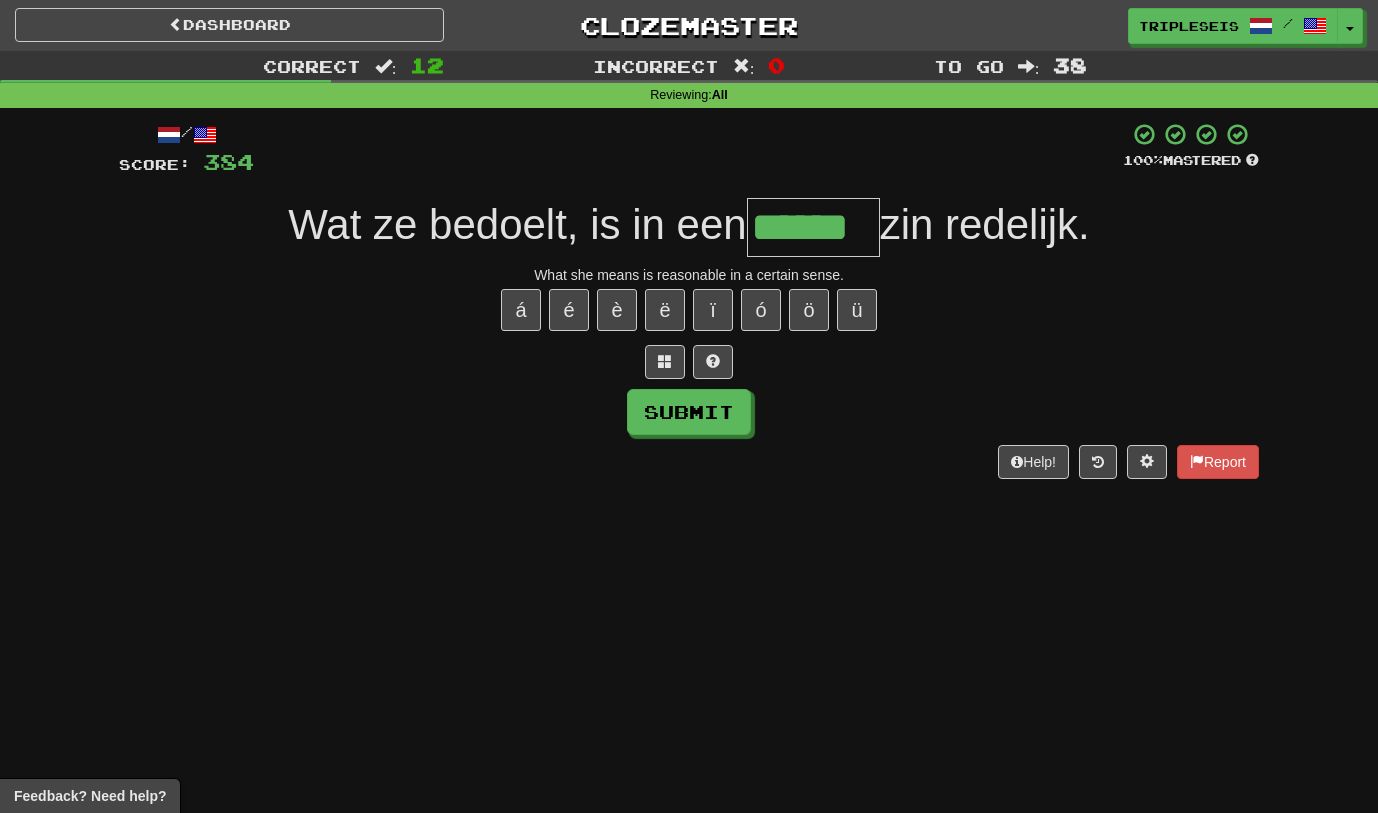type on "******" 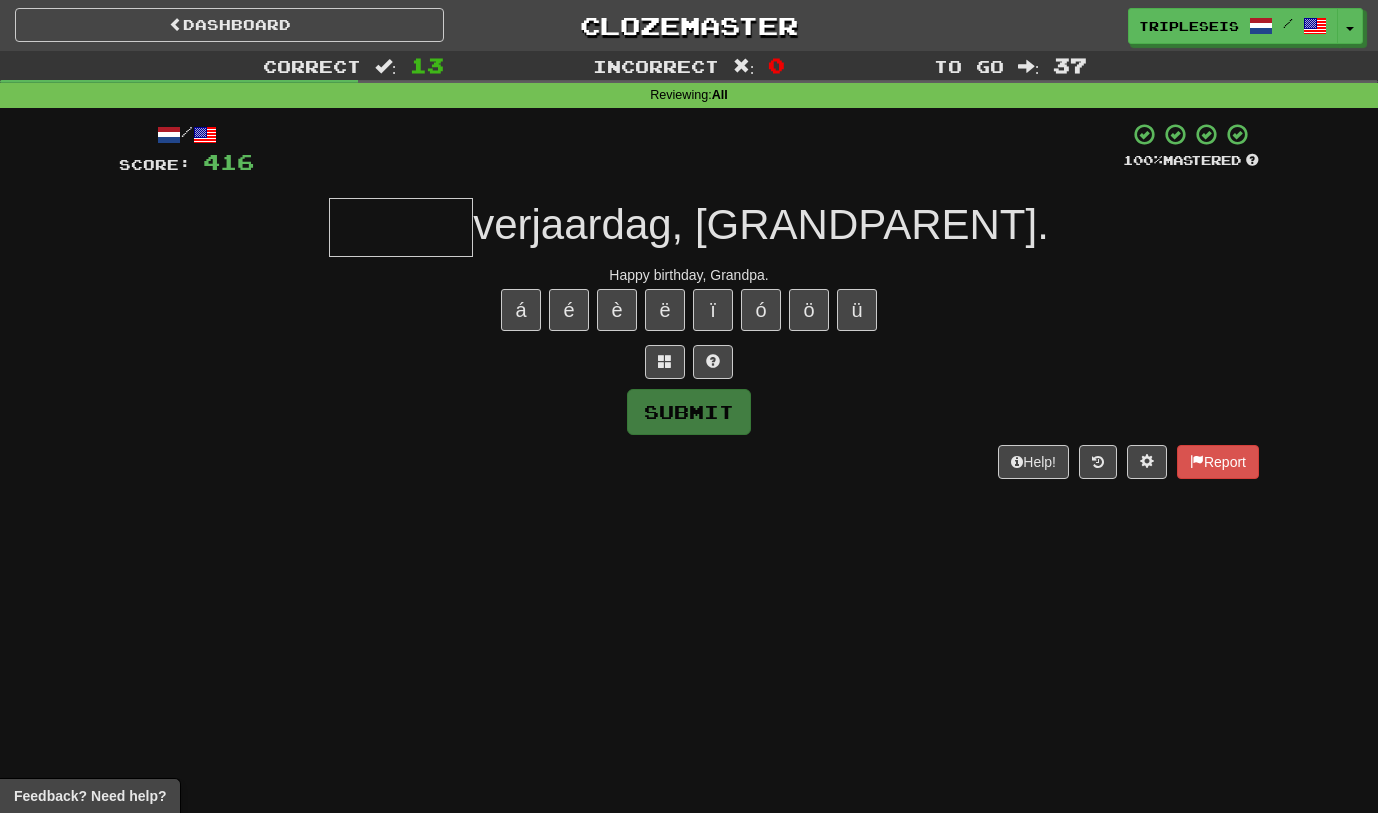 type on "*" 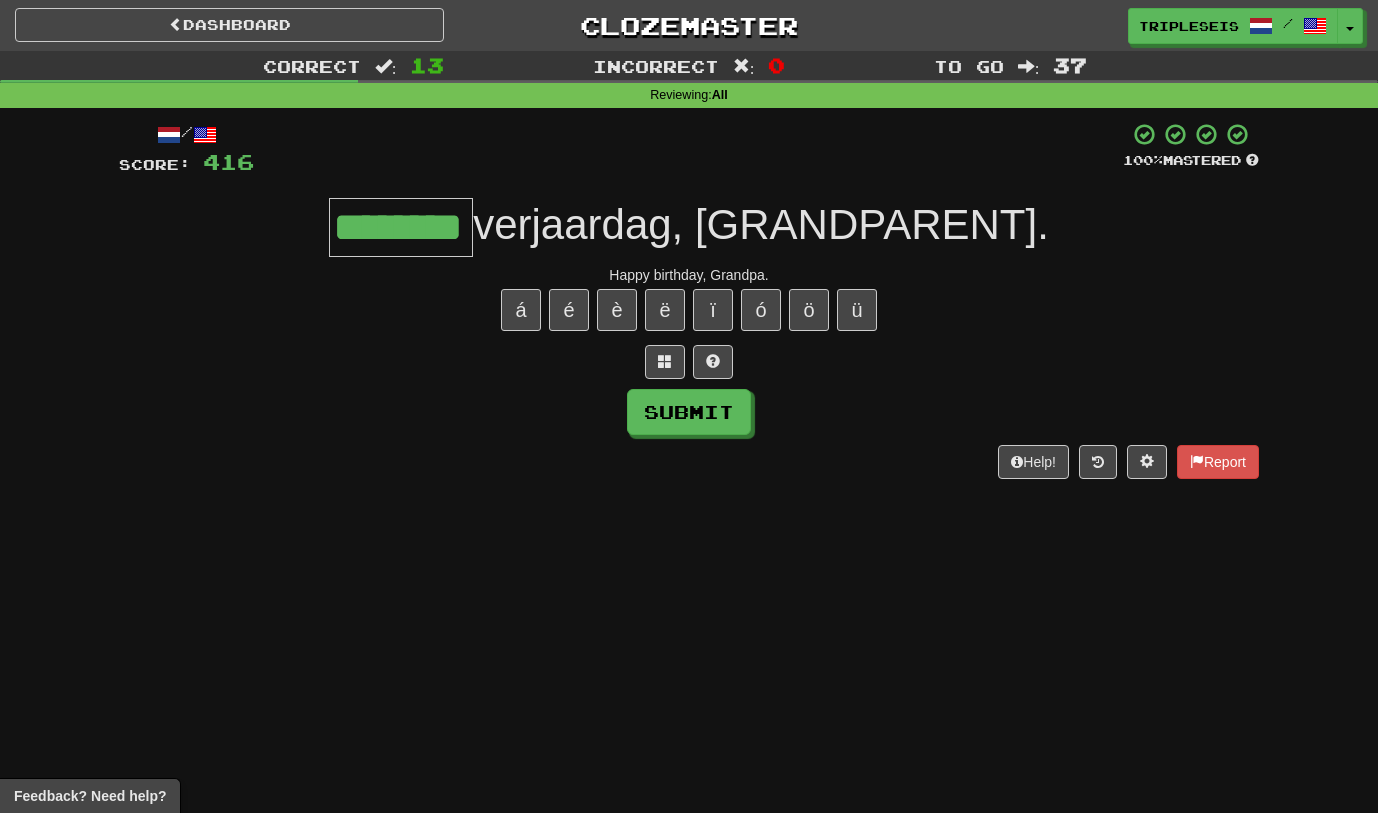 type on "********" 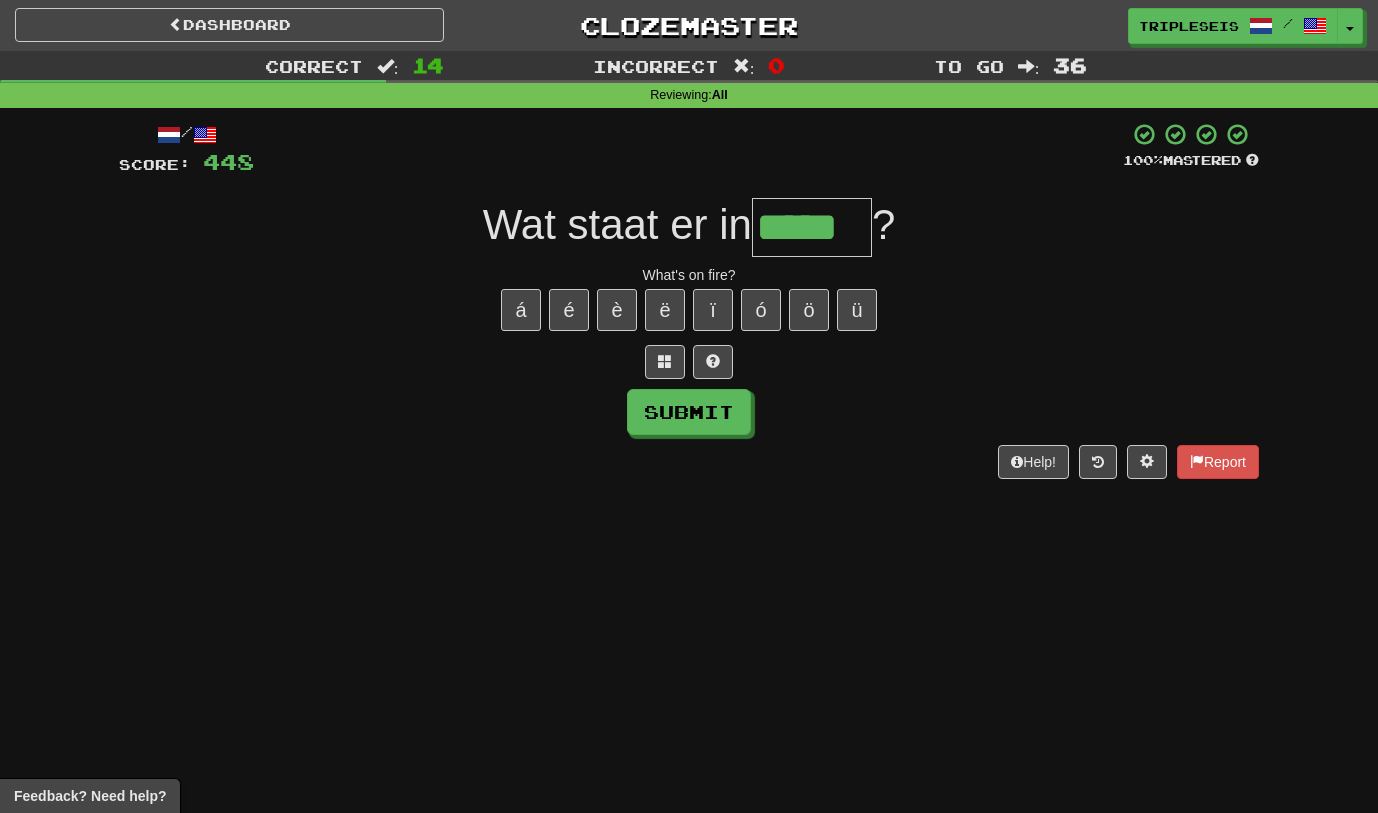 type on "*****" 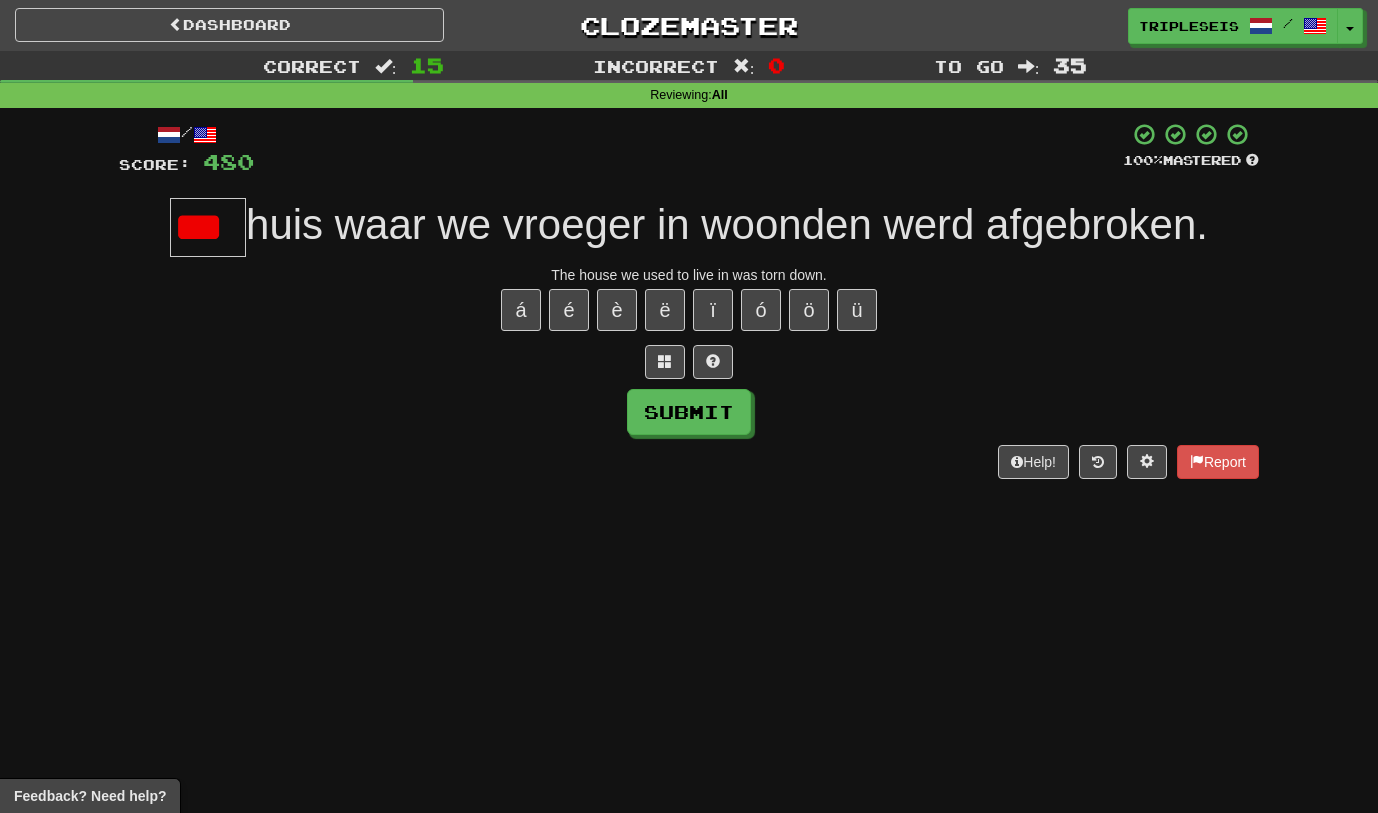 scroll, scrollTop: 0, scrollLeft: 0, axis: both 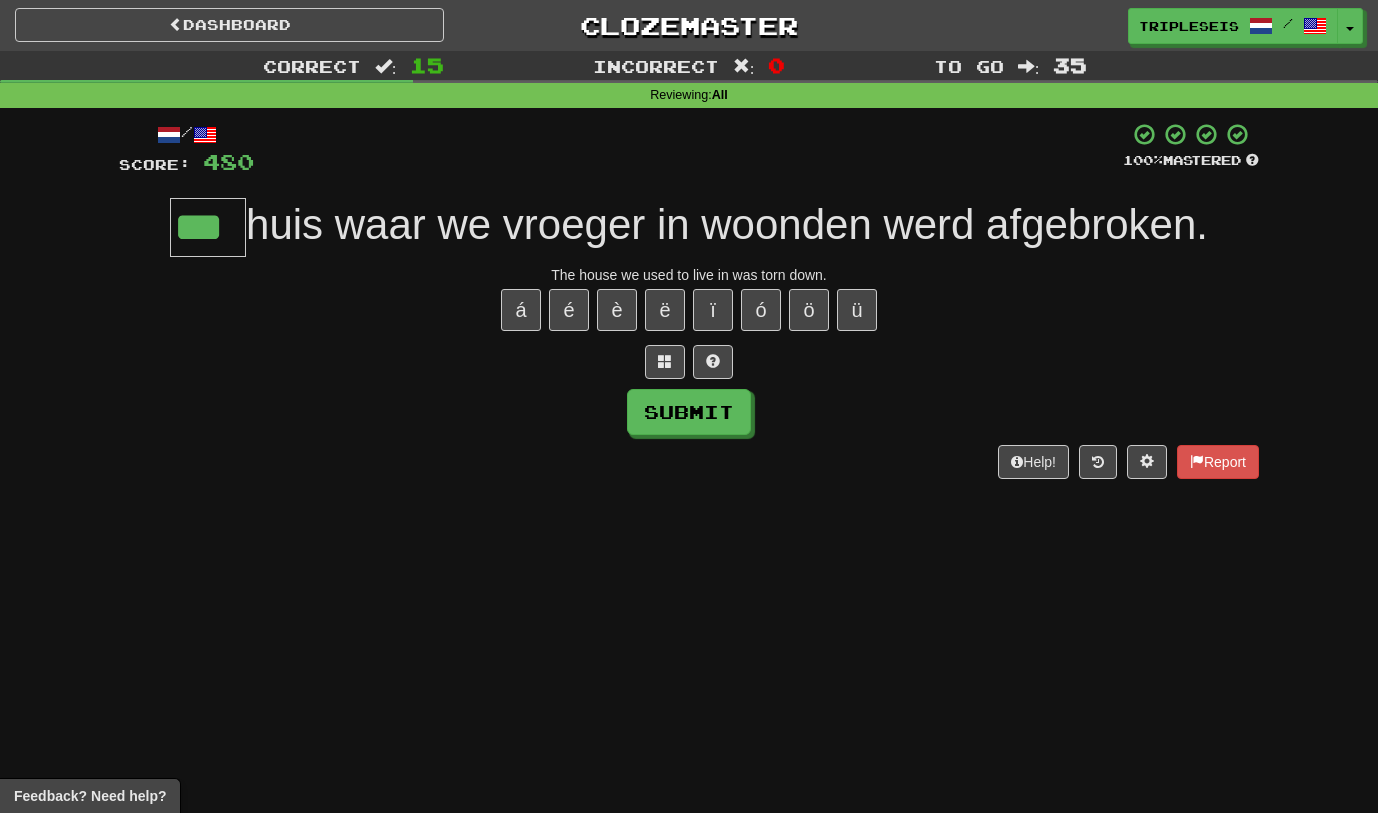 type on "***" 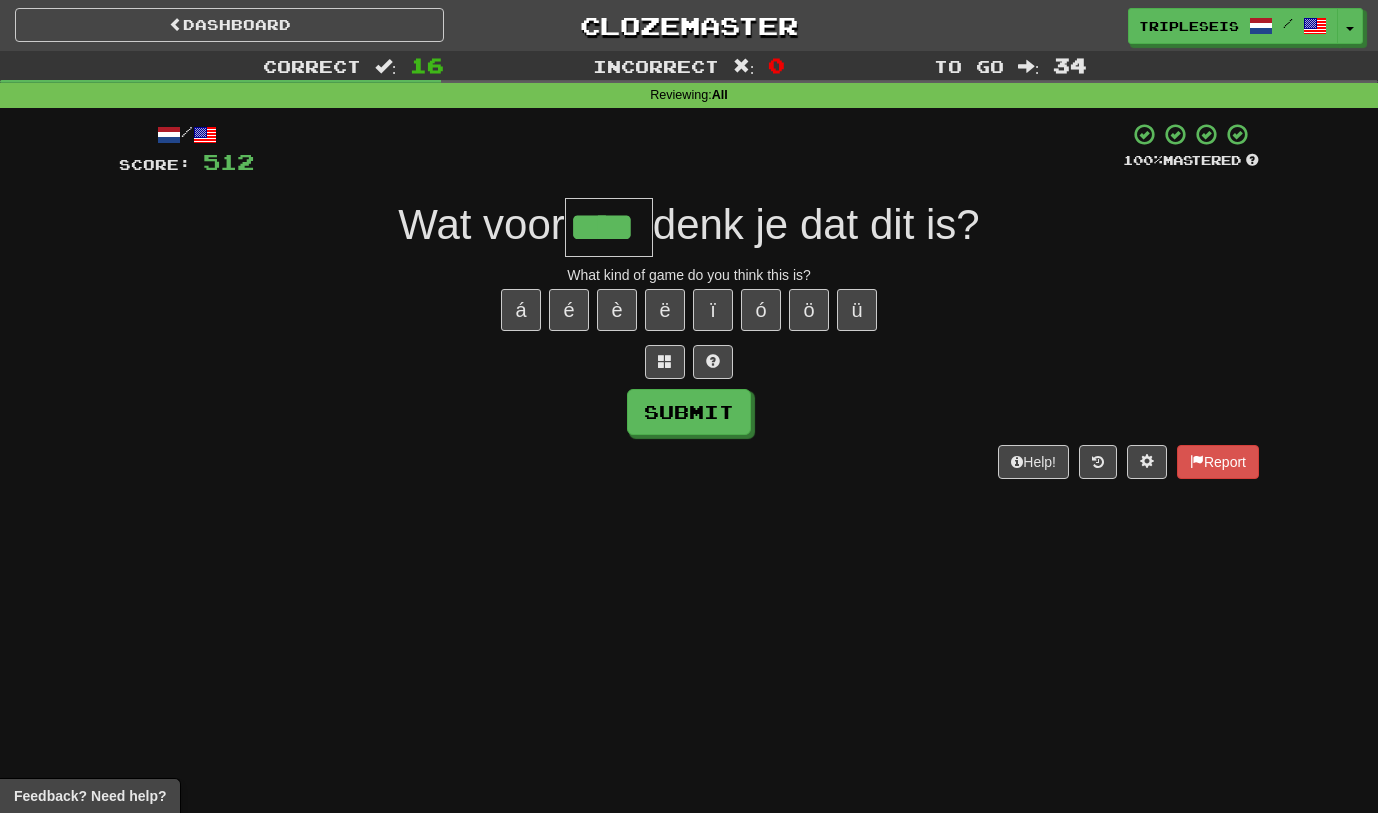 type on "****" 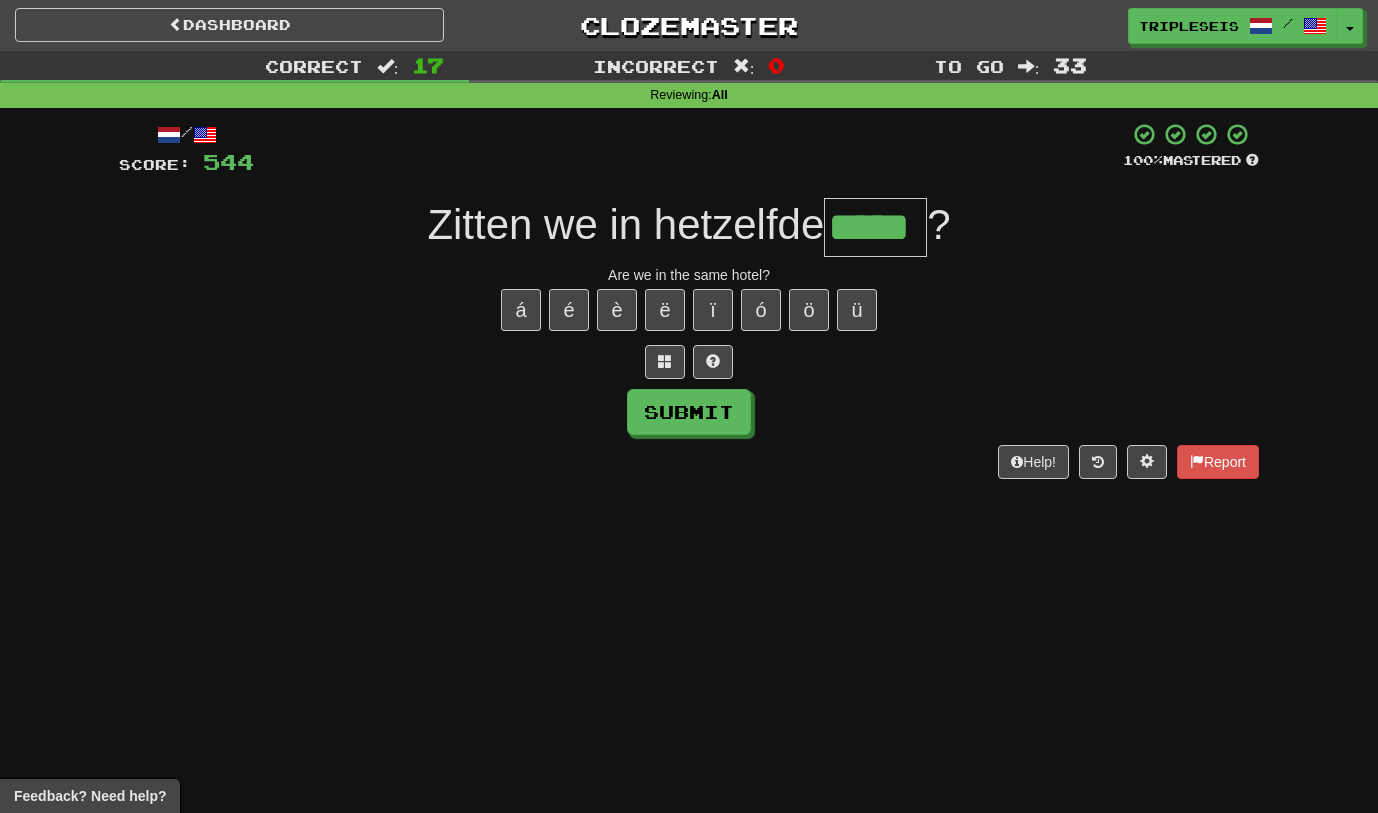 type on "*****" 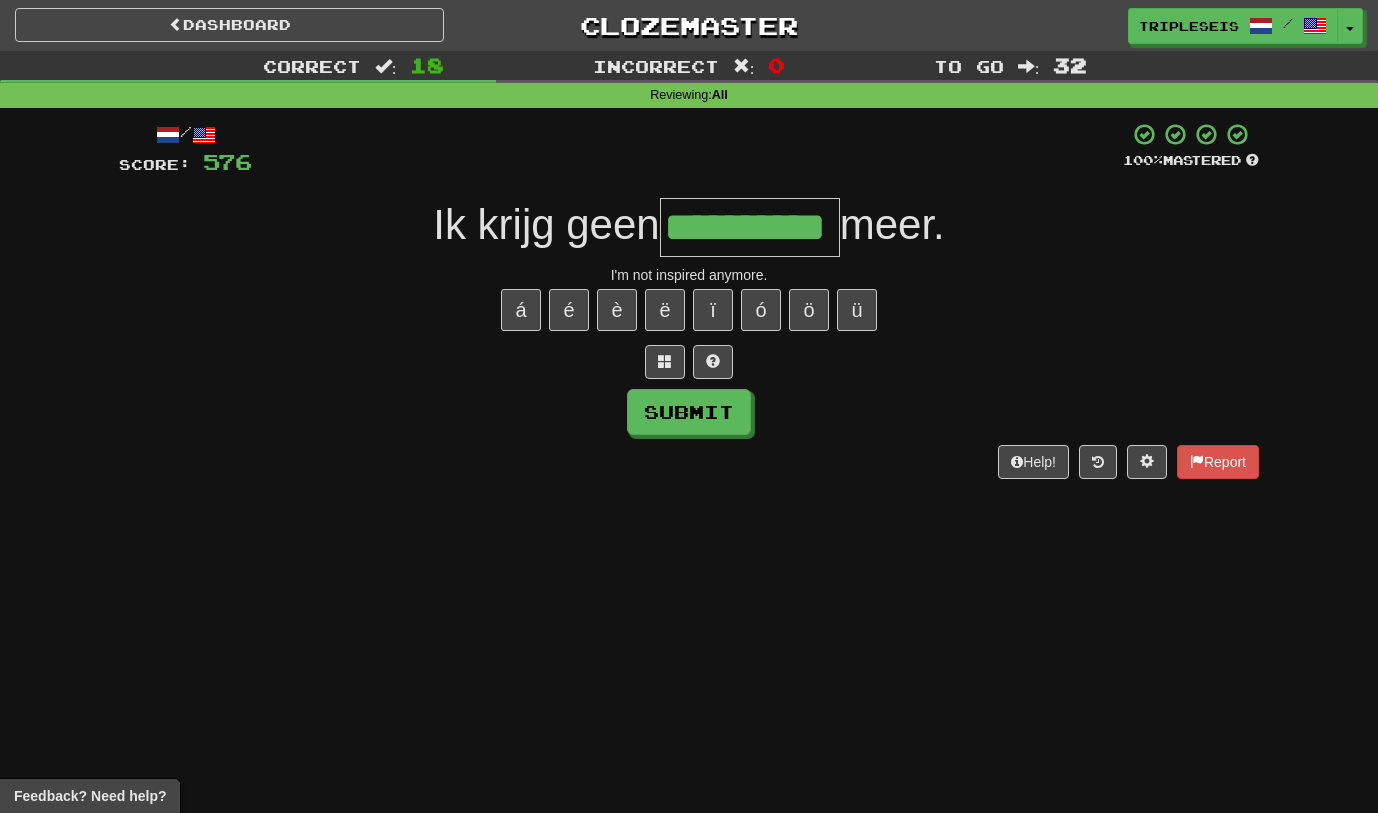 type on "**********" 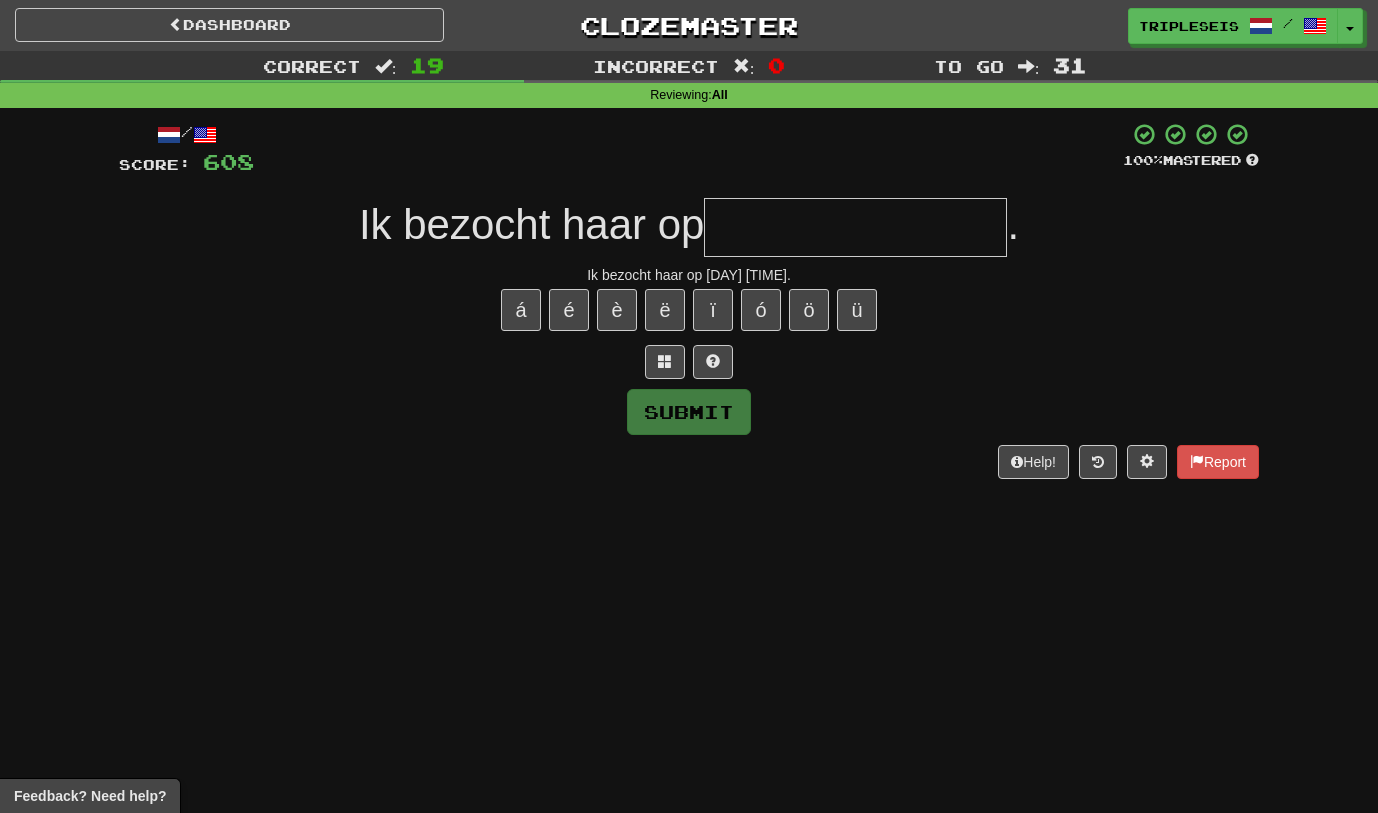 click at bounding box center [855, 227] 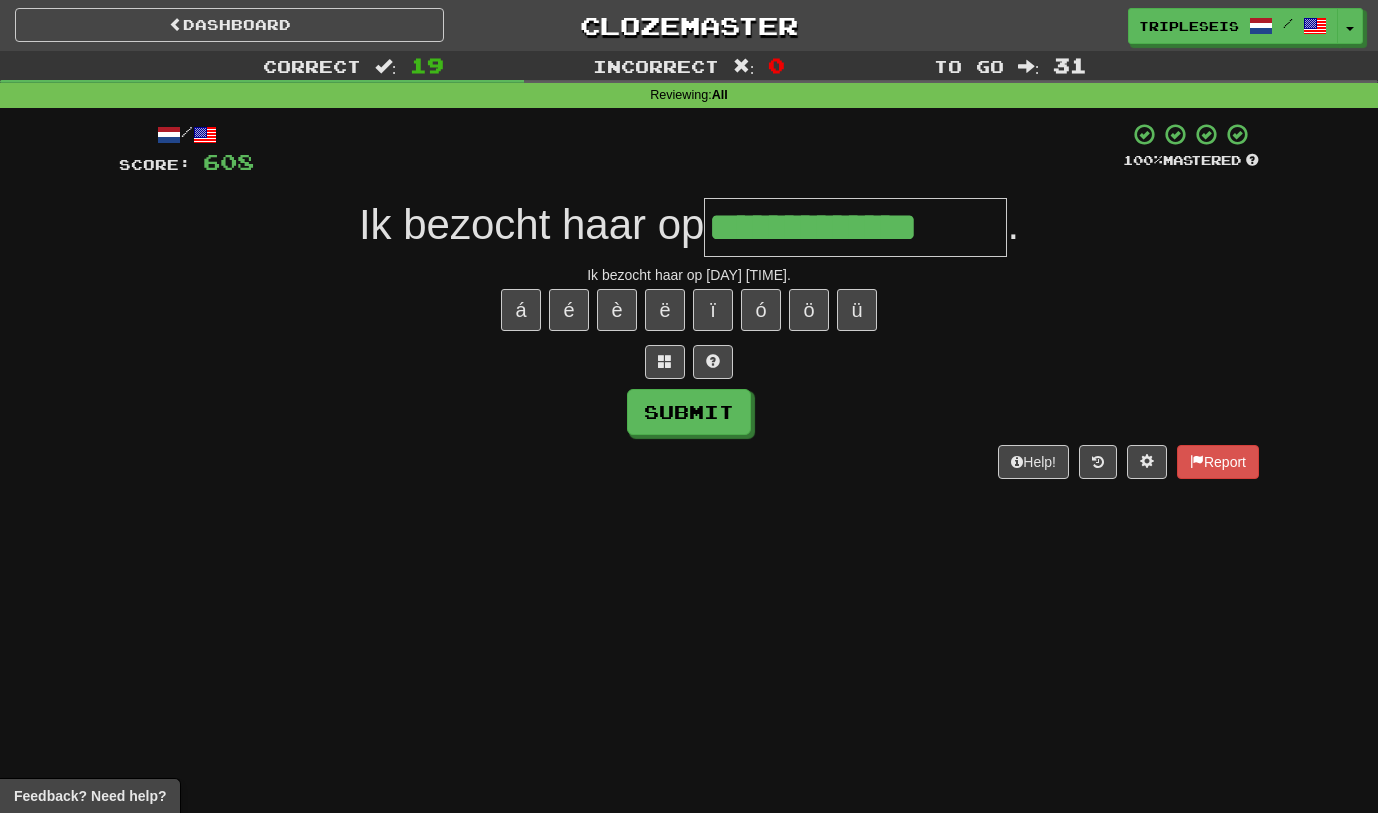 type on "**********" 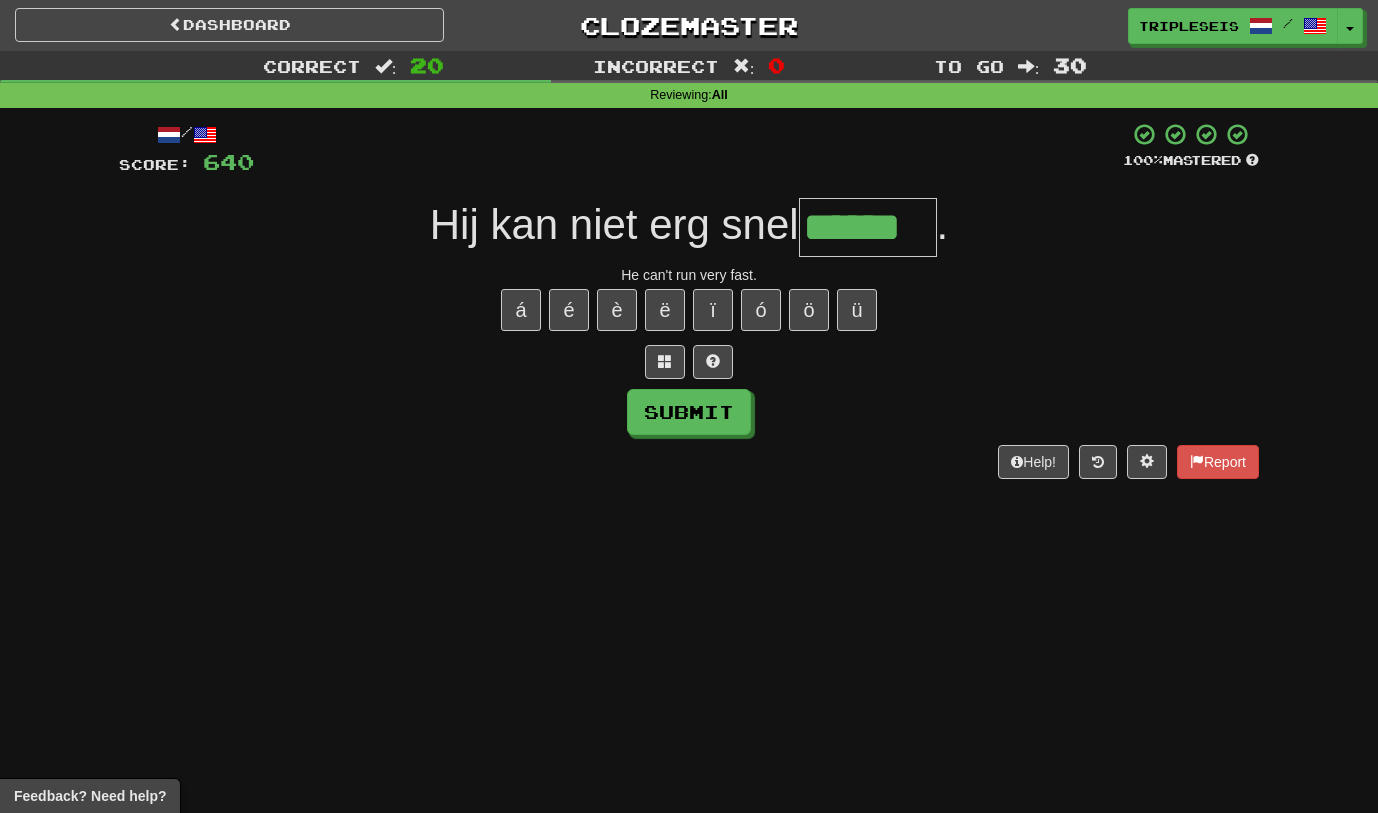type on "******" 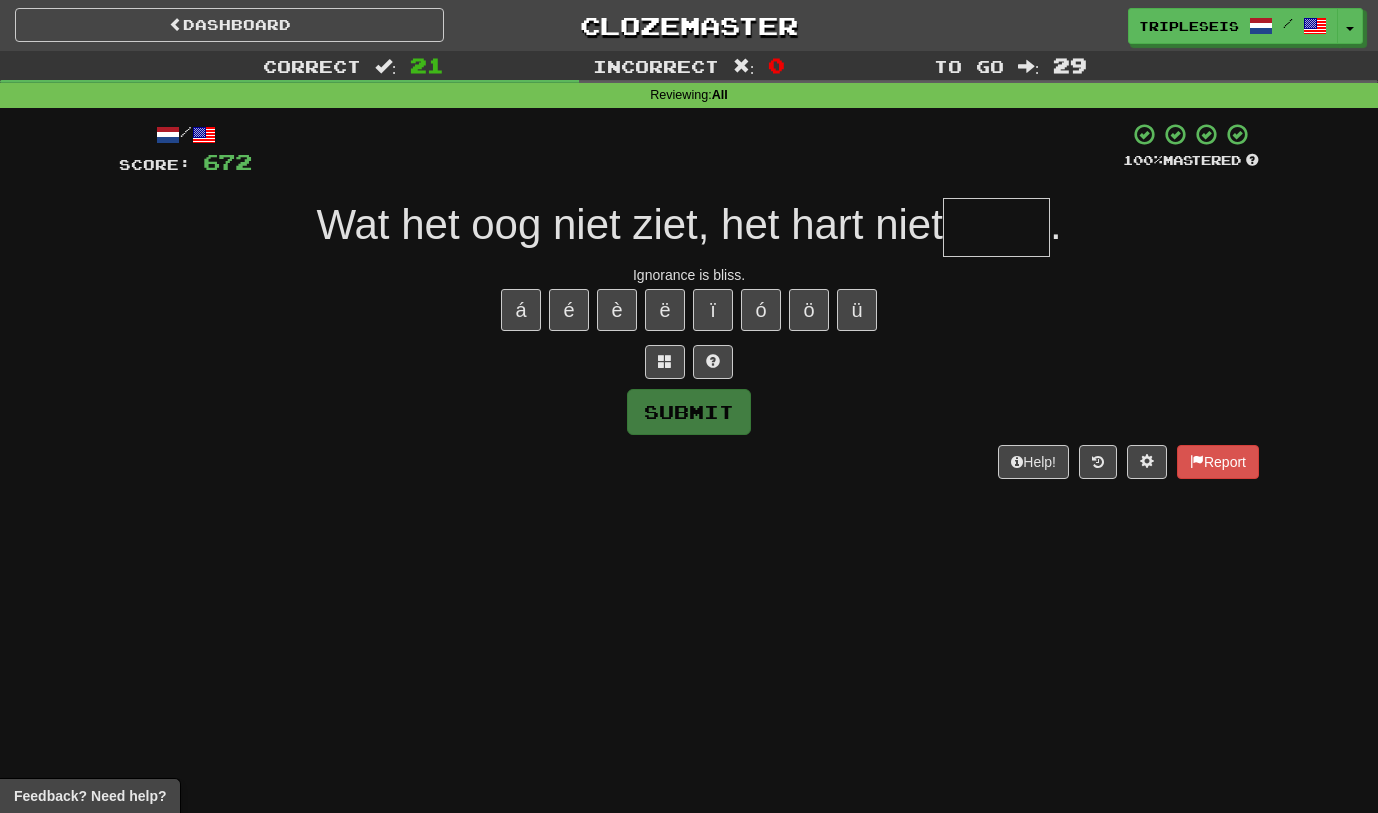 type on "*" 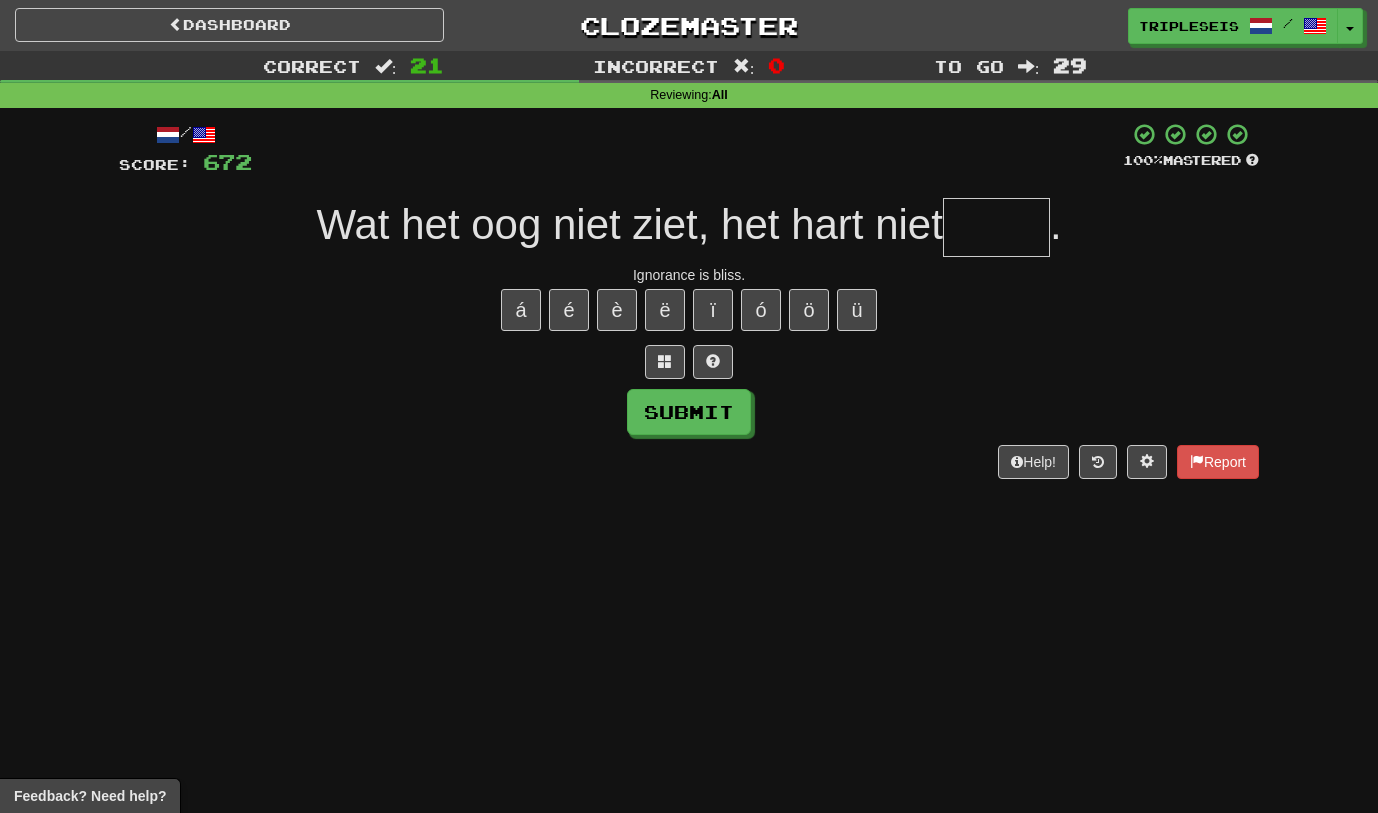 type on "*" 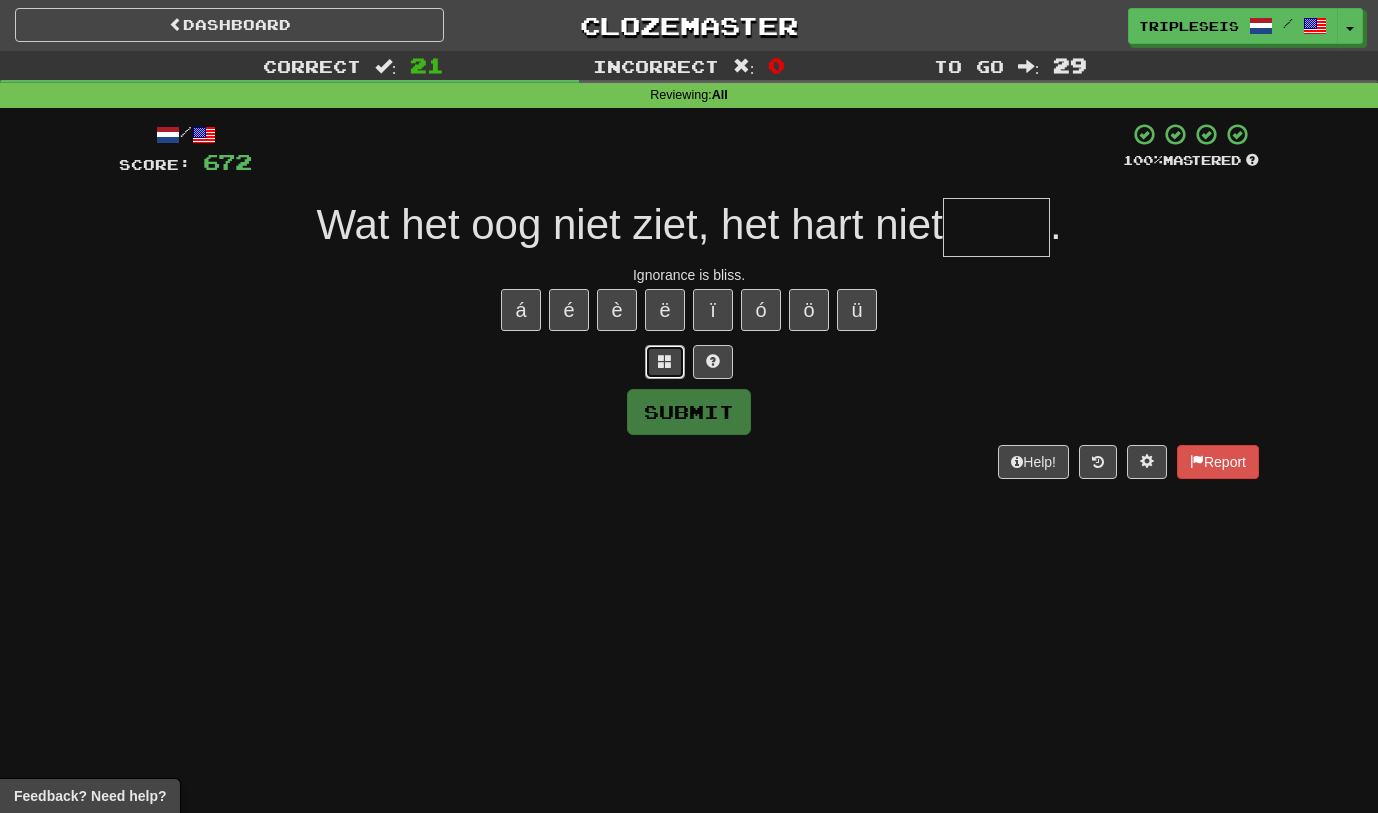 click at bounding box center [665, 362] 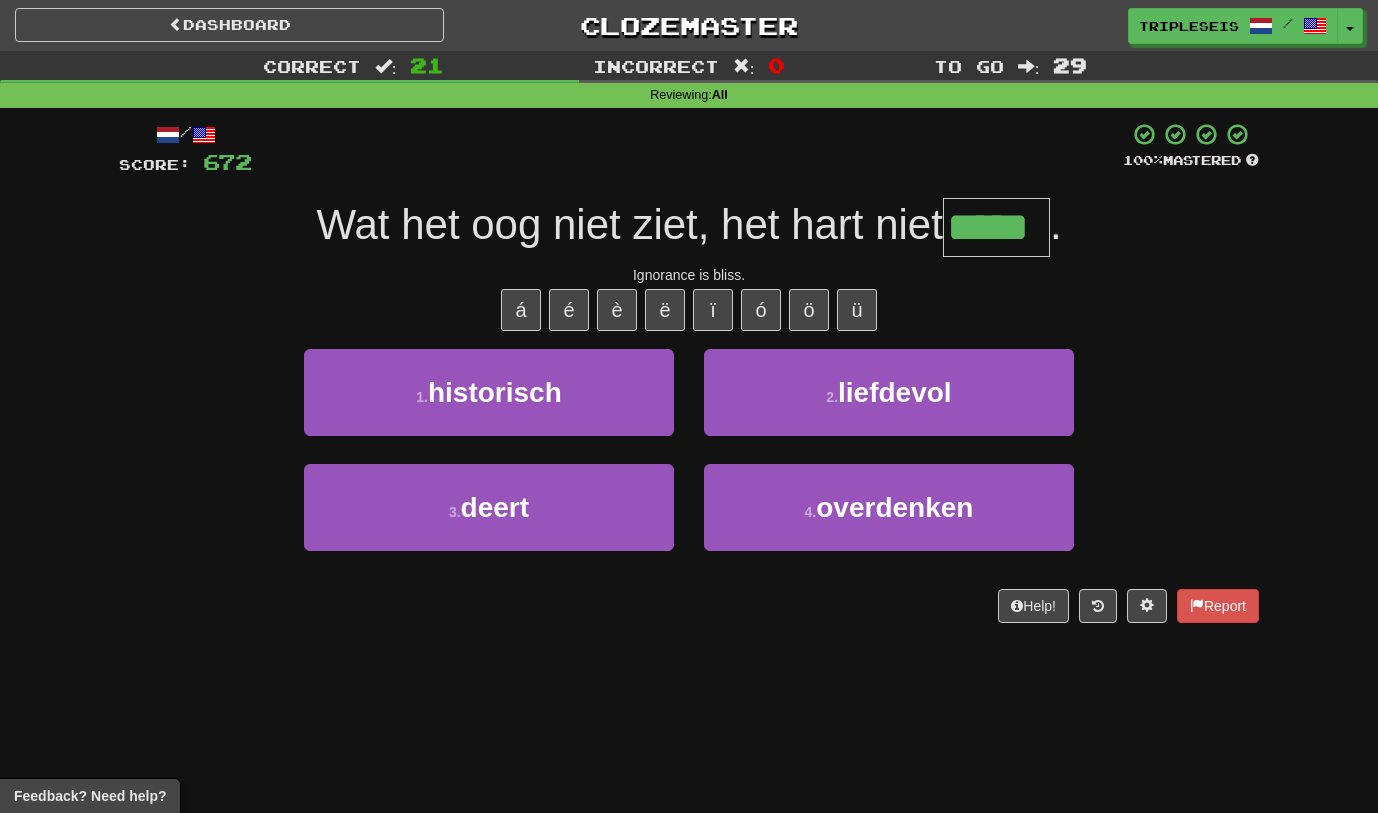 type on "*****" 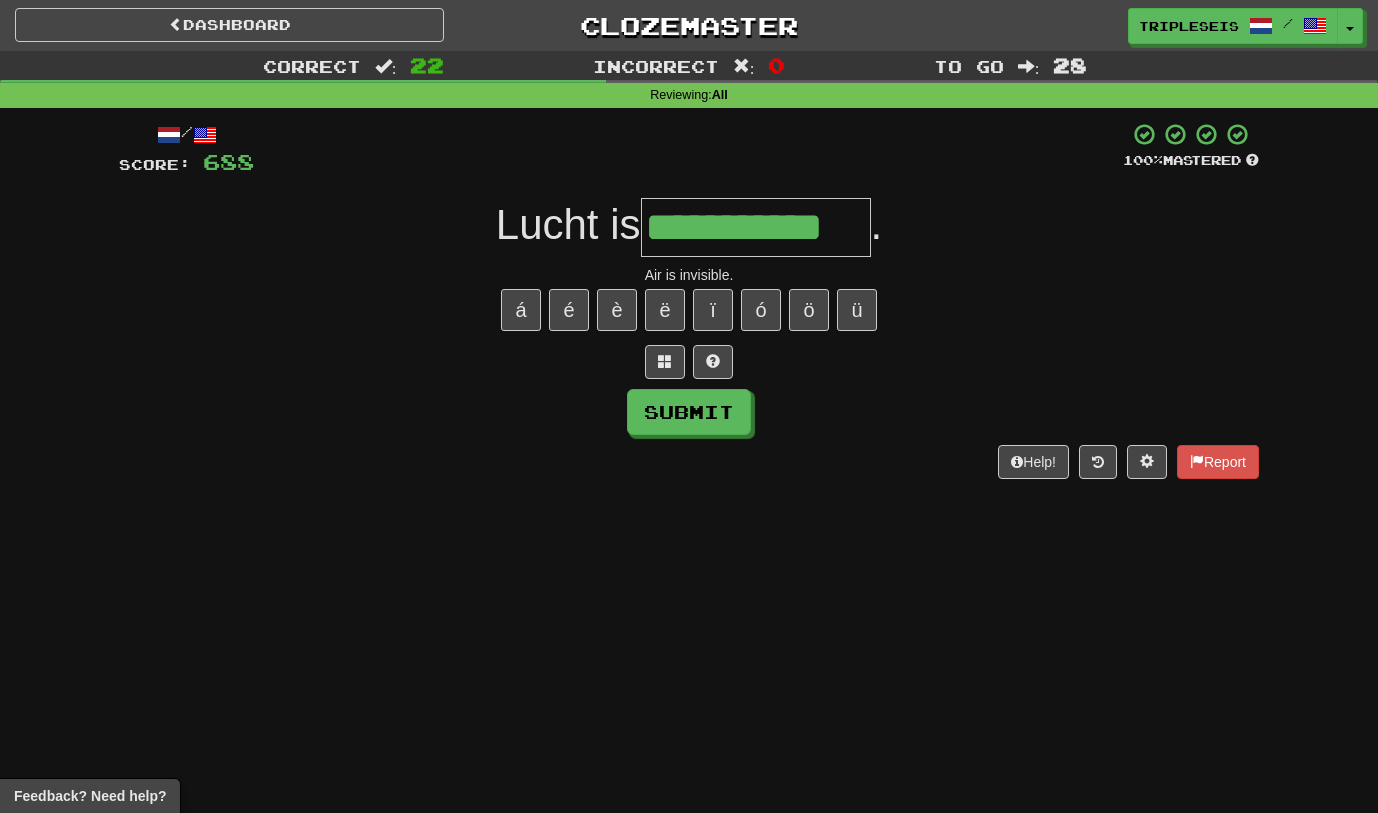 type on "**********" 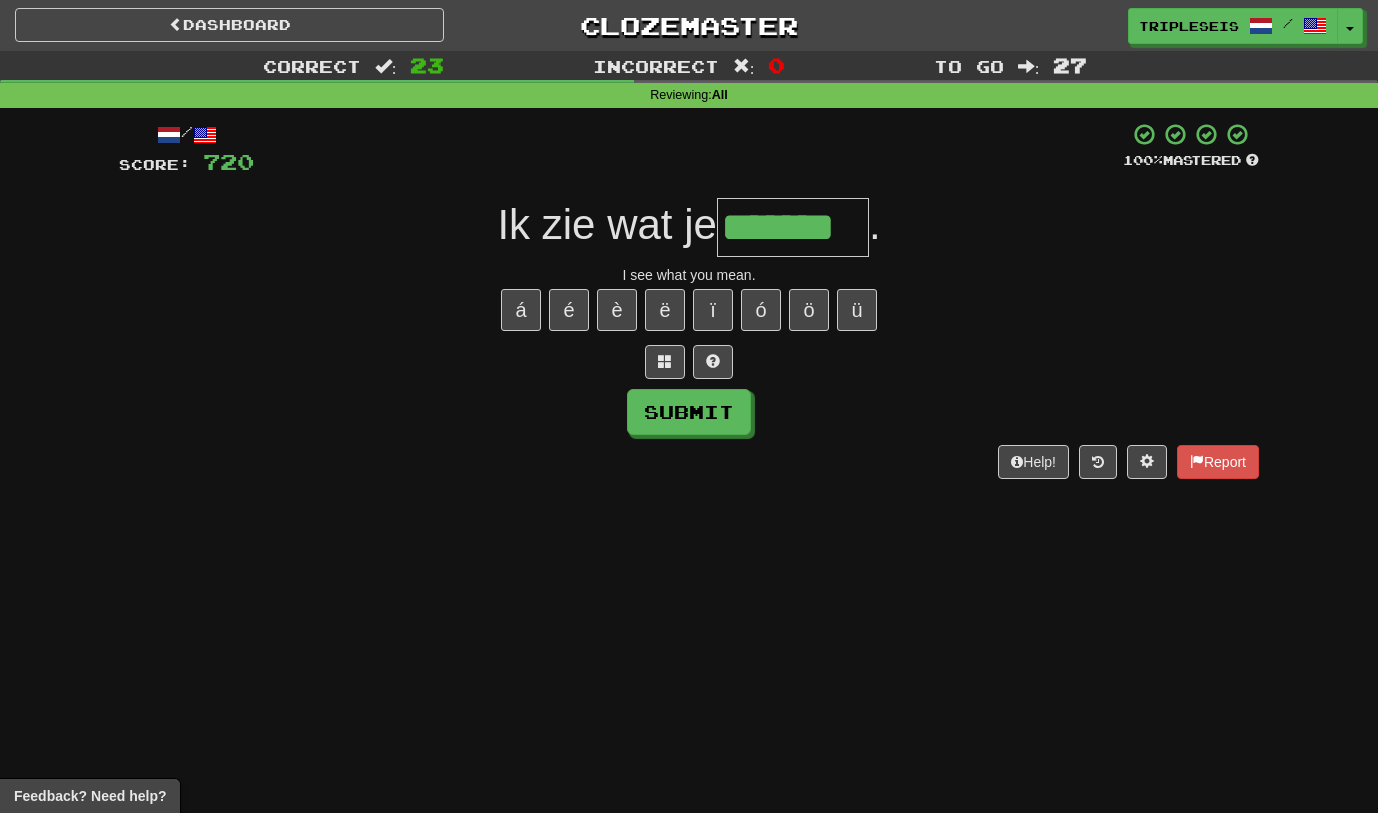type on "*******" 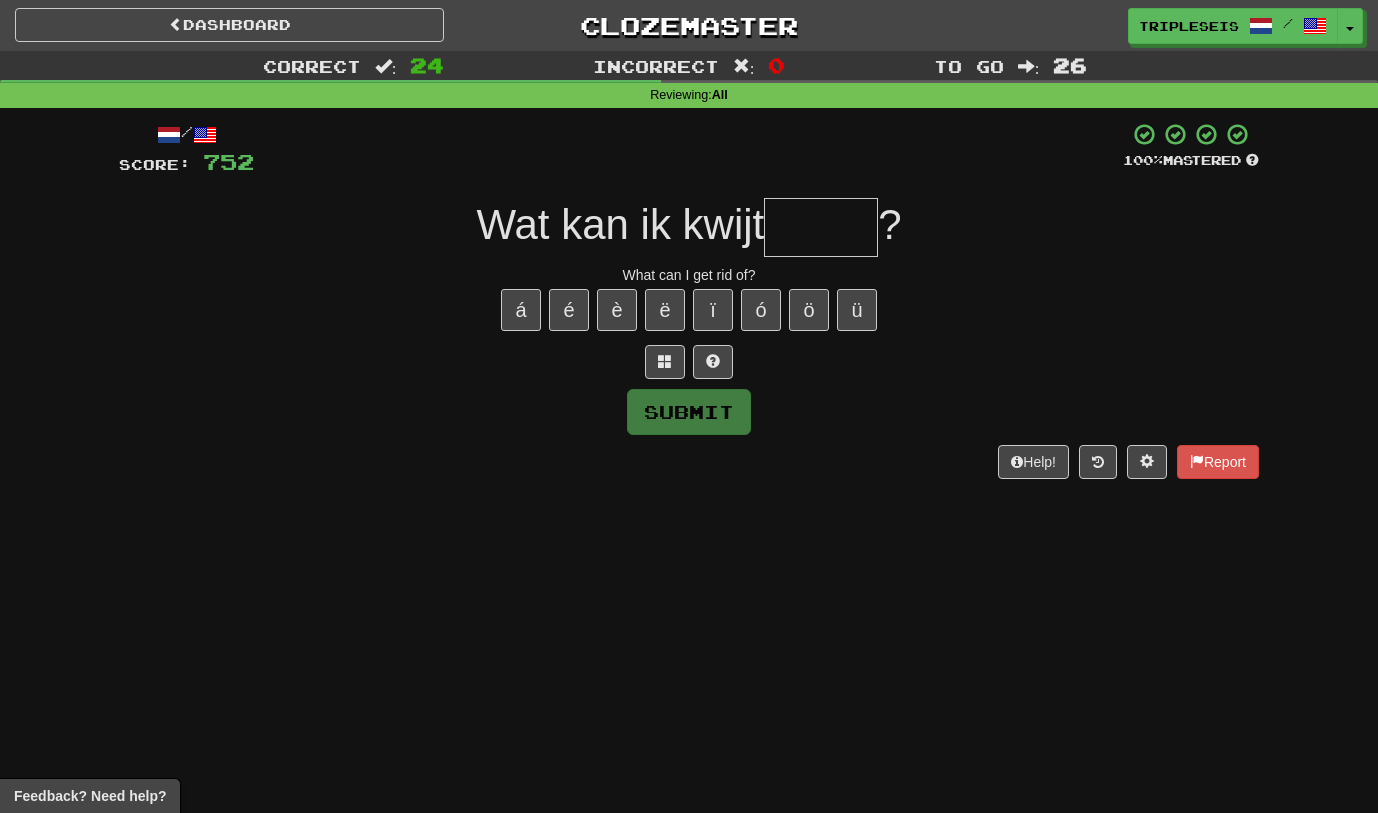 type on "*" 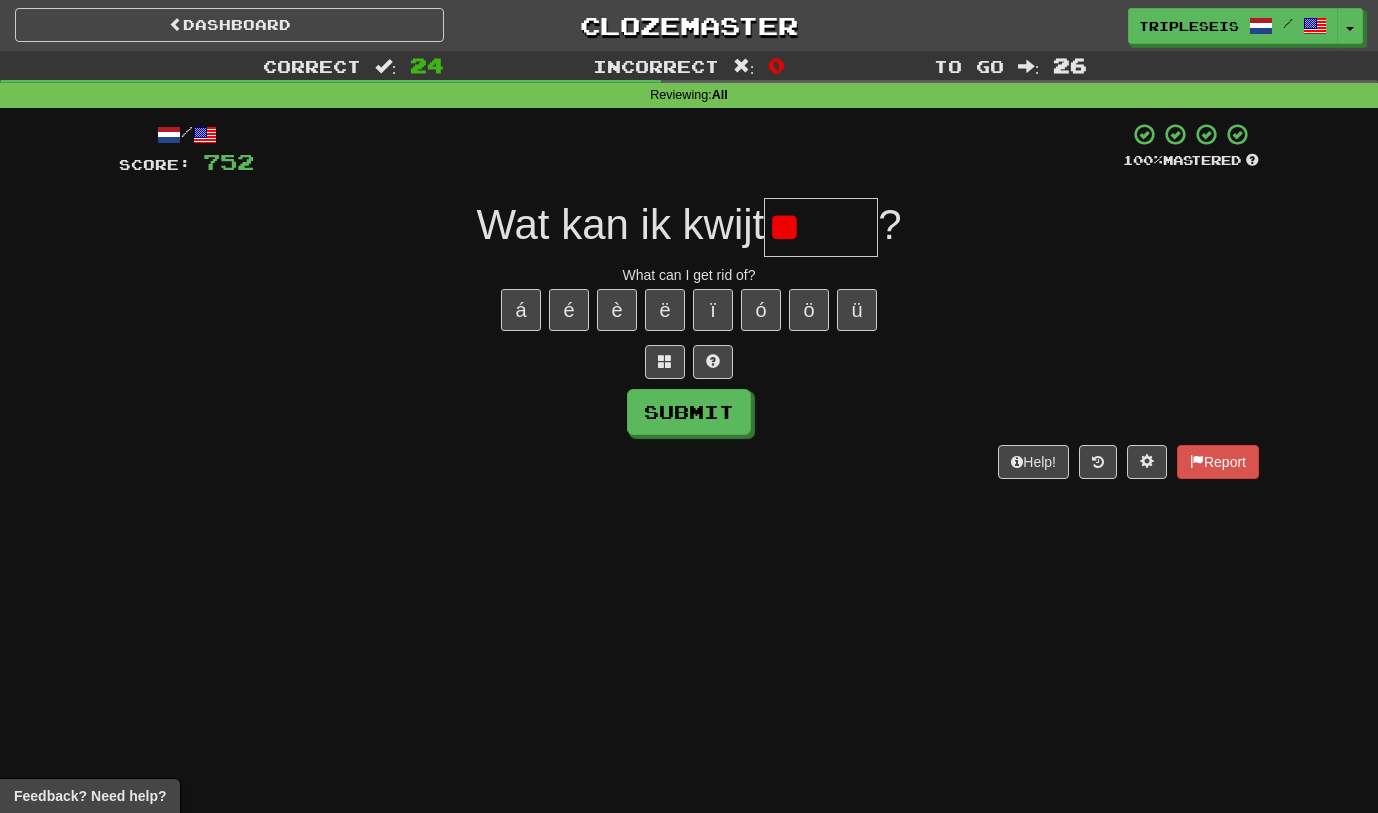 type on "*" 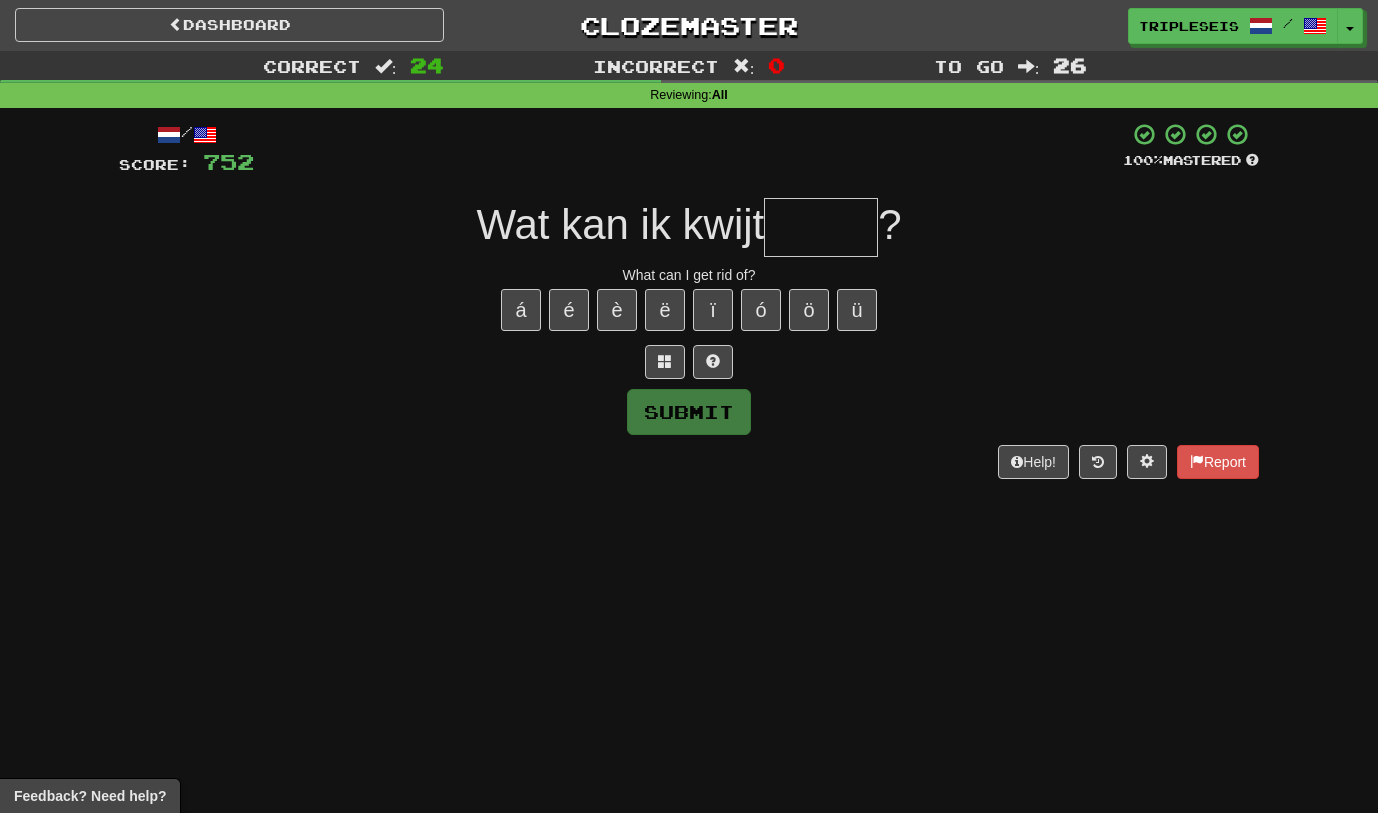 type on "*" 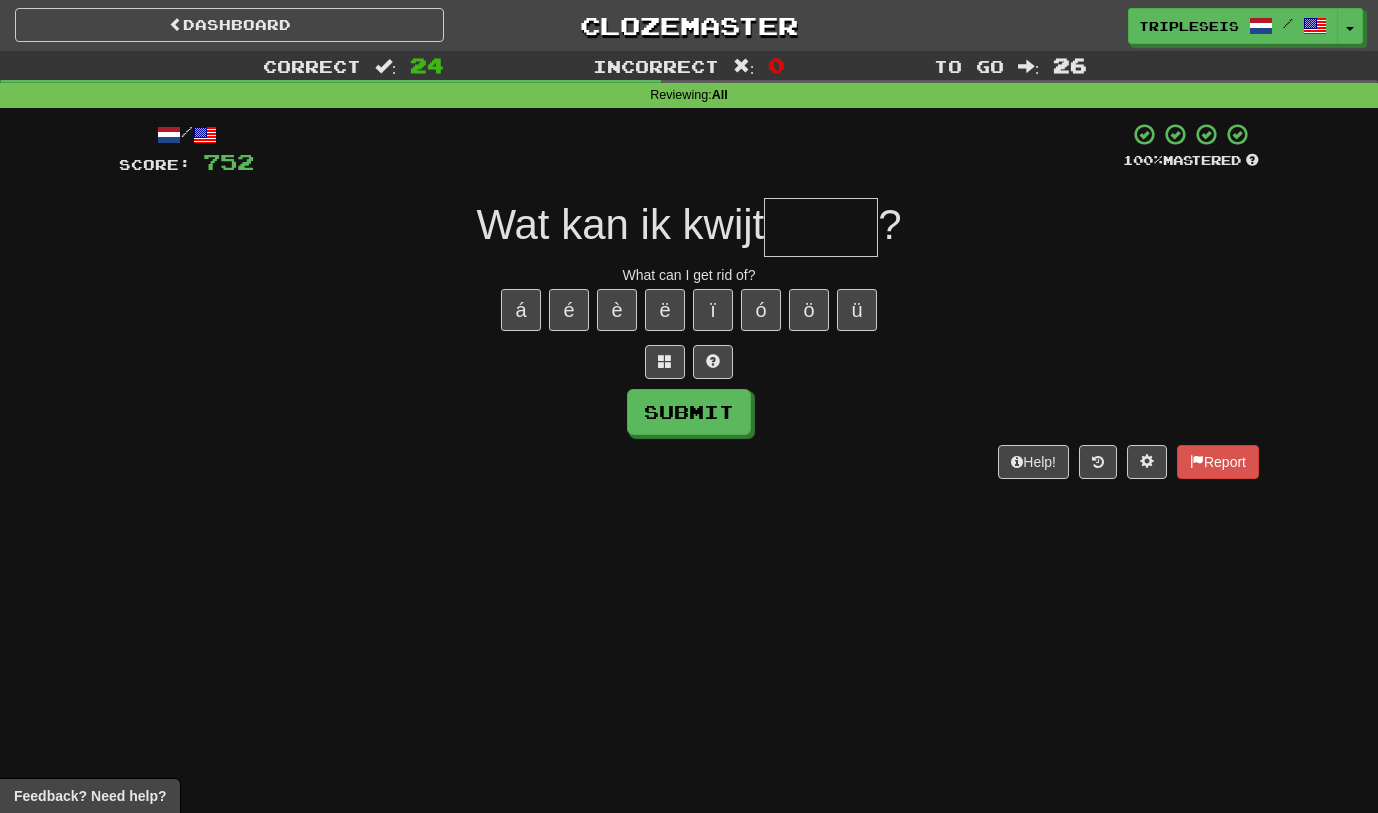 type on "*" 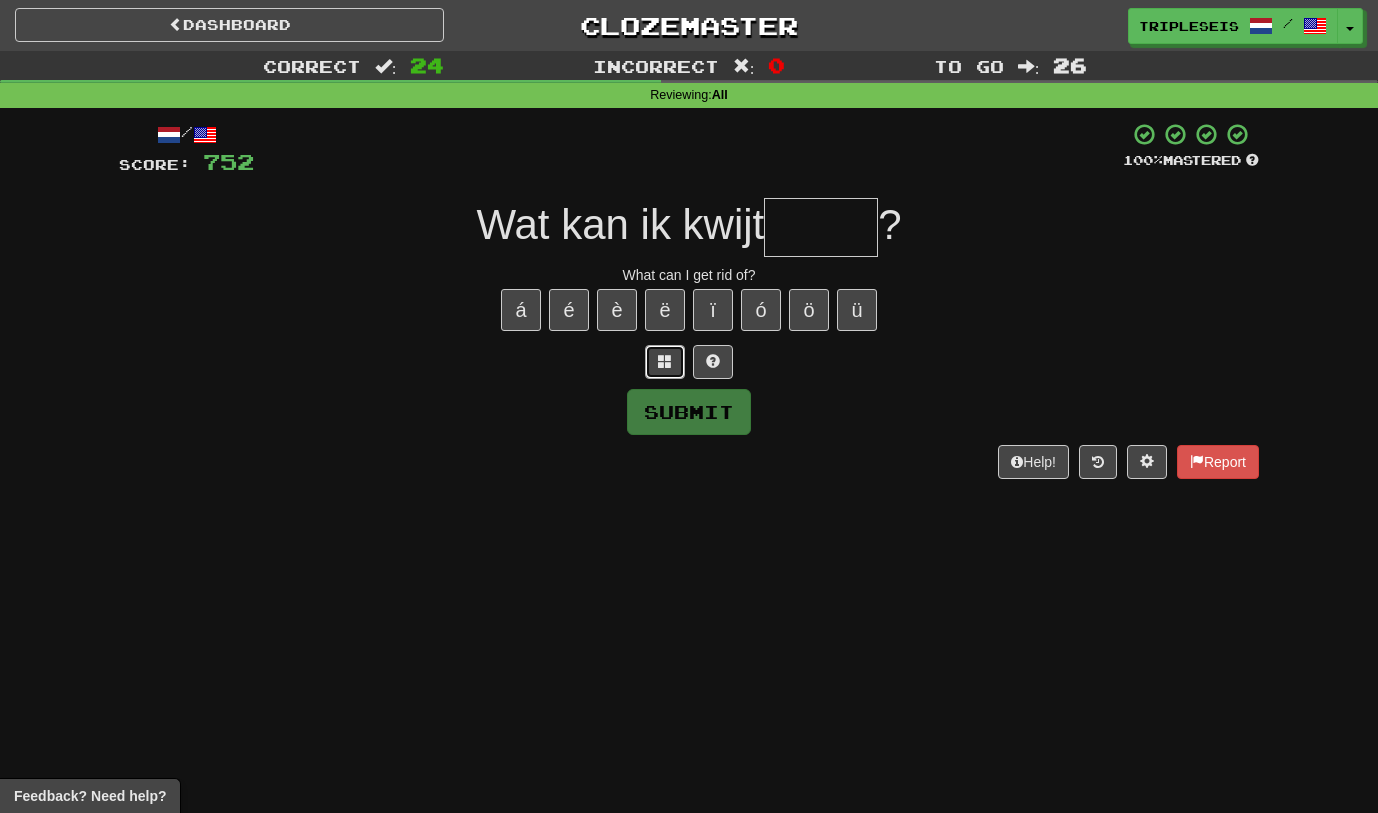 click at bounding box center (665, 362) 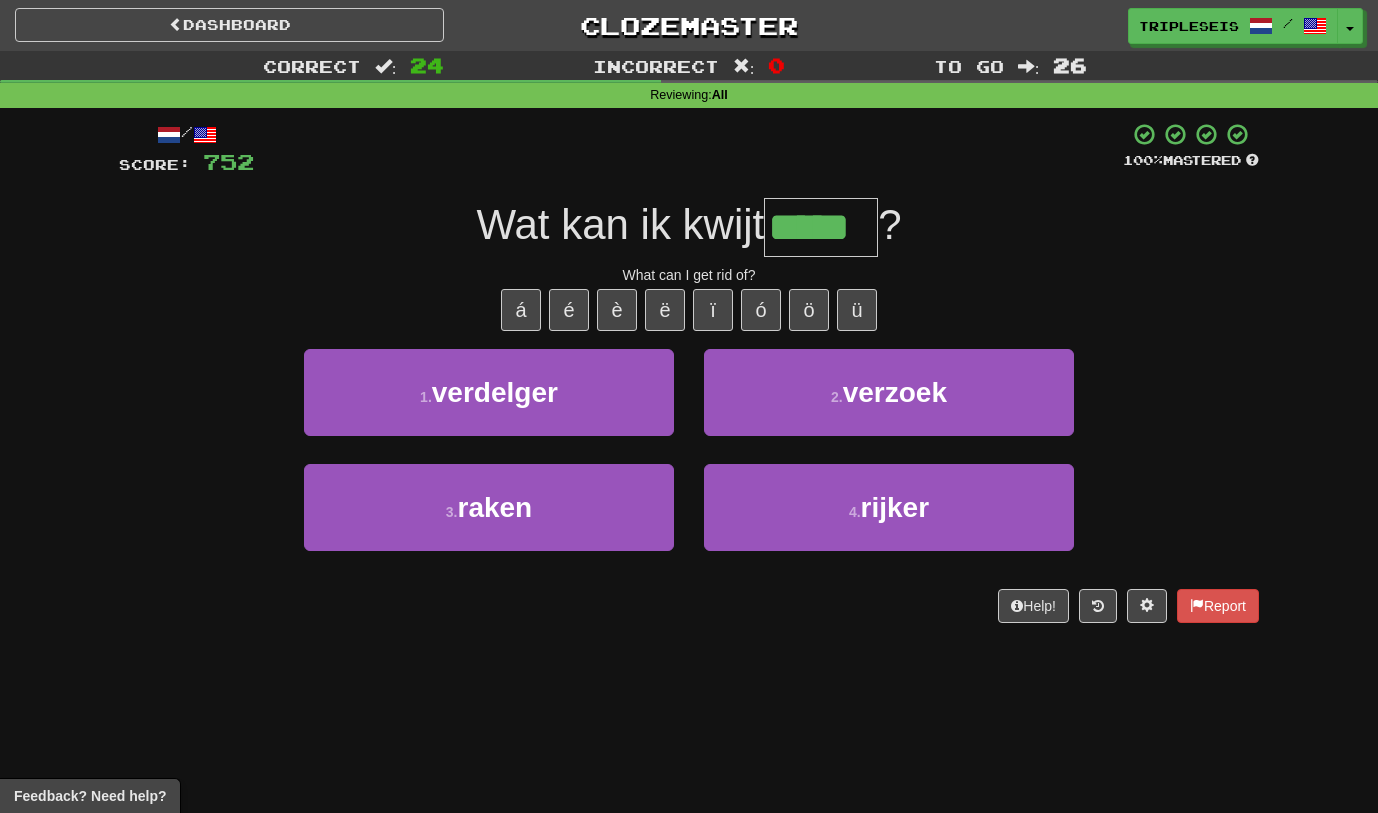type on "*****" 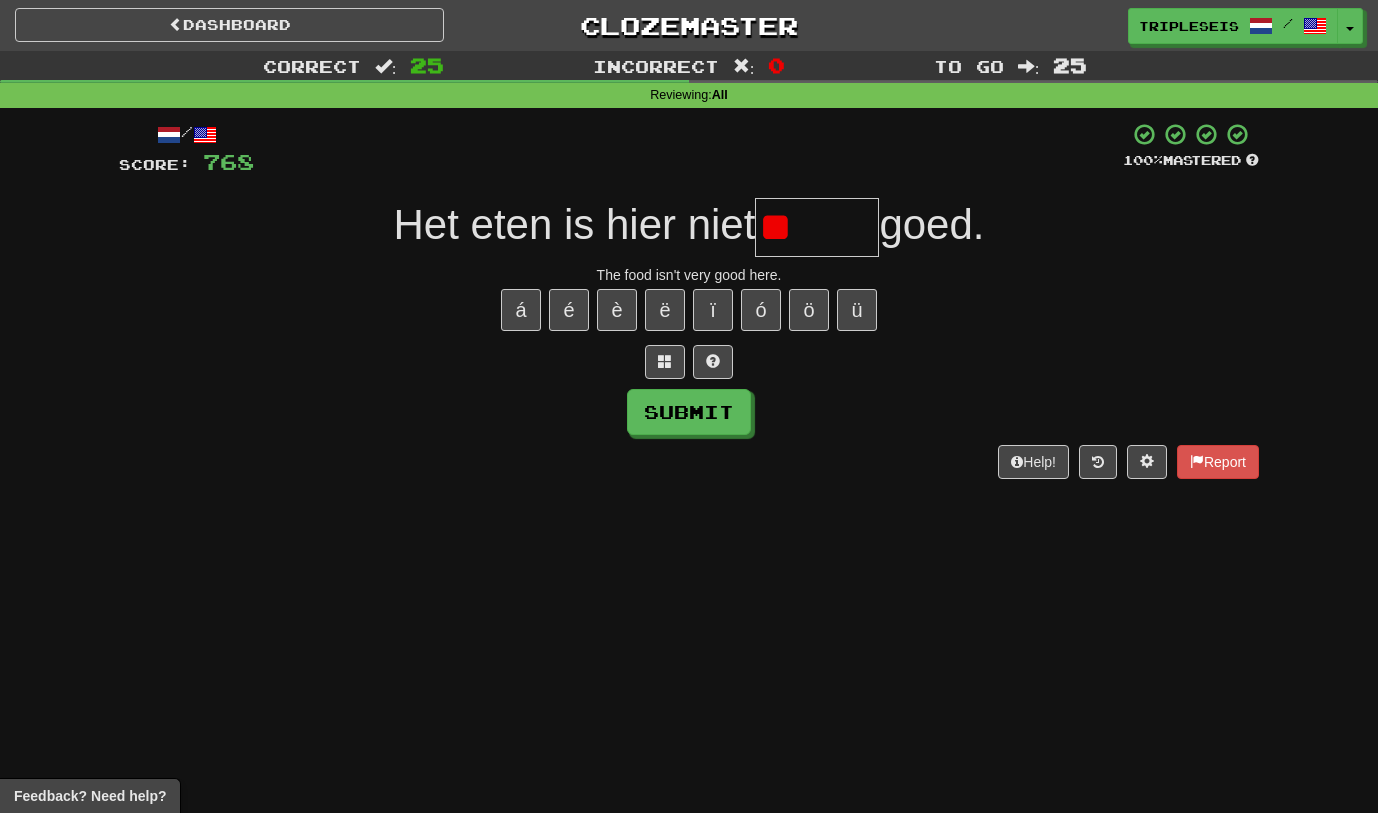 type on "*" 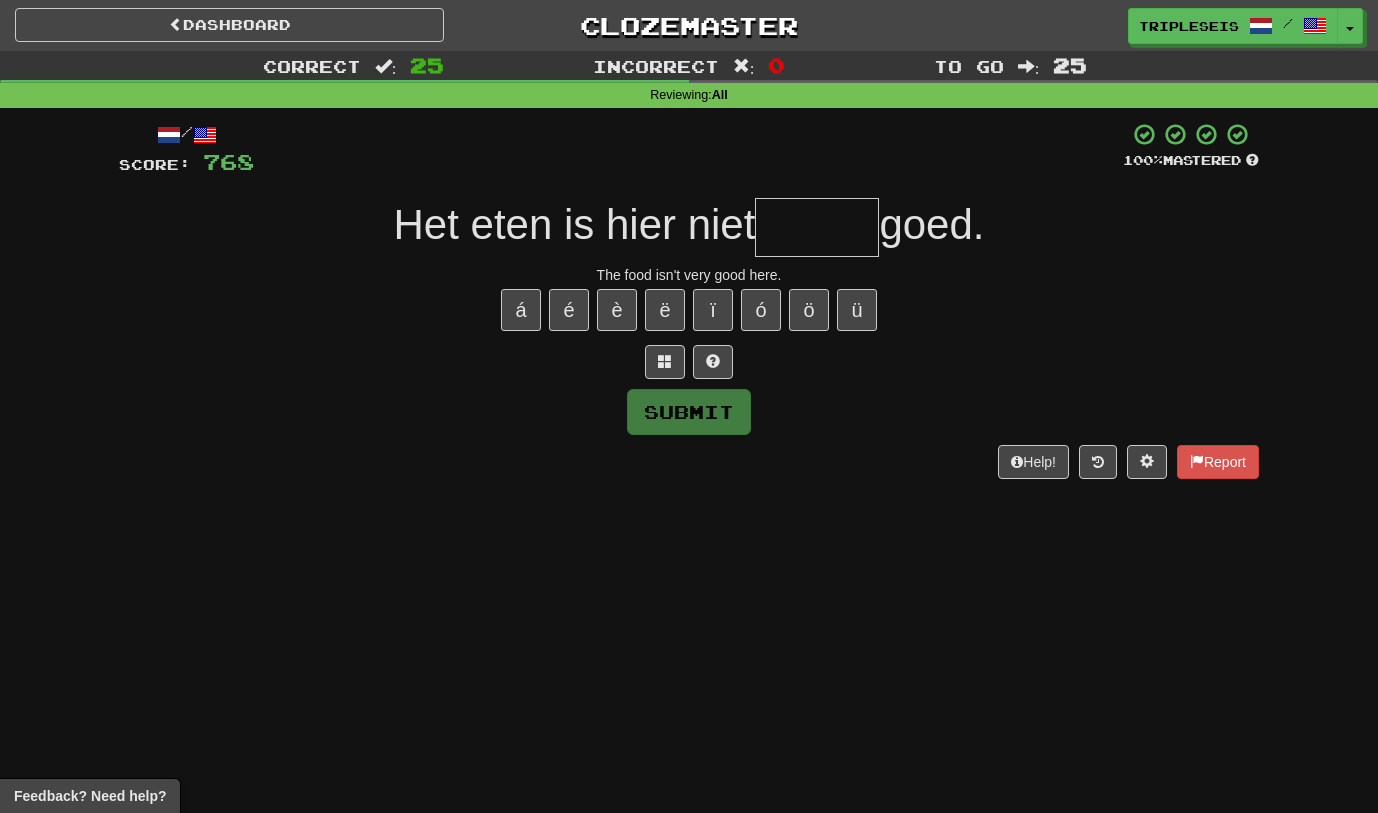 type on "*" 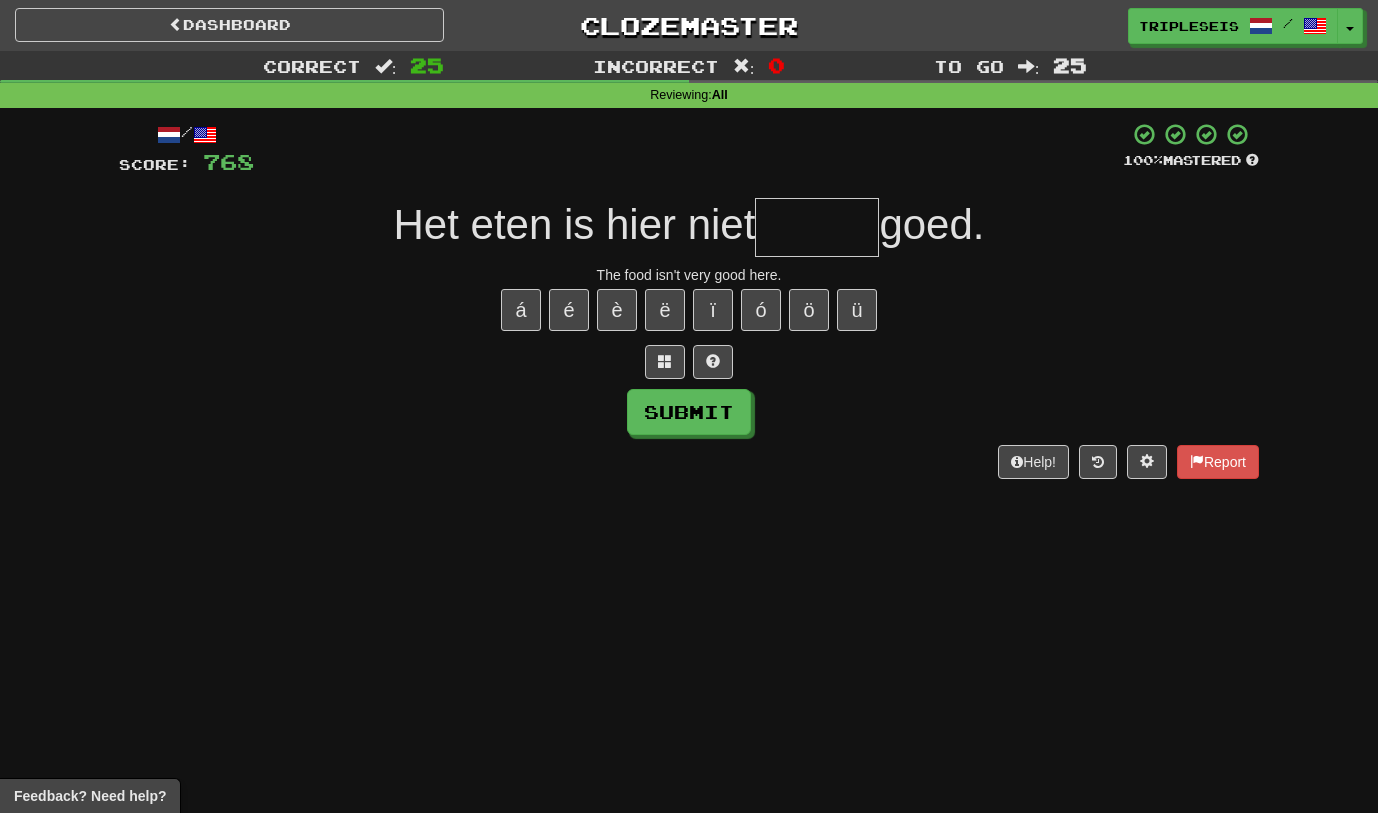 type on "*" 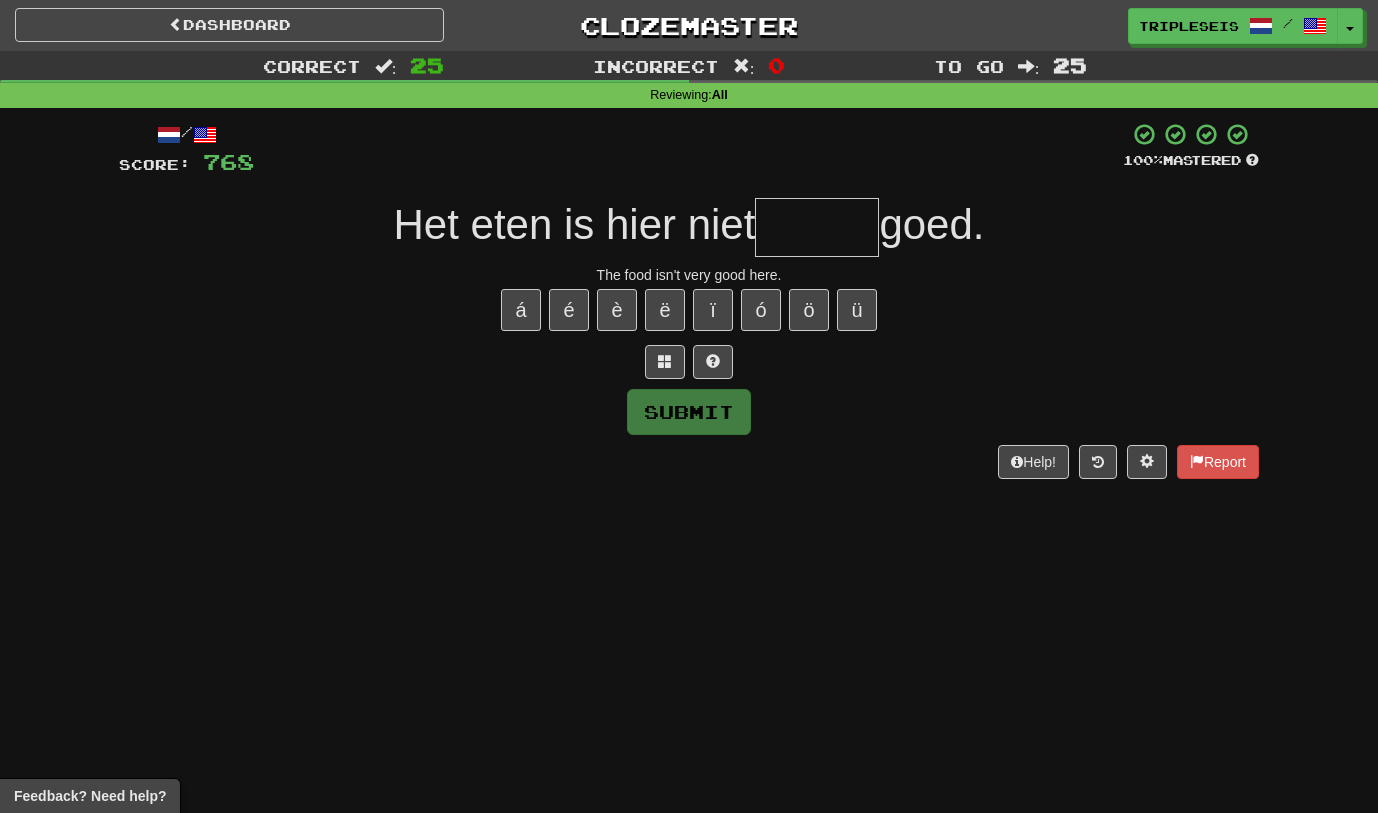 type on "*" 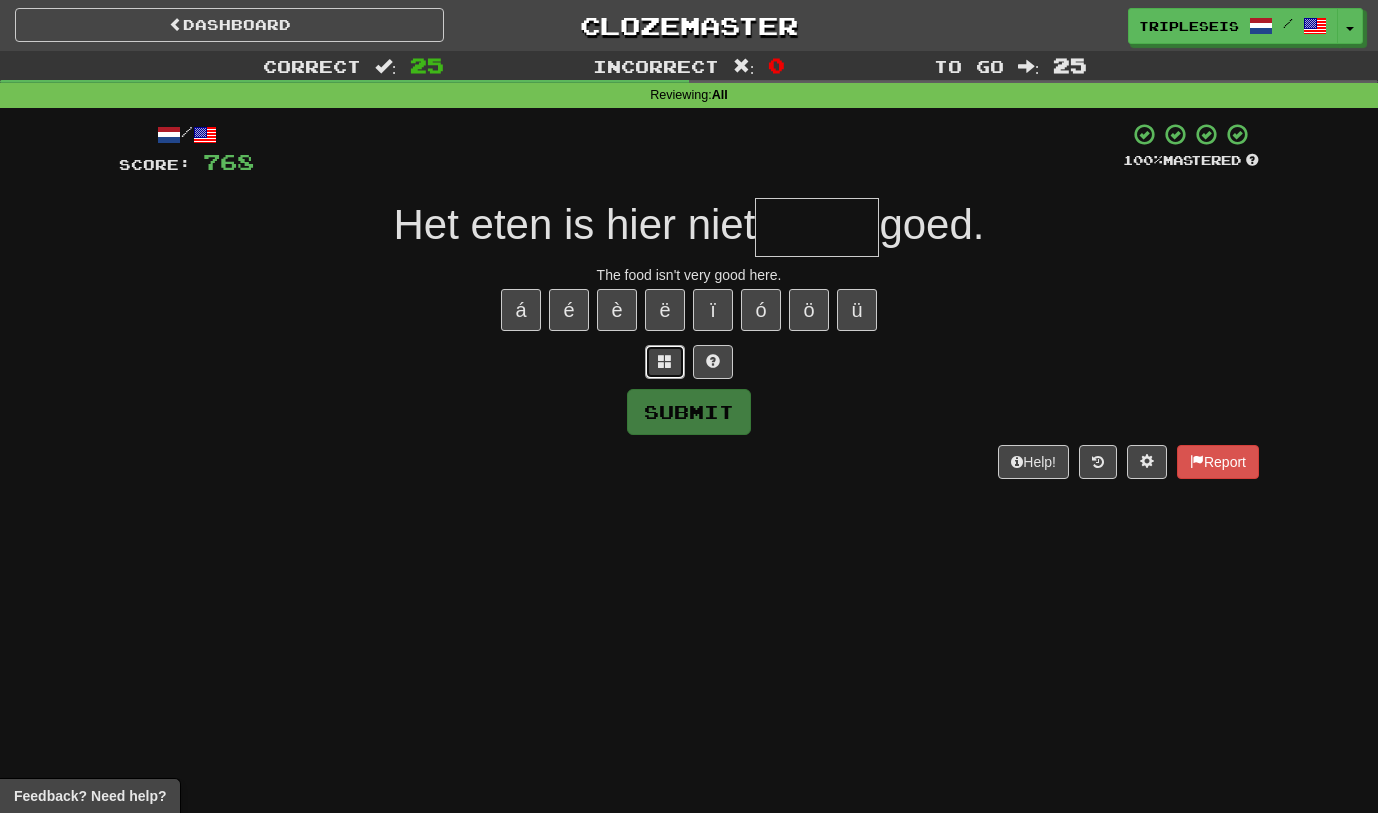 click at bounding box center (665, 362) 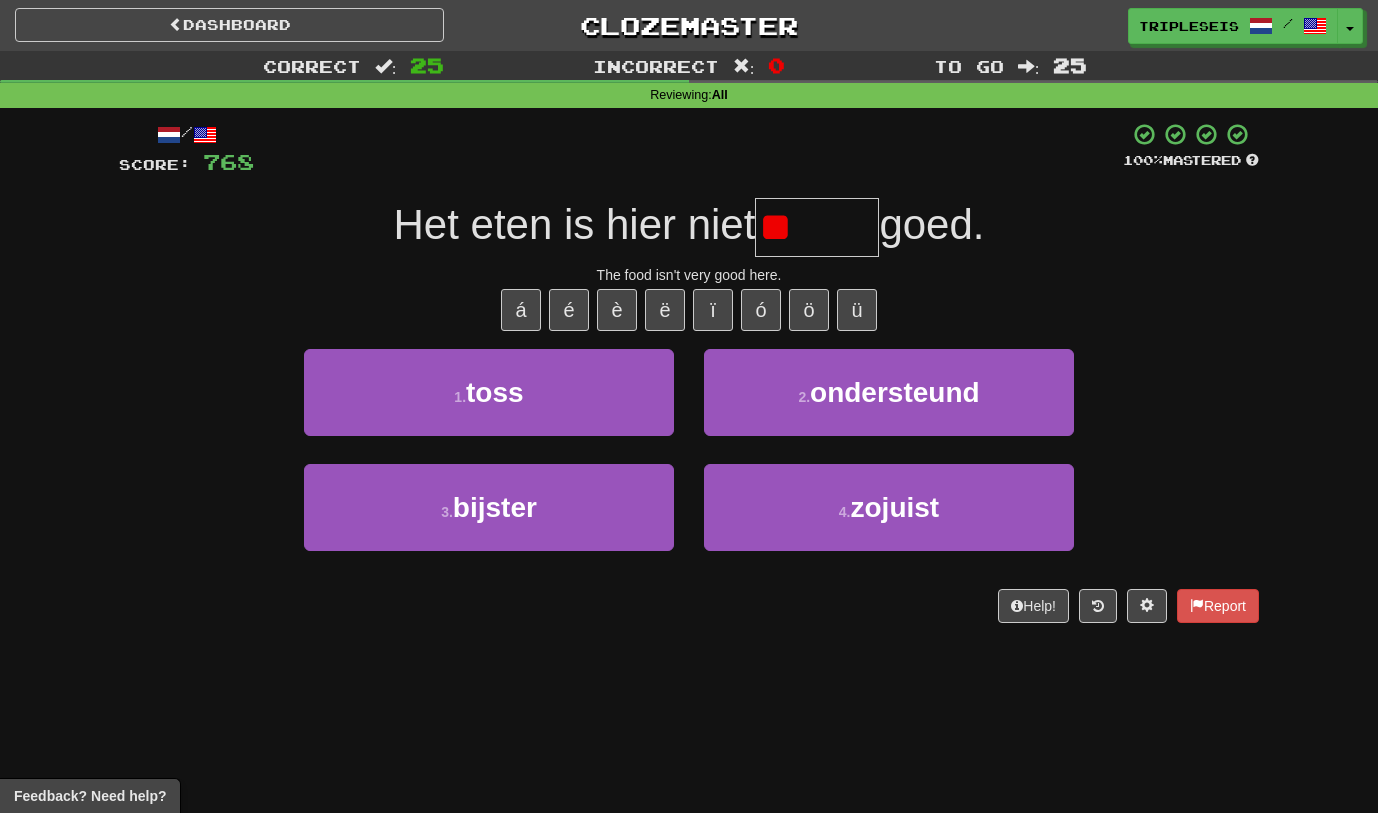 type on "*" 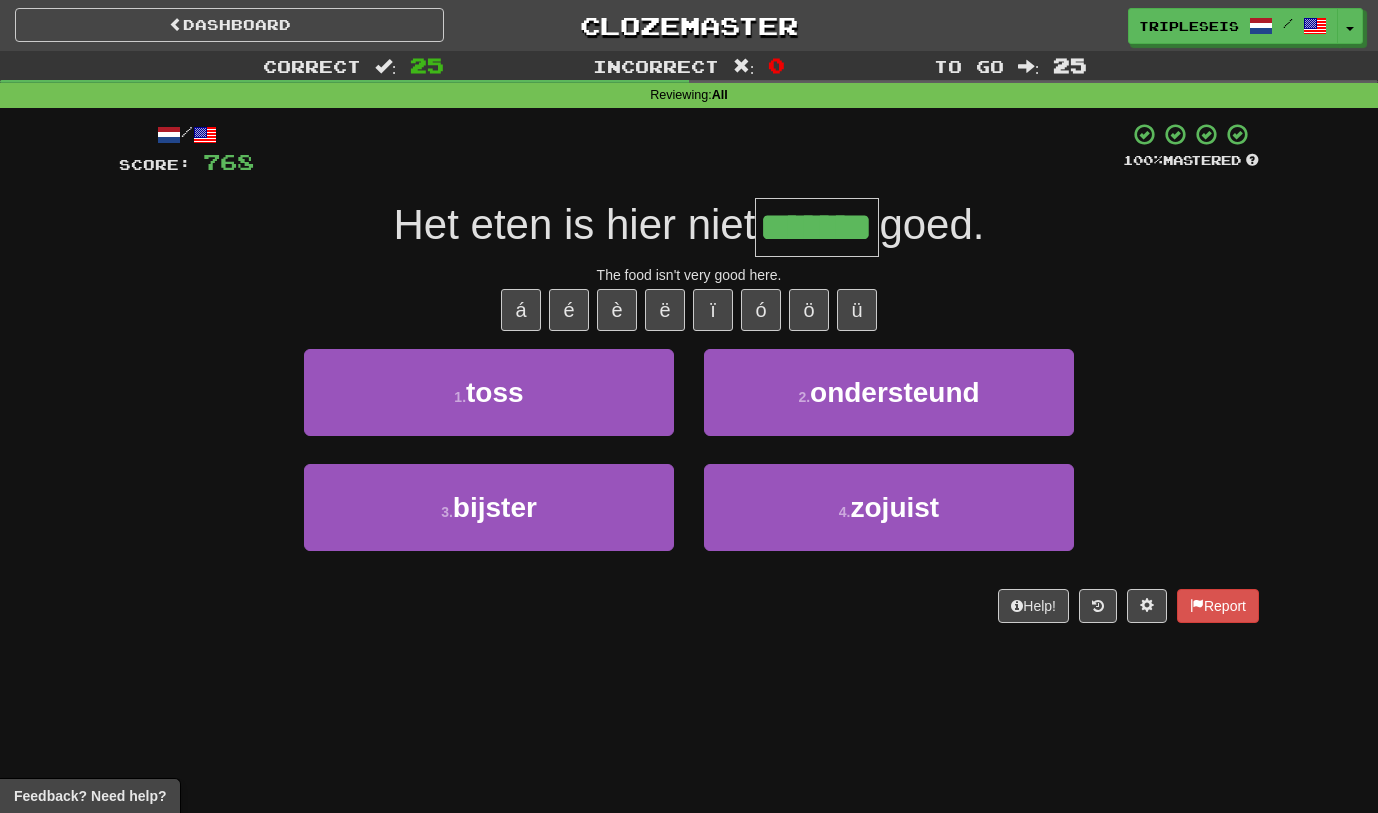 type on "*******" 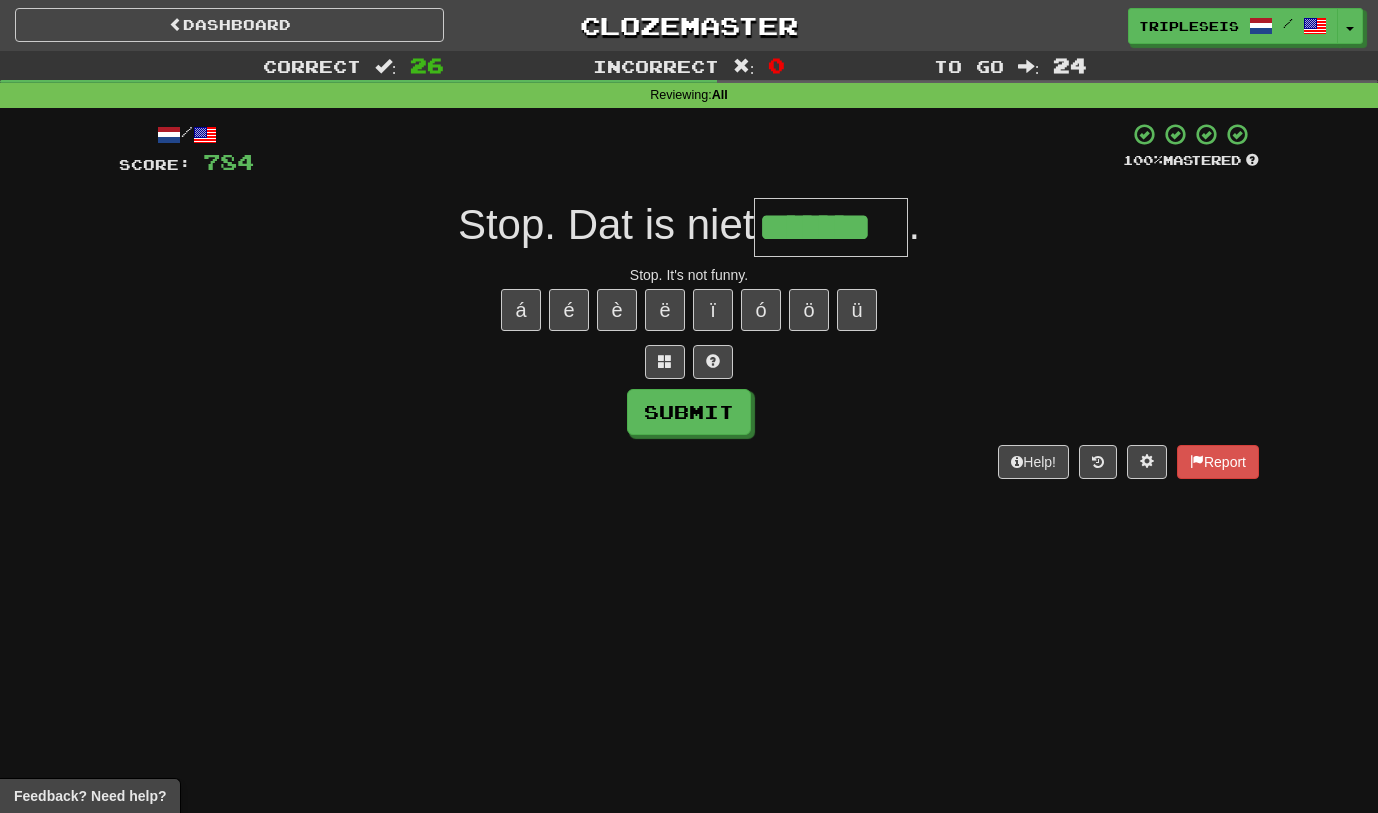 type on "*******" 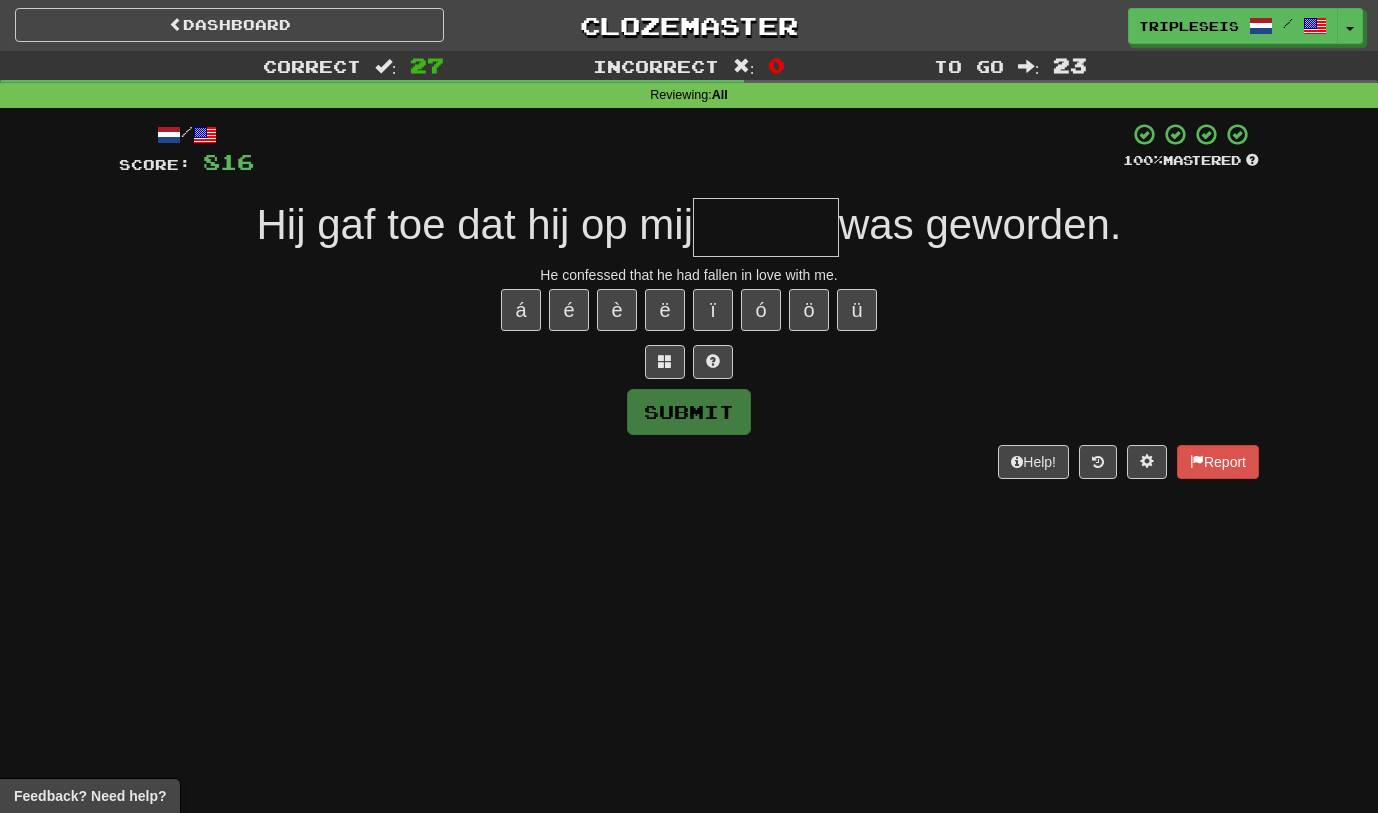 type on "*" 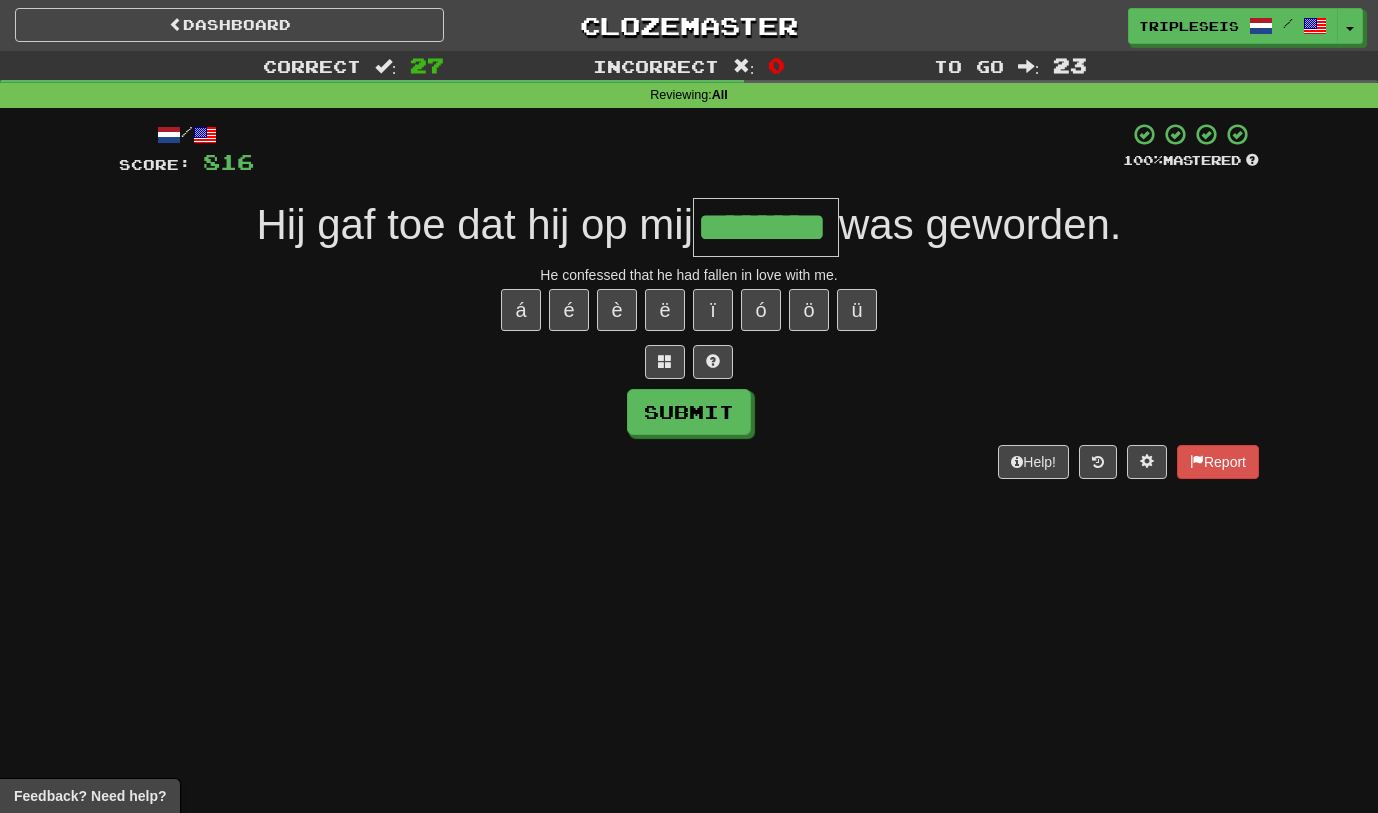 type on "********" 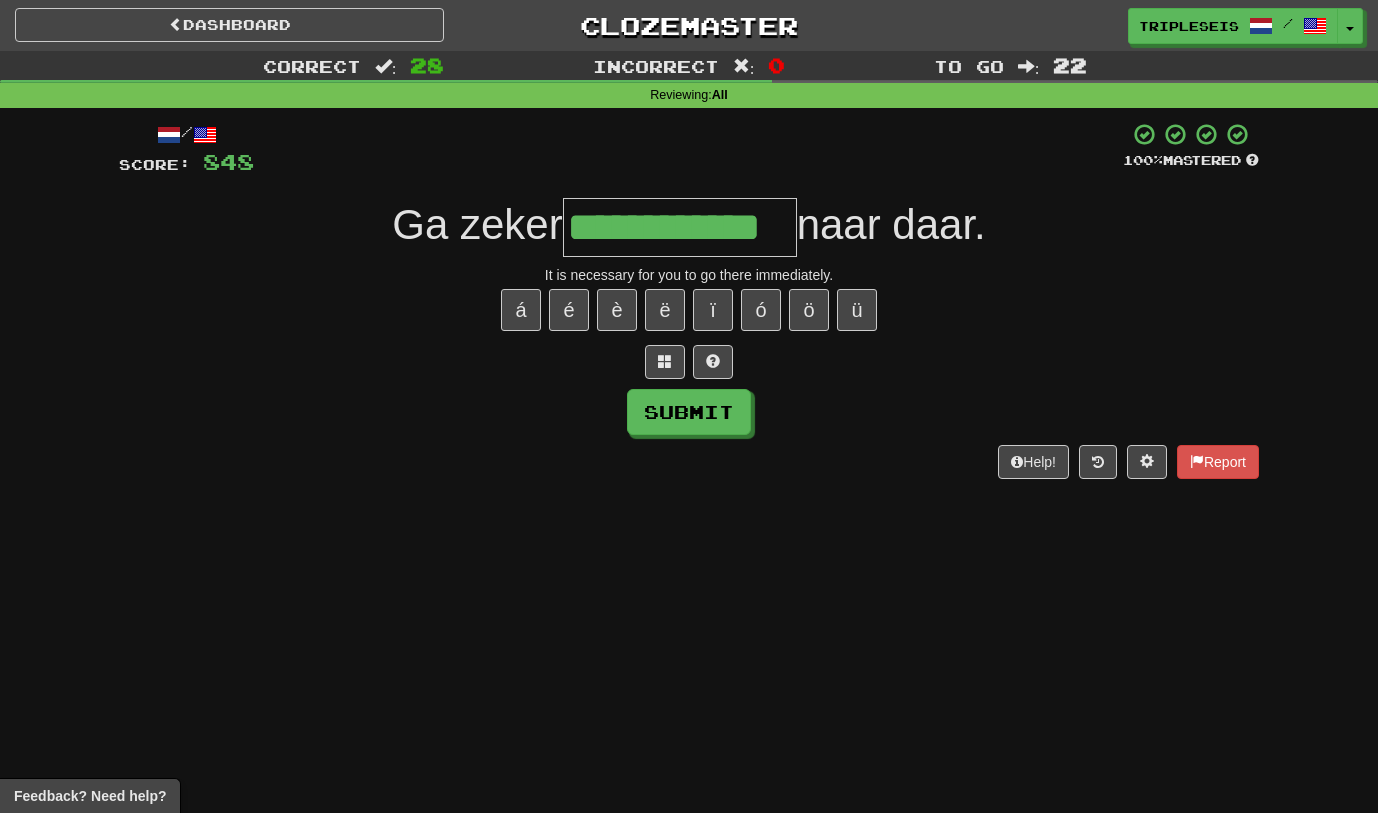 type on "**********" 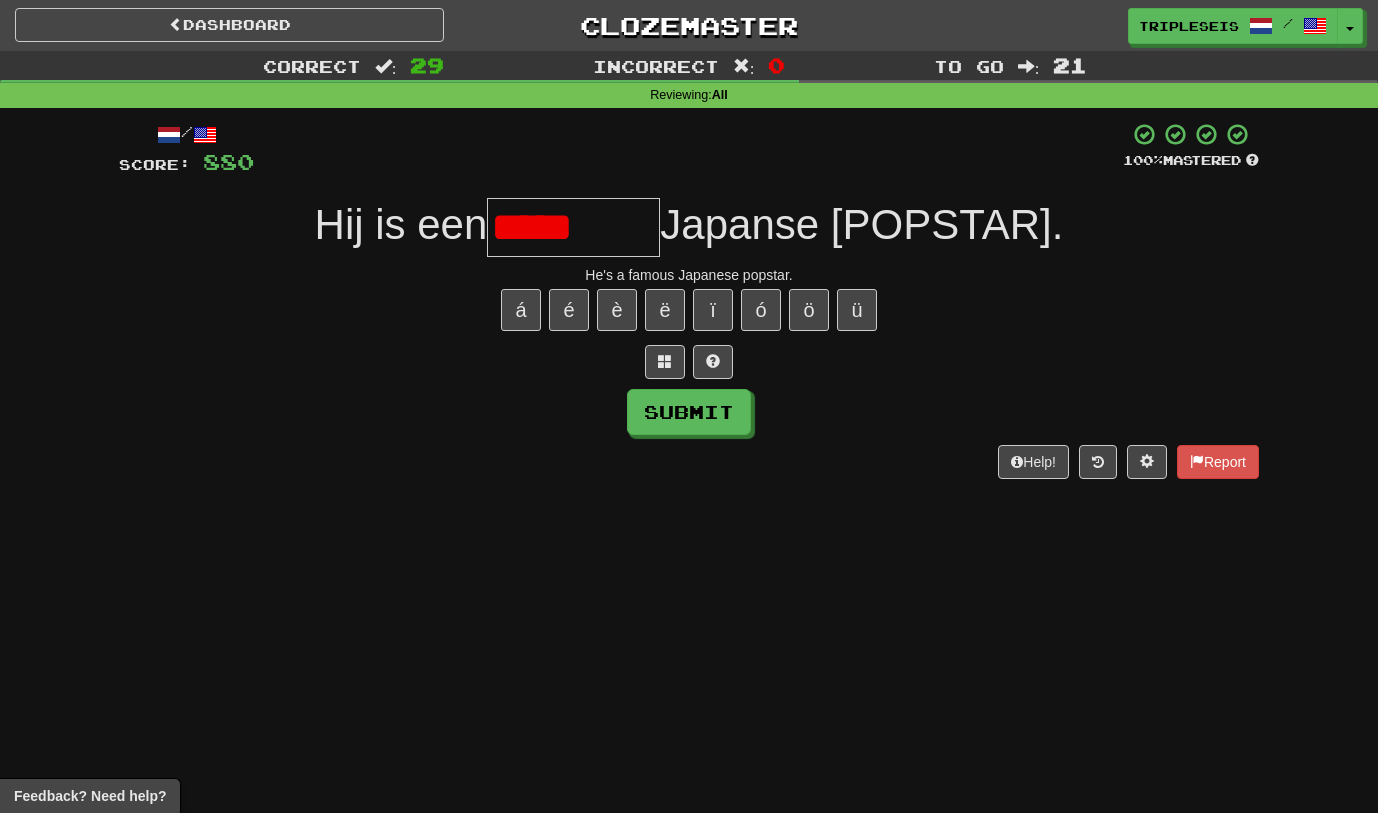 scroll, scrollTop: 0, scrollLeft: 0, axis: both 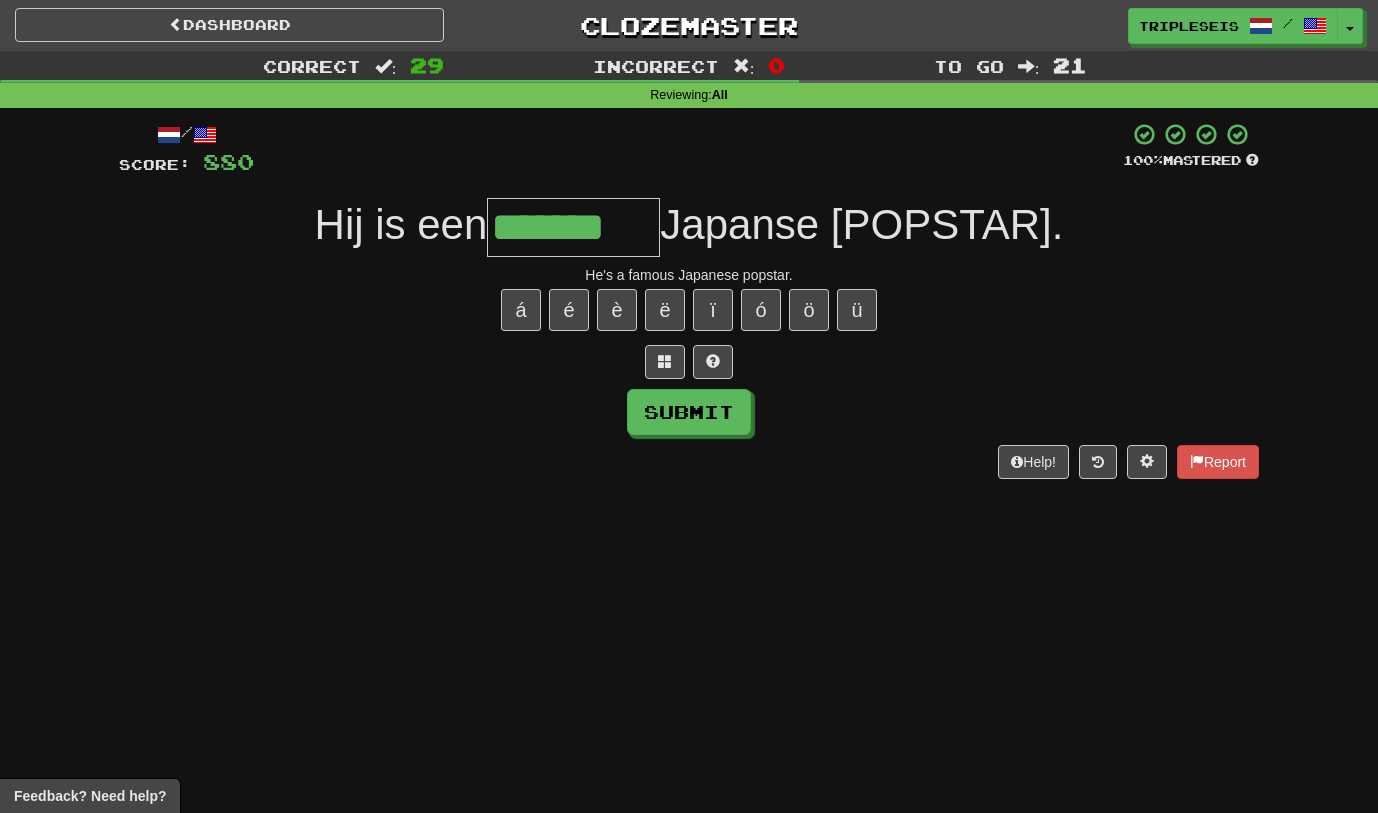 type on "*******" 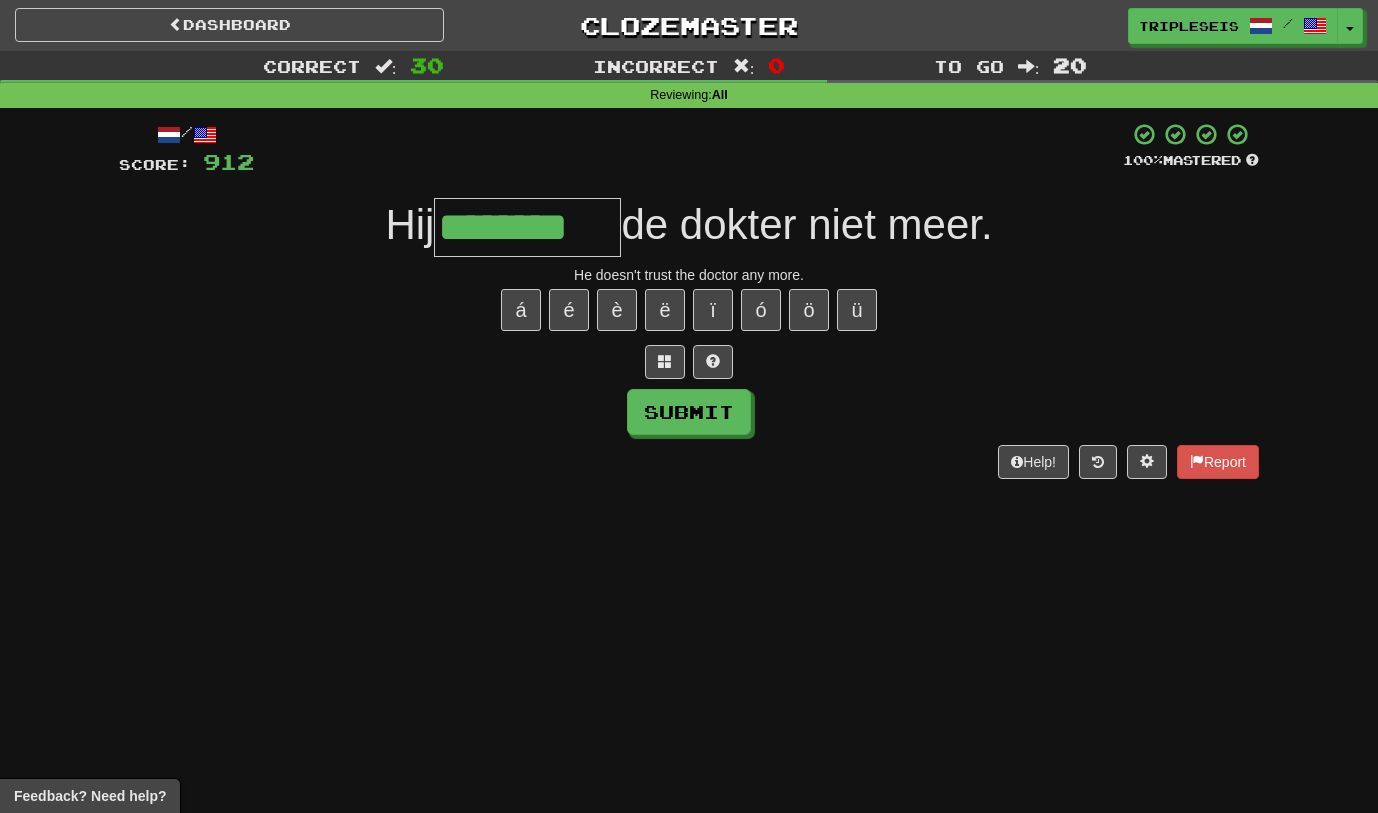 scroll, scrollTop: 0, scrollLeft: 0, axis: both 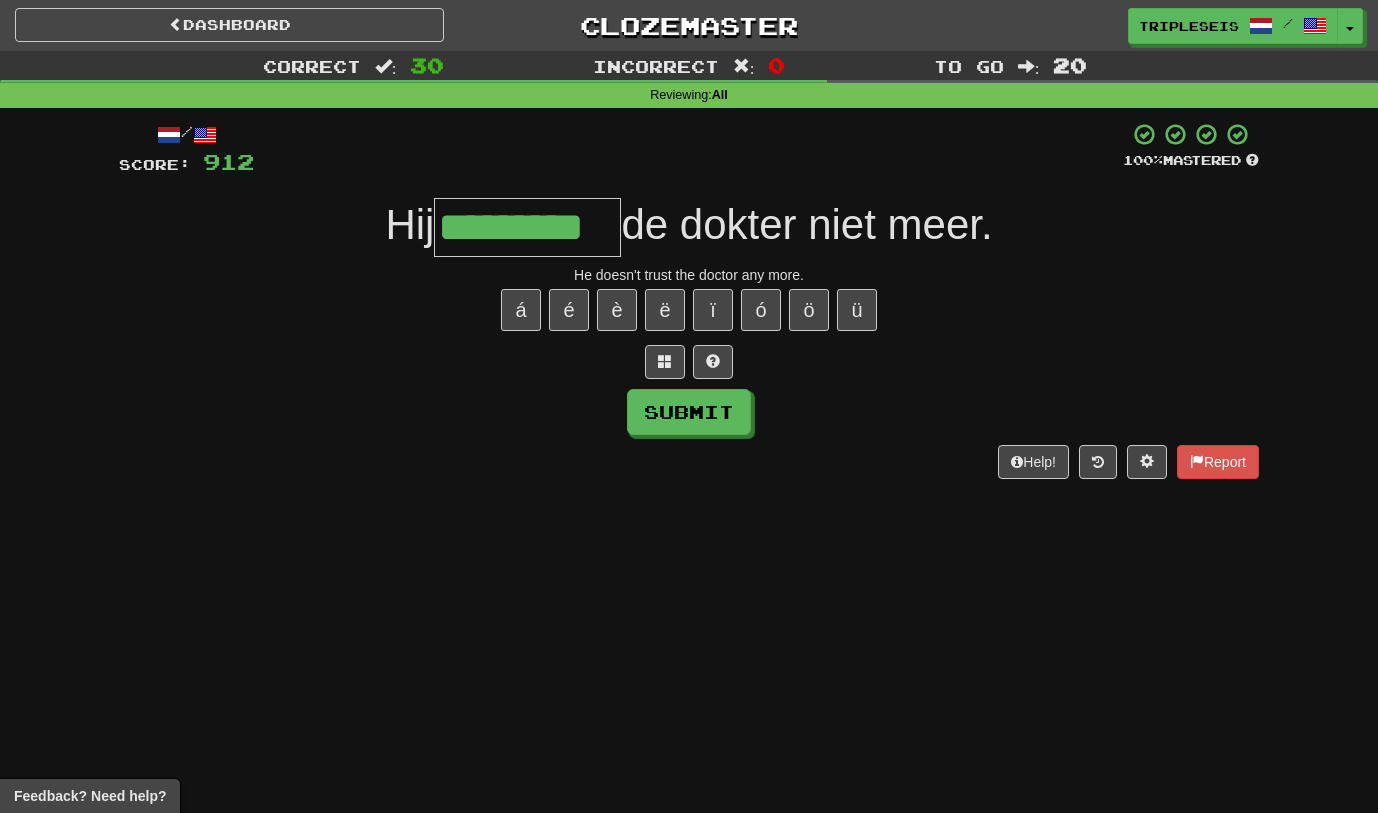 type on "*********" 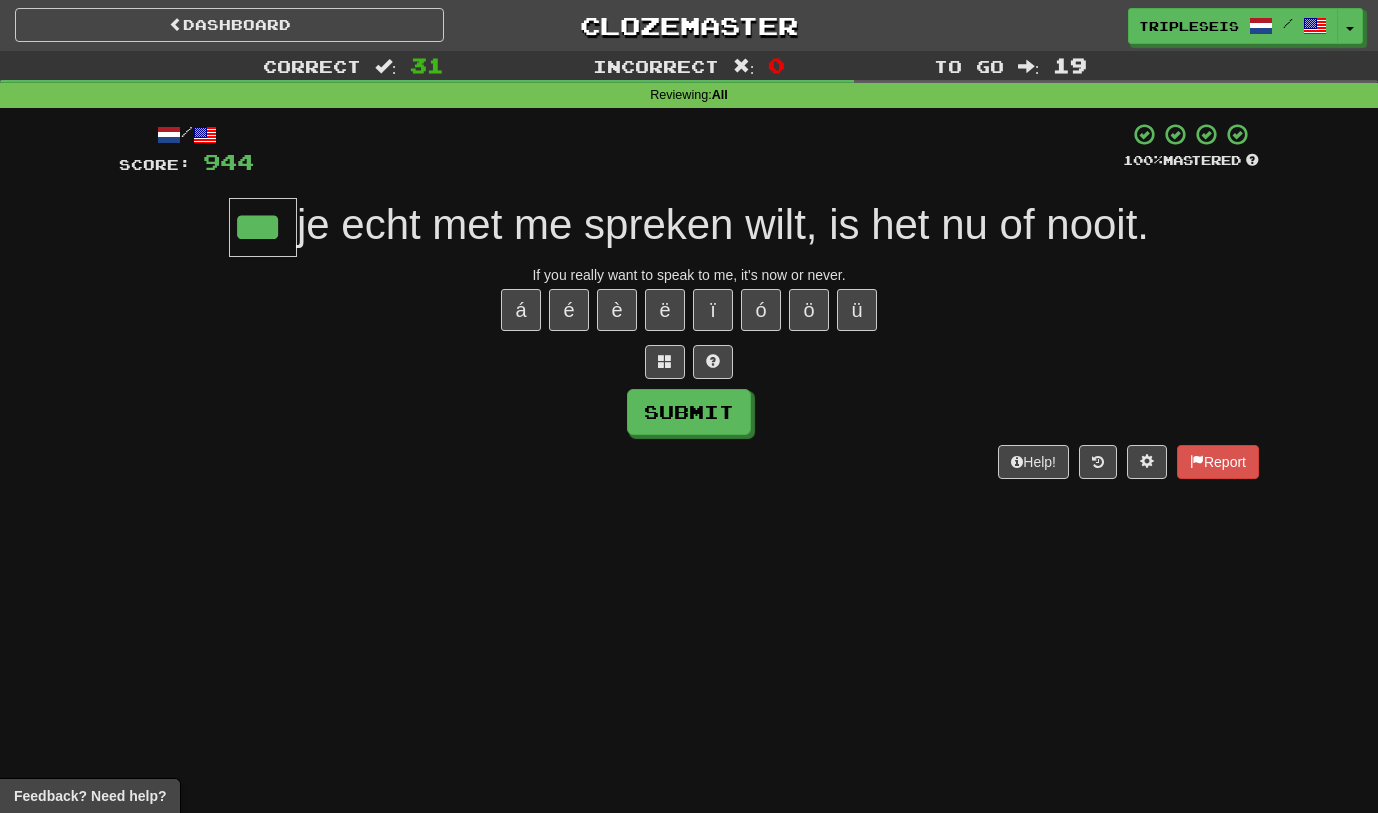 type on "***" 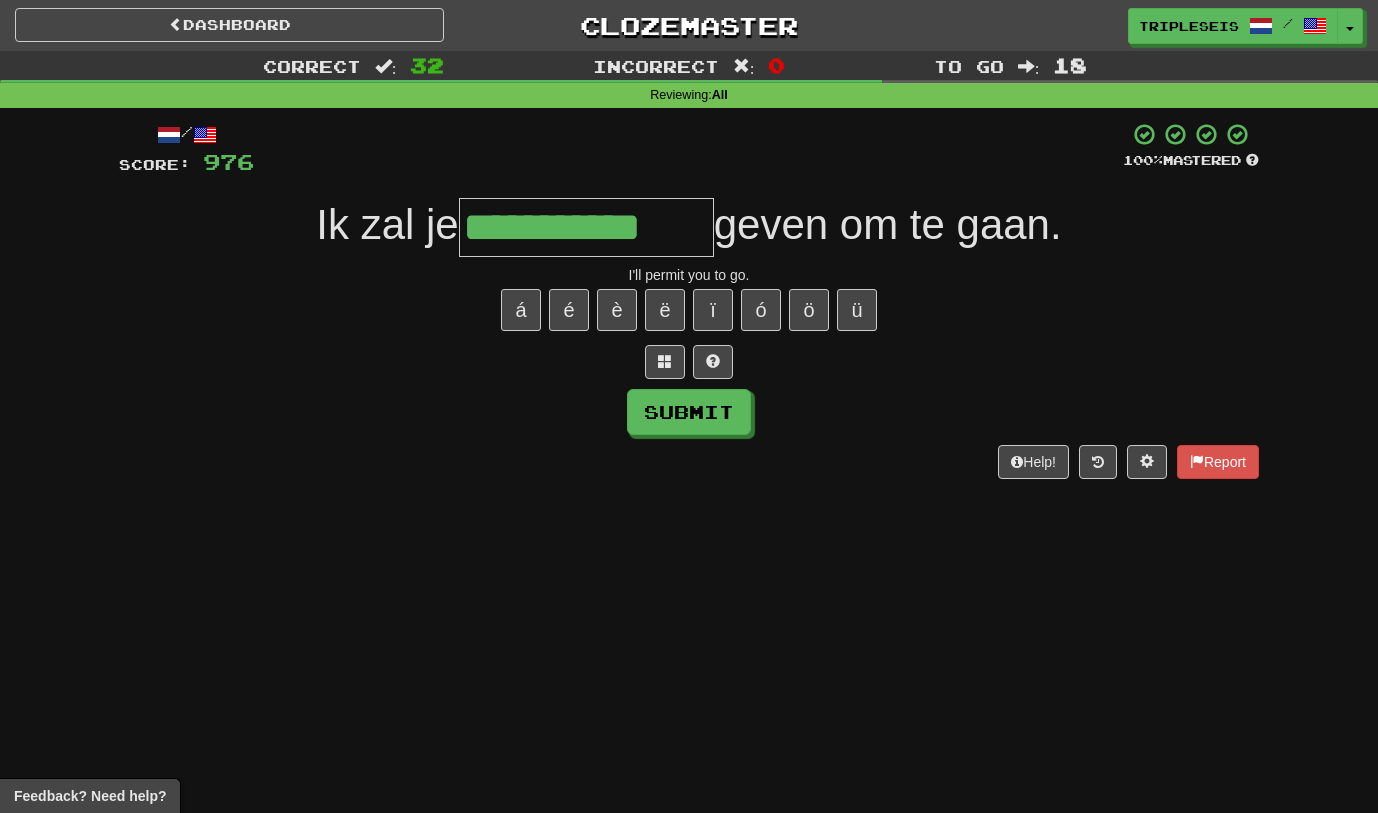 type on "**********" 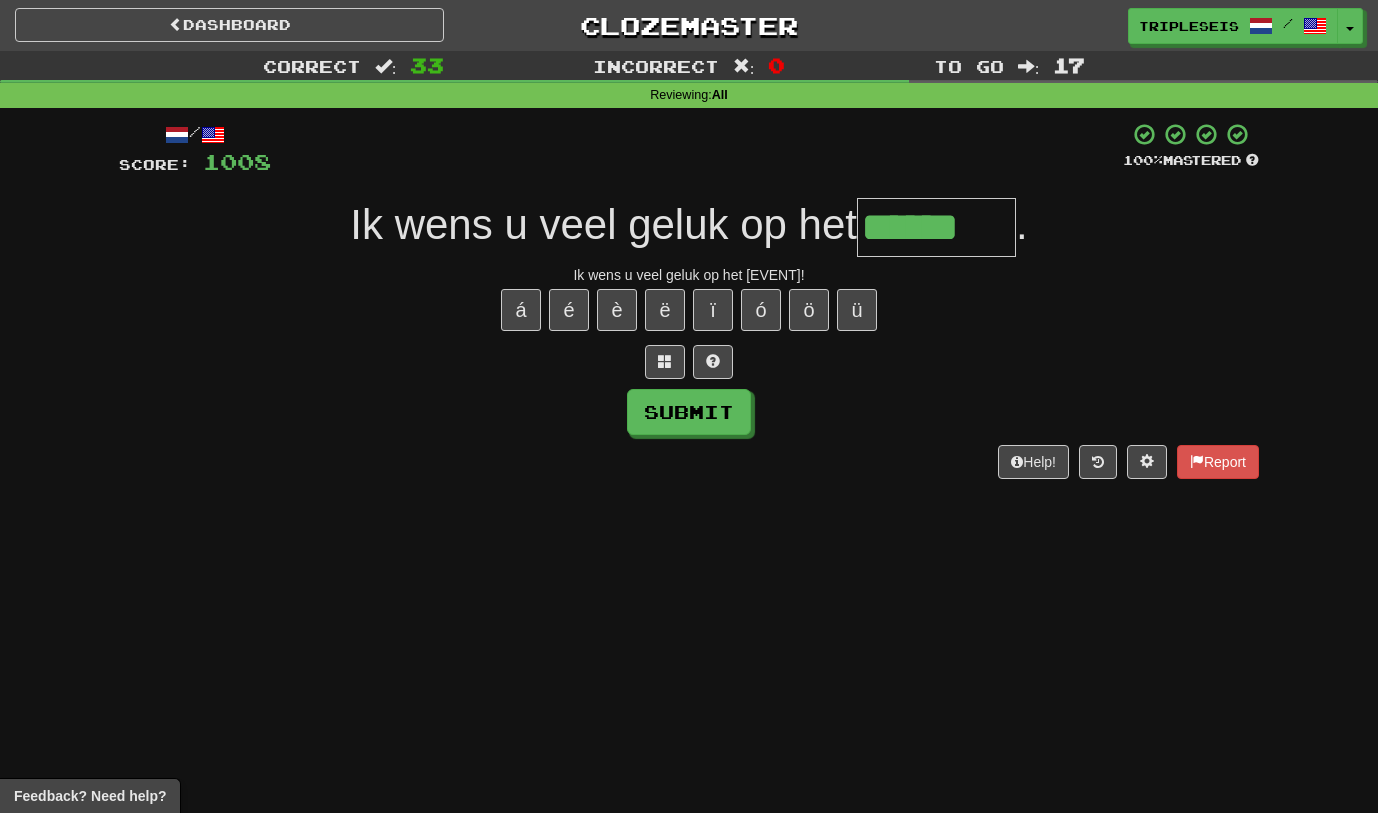 type on "******" 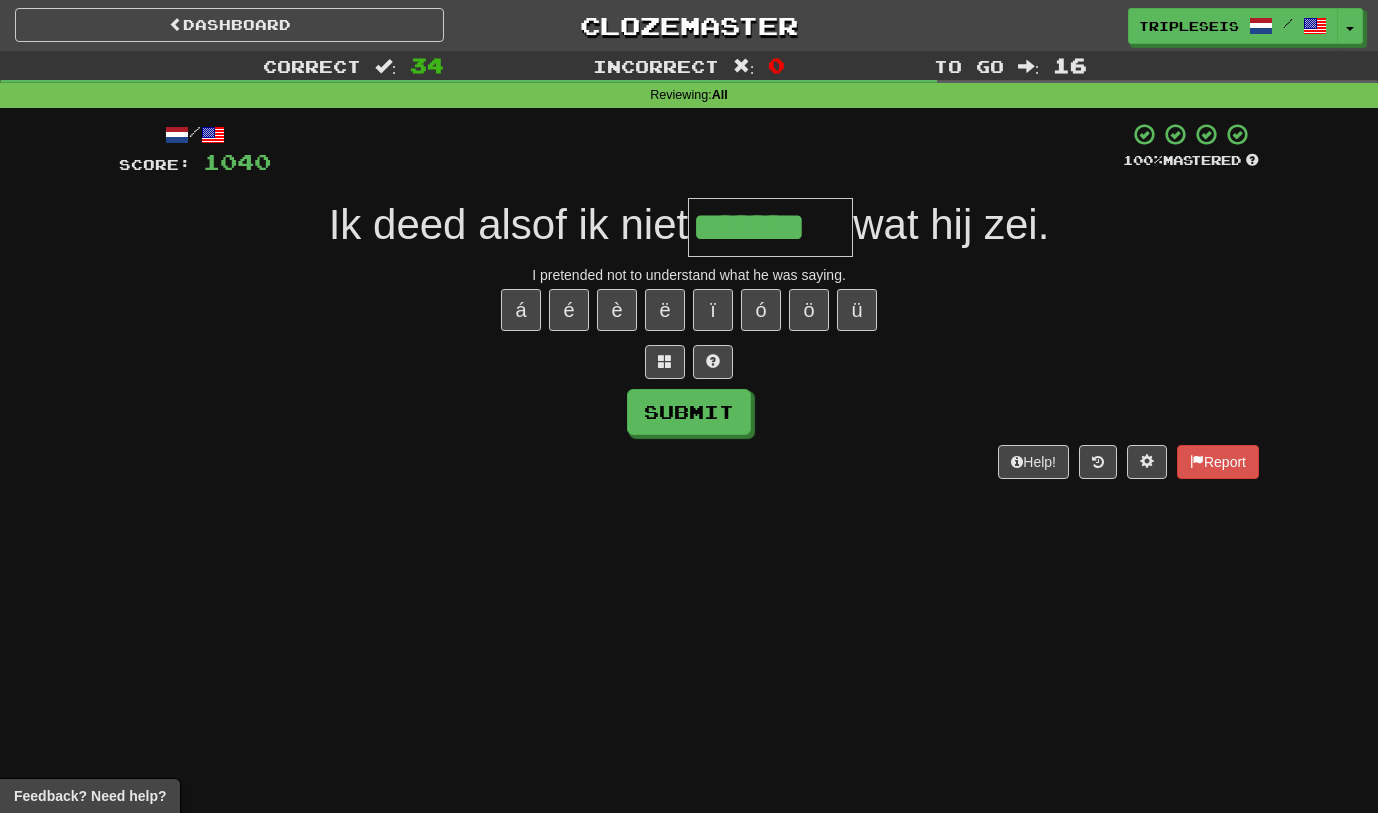 type on "*******" 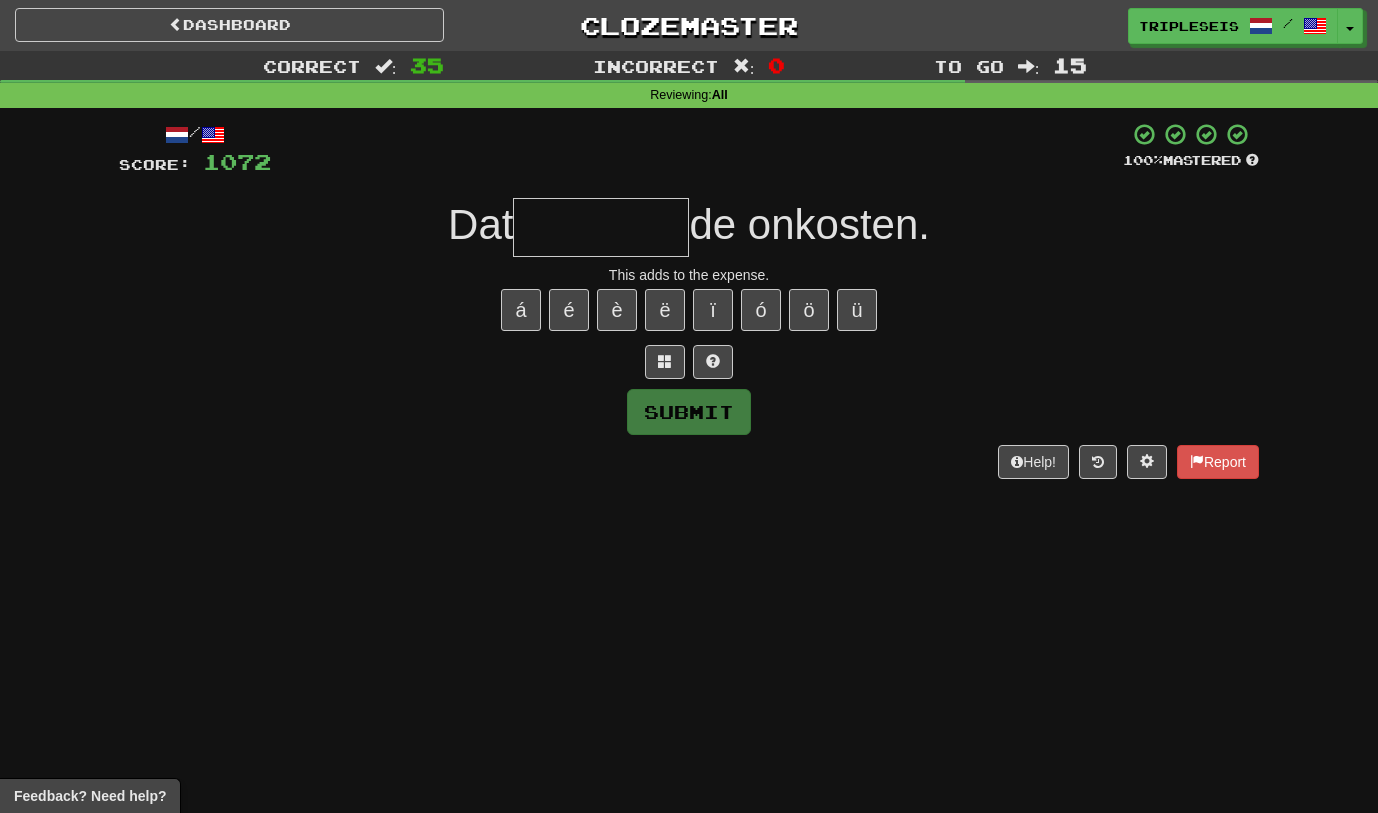 type on "*" 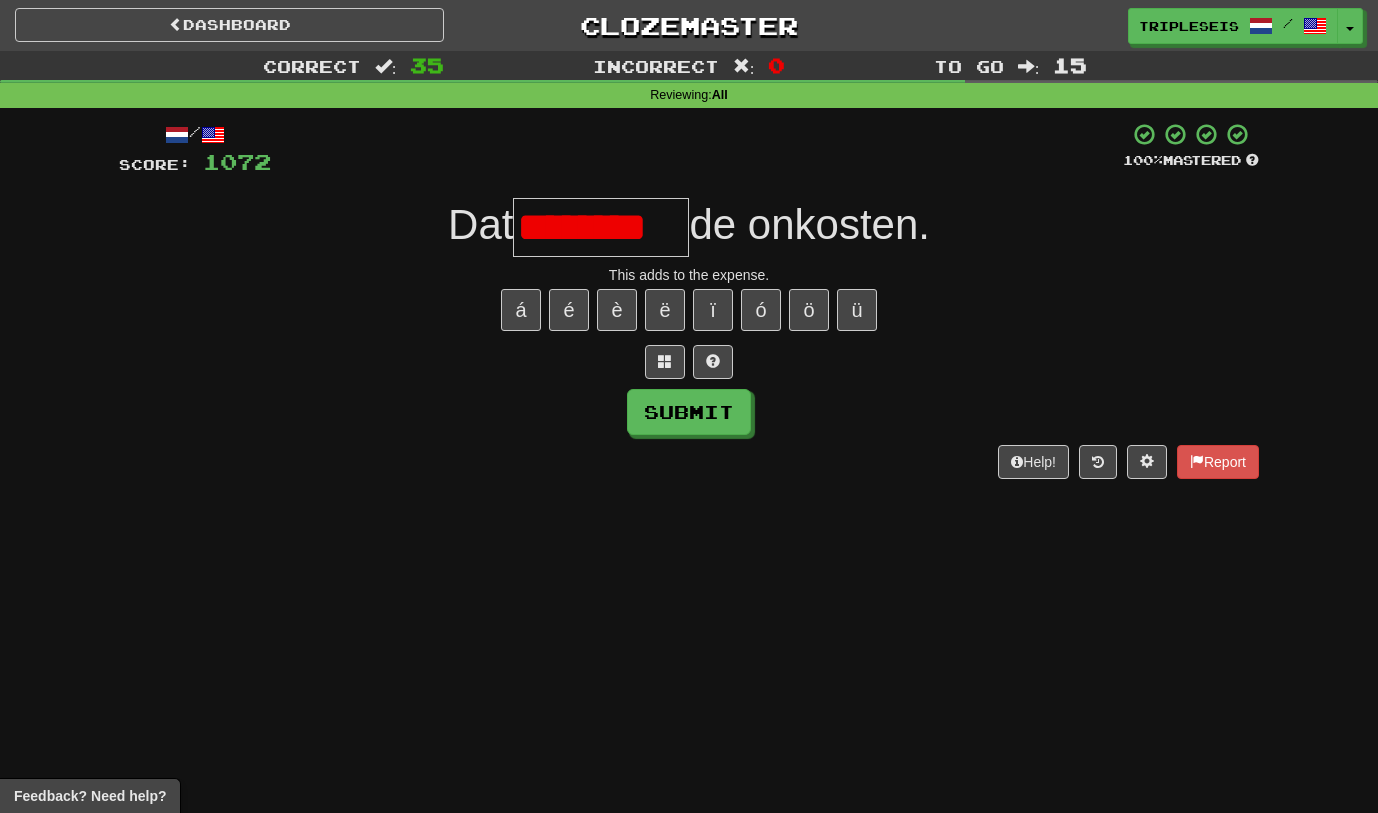 scroll, scrollTop: 0, scrollLeft: 0, axis: both 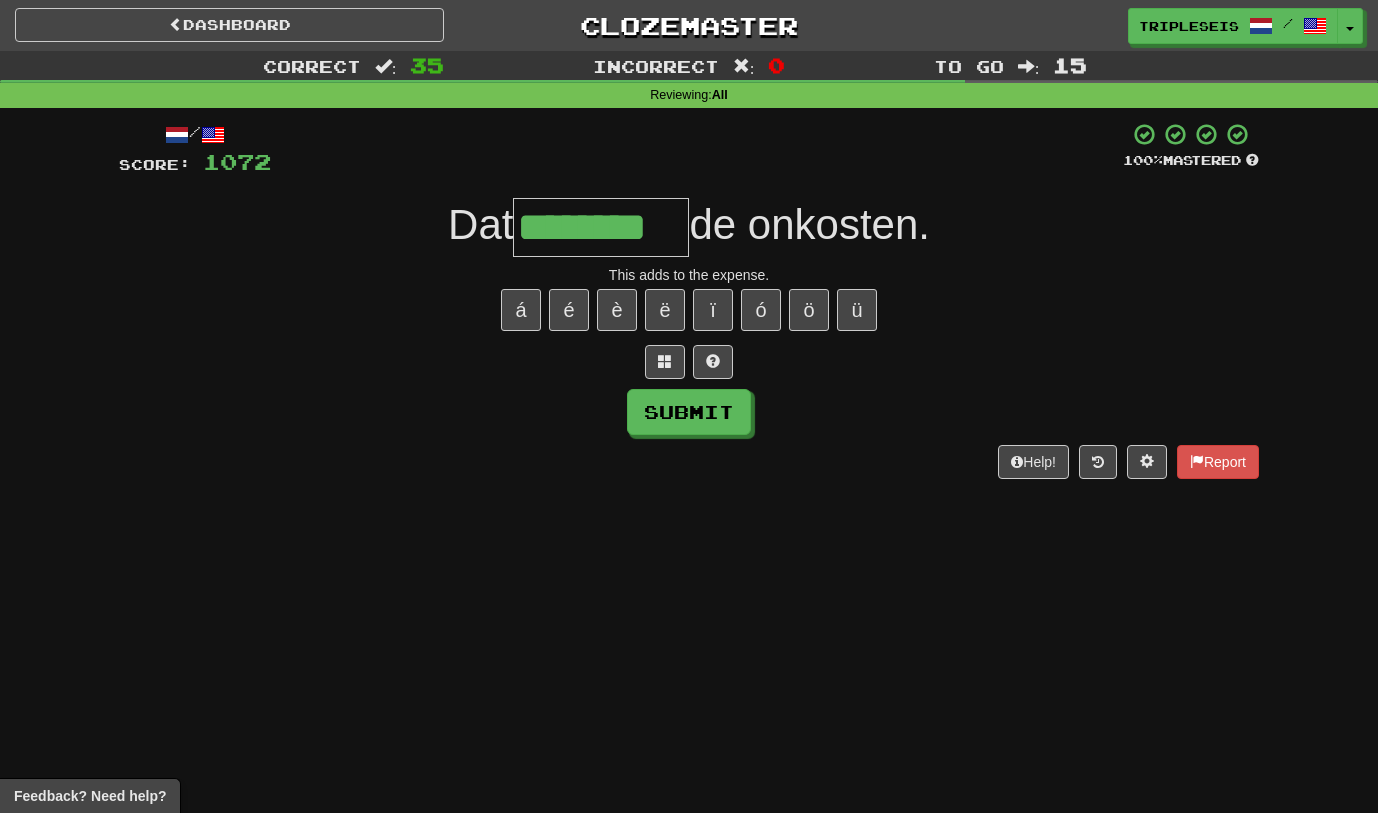 type on "********" 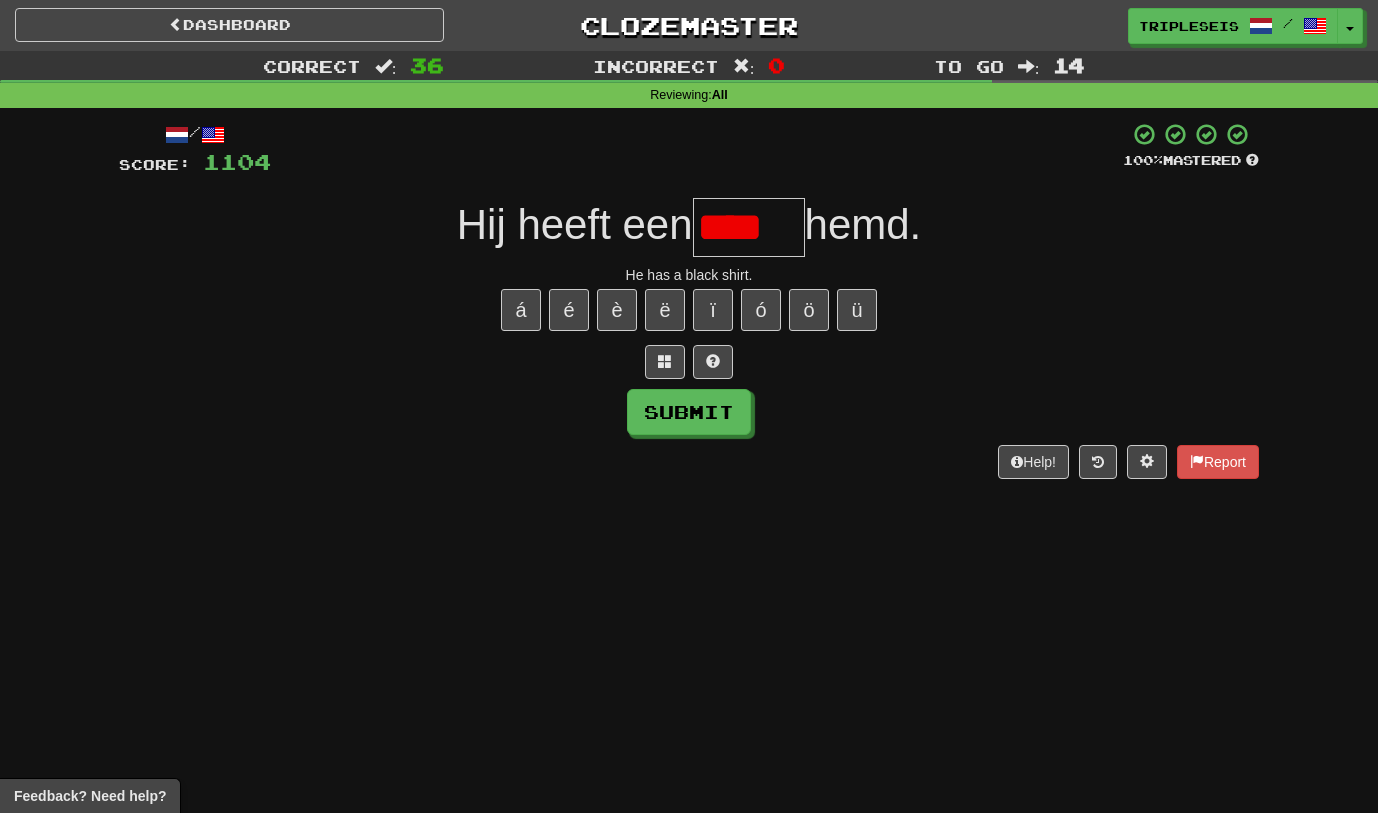scroll, scrollTop: 0, scrollLeft: 0, axis: both 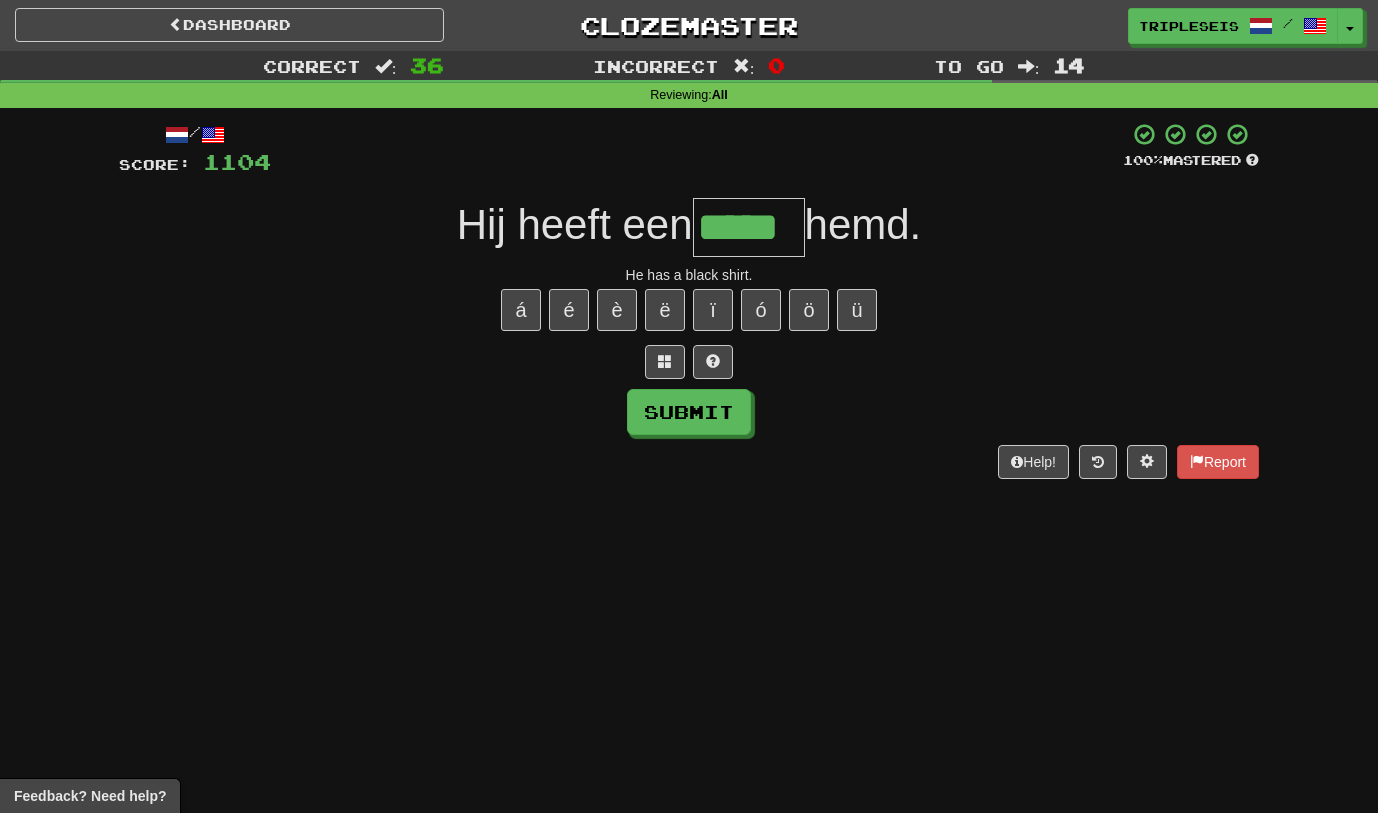 type on "*****" 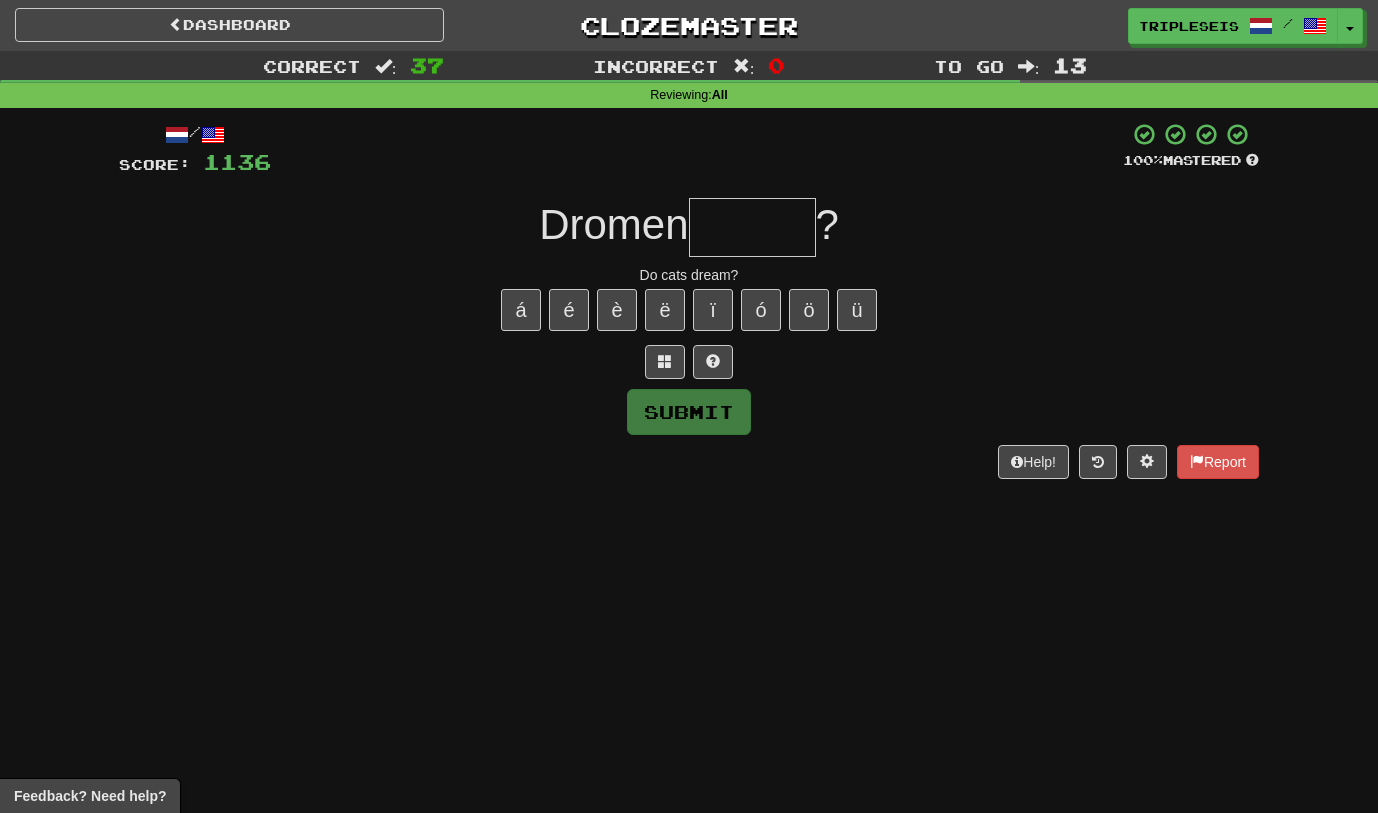 type on "*" 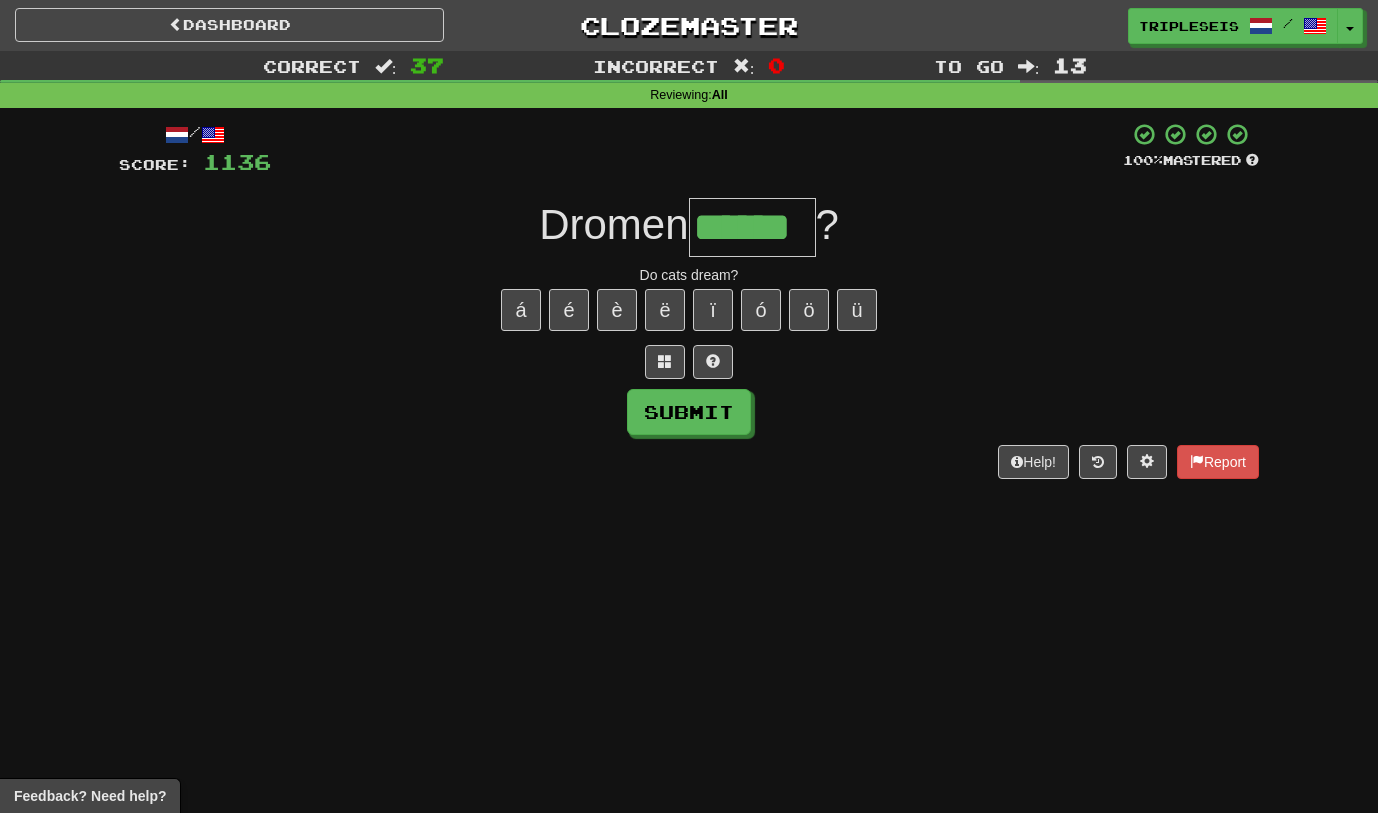 type on "******" 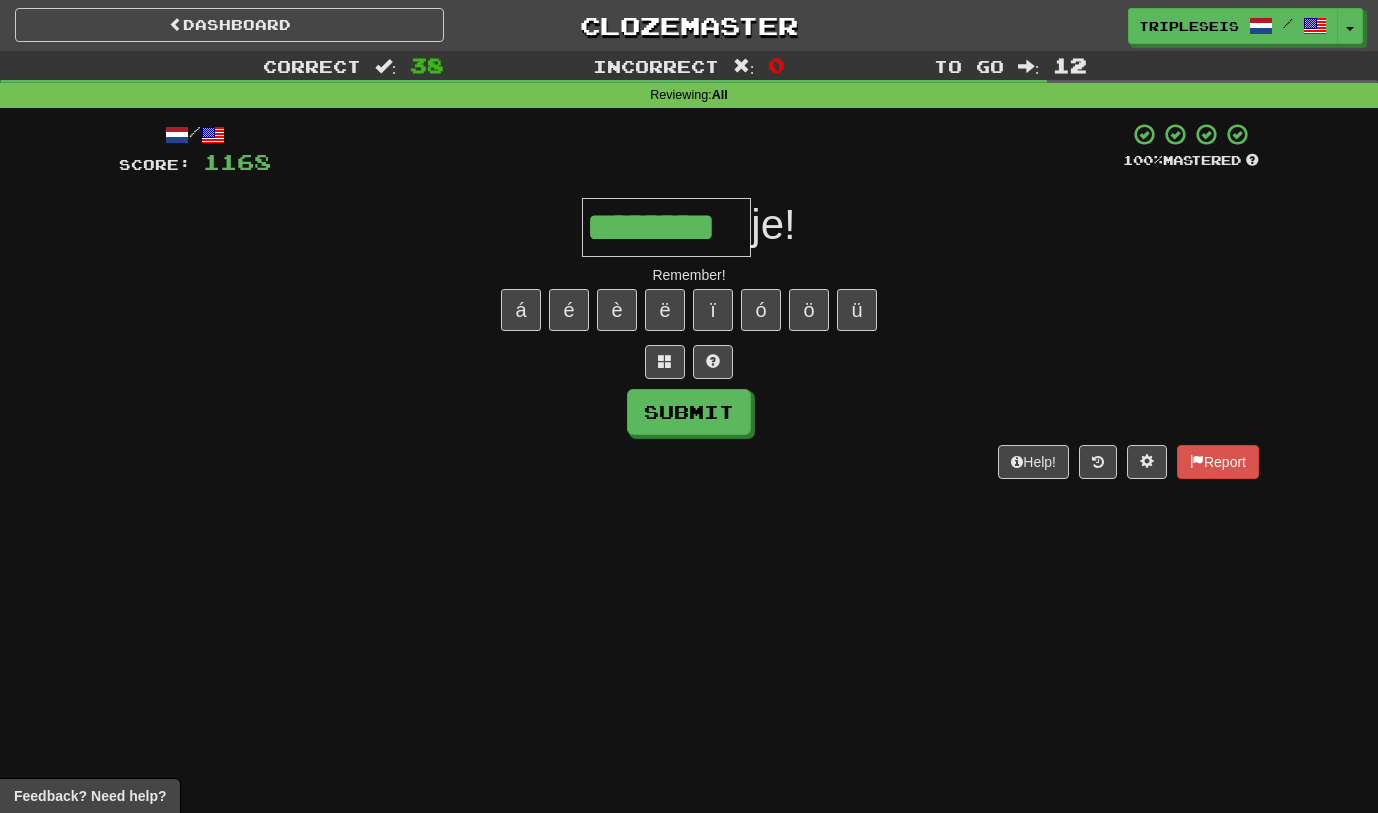 scroll, scrollTop: 0, scrollLeft: 0, axis: both 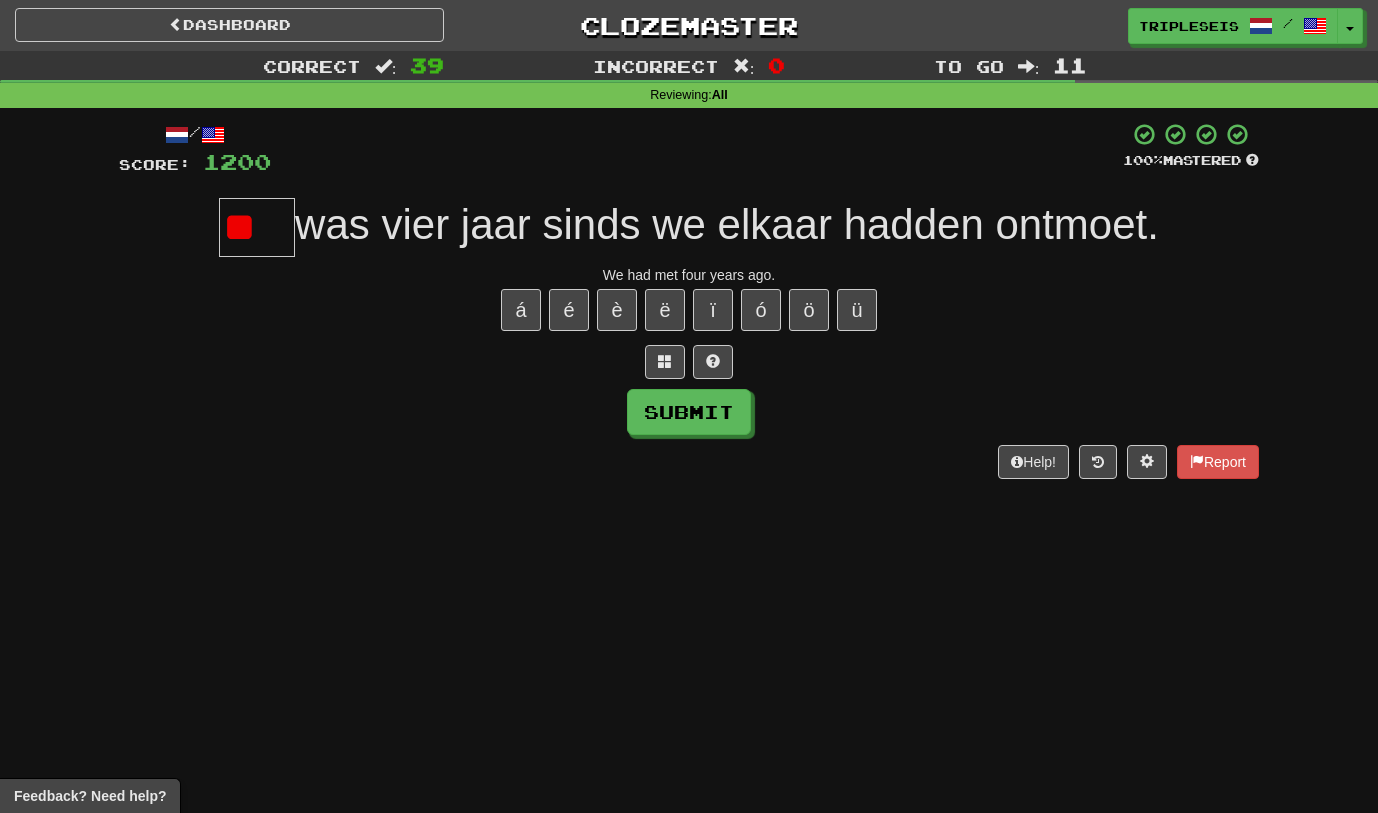 type on "*" 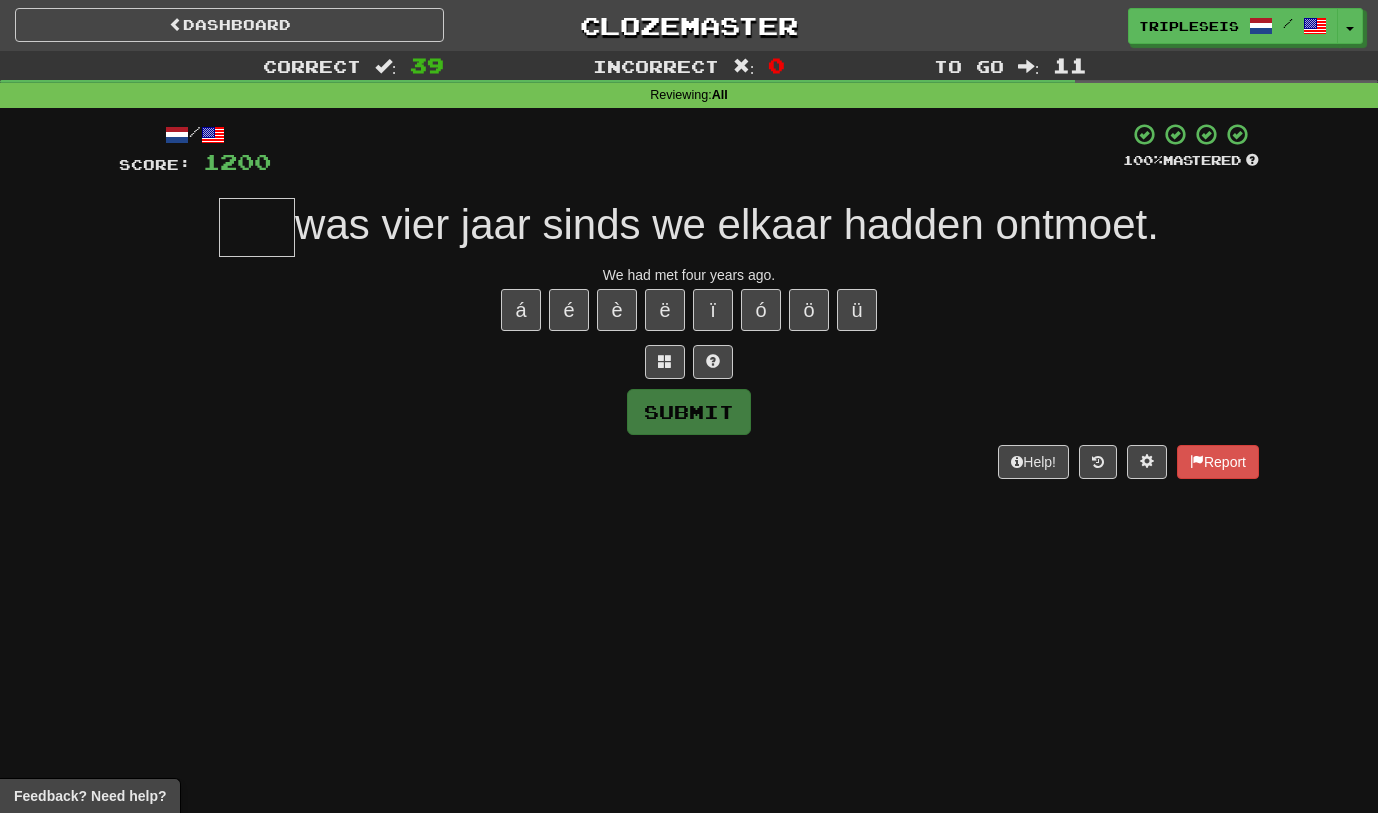 type on "*" 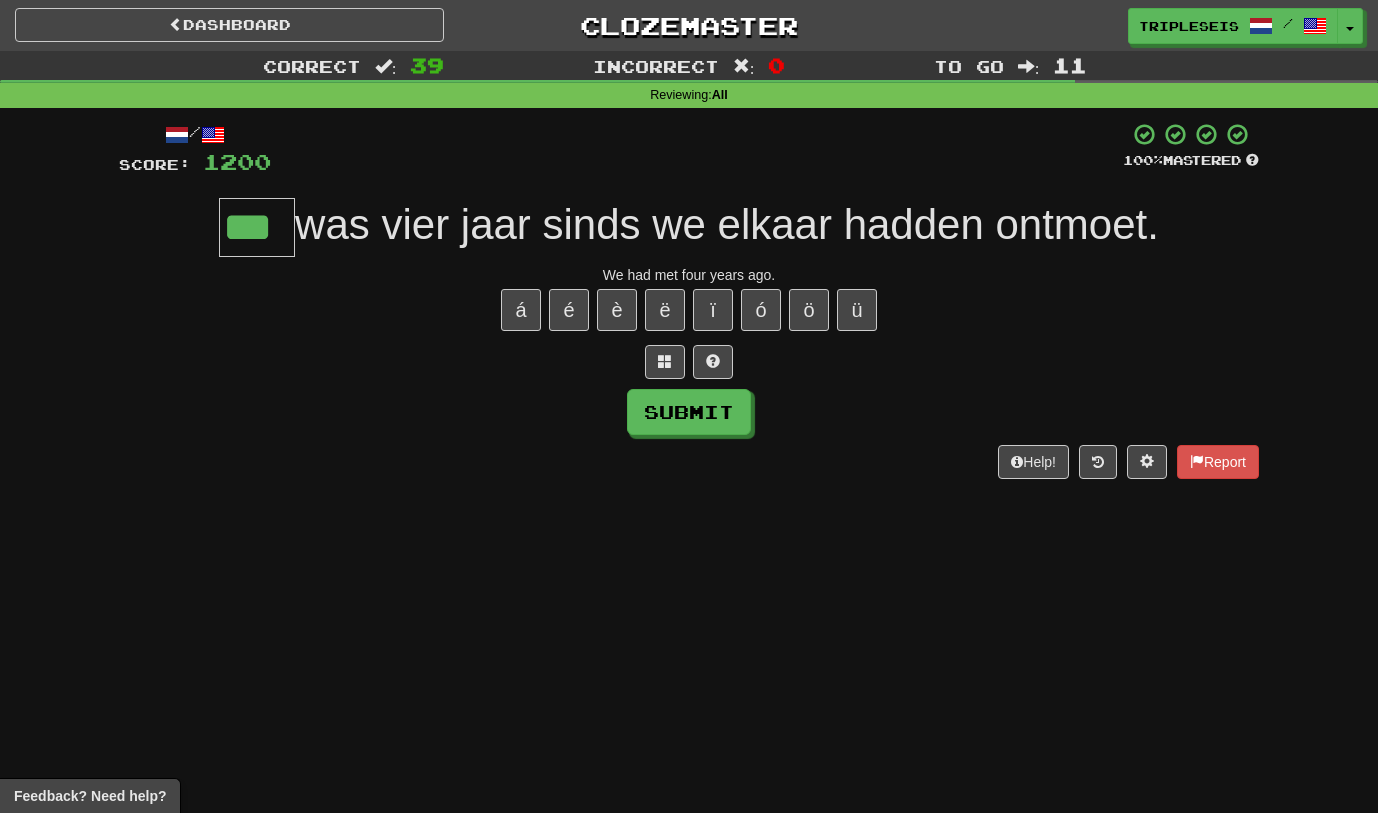 type on "***" 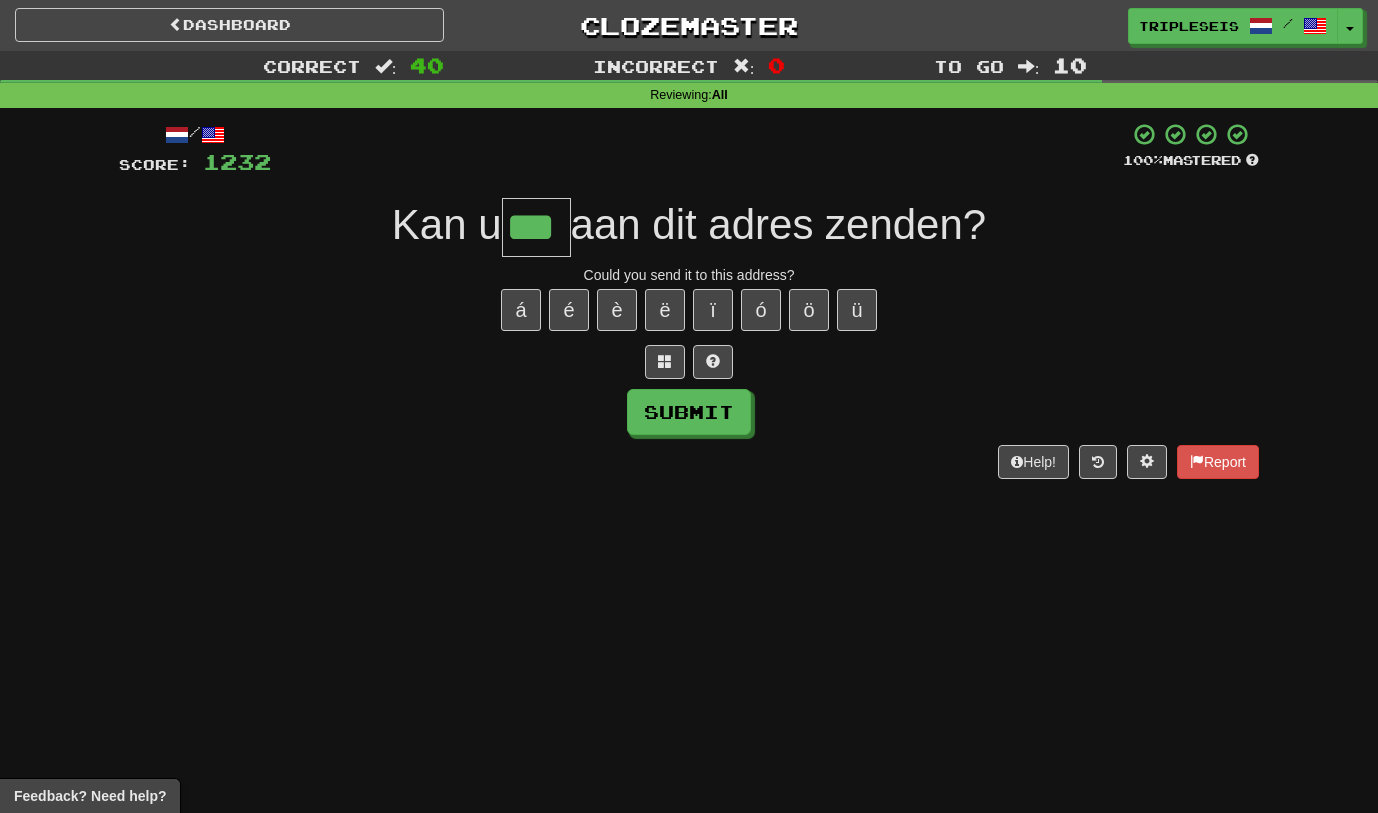 type on "***" 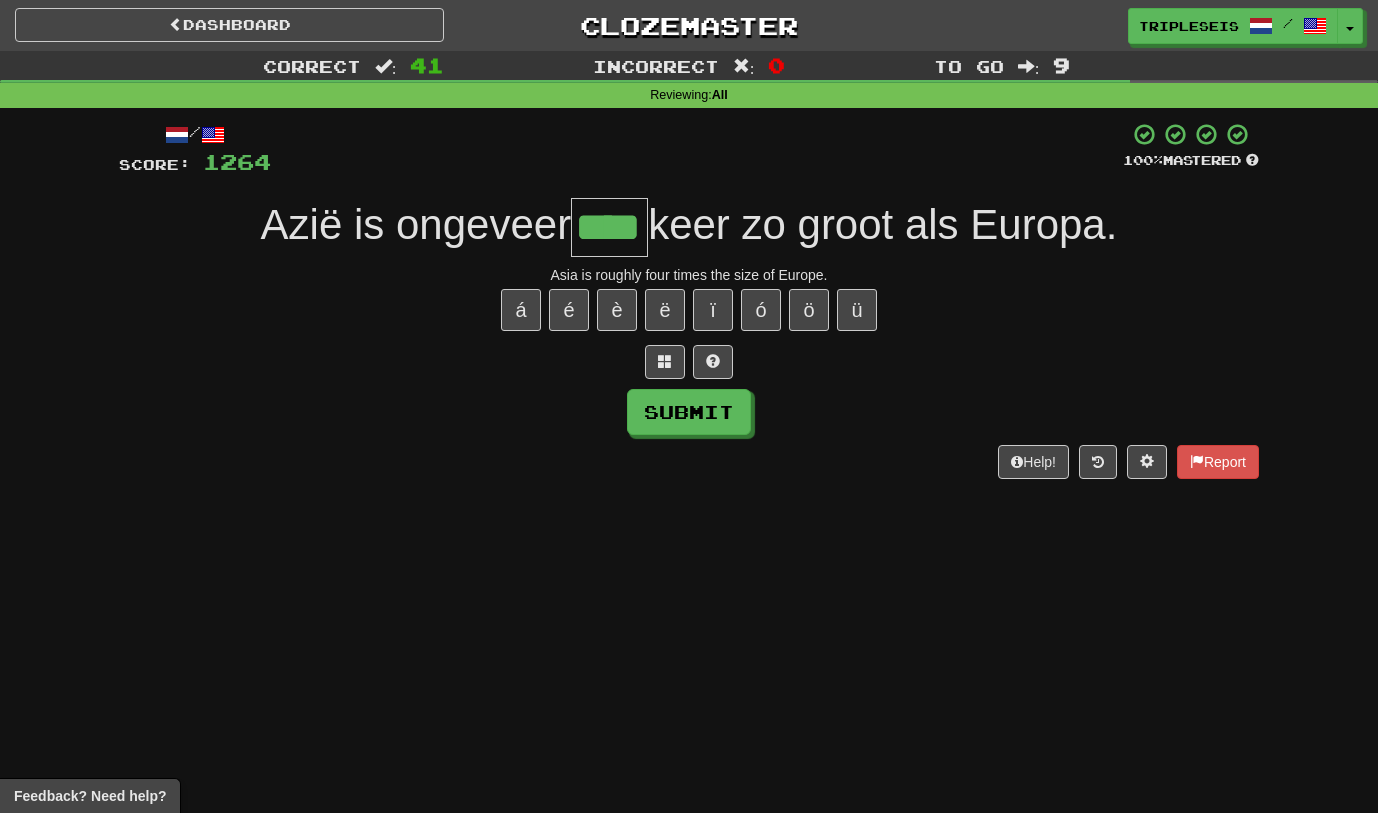 type on "****" 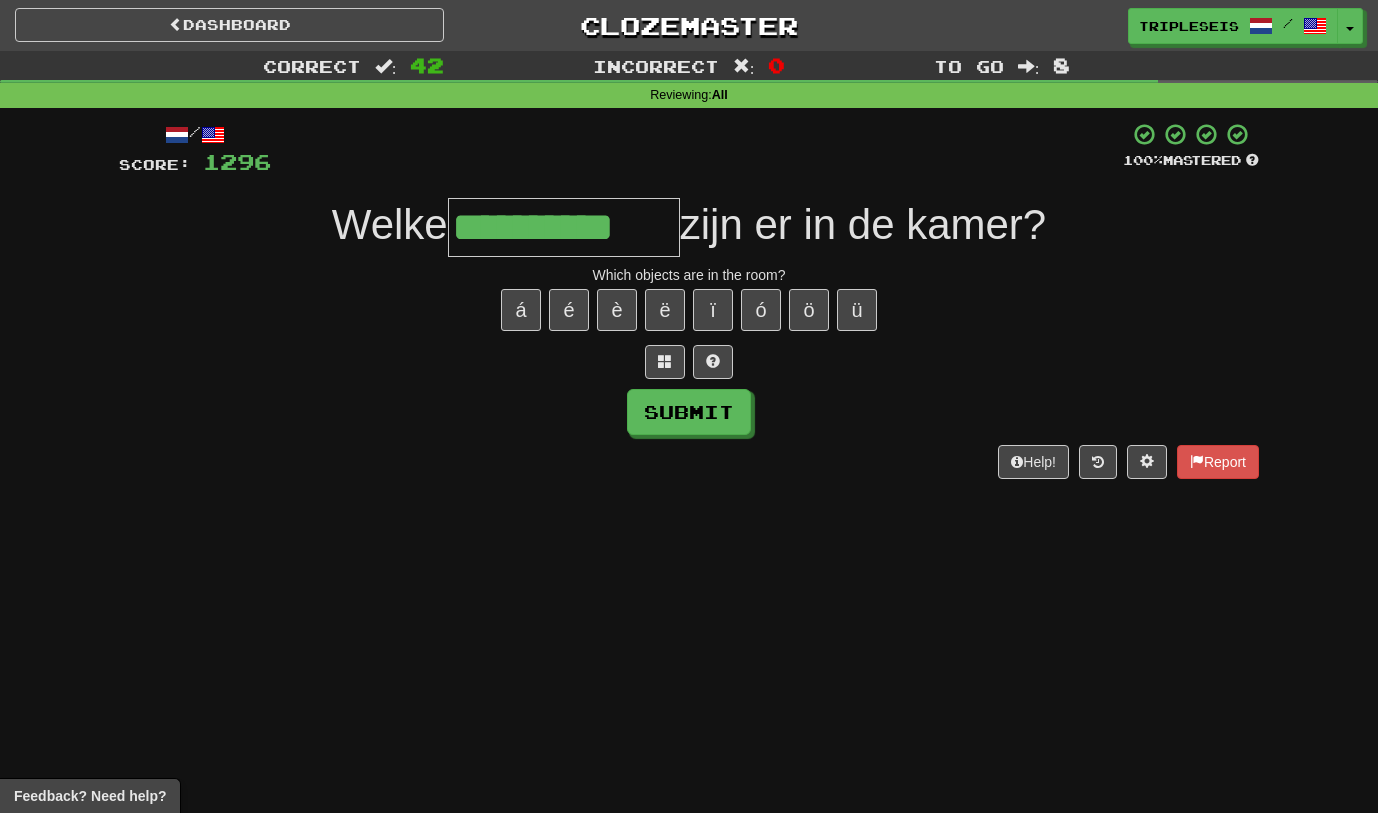 type on "**********" 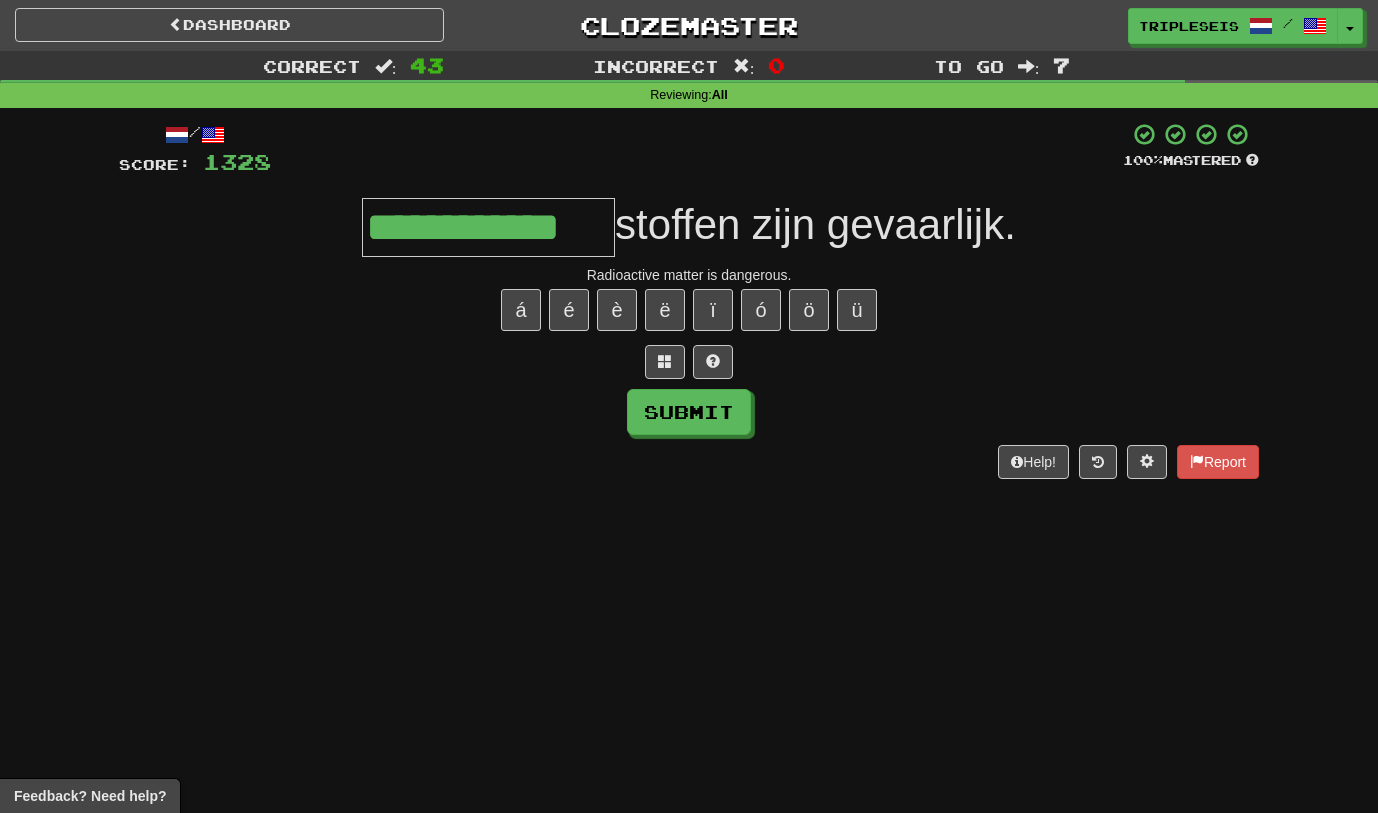type on "**********" 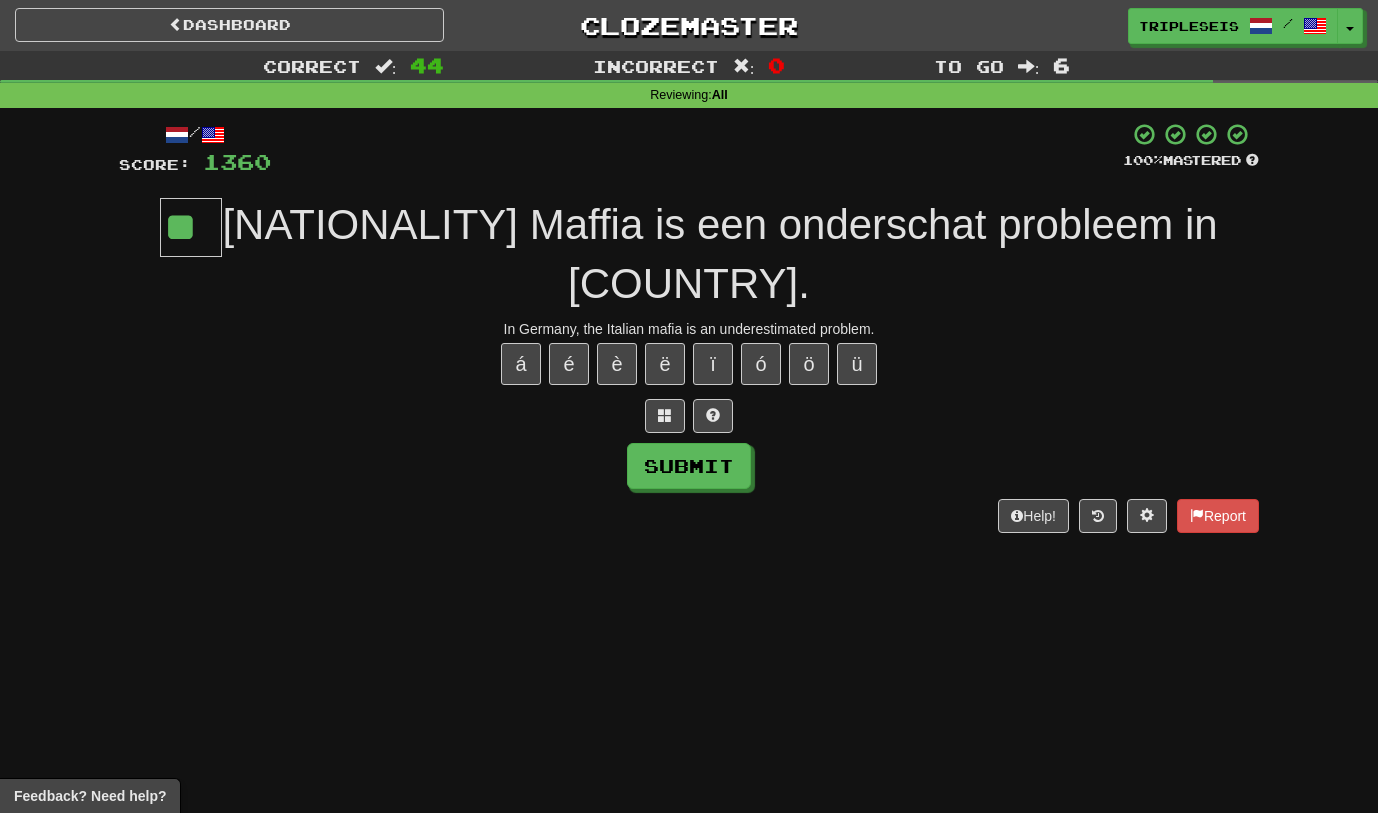 type on "**" 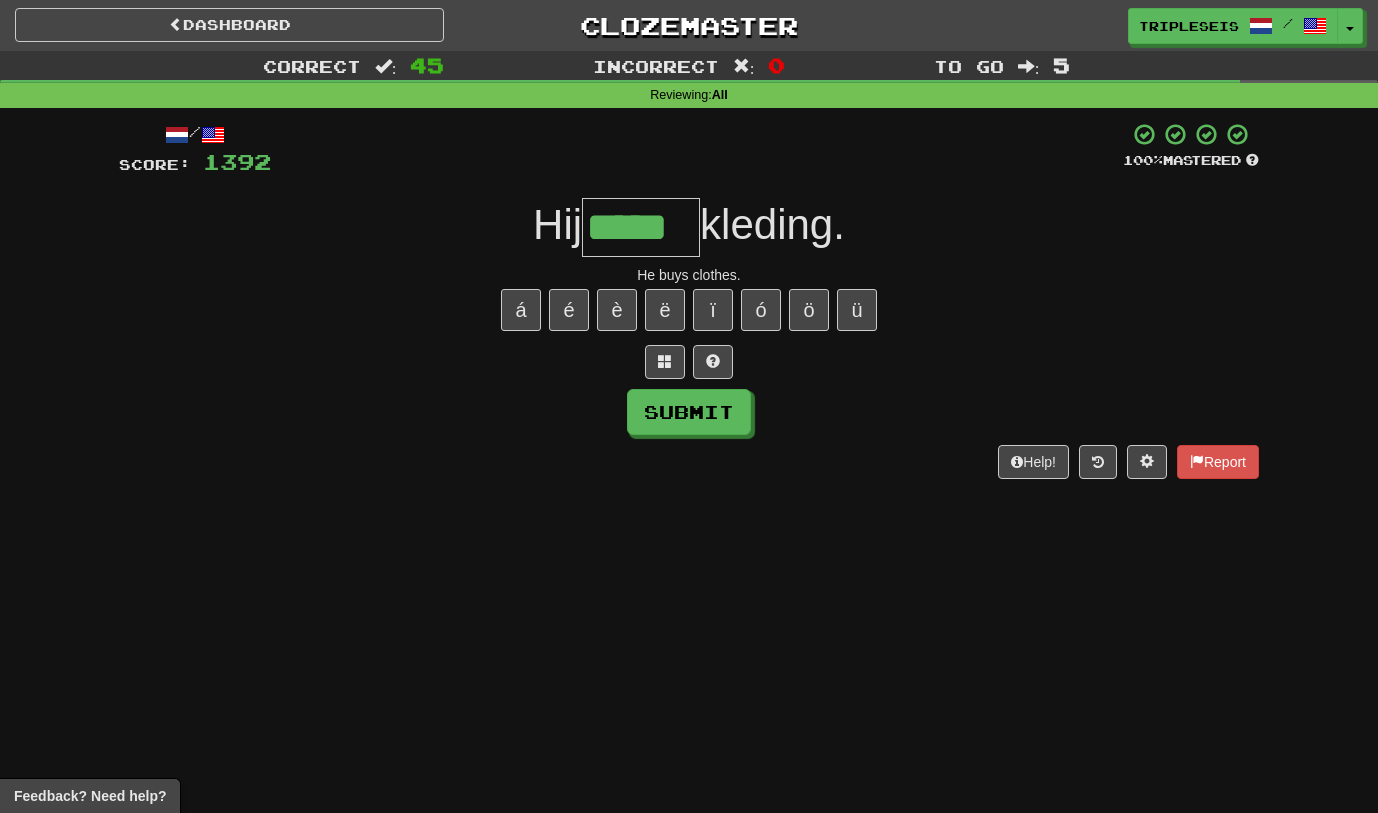 type on "*****" 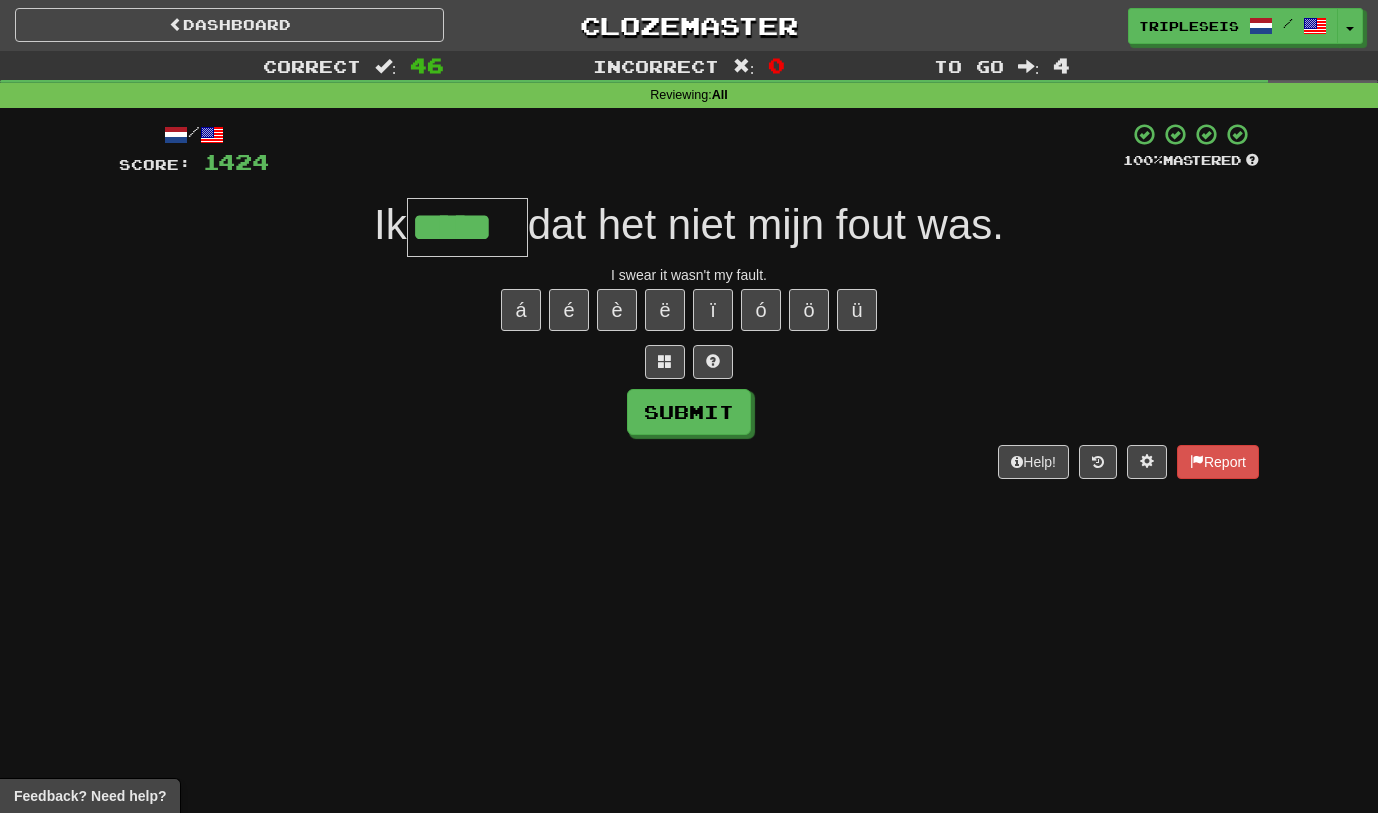 type on "*****" 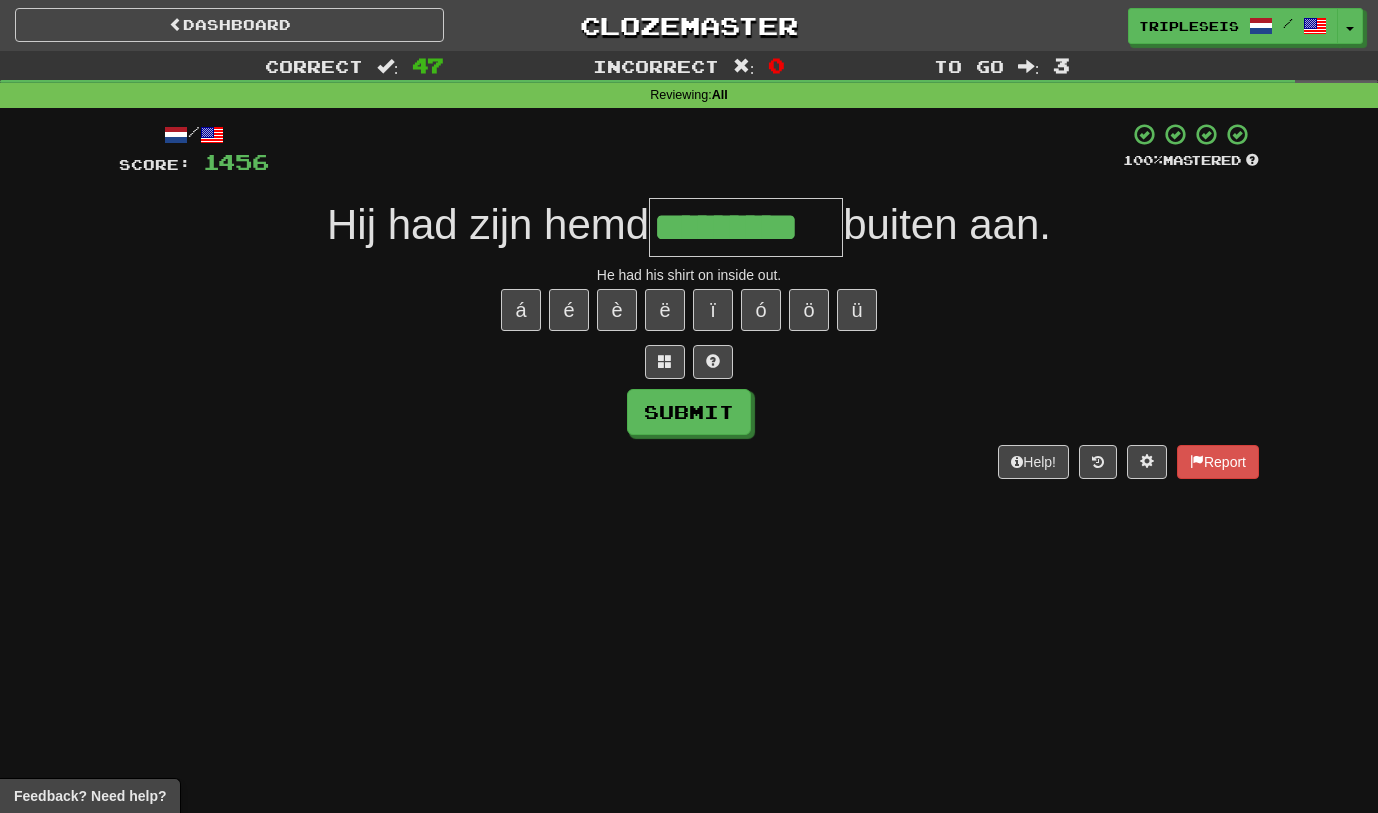 type on "*********" 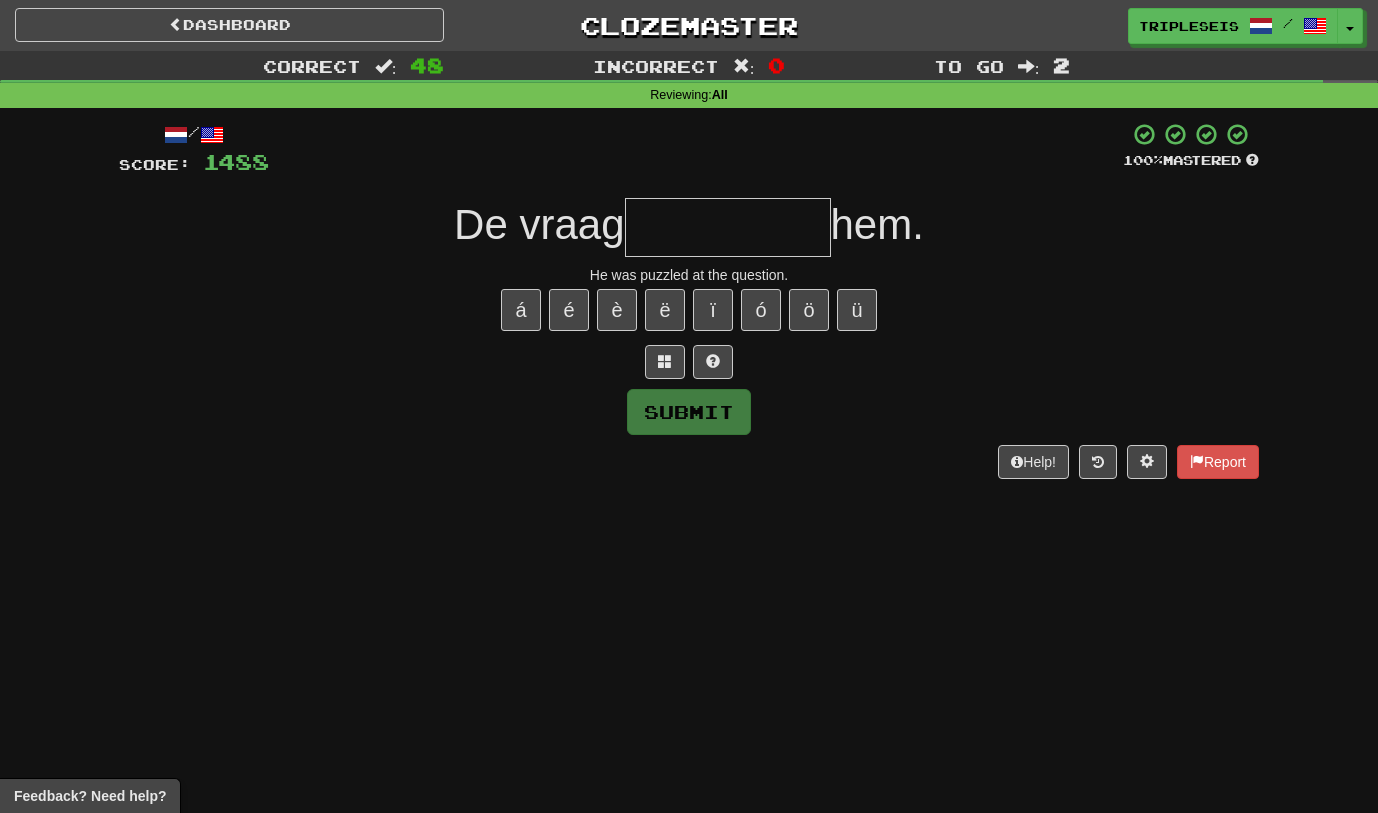 type on "*" 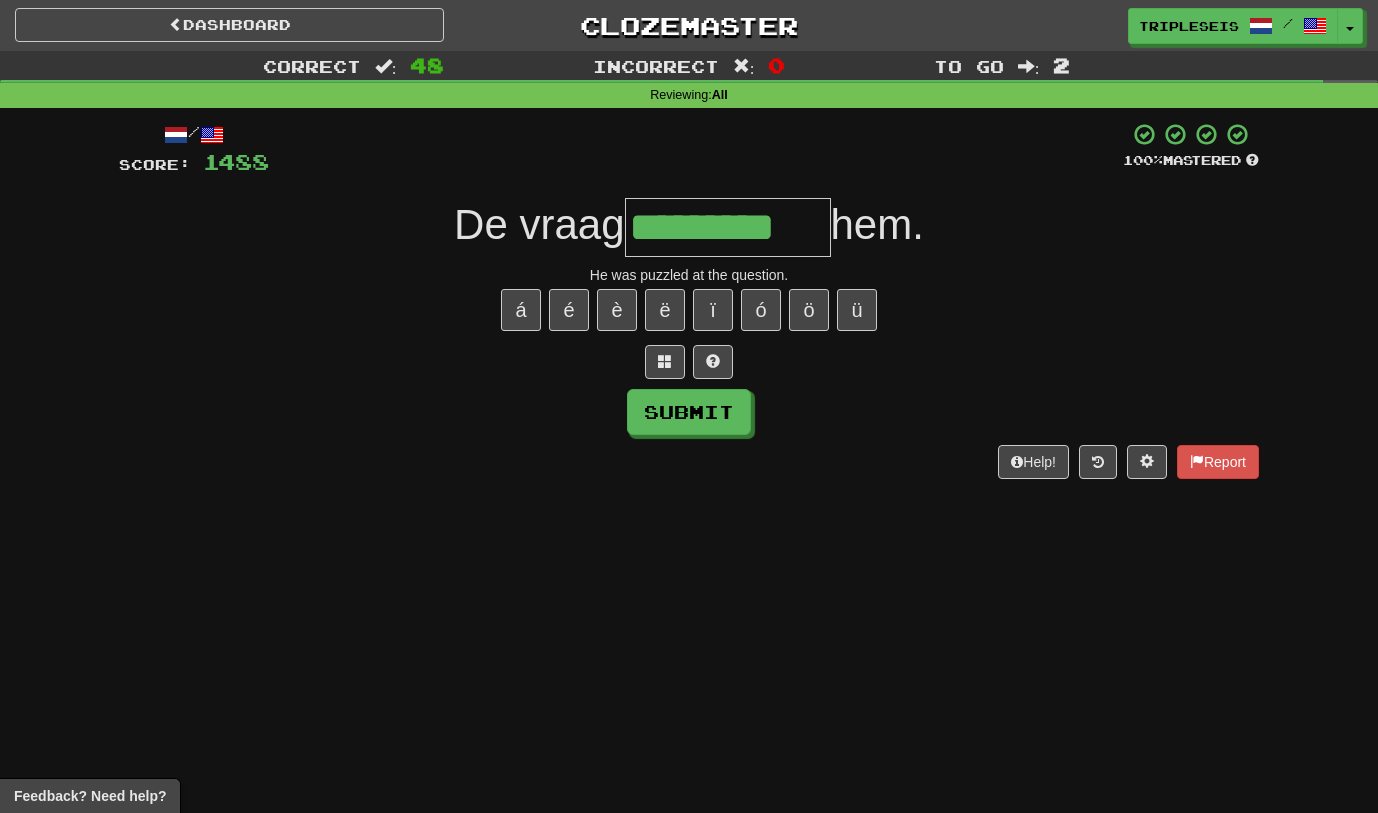 type on "*********" 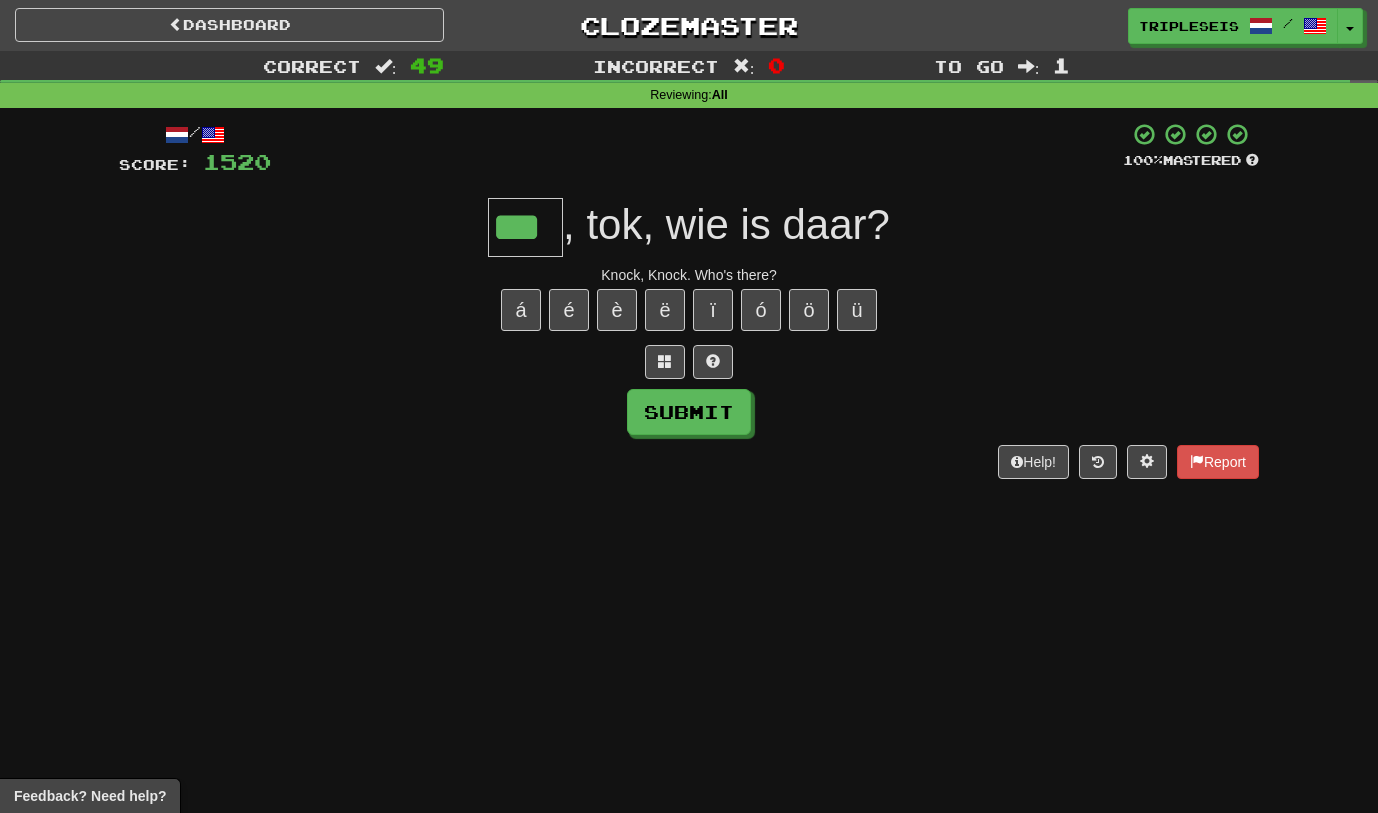 type on "***" 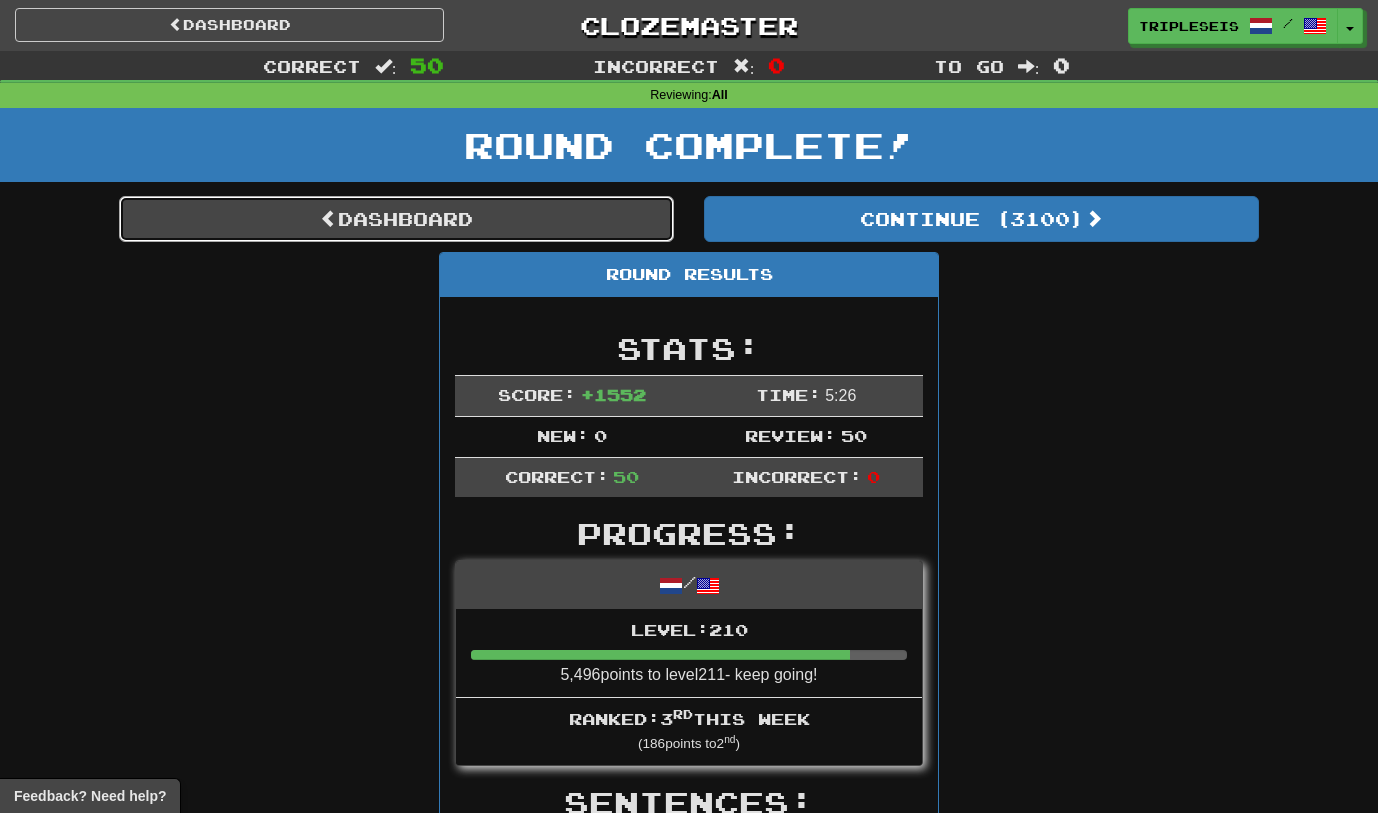 click on "Dashboard" at bounding box center [396, 219] 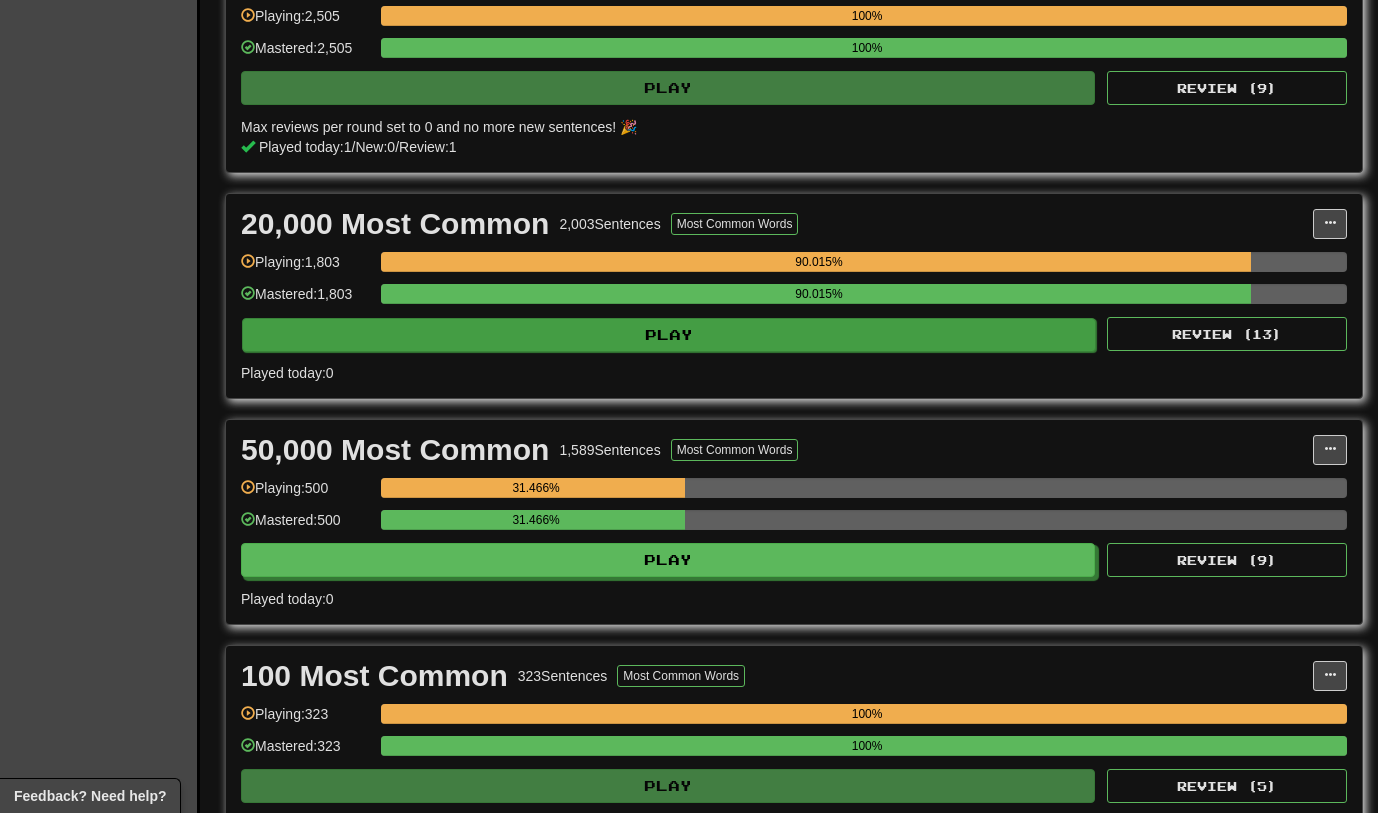 scroll, scrollTop: 0, scrollLeft: 0, axis: both 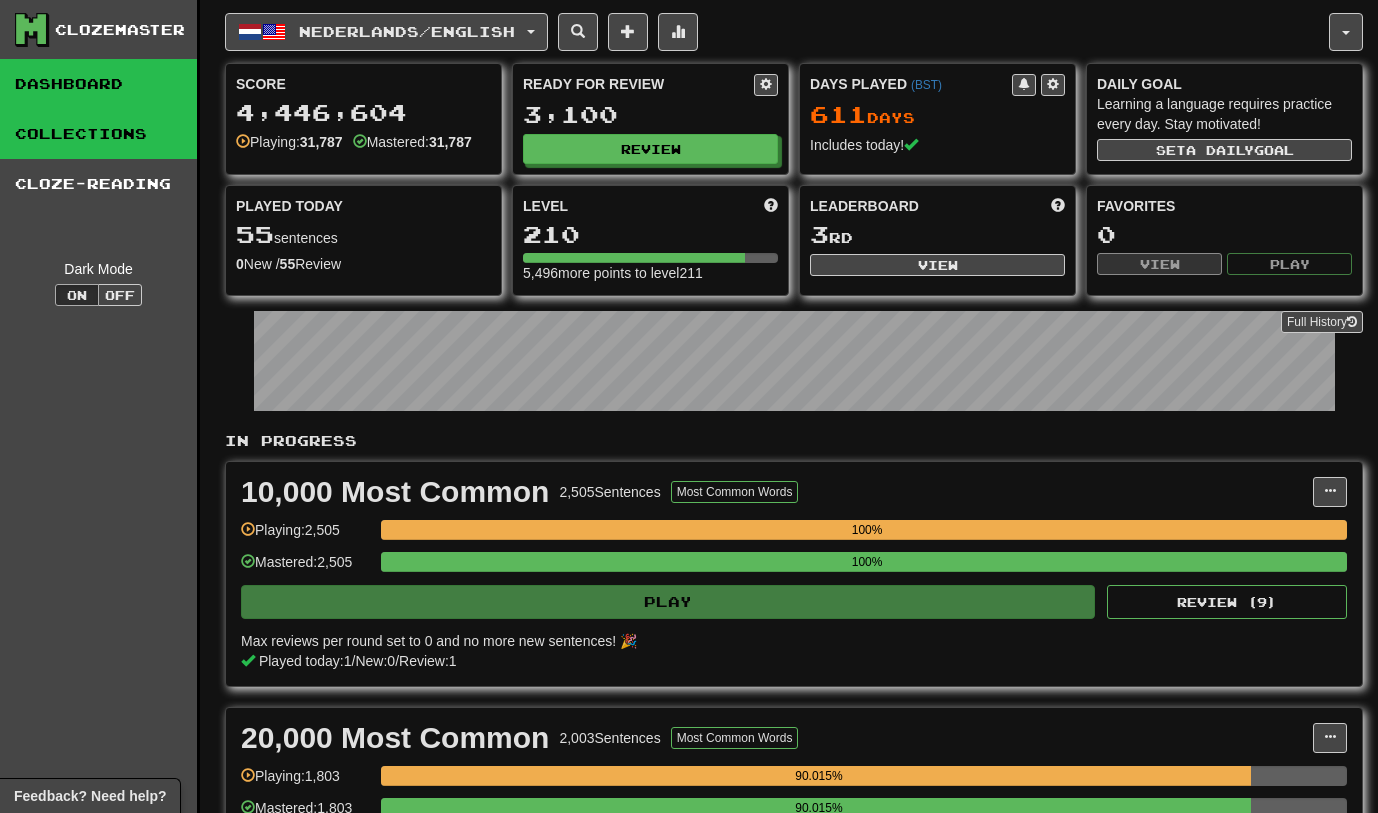 click on "Collections" at bounding box center (98, 134) 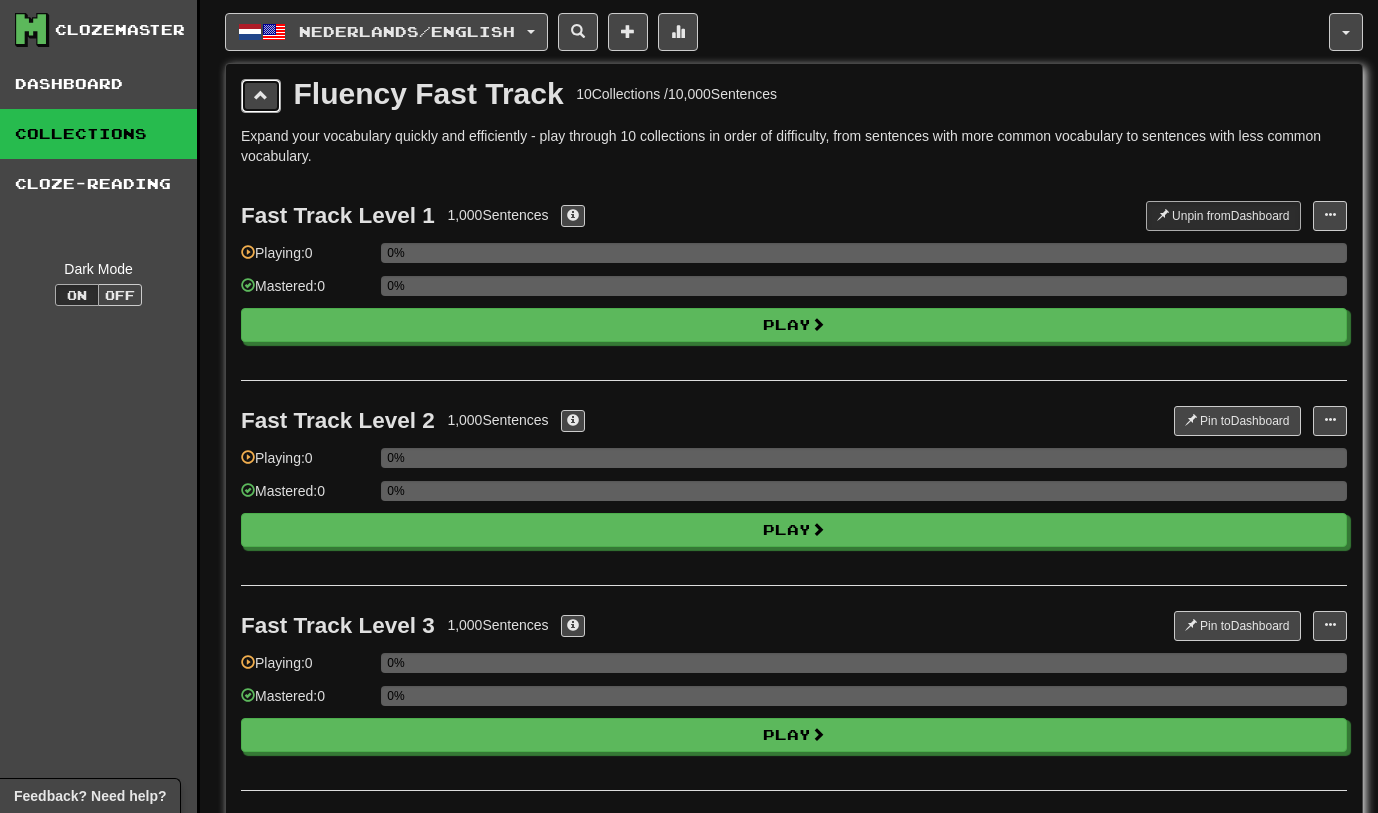 click at bounding box center (261, 95) 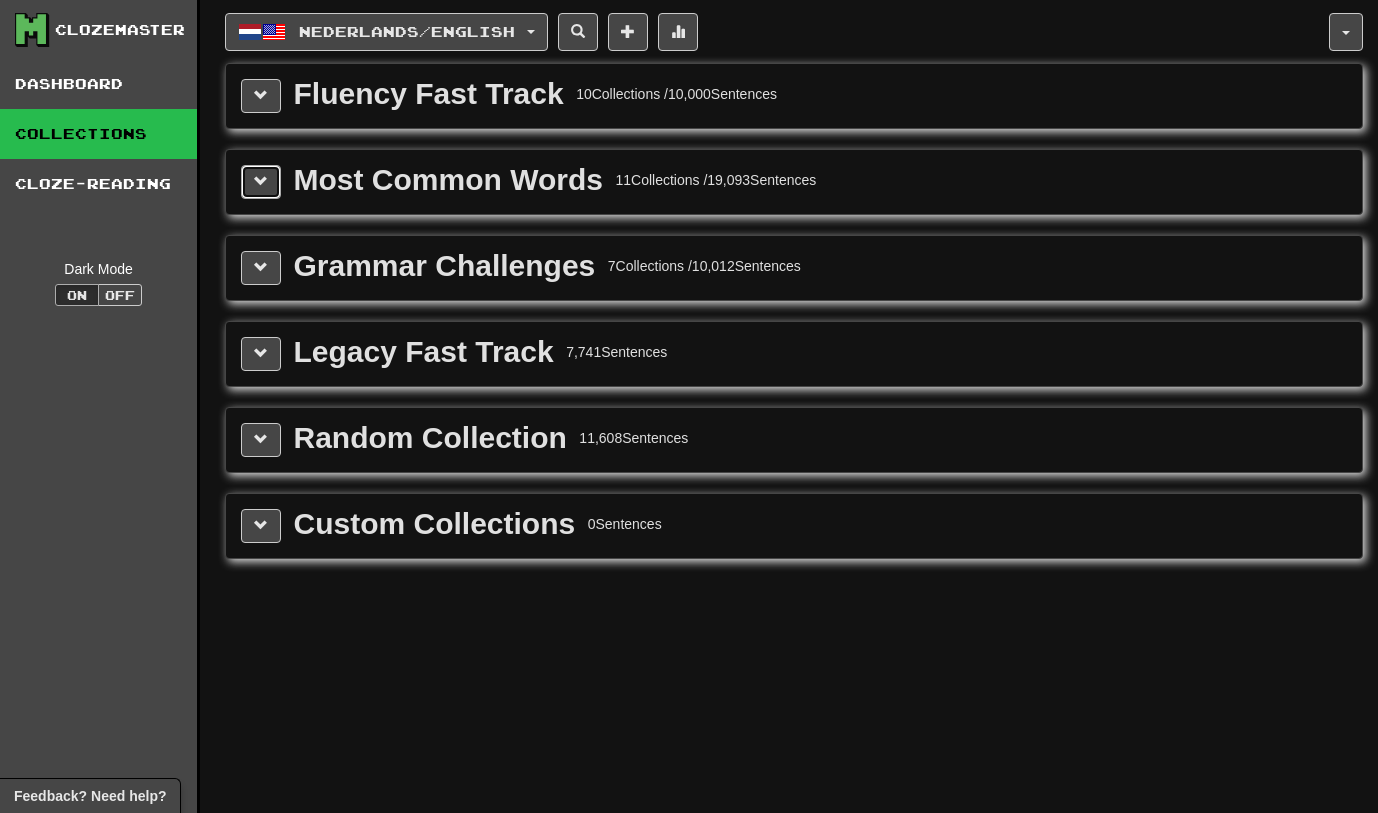 click at bounding box center (261, 182) 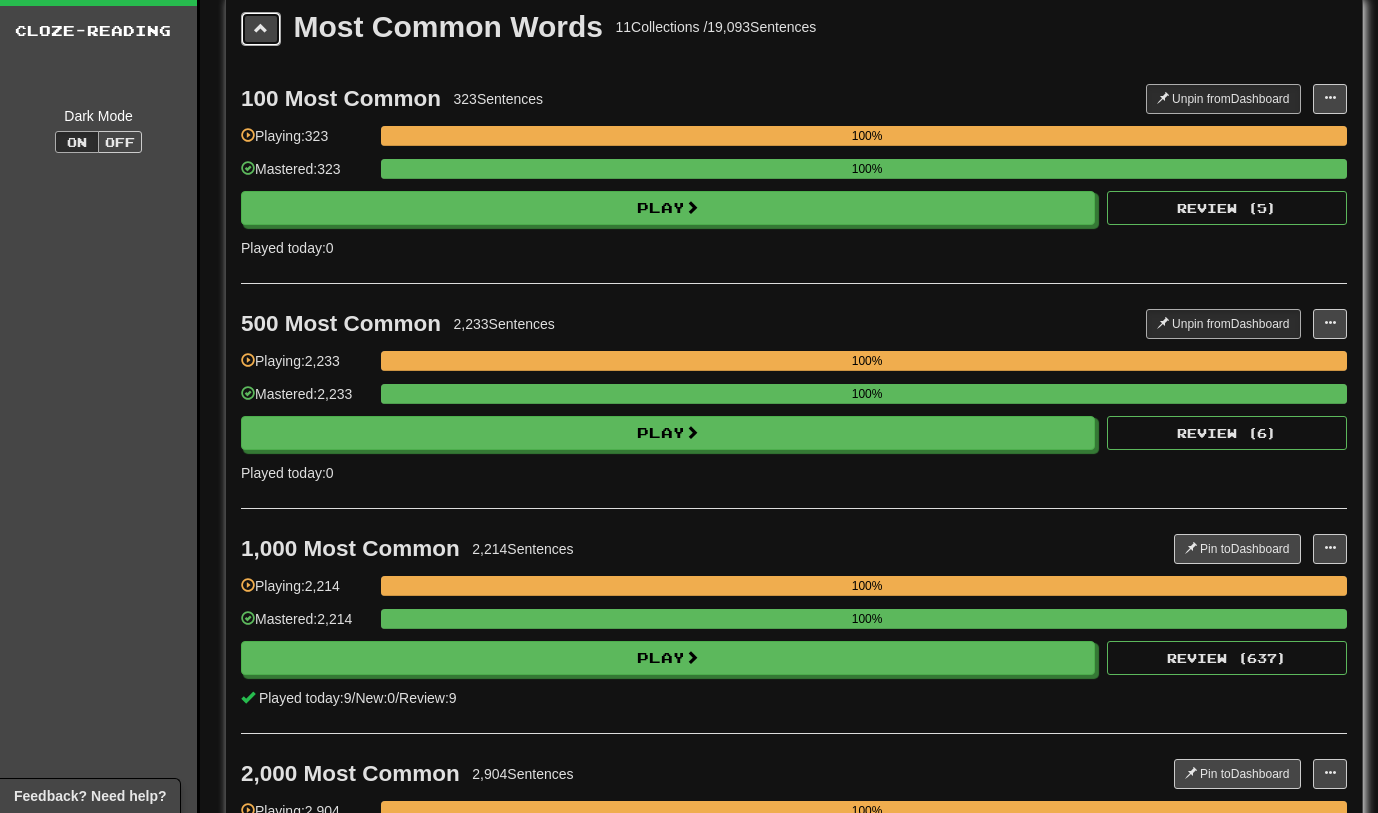 scroll, scrollTop: 0, scrollLeft: 0, axis: both 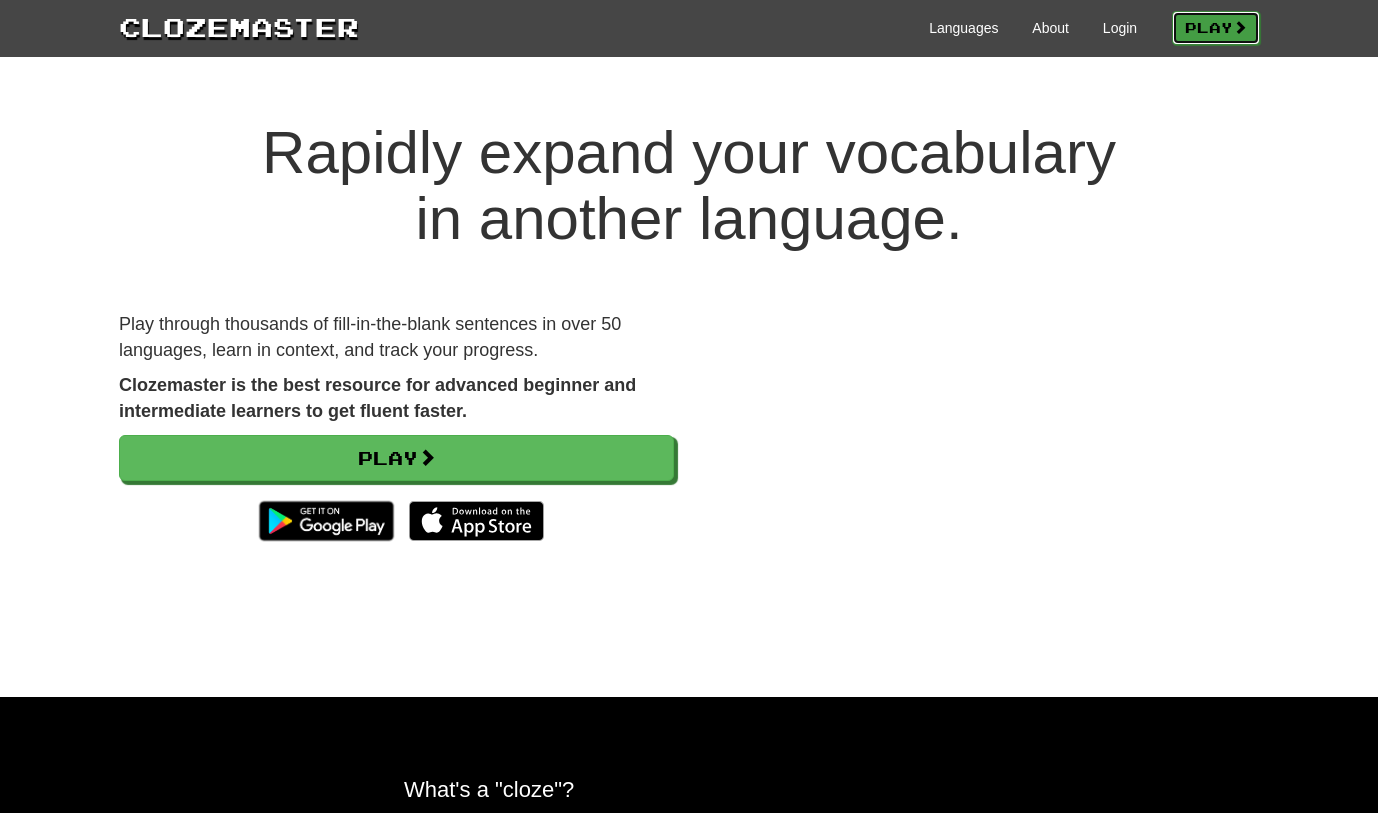 click on "Play" at bounding box center [1216, 28] 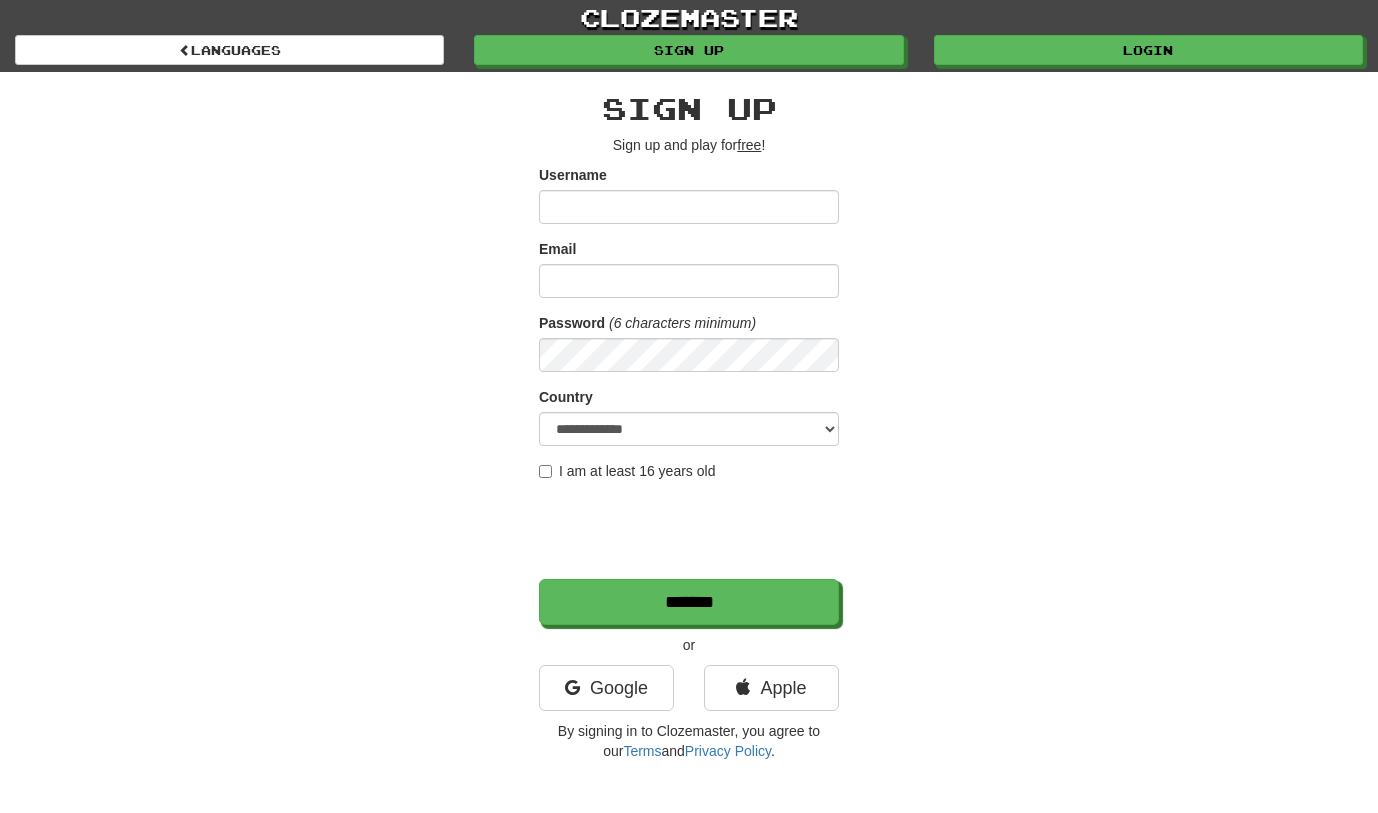 scroll, scrollTop: 0, scrollLeft: 0, axis: both 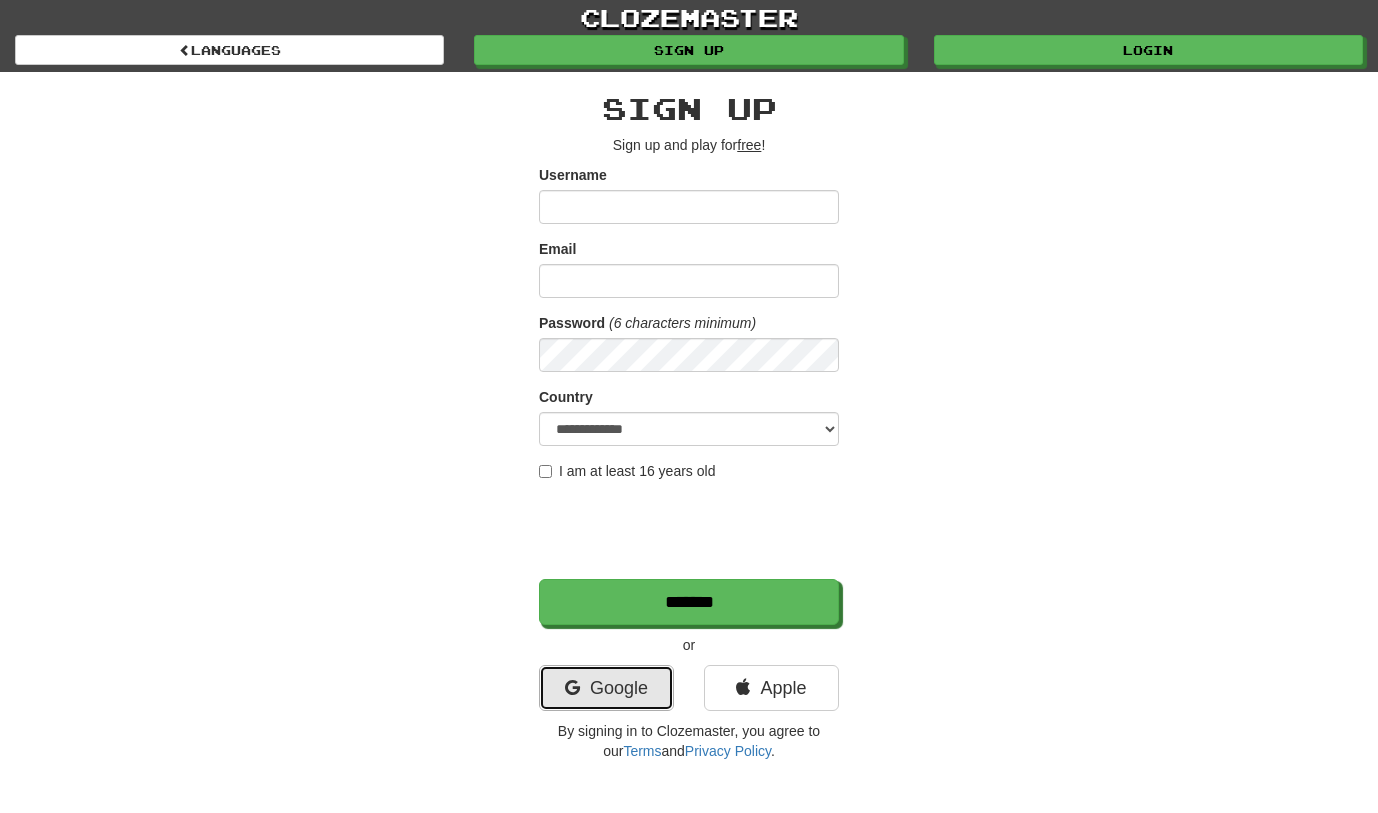 click on "Google" at bounding box center [606, 688] 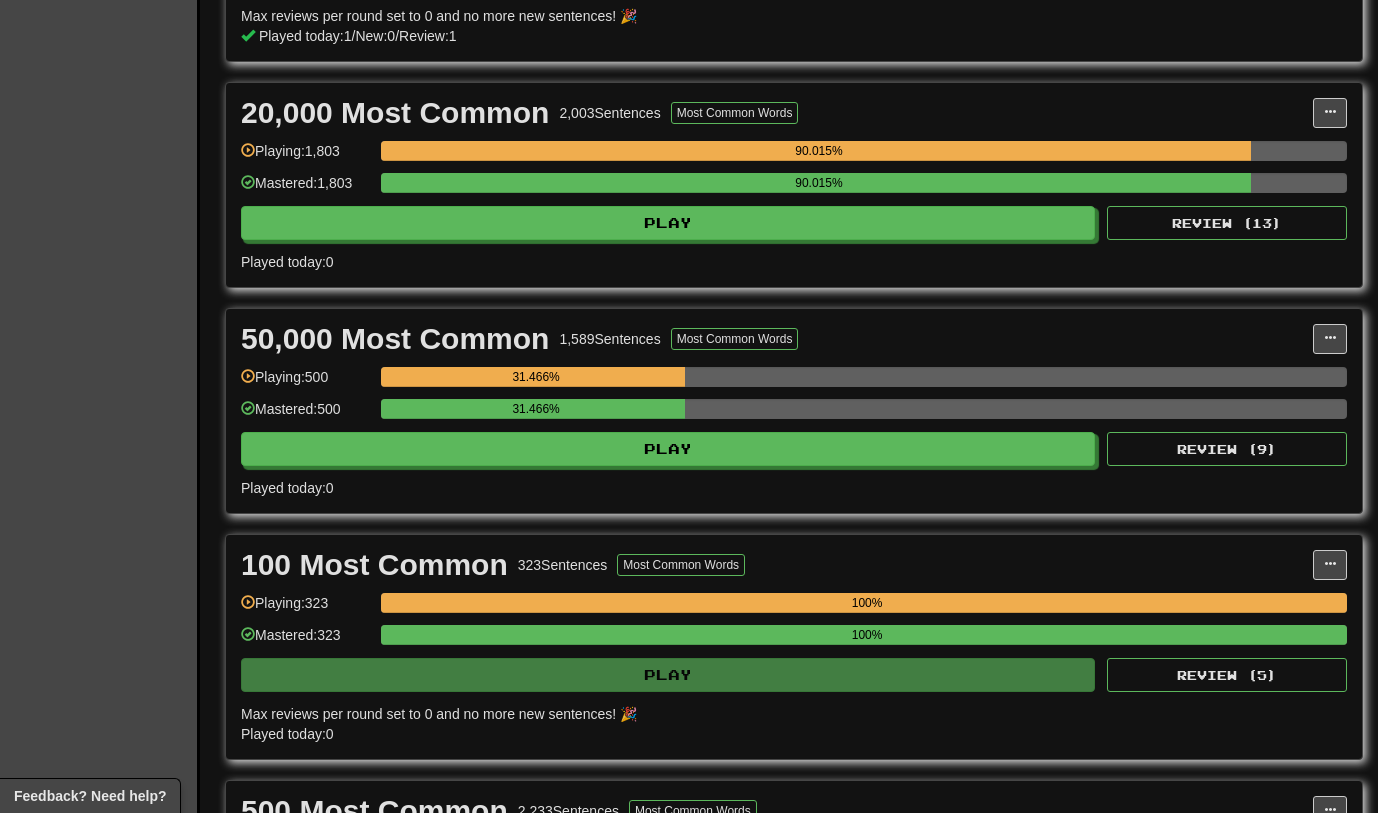 scroll, scrollTop: 0, scrollLeft: 0, axis: both 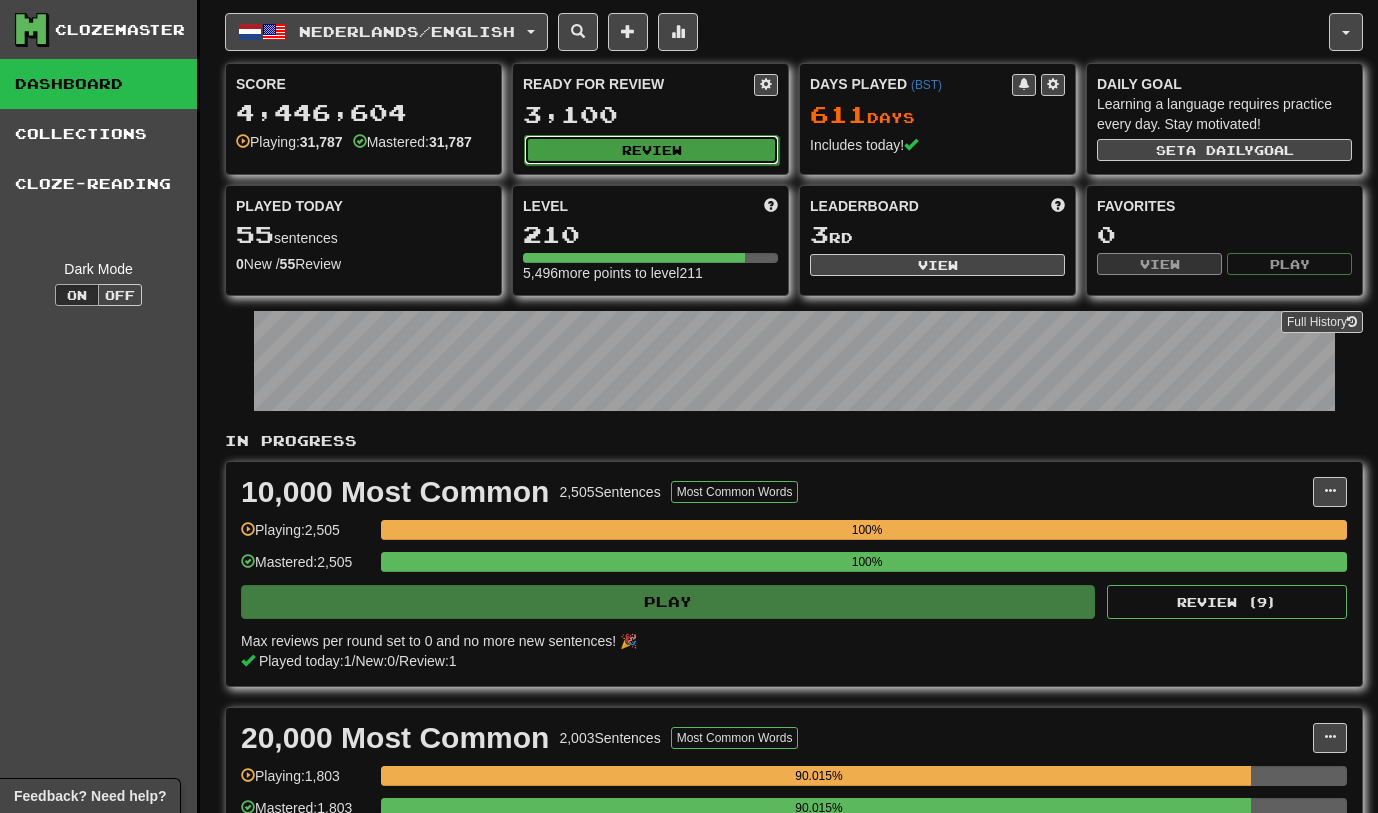 click on "Review" at bounding box center [651, 150] 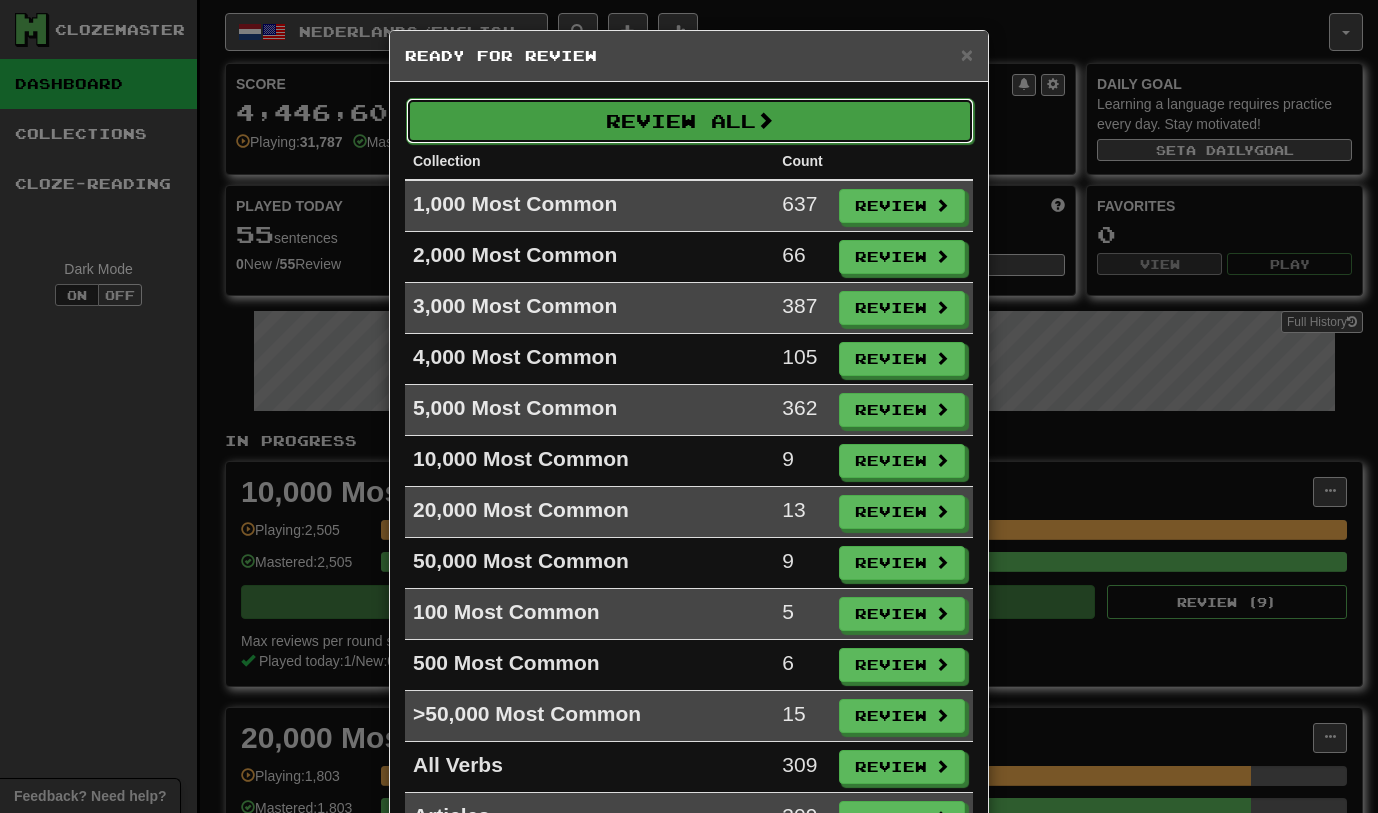 click on "Review All" at bounding box center (690, 121) 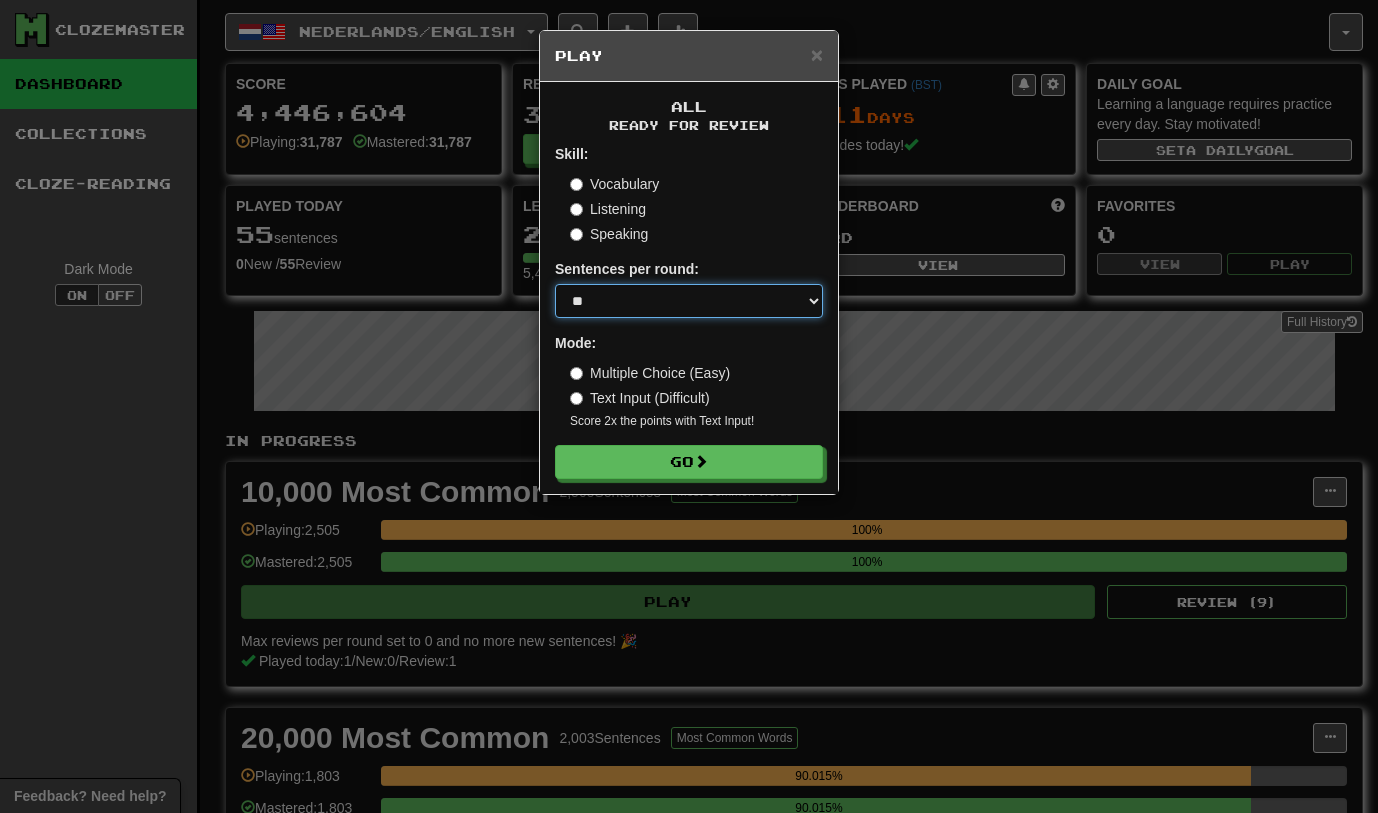 click on "* ** ** ** ** ** *** ********" at bounding box center (689, 301) 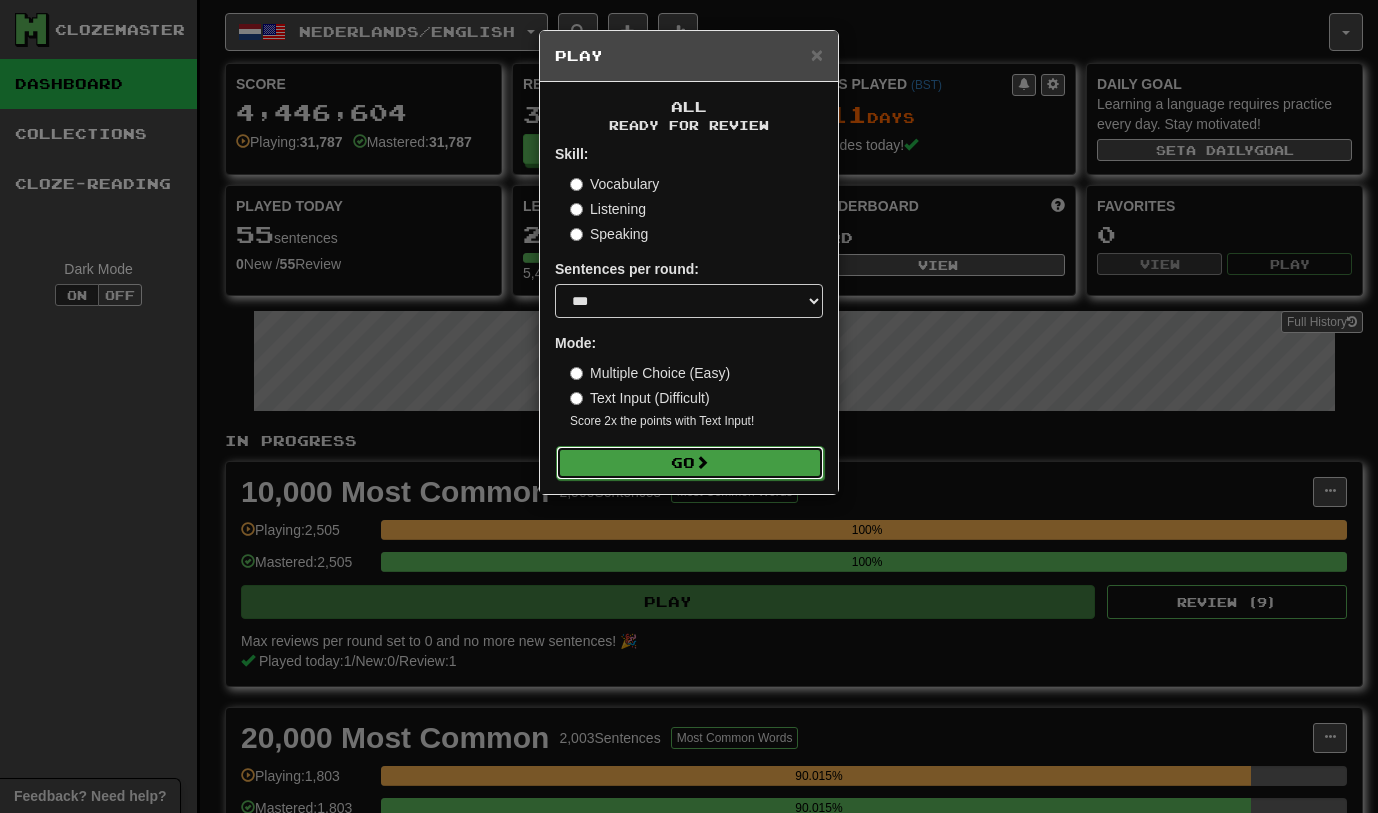 click on "Go" at bounding box center [690, 463] 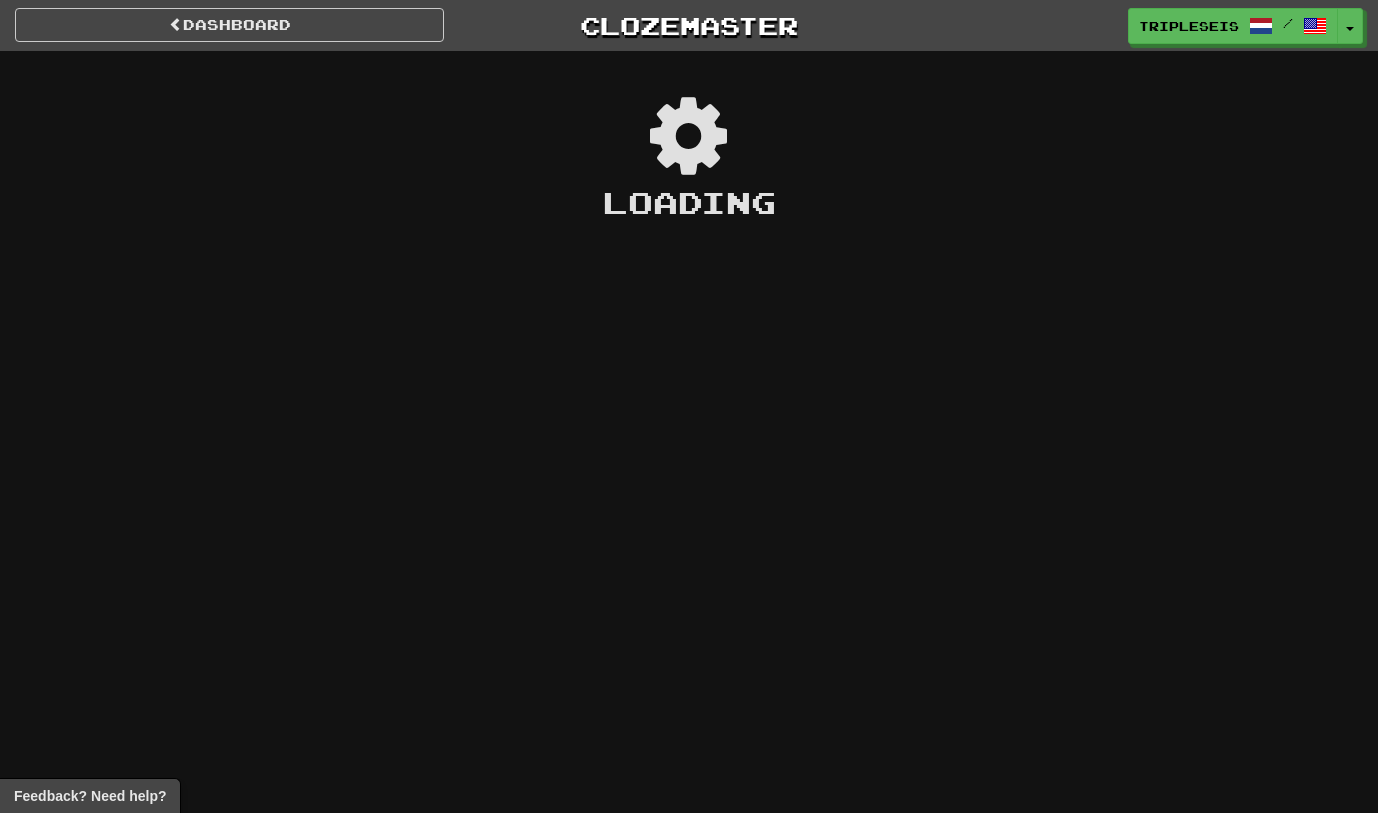 scroll, scrollTop: 0, scrollLeft: 0, axis: both 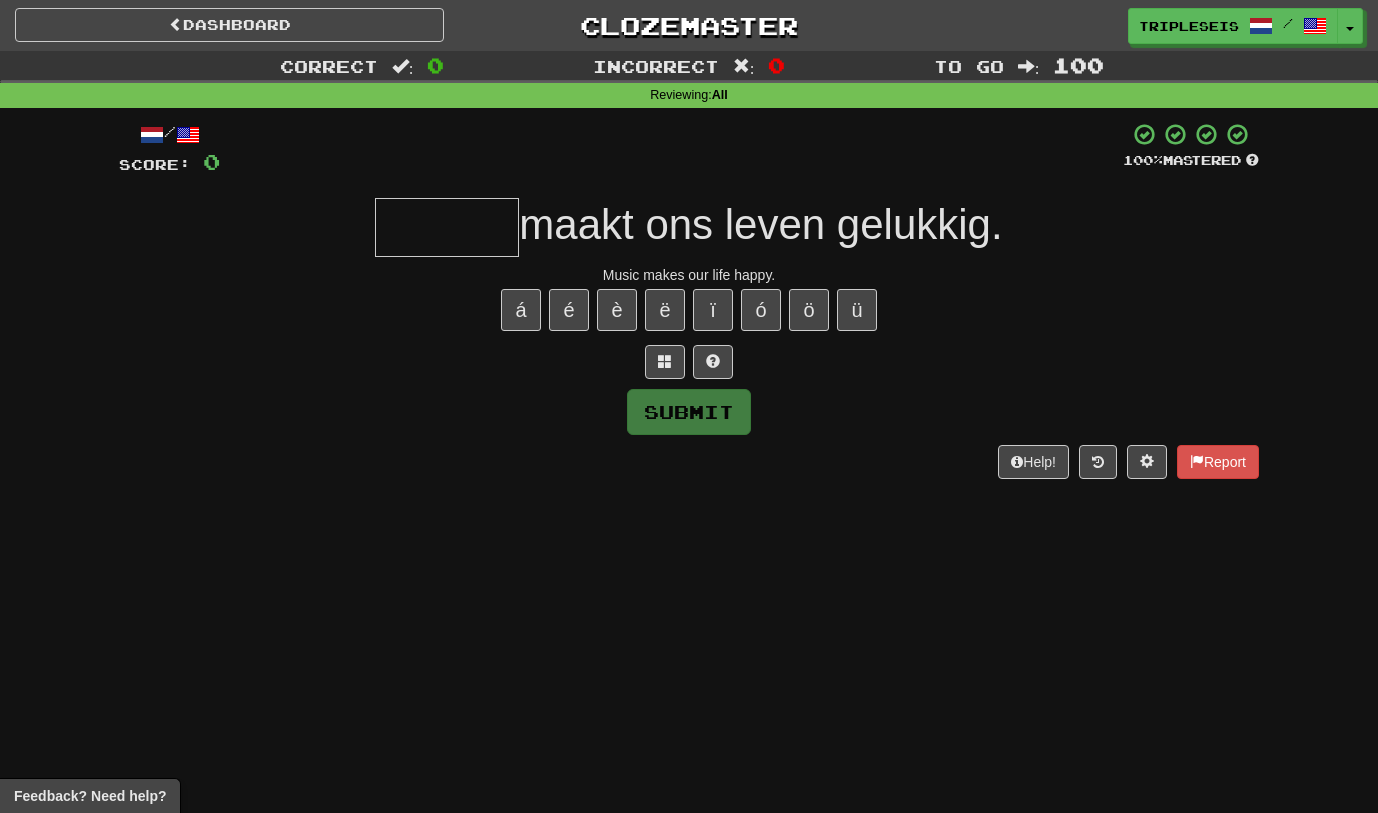 click at bounding box center (447, 227) 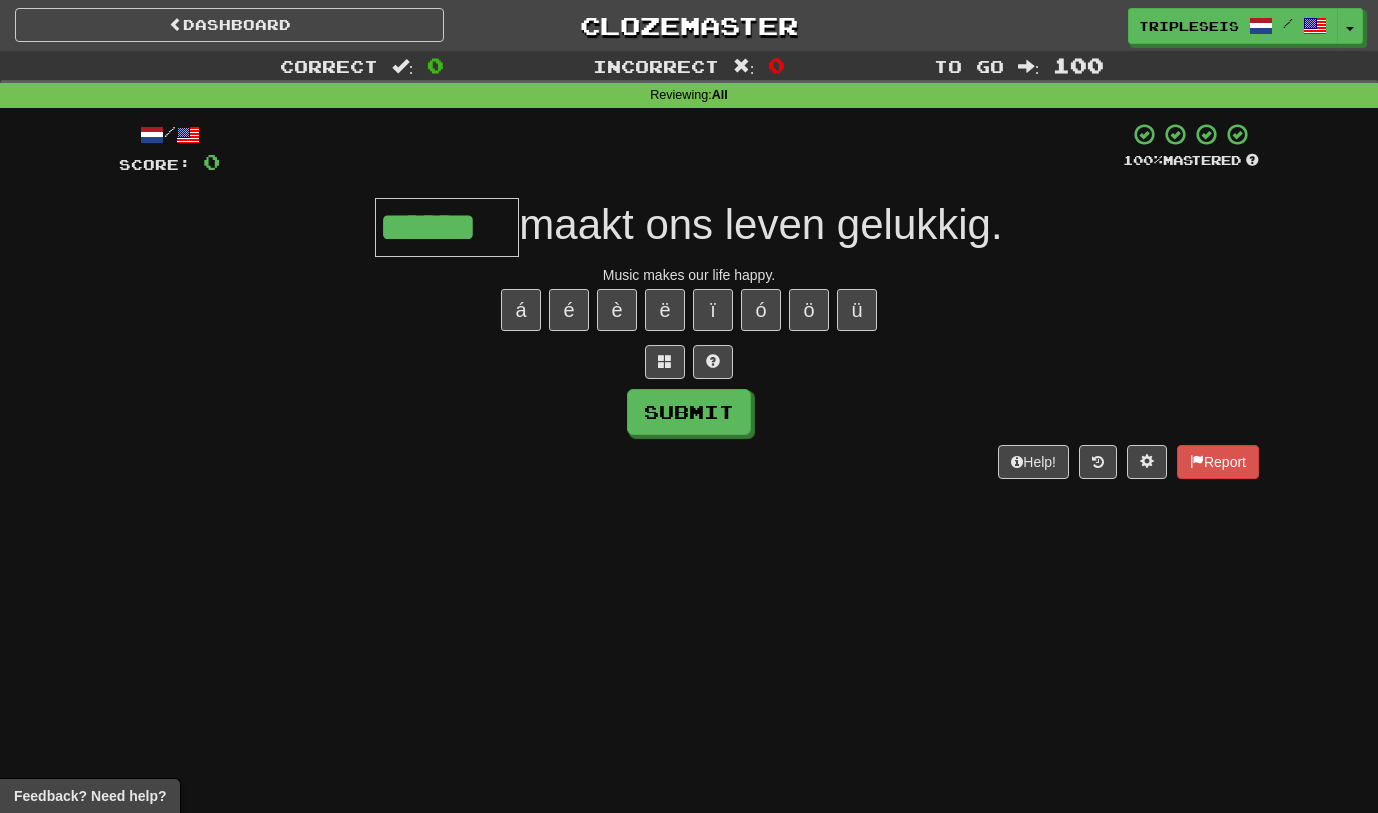 type on "******" 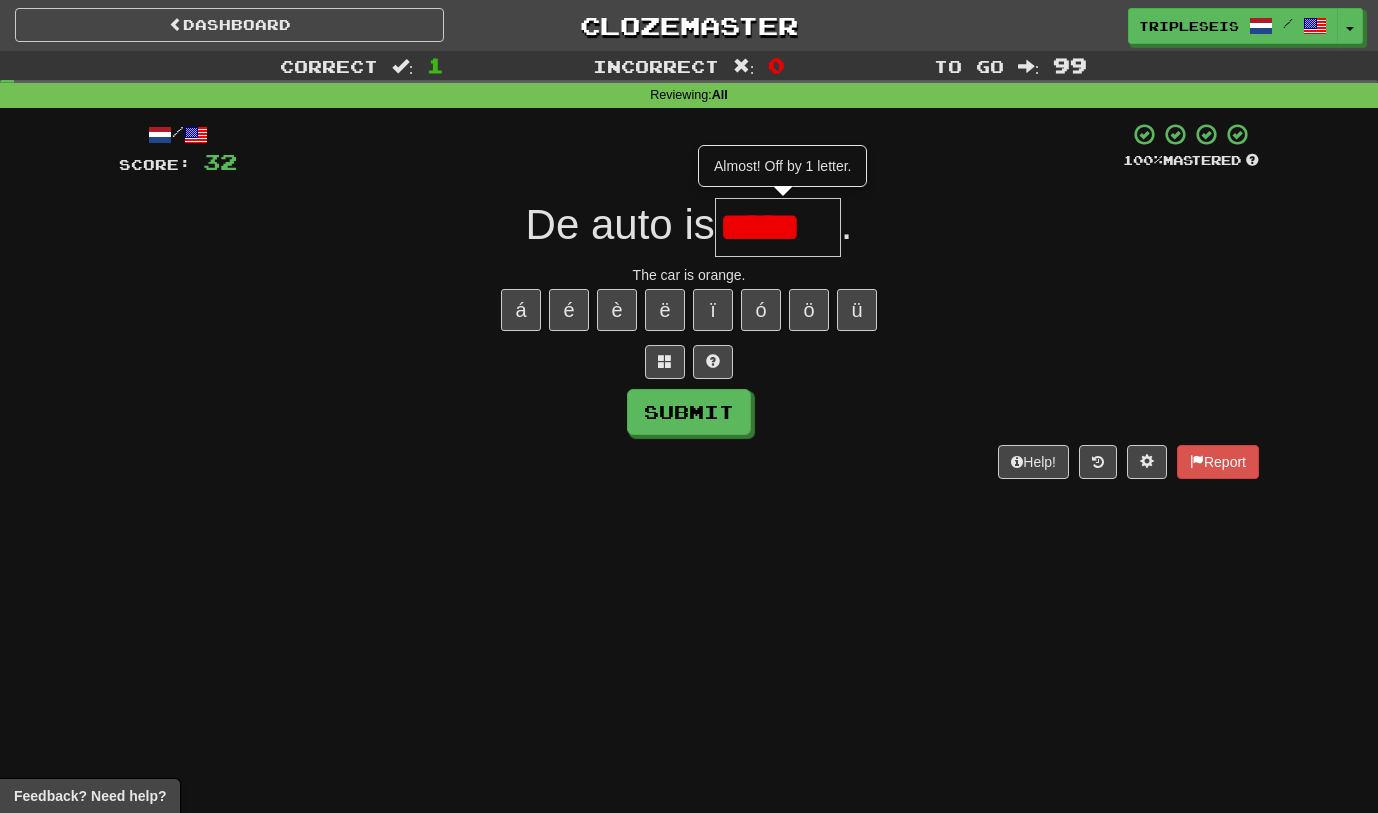 scroll, scrollTop: 0, scrollLeft: 0, axis: both 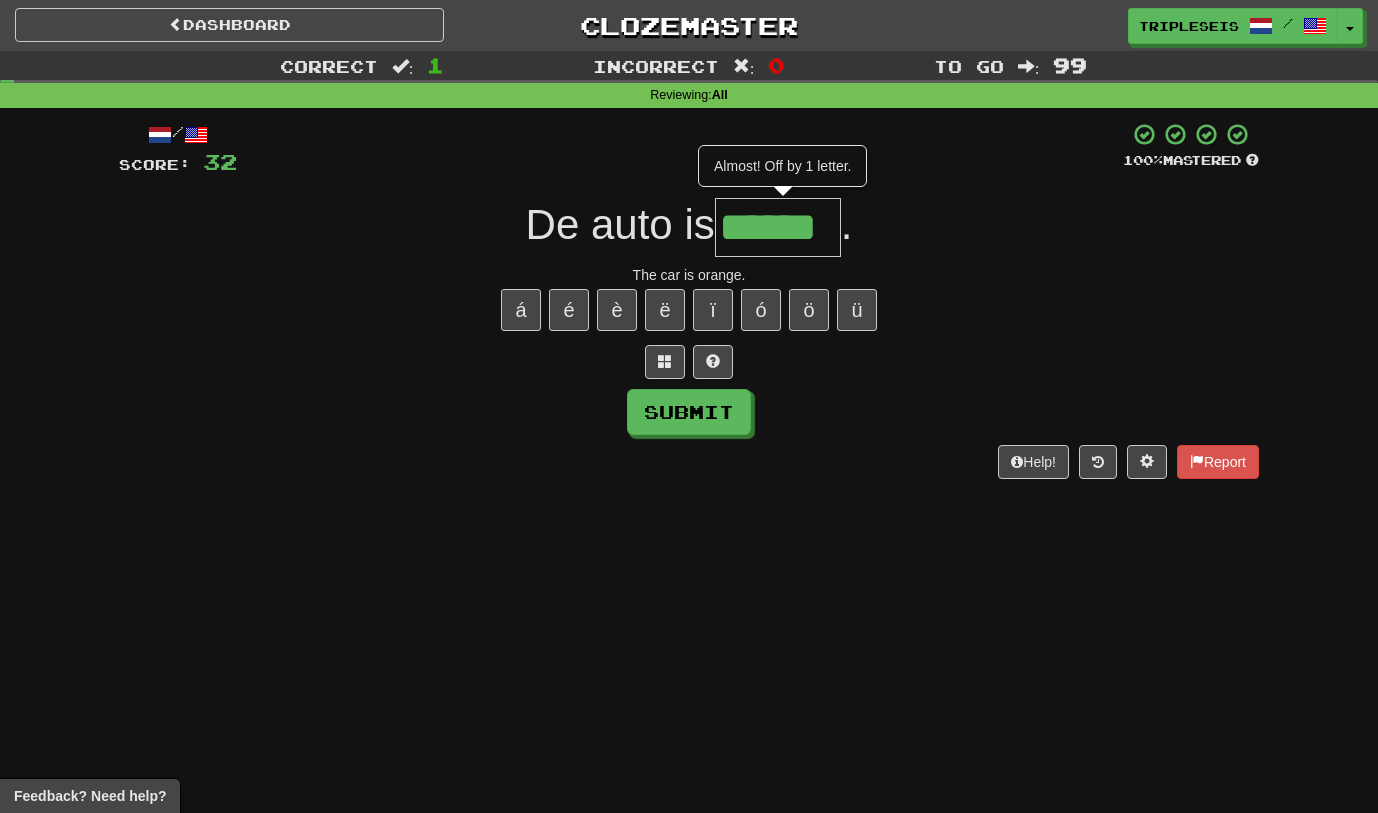 type on "******" 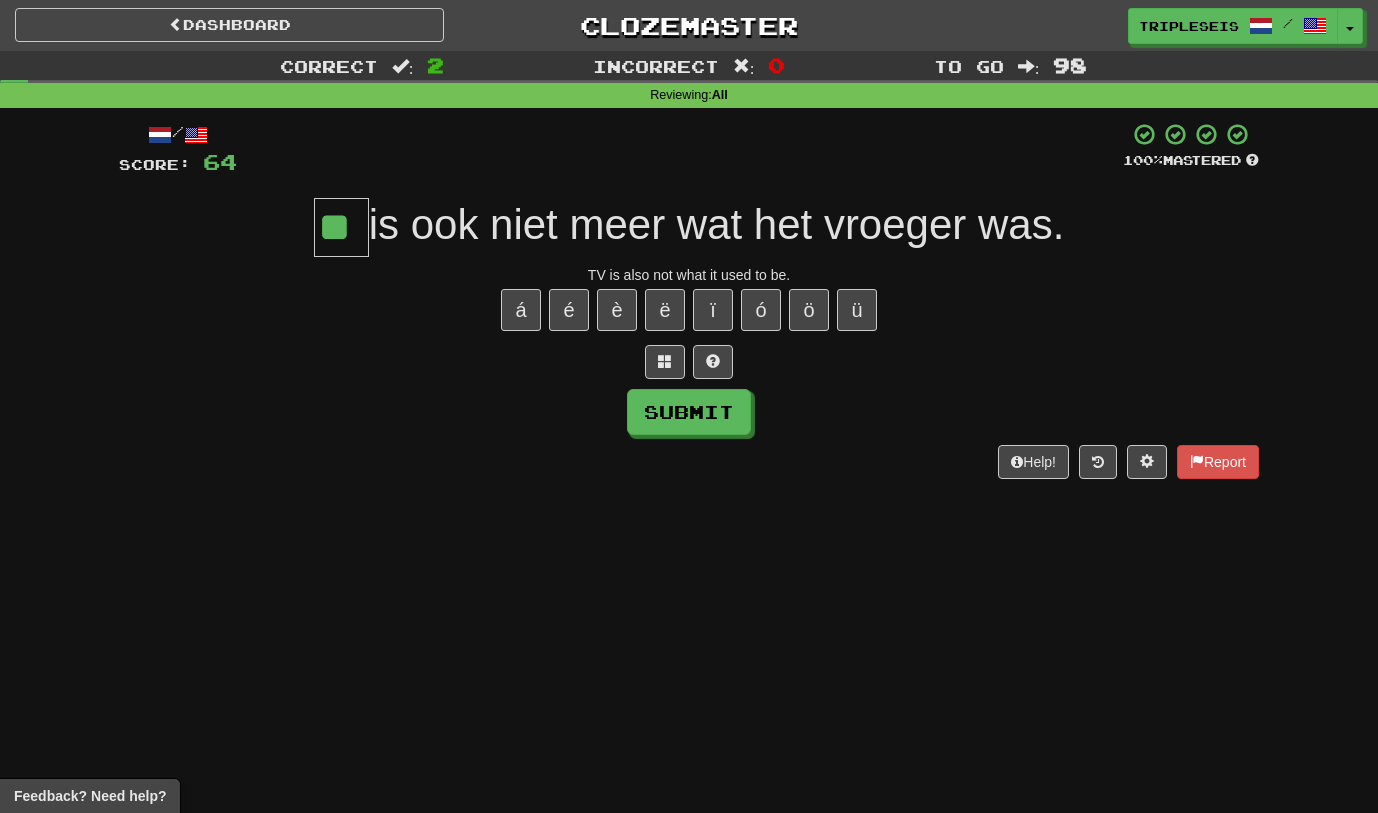 type on "**" 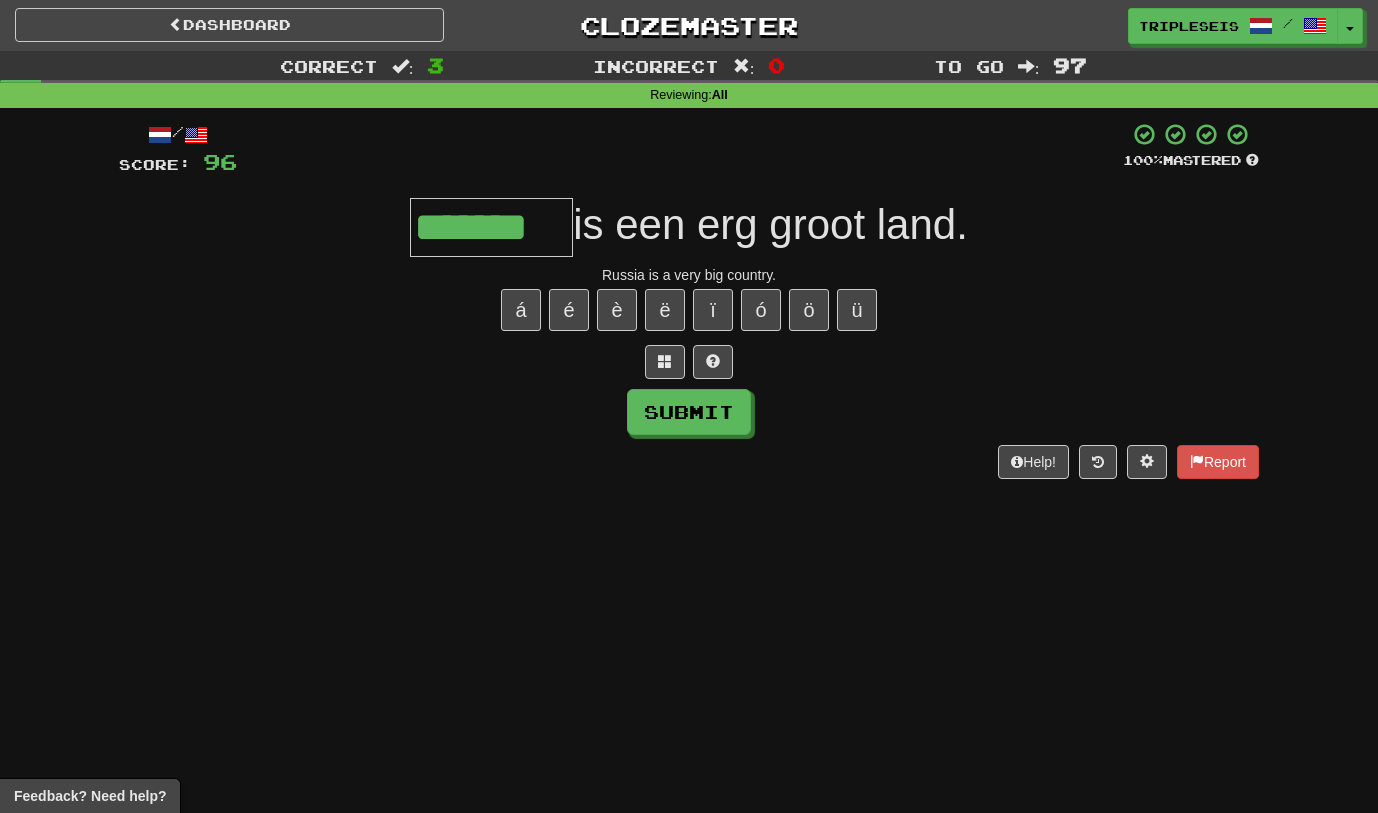type on "*******" 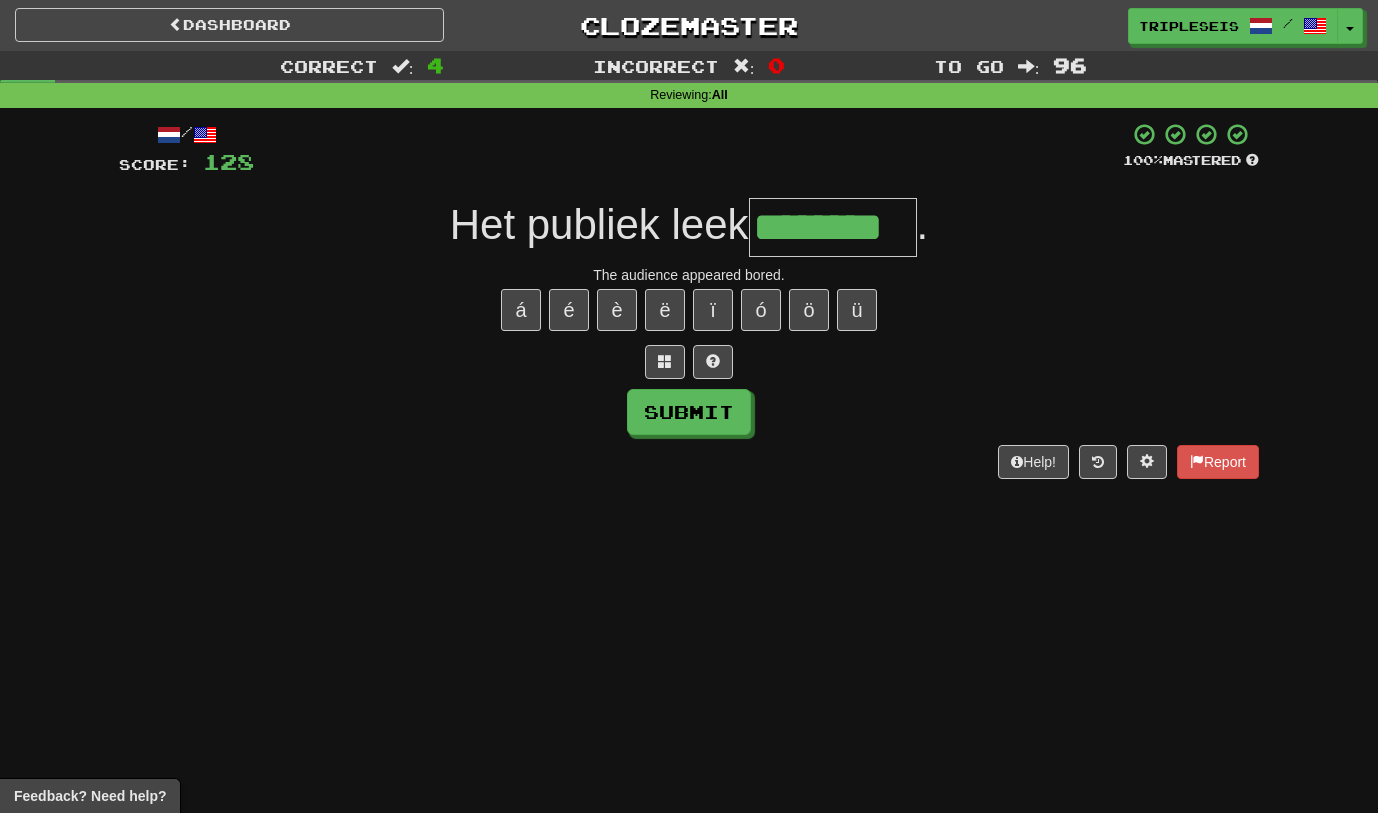 type on "********" 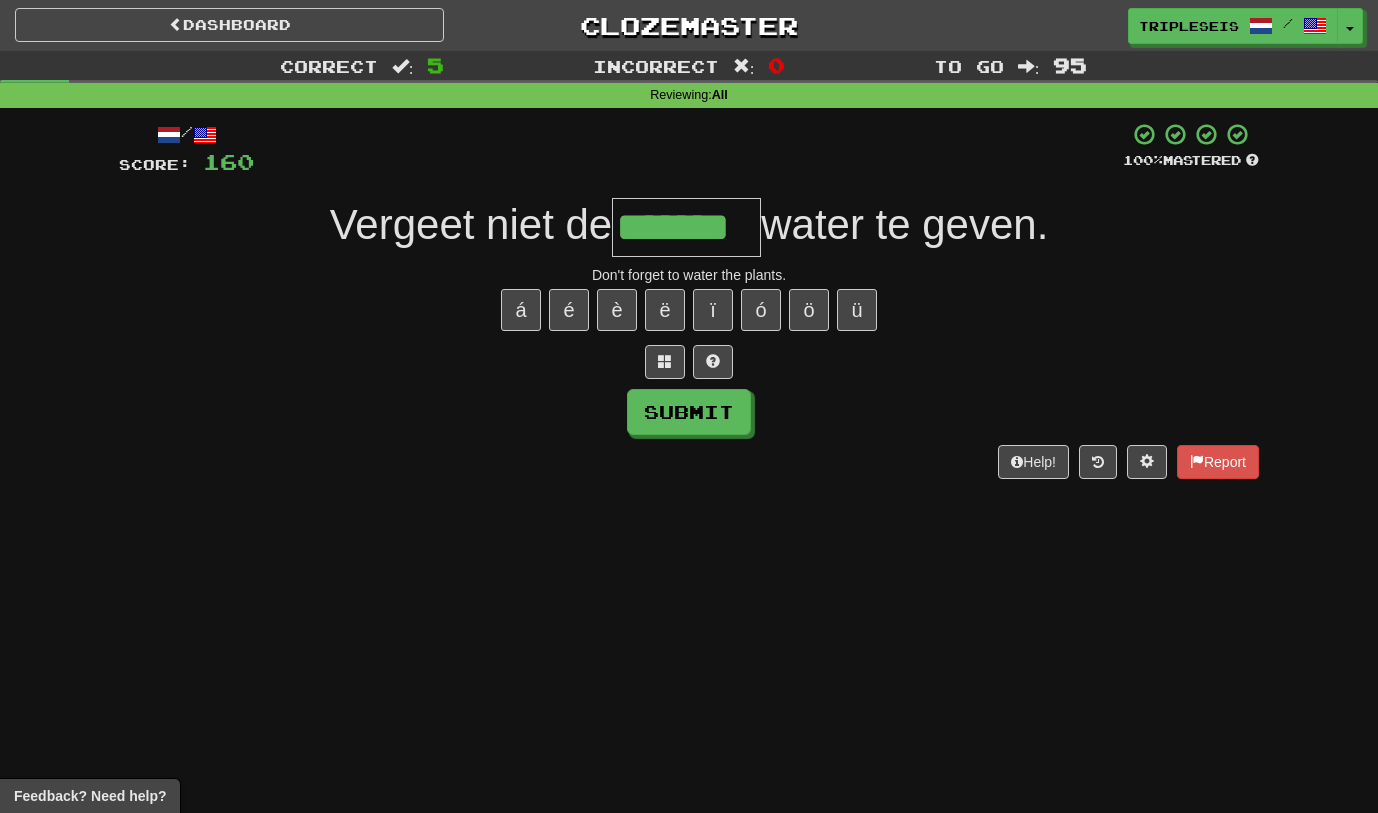 type on "*******" 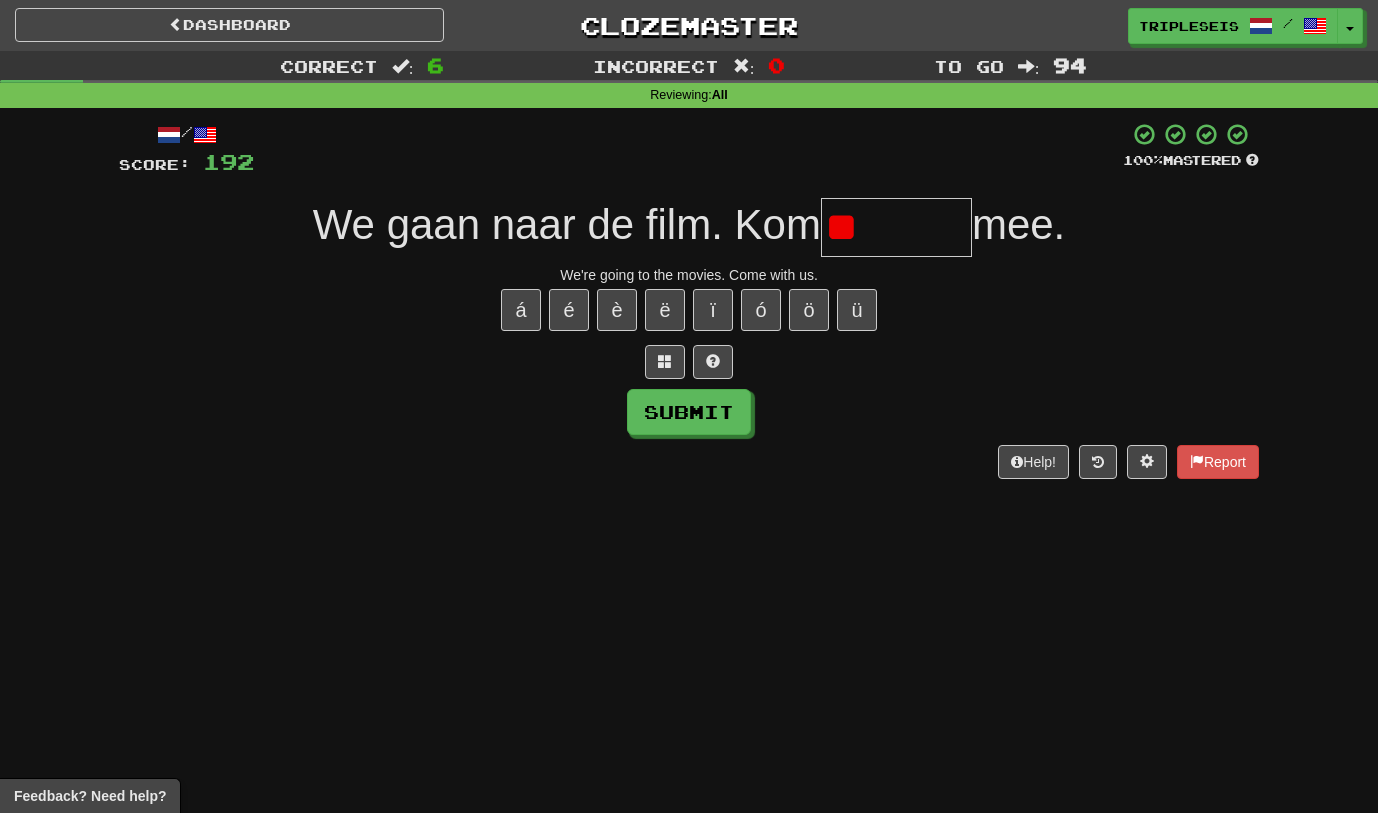 type on "*" 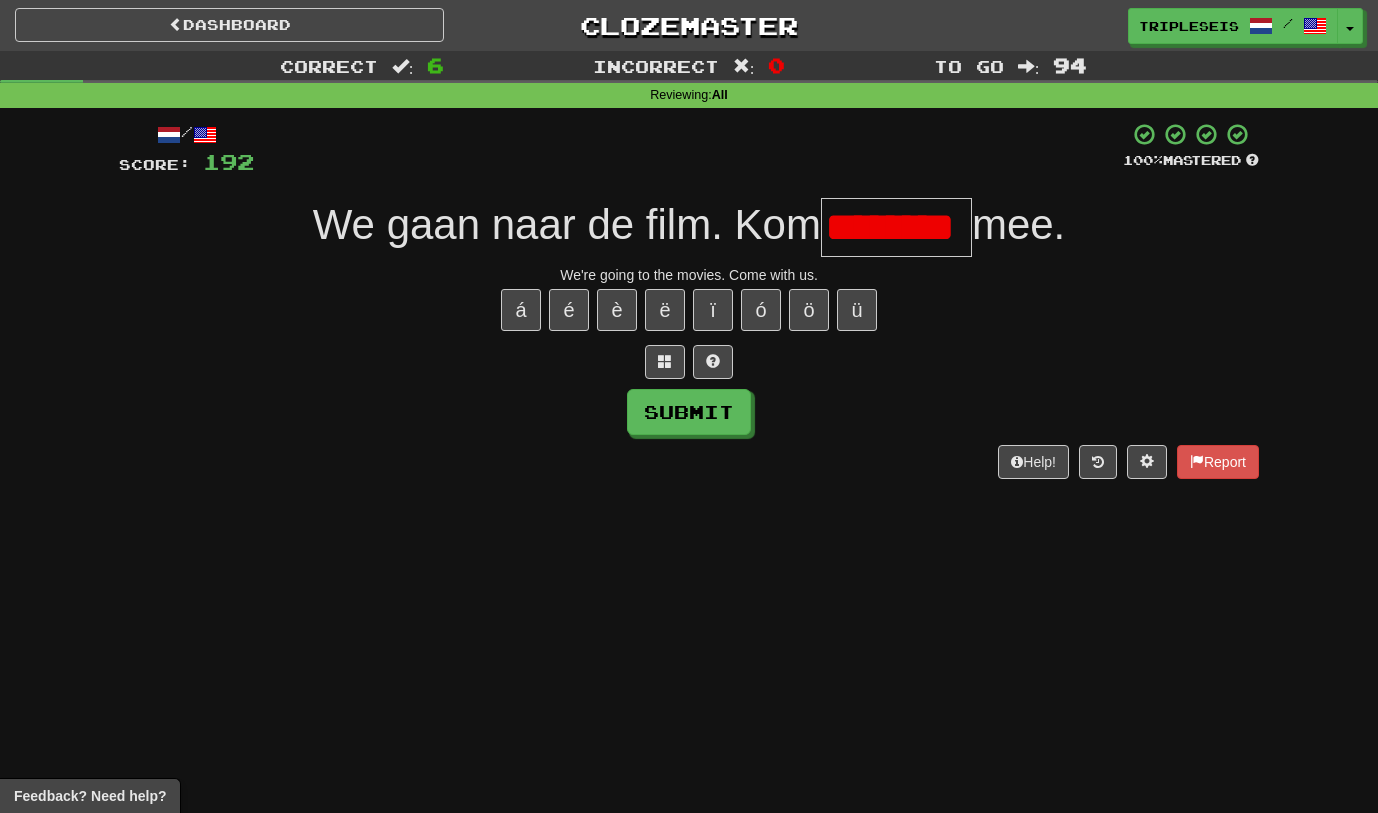 scroll, scrollTop: 0, scrollLeft: 0, axis: both 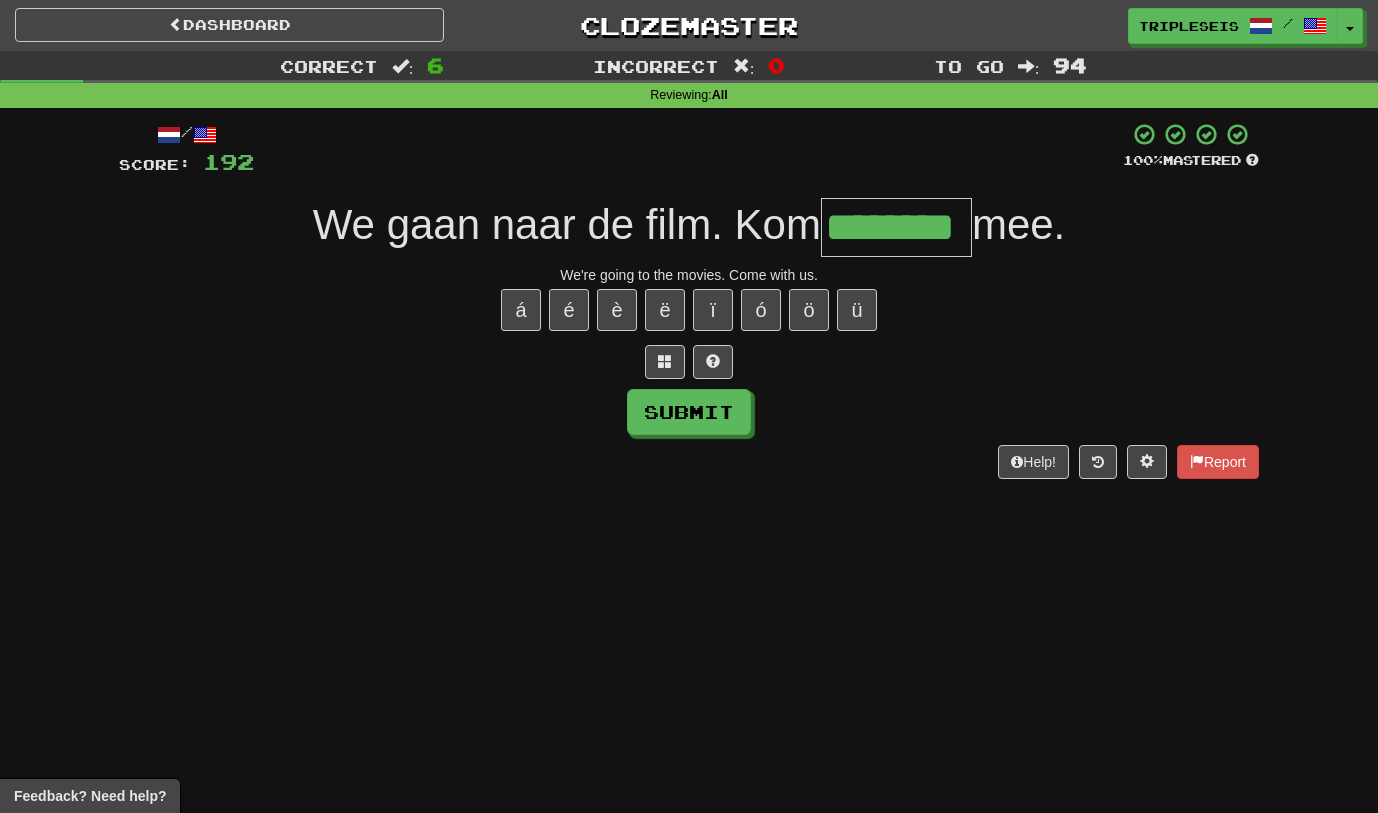 type on "********" 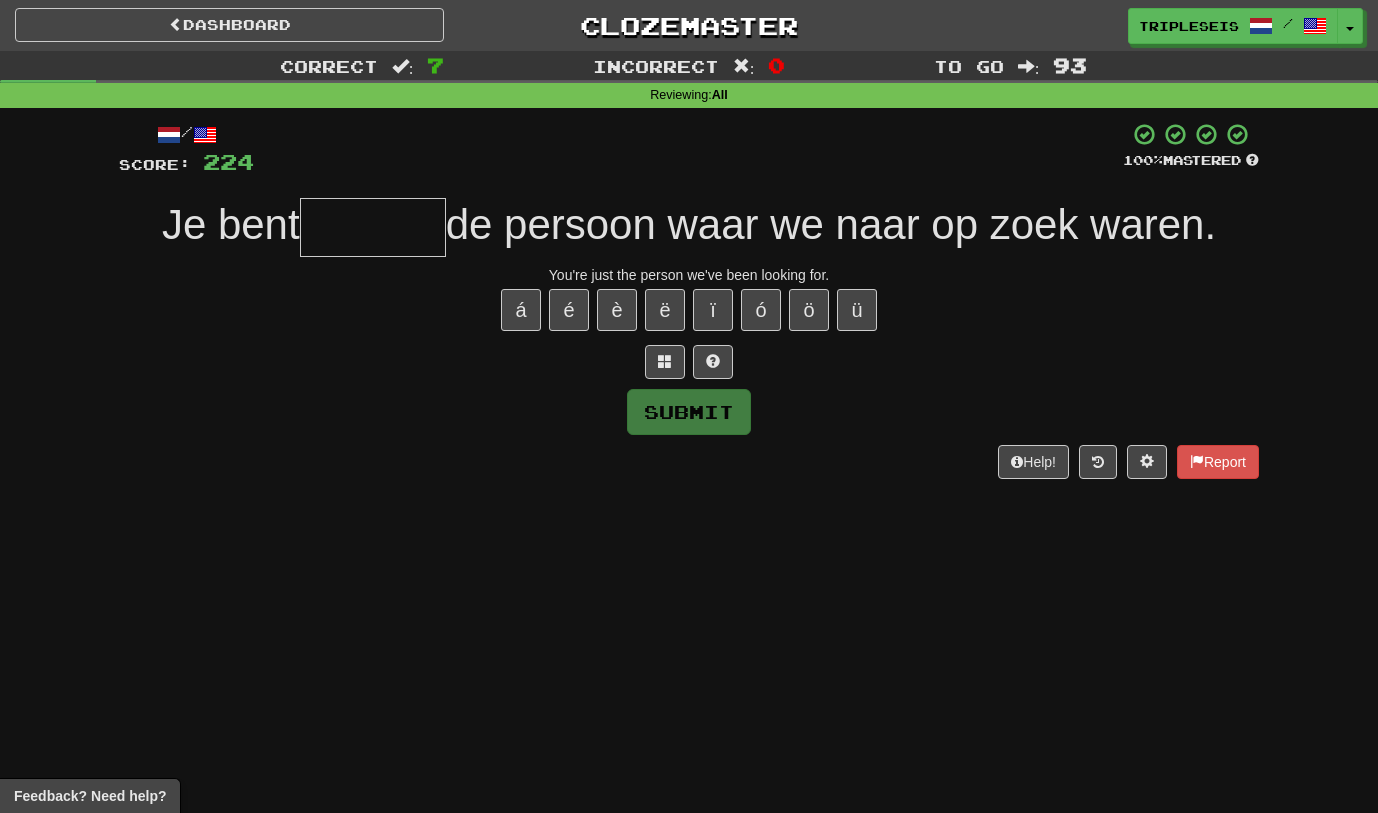 type on "*" 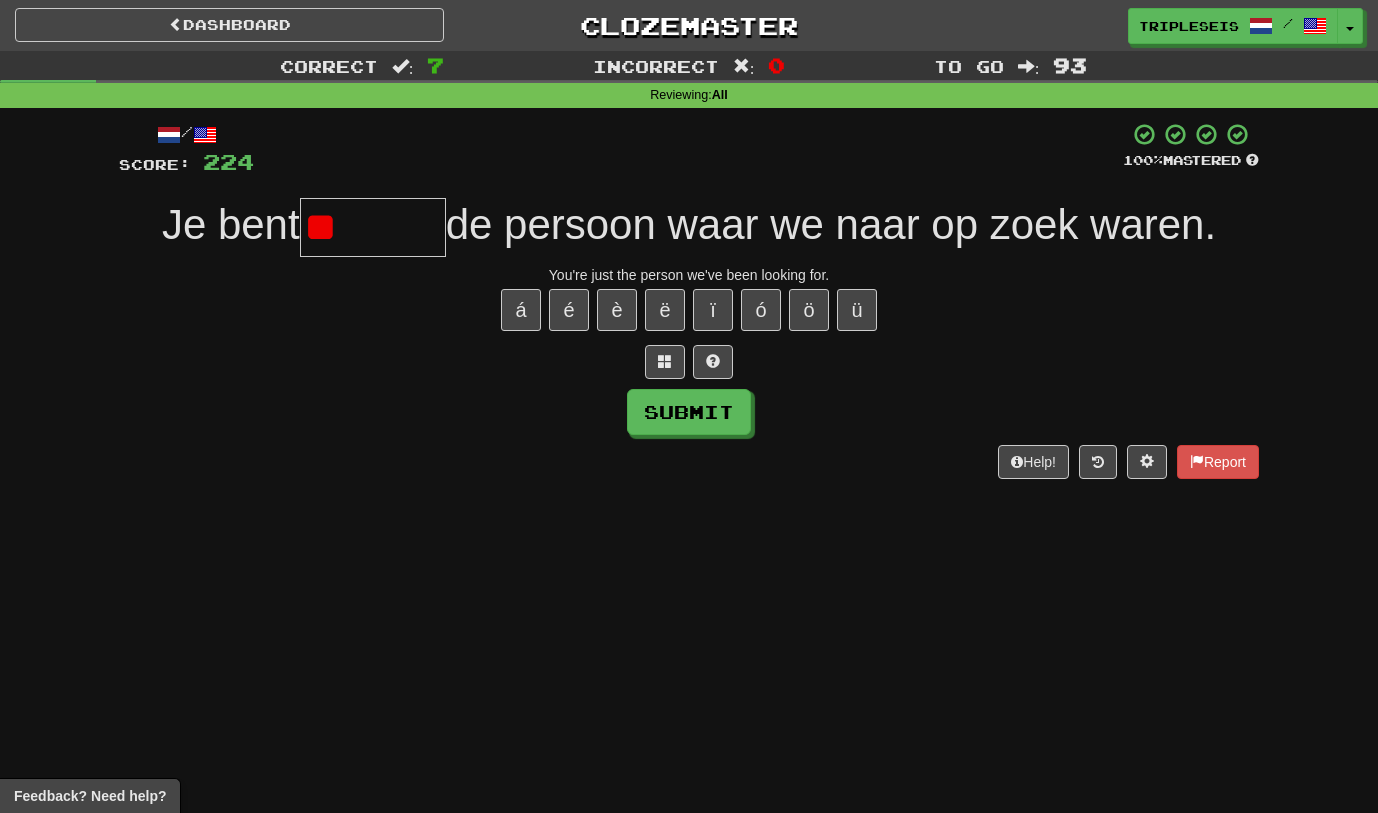 type on "*" 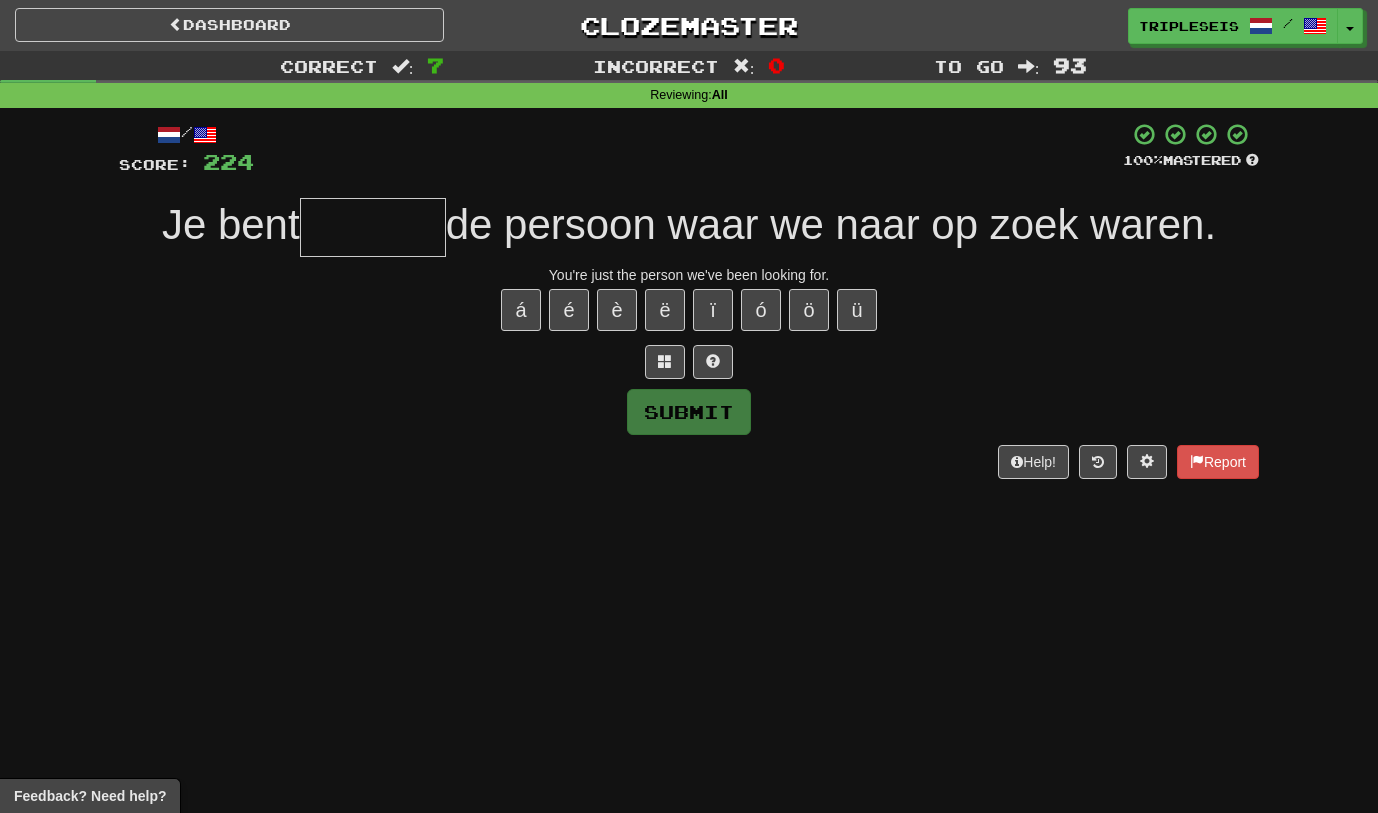 type on "*" 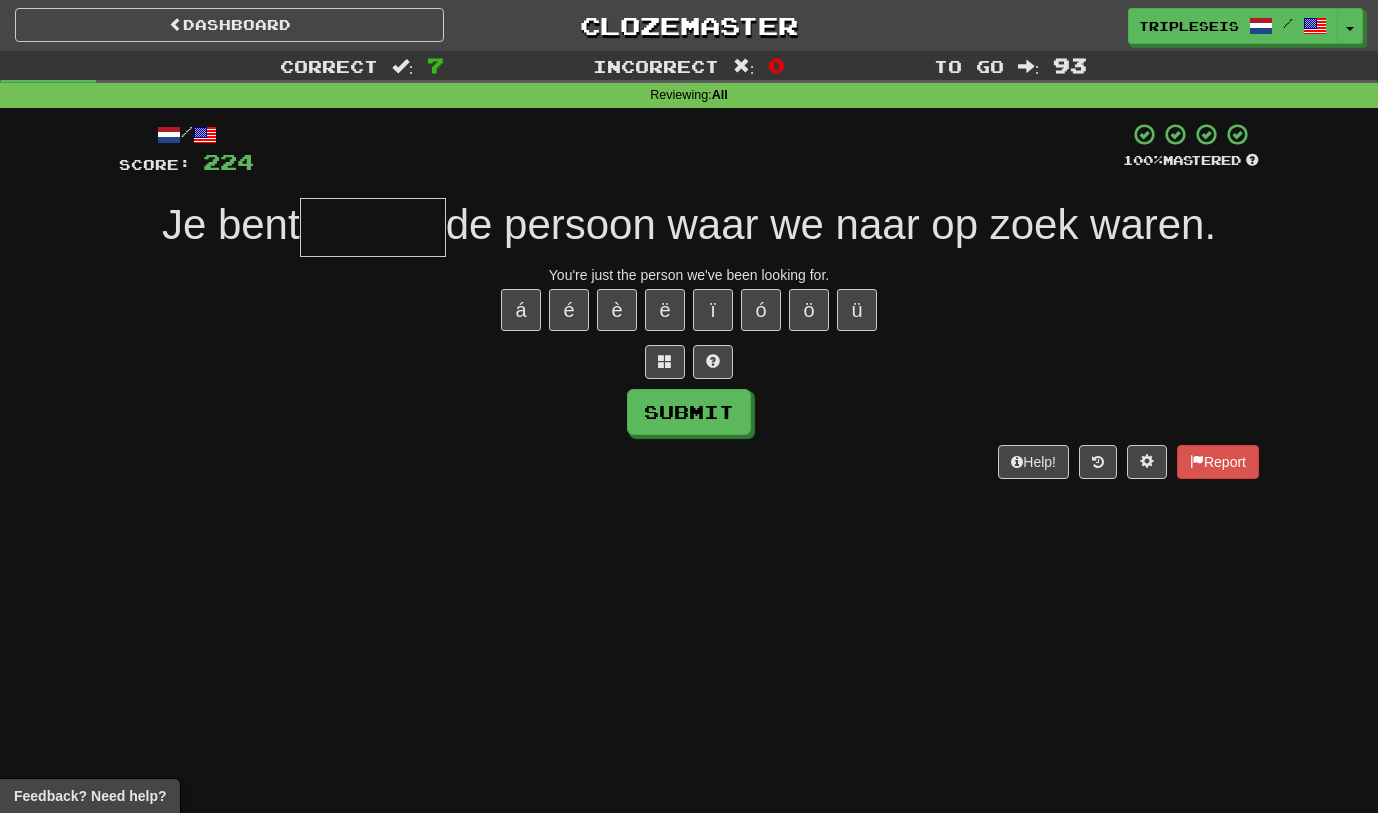type on "*" 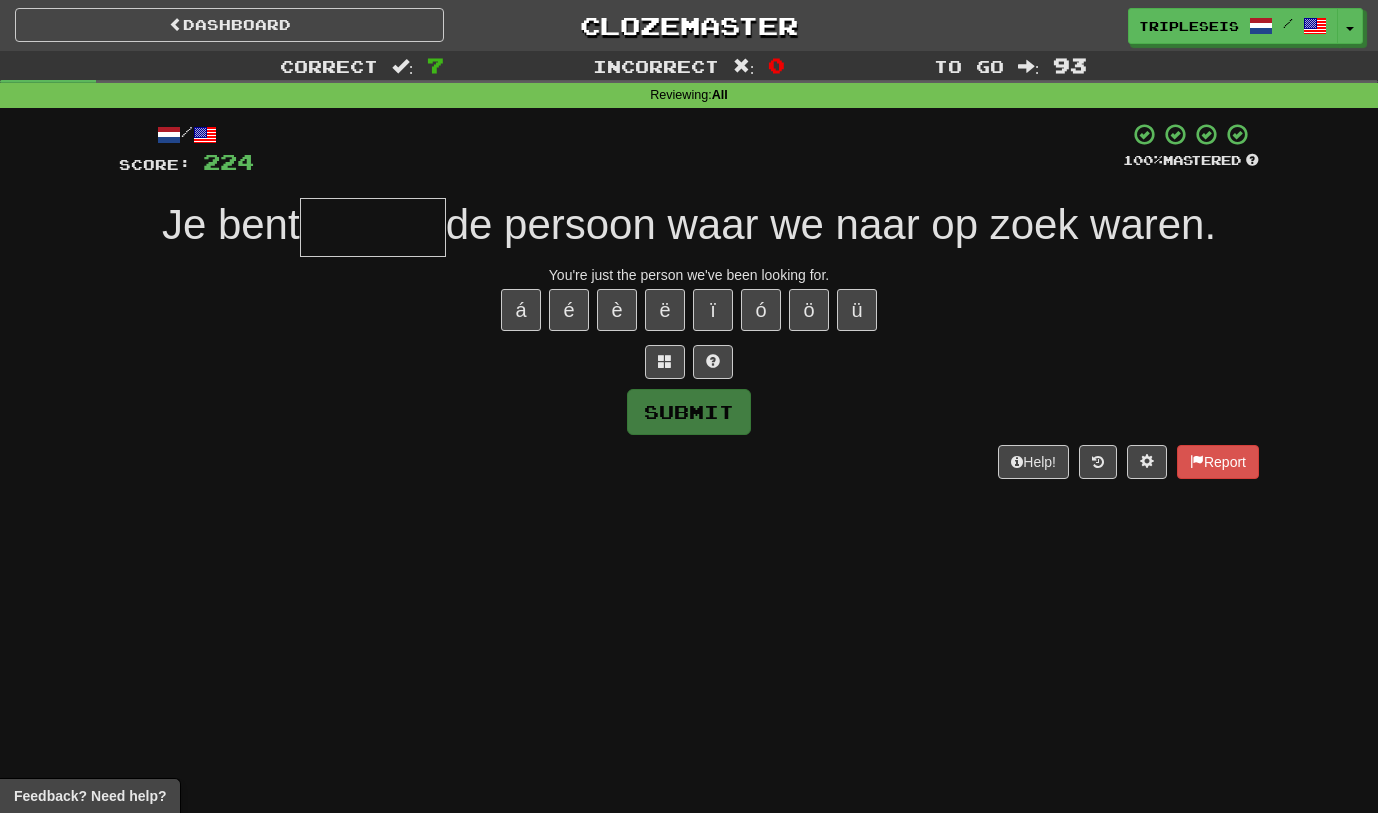 type on "*" 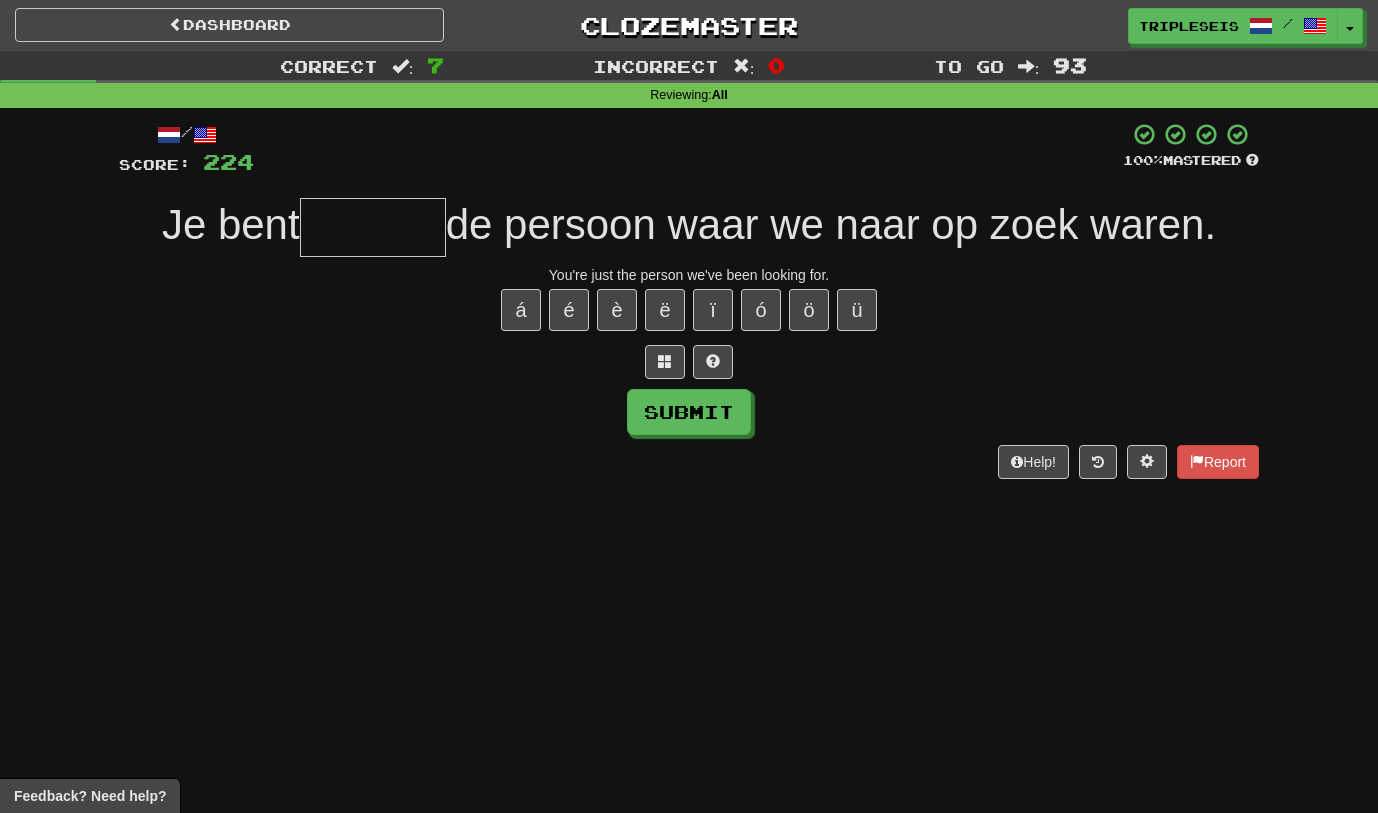 type on "*" 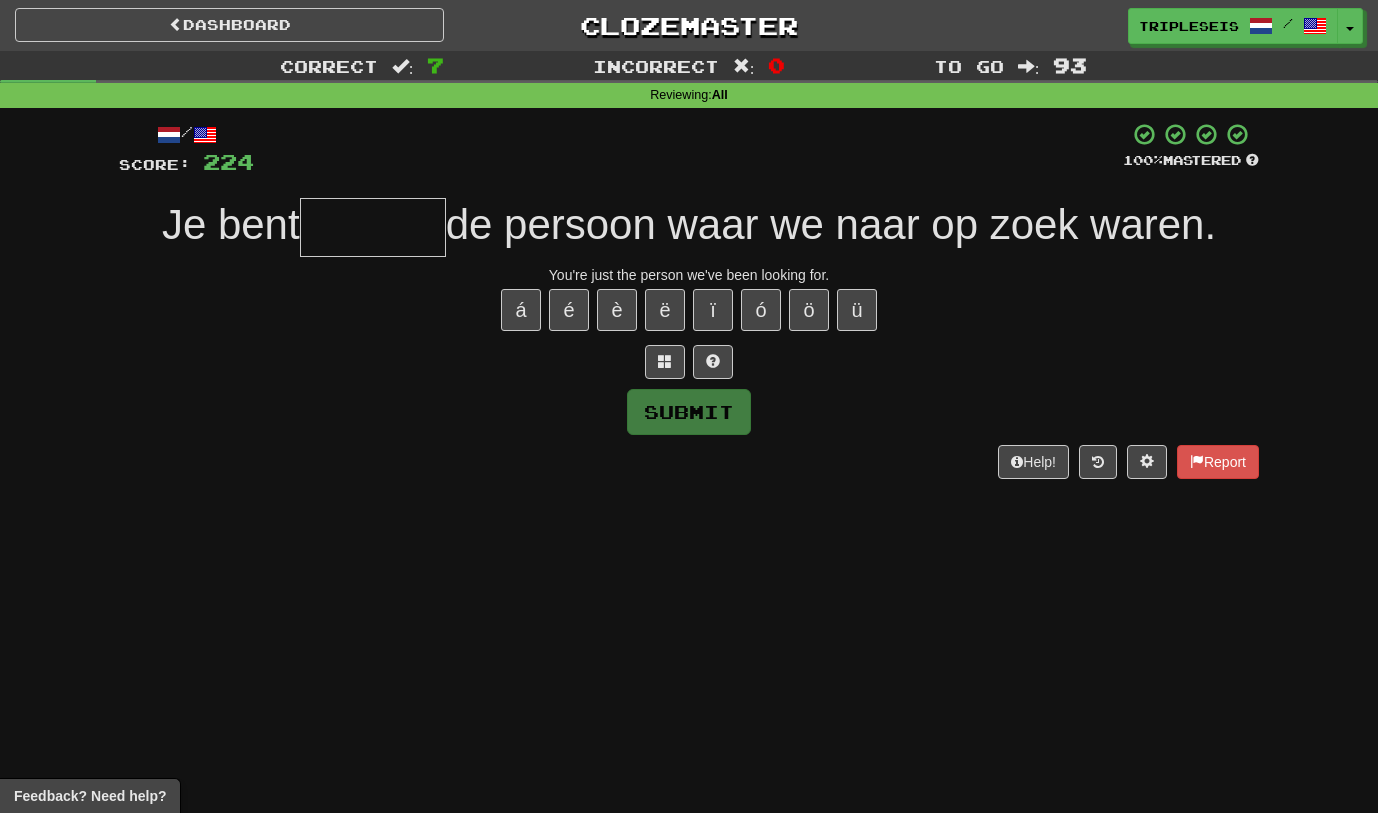 type on "*" 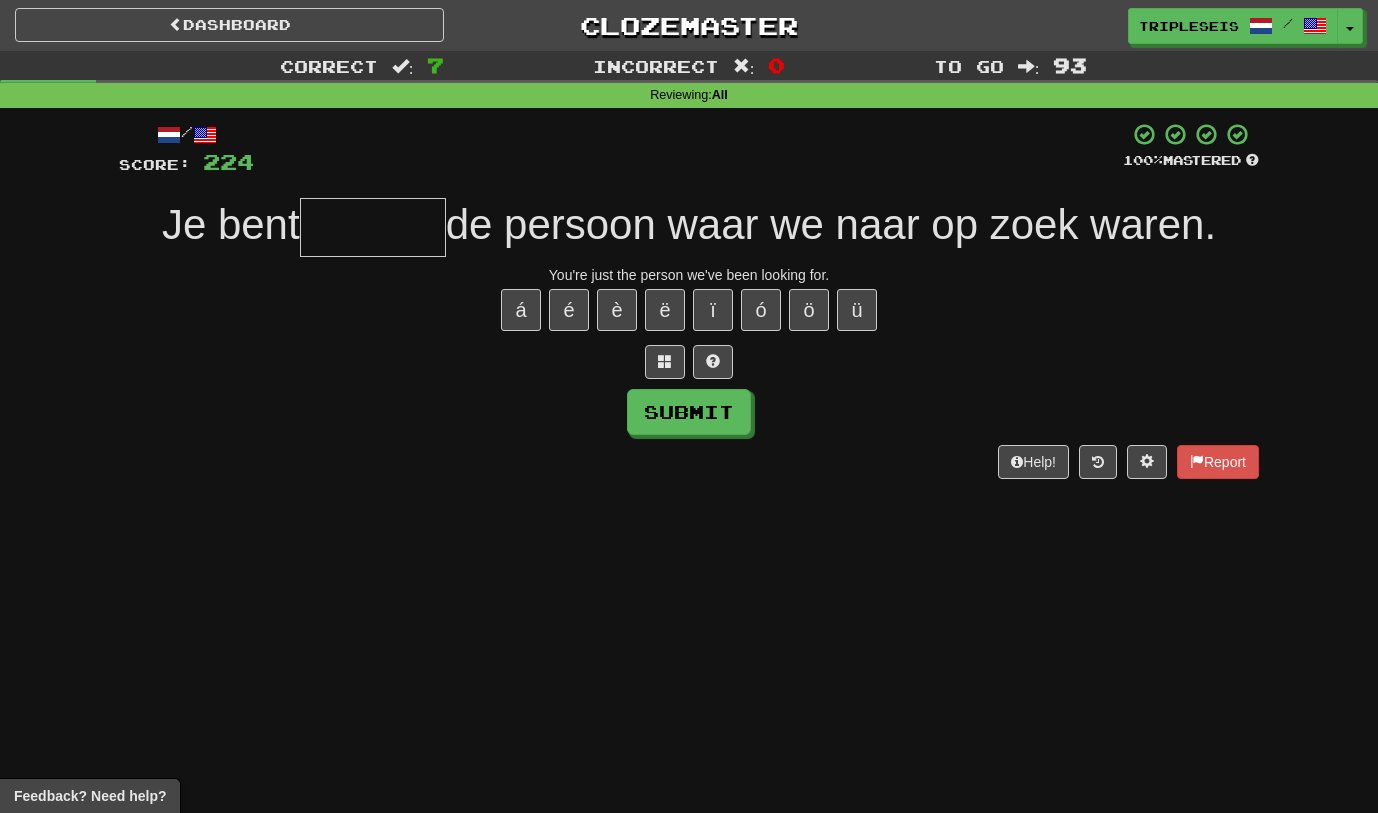 type on "*" 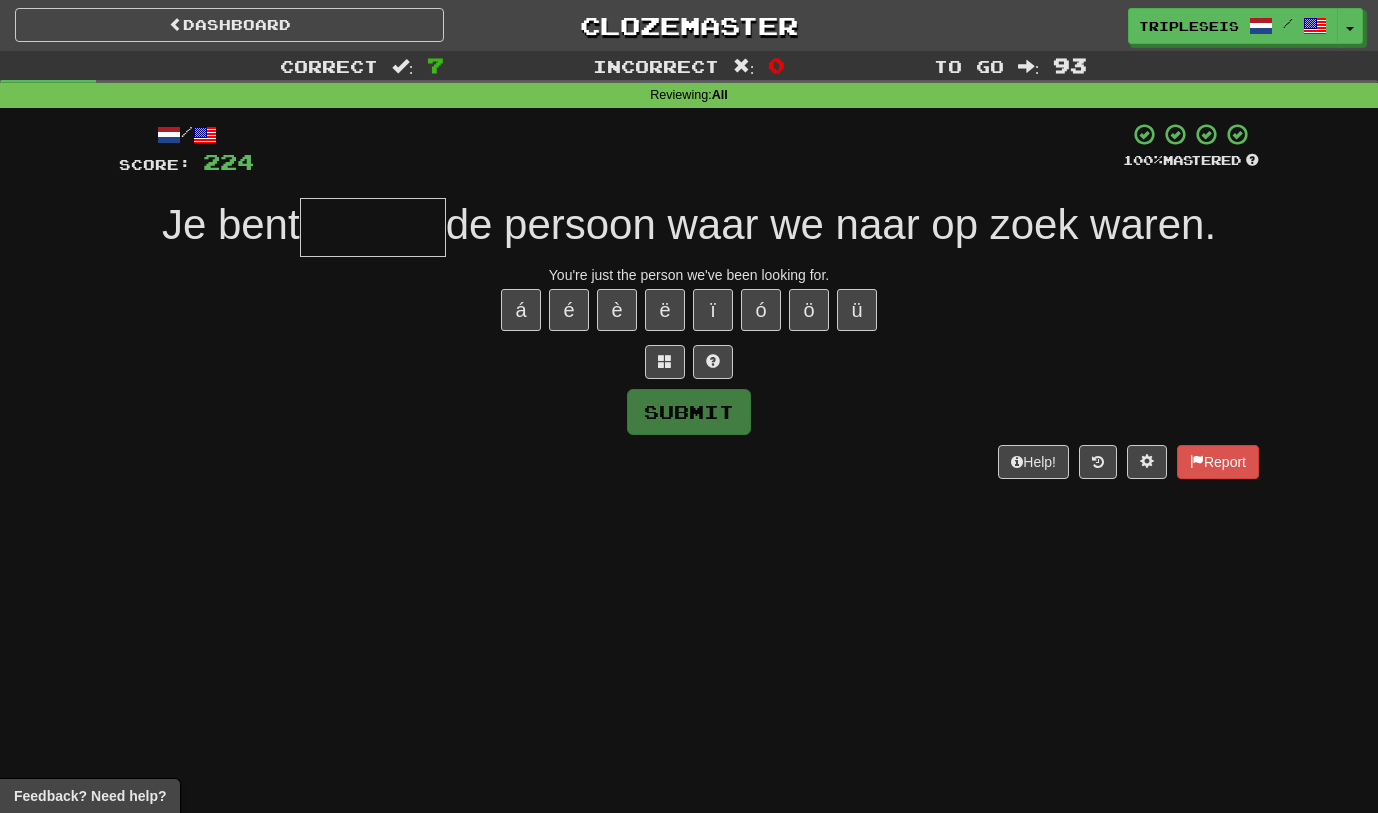 type on "*" 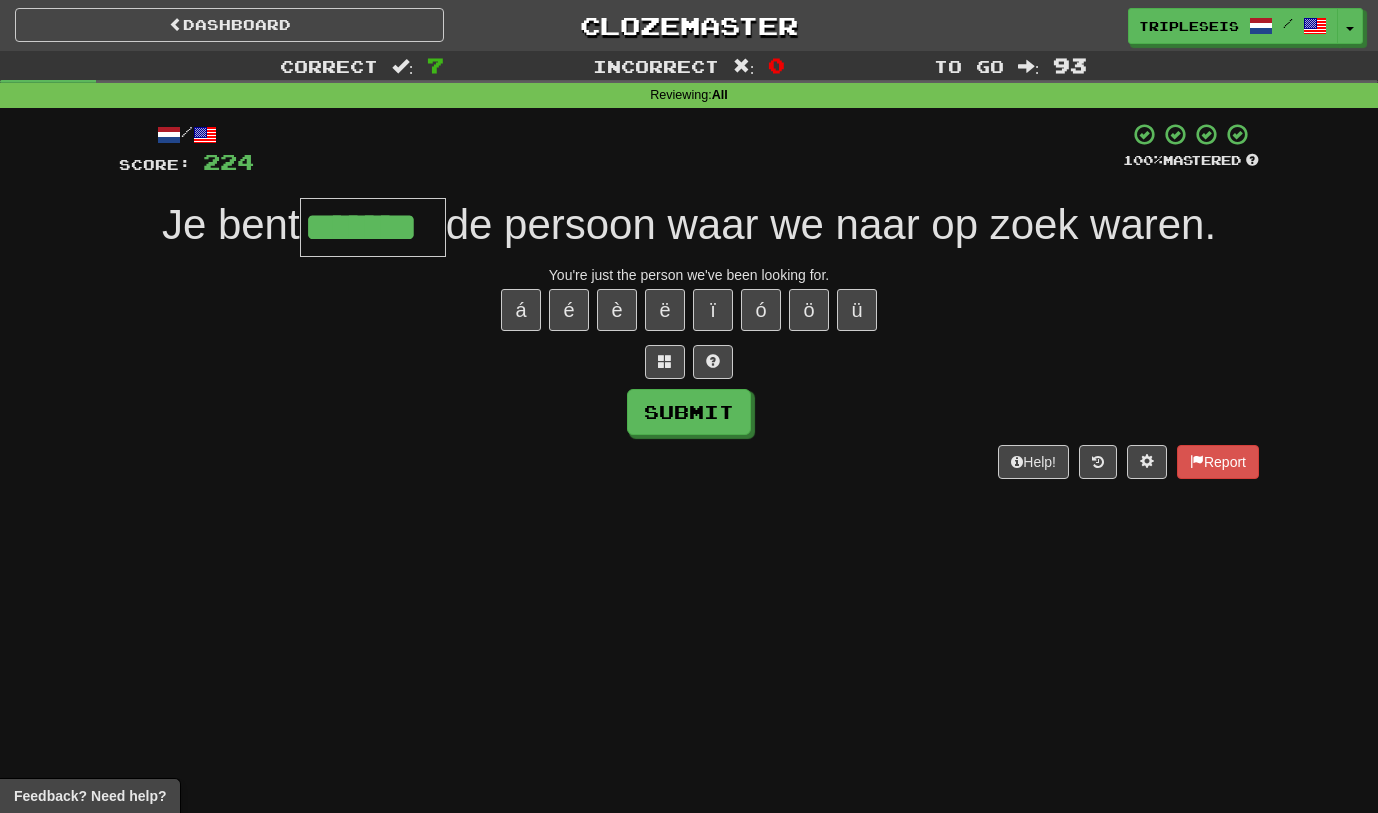 type on "*******" 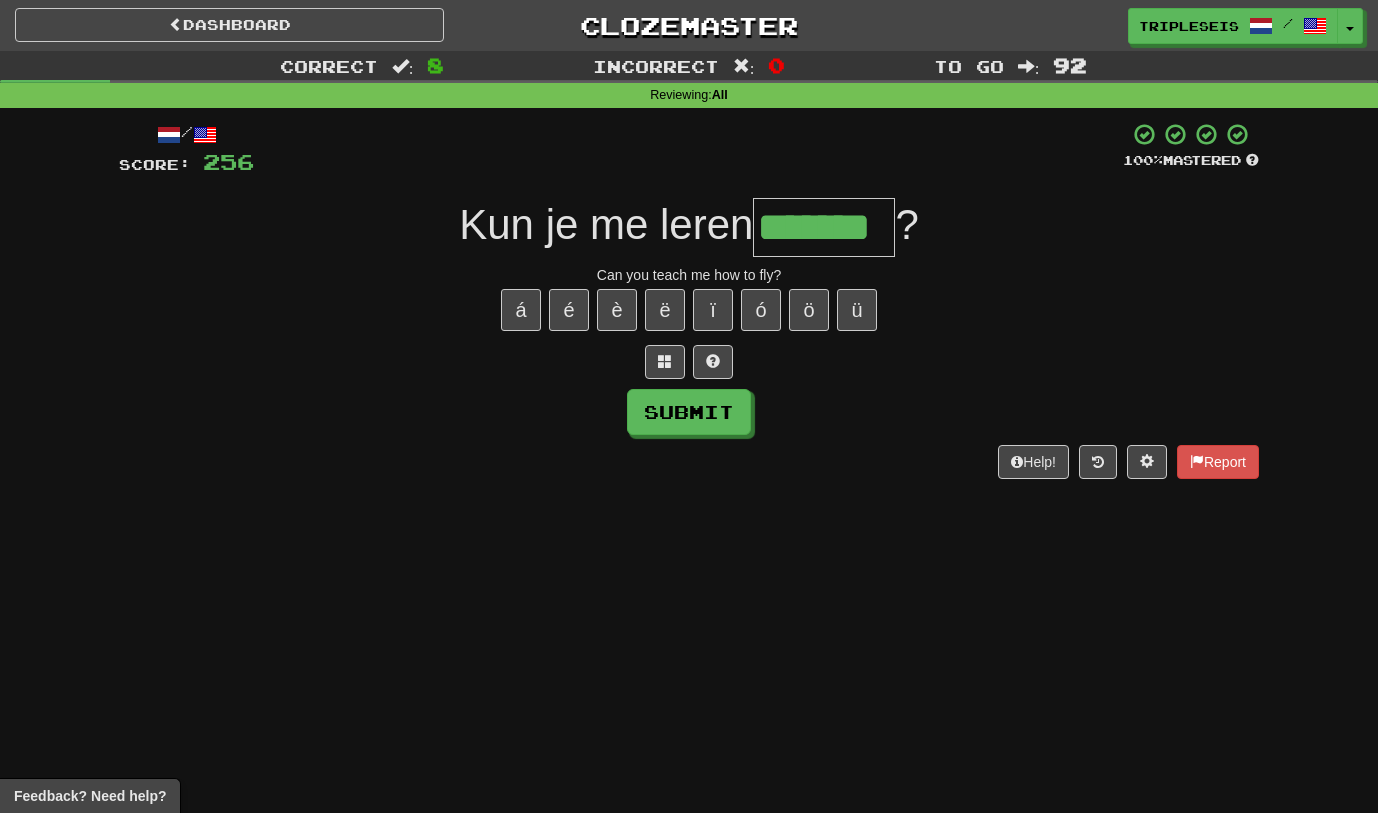 type on "*******" 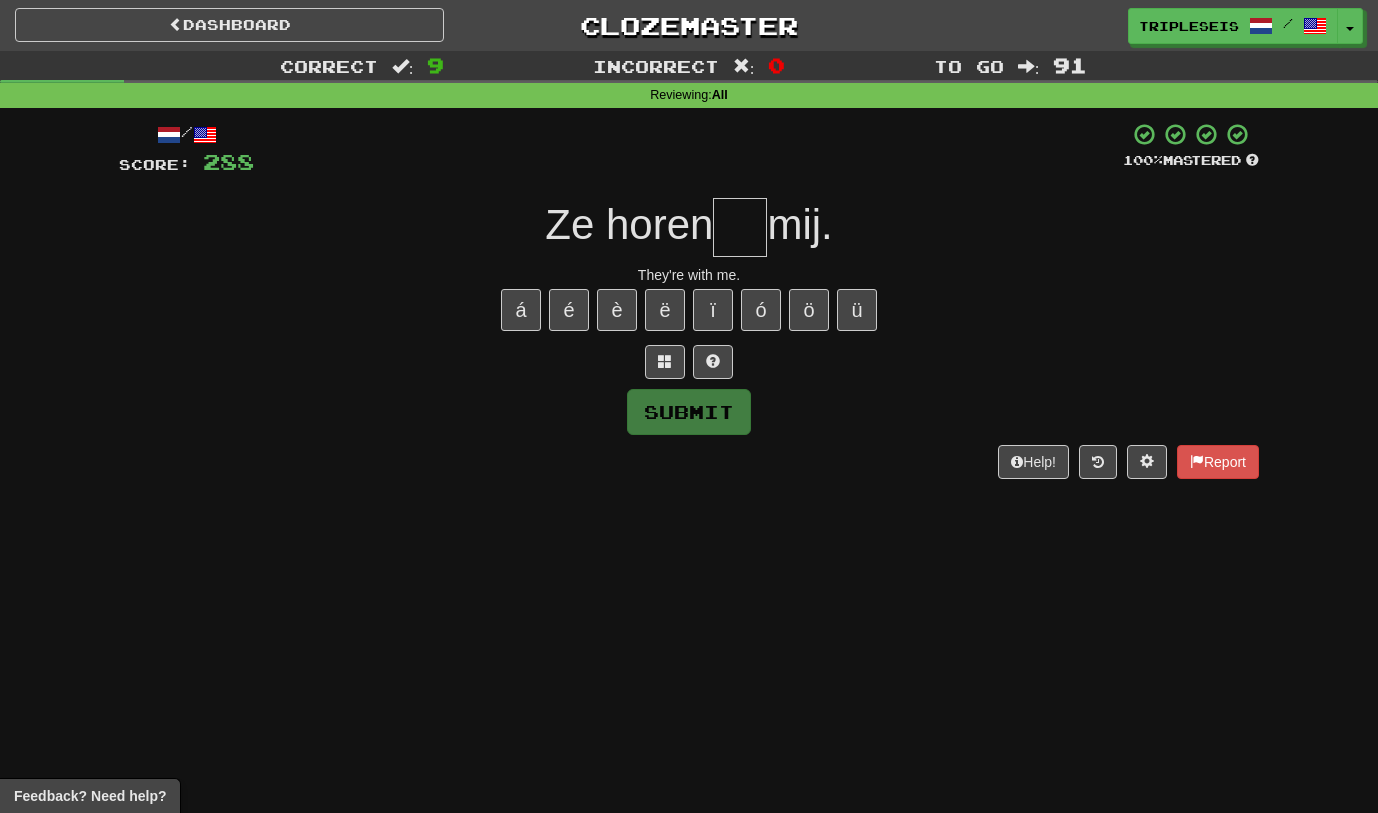 type on "*" 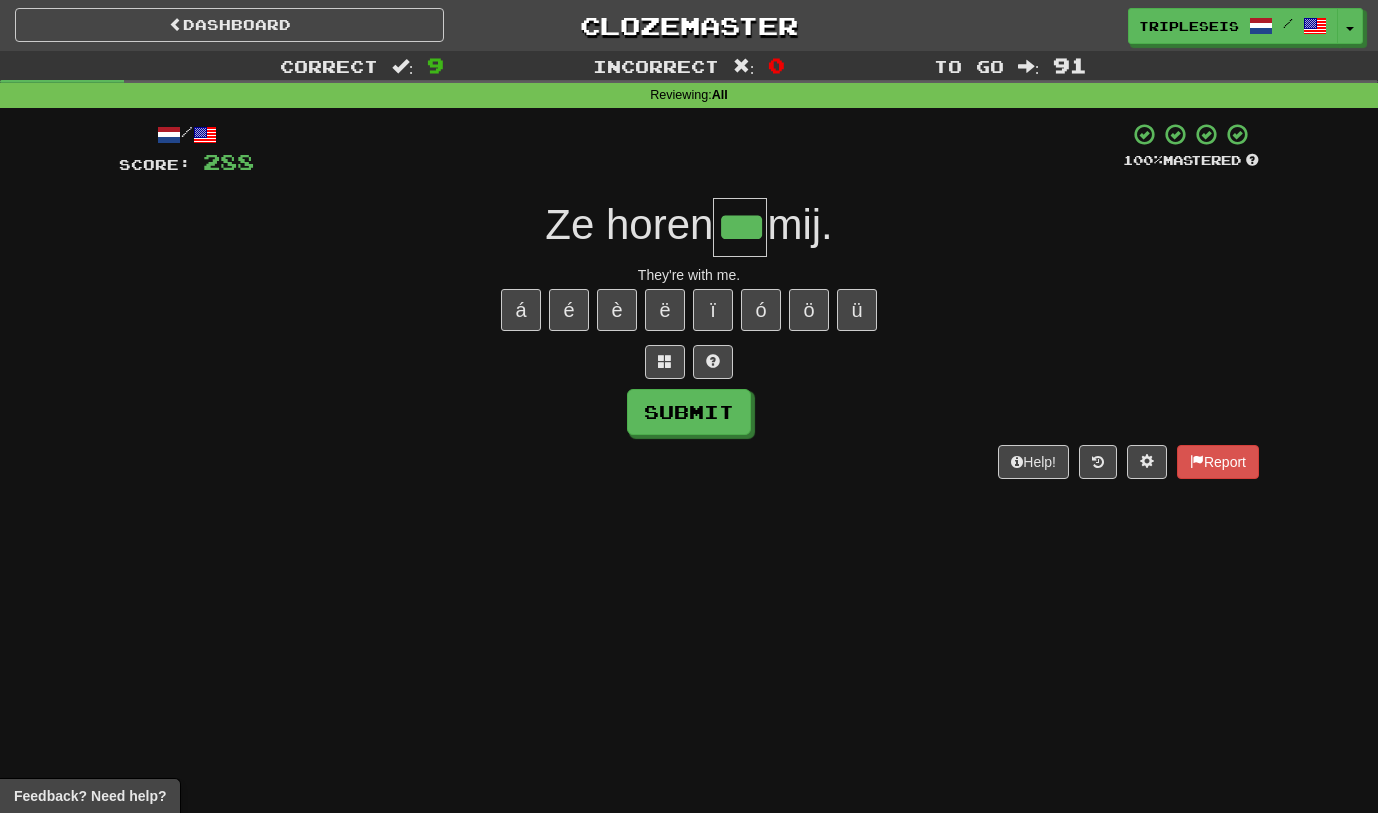 type on "***" 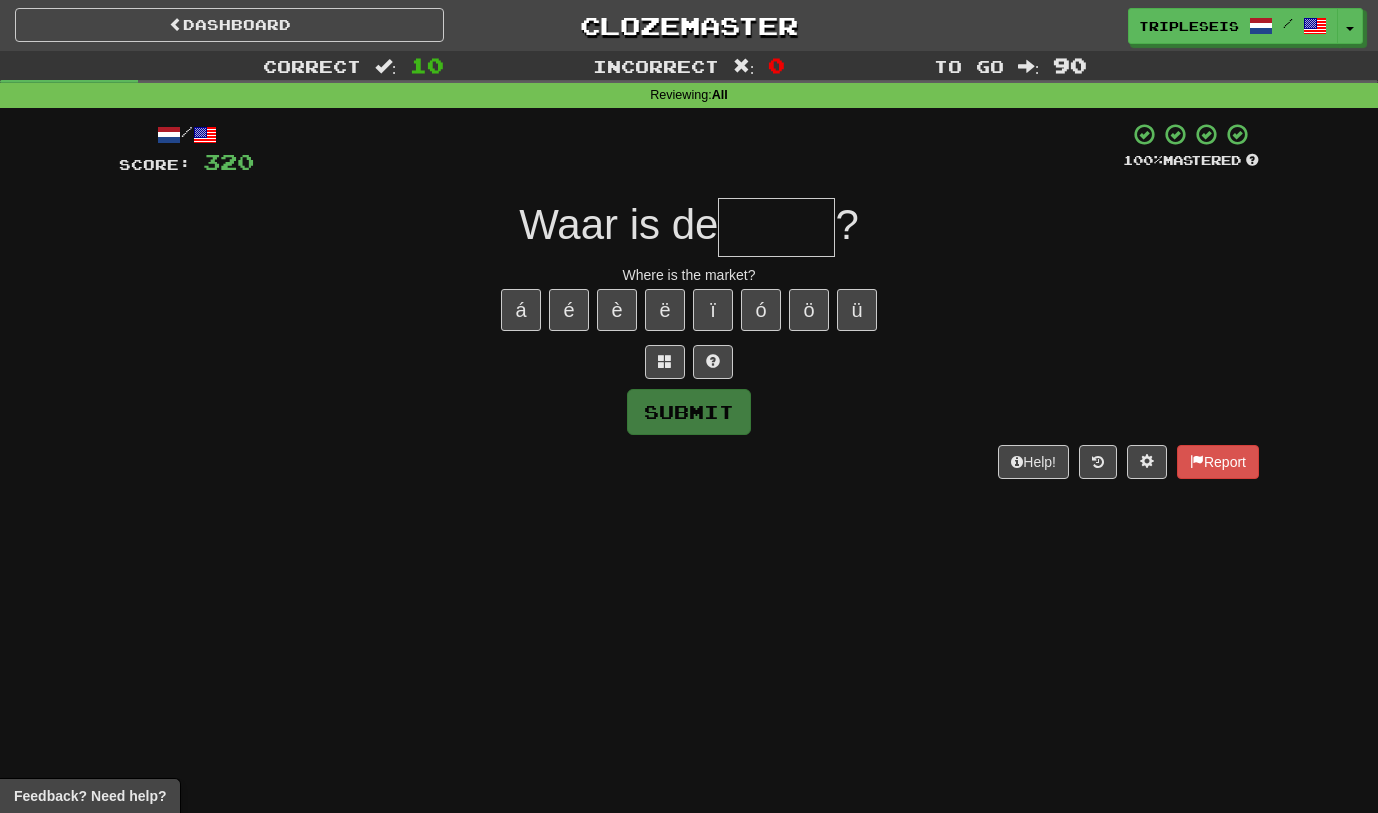 click at bounding box center (776, 227) 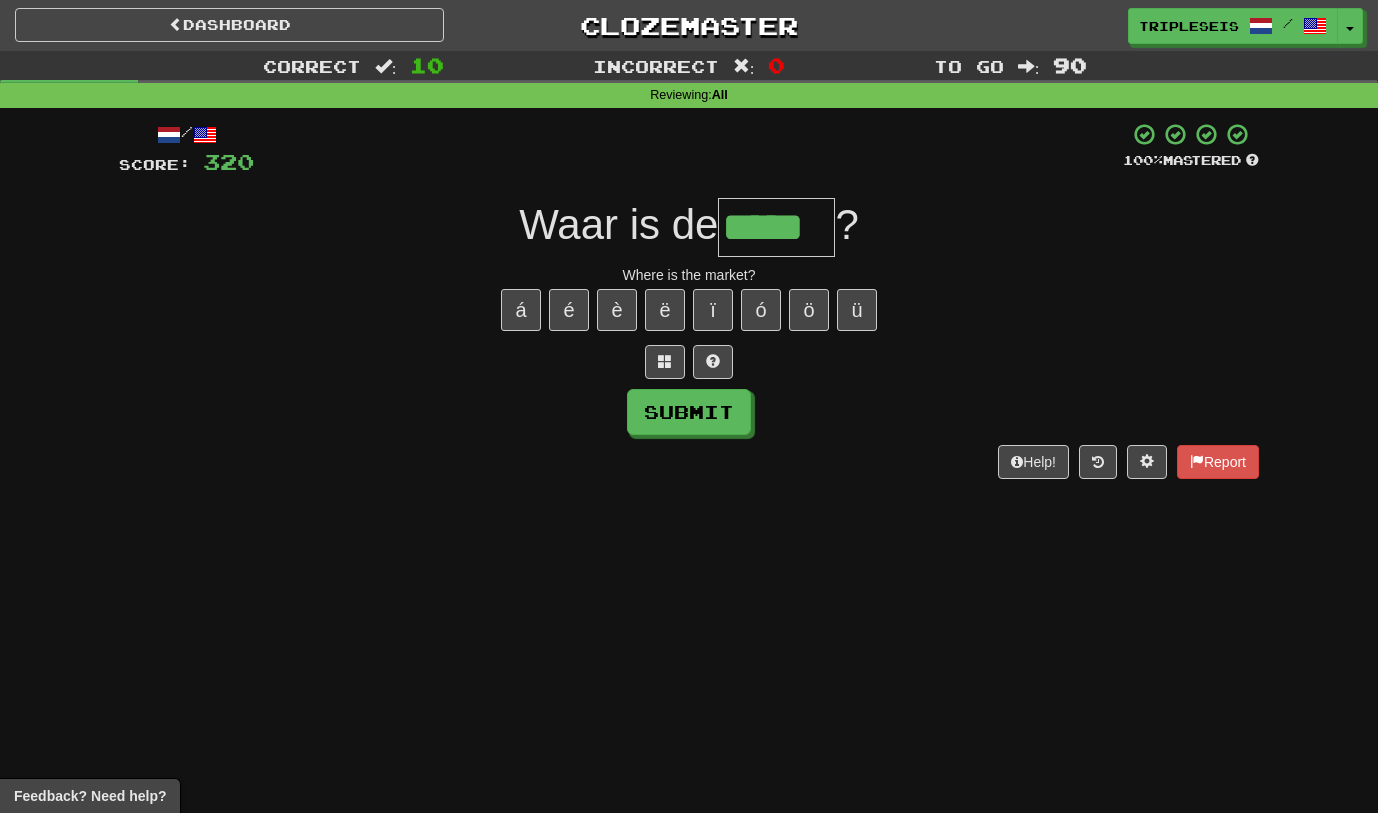 type on "*****" 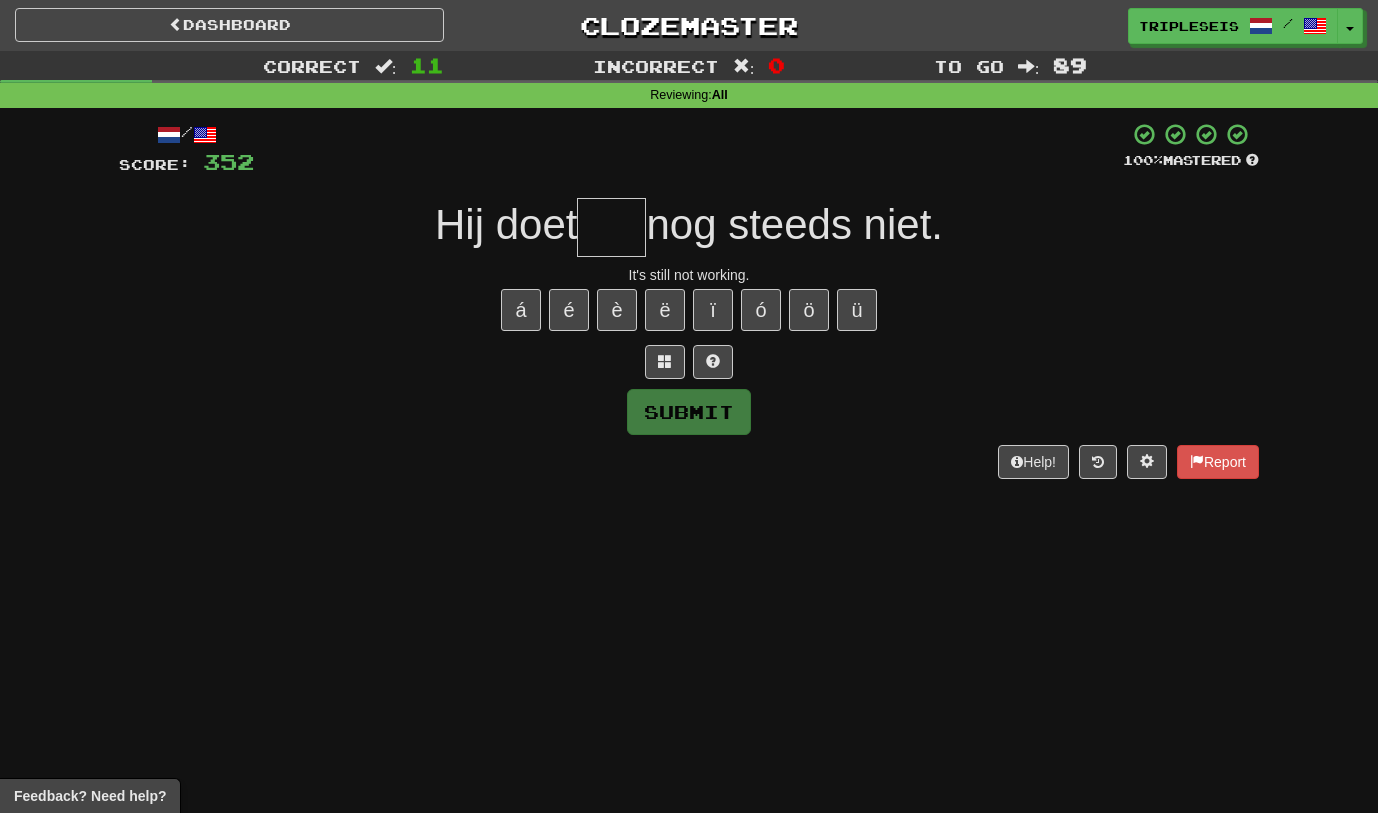 click at bounding box center (611, 227) 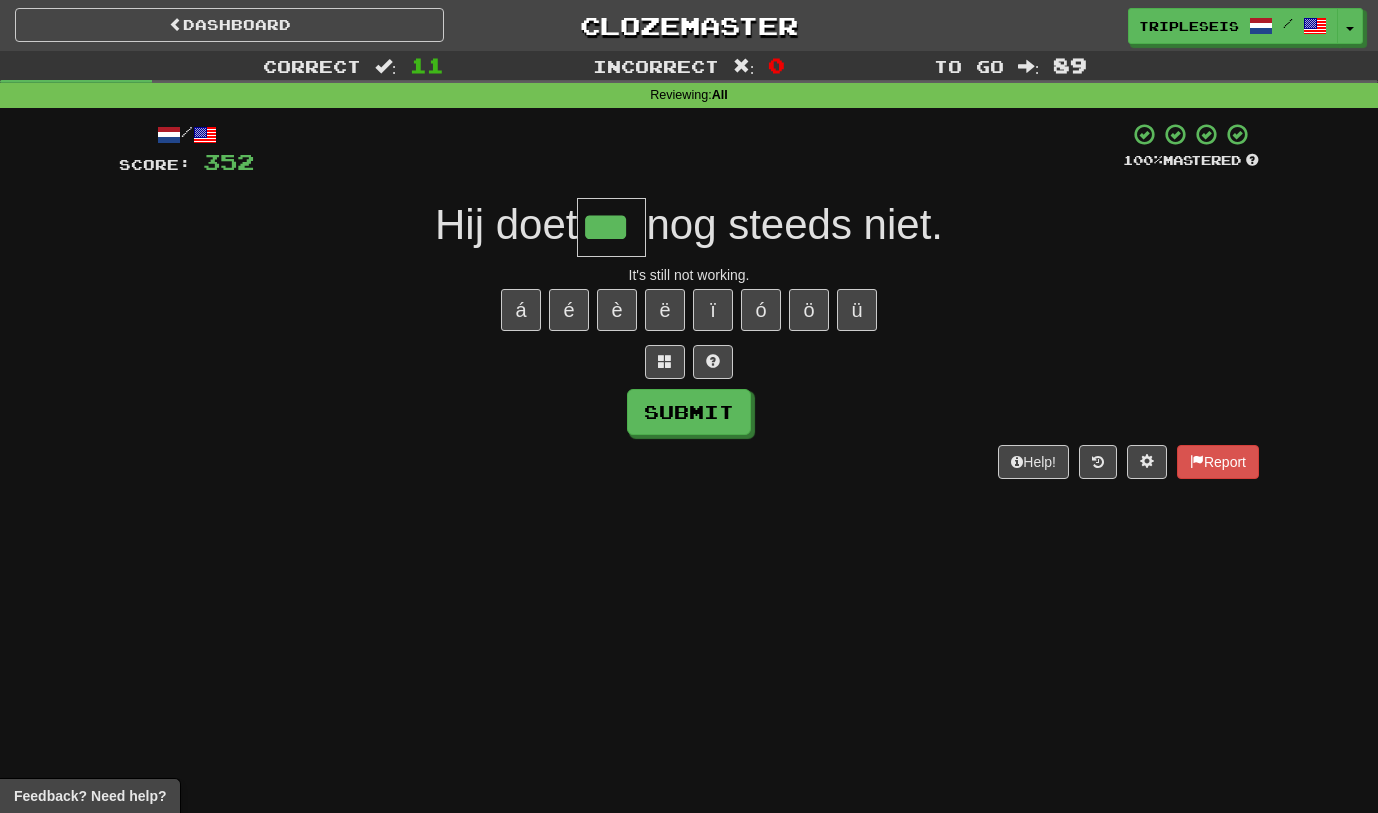 type on "***" 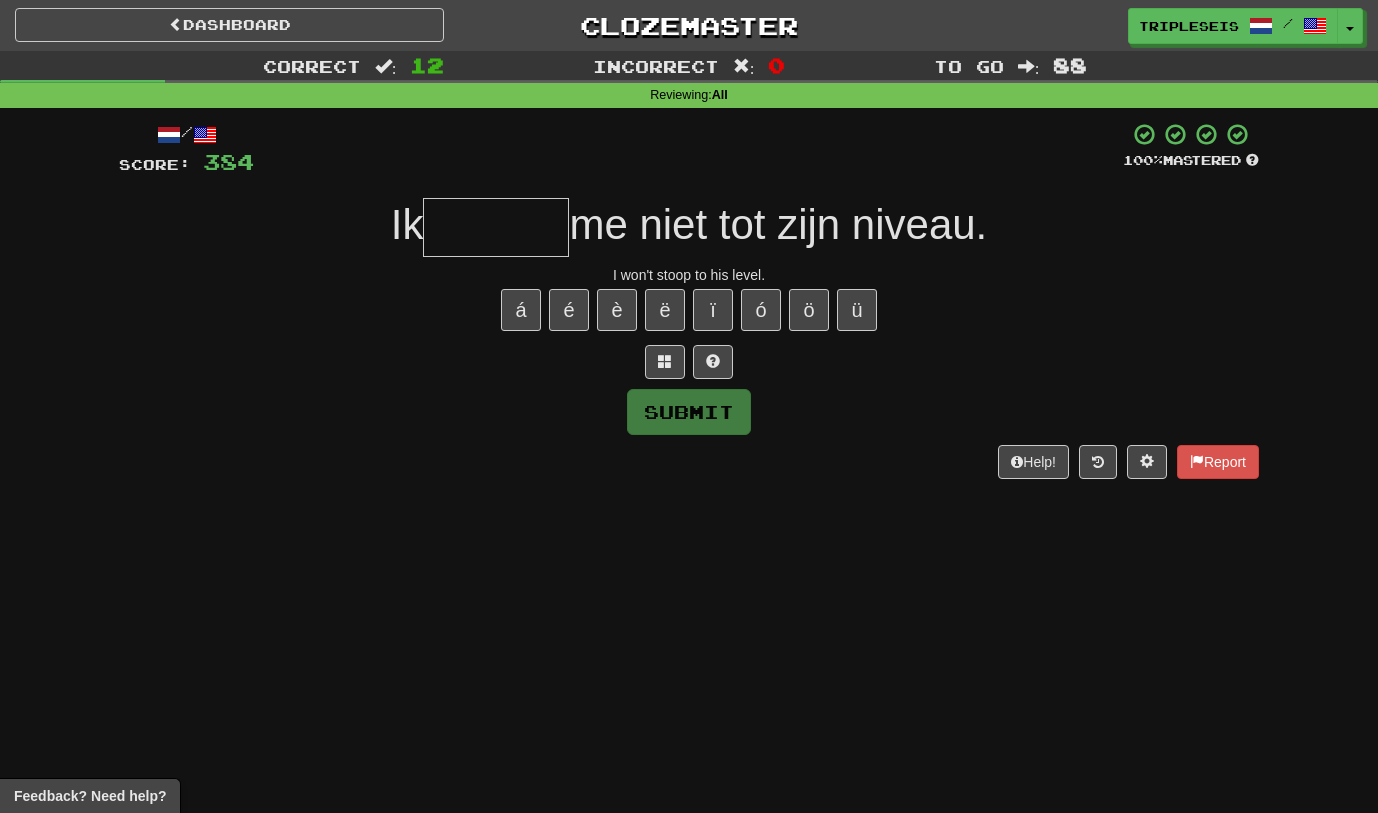 type on "*" 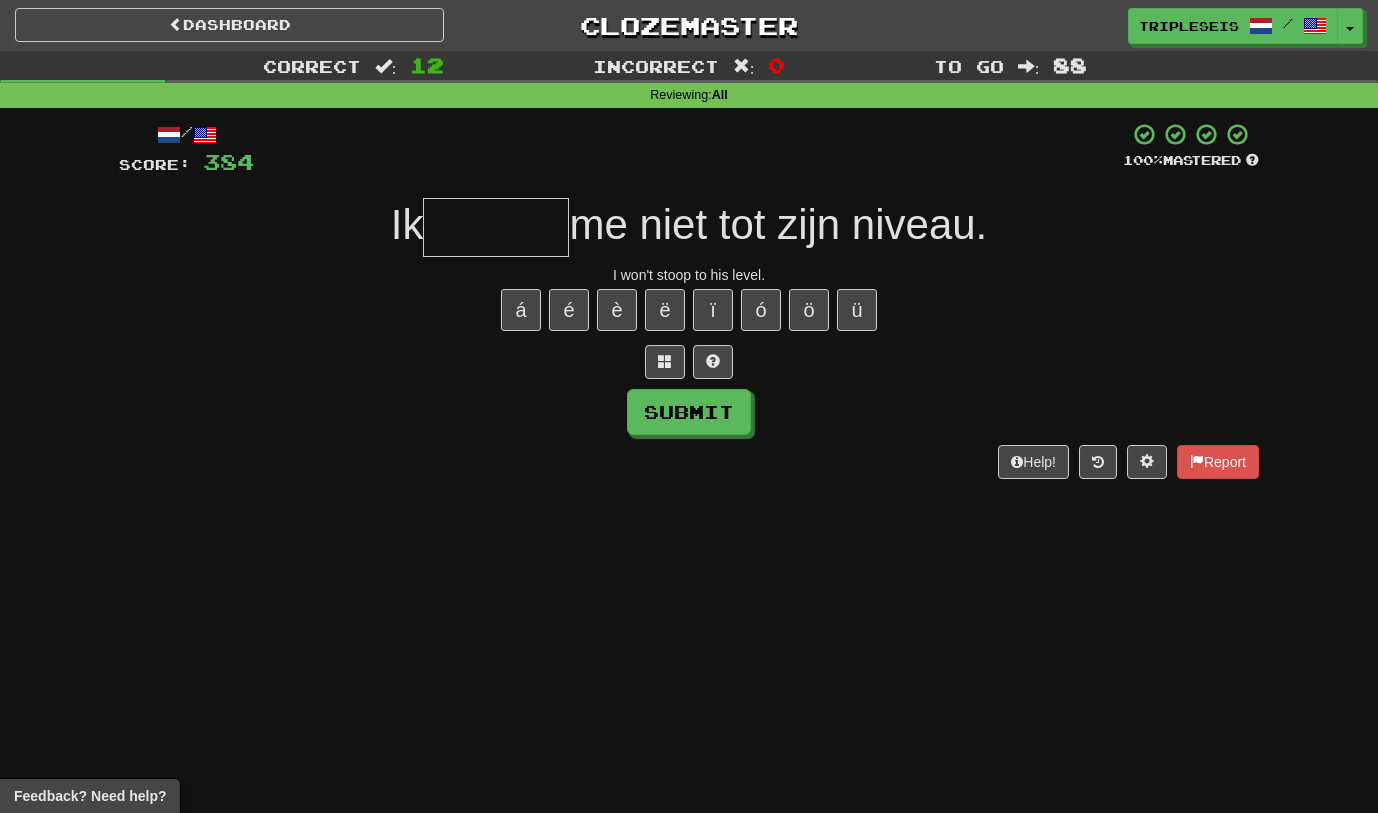 type on "*" 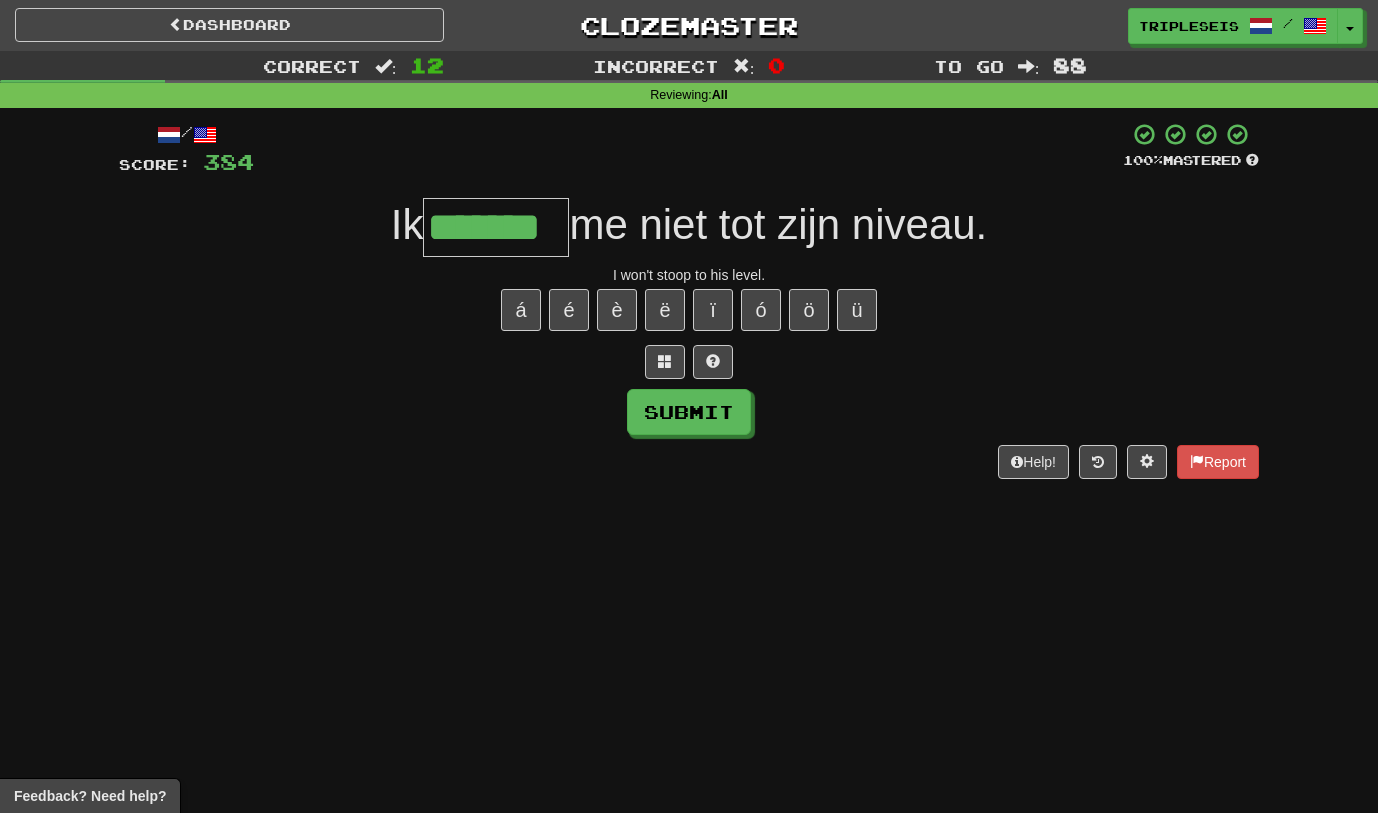 type on "*******" 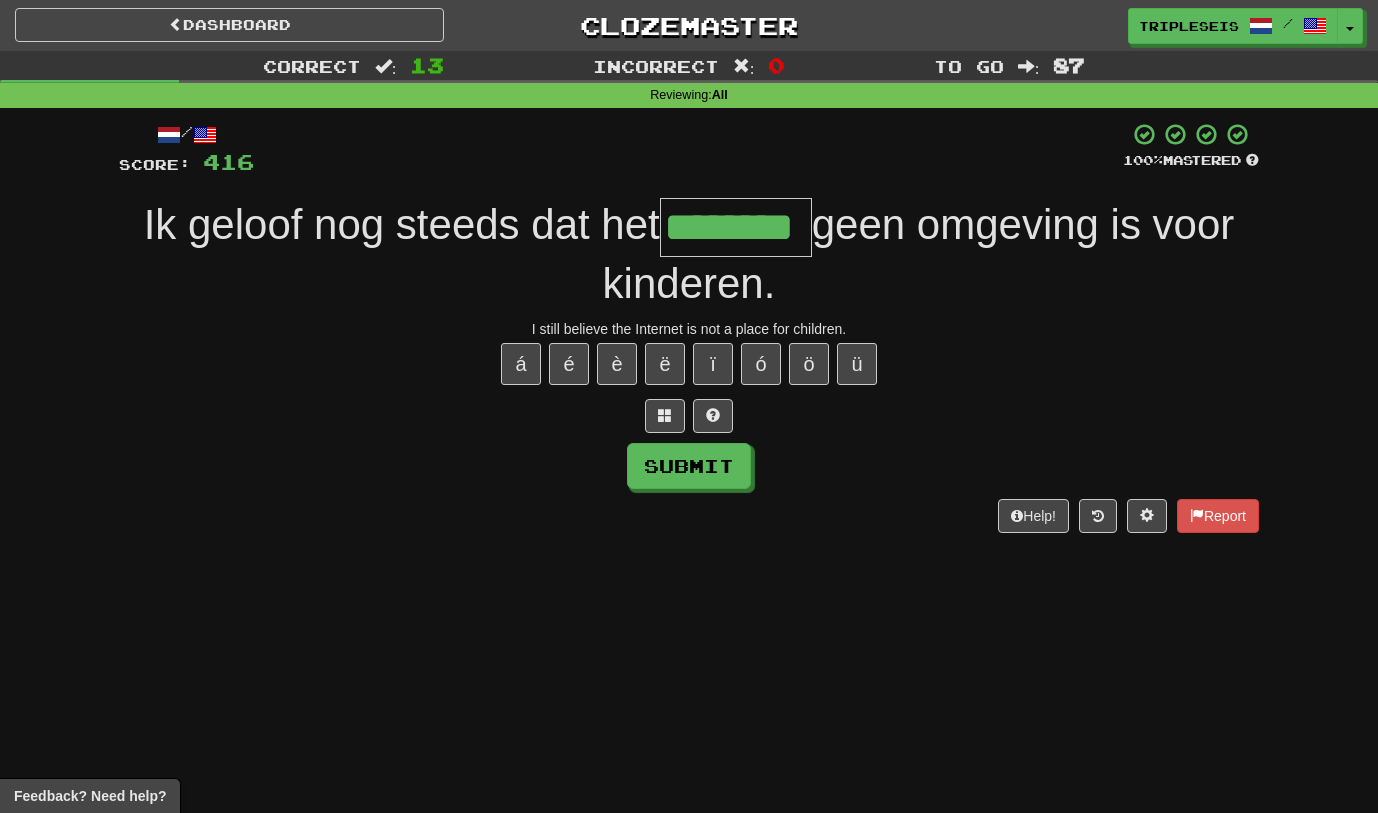 type on "********" 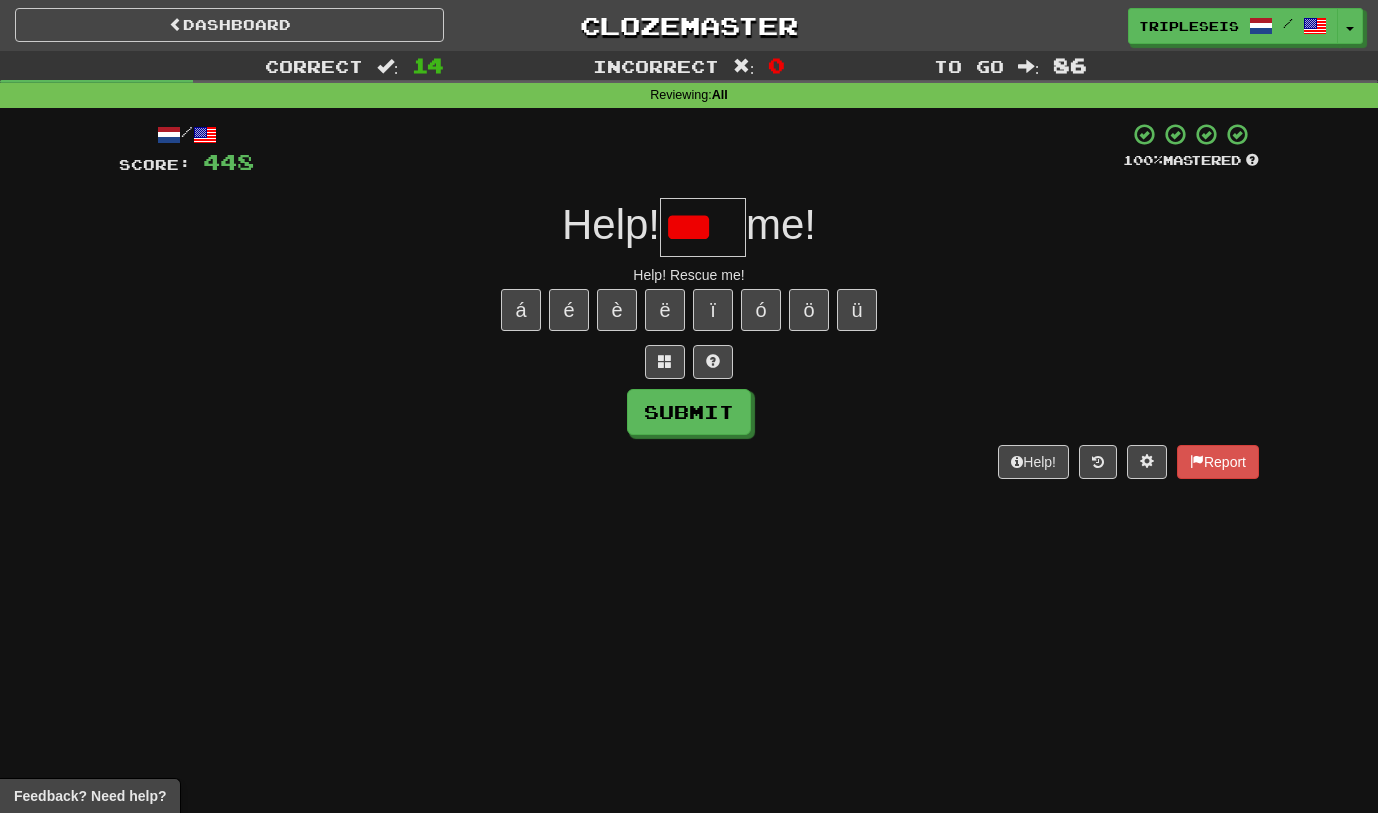 scroll, scrollTop: 0, scrollLeft: 0, axis: both 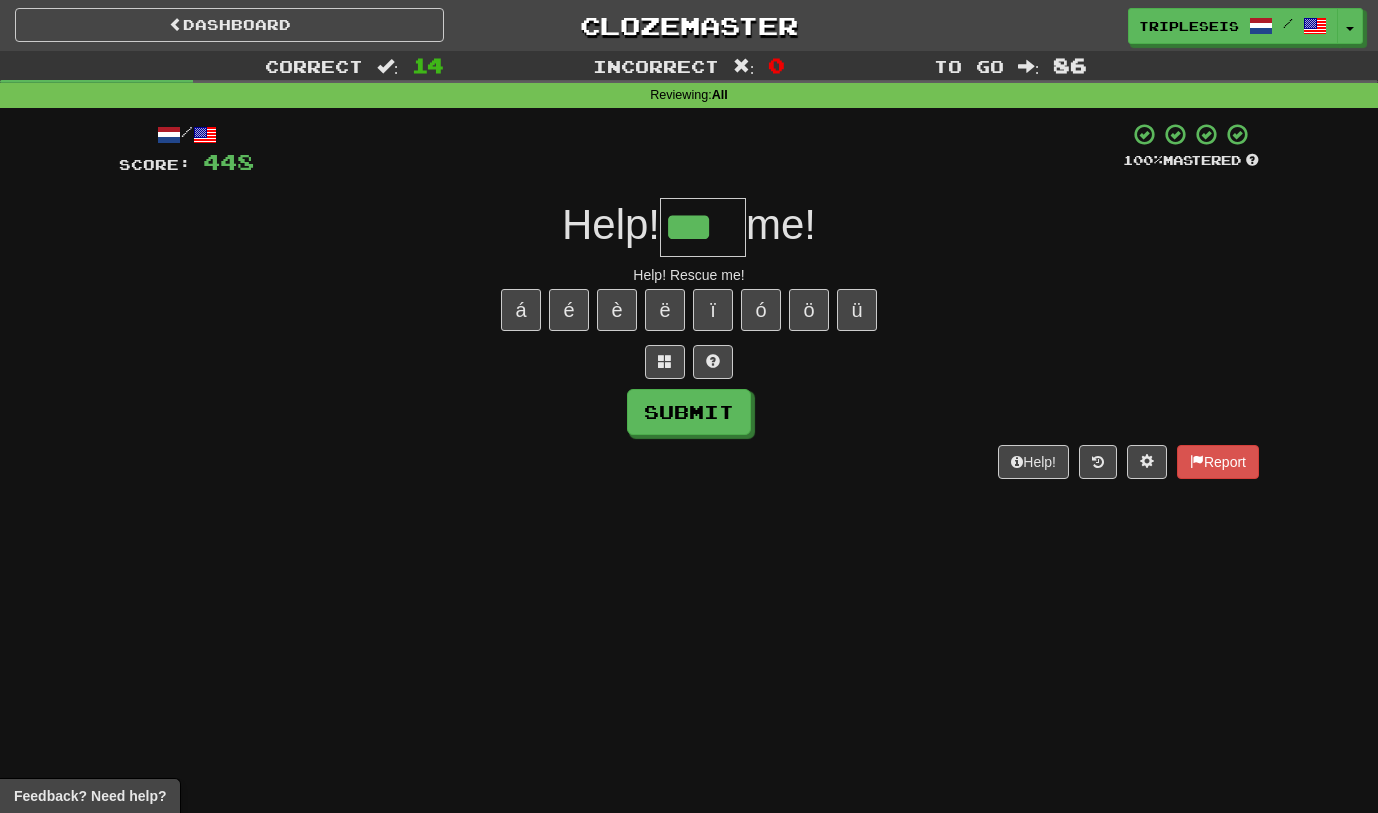 type on "***" 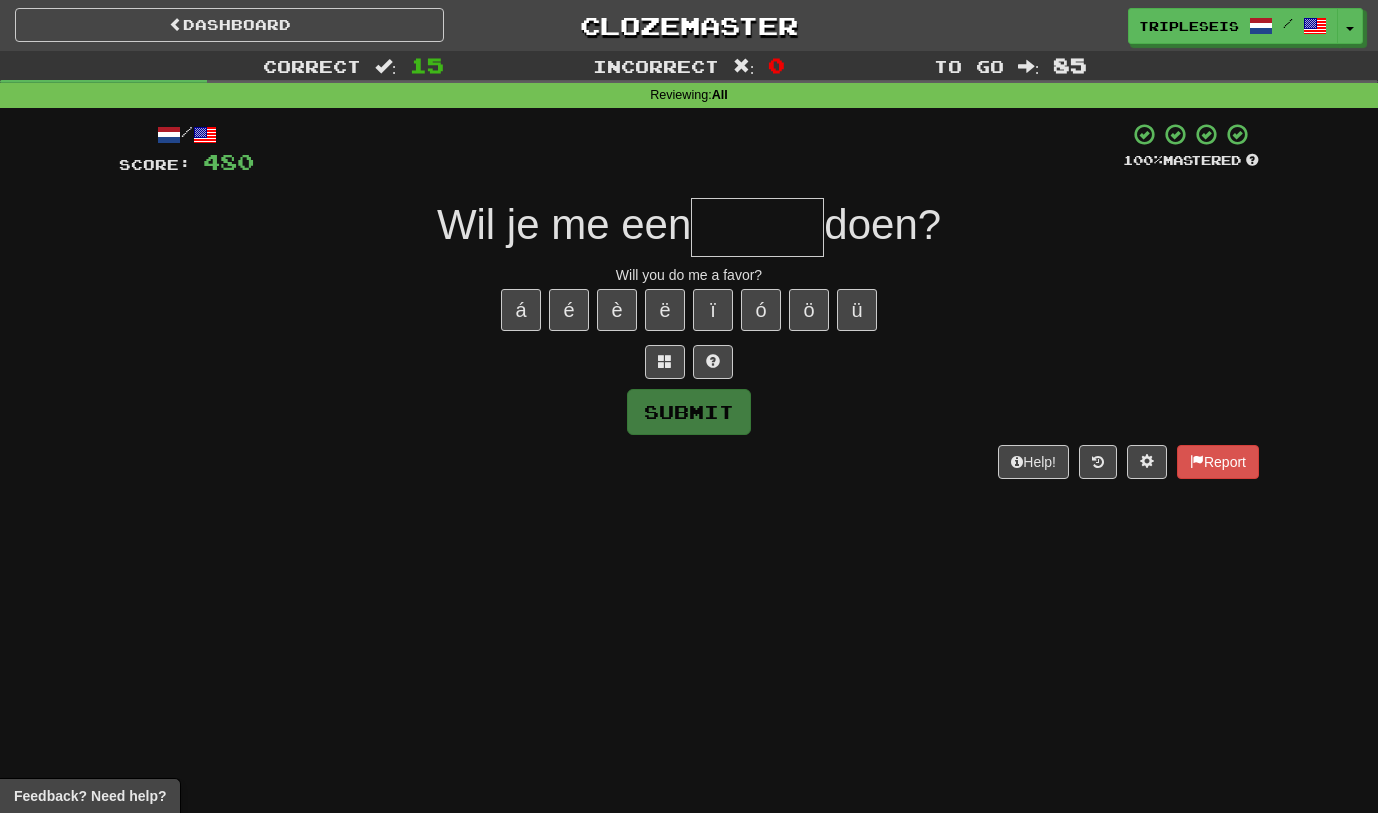 type on "*" 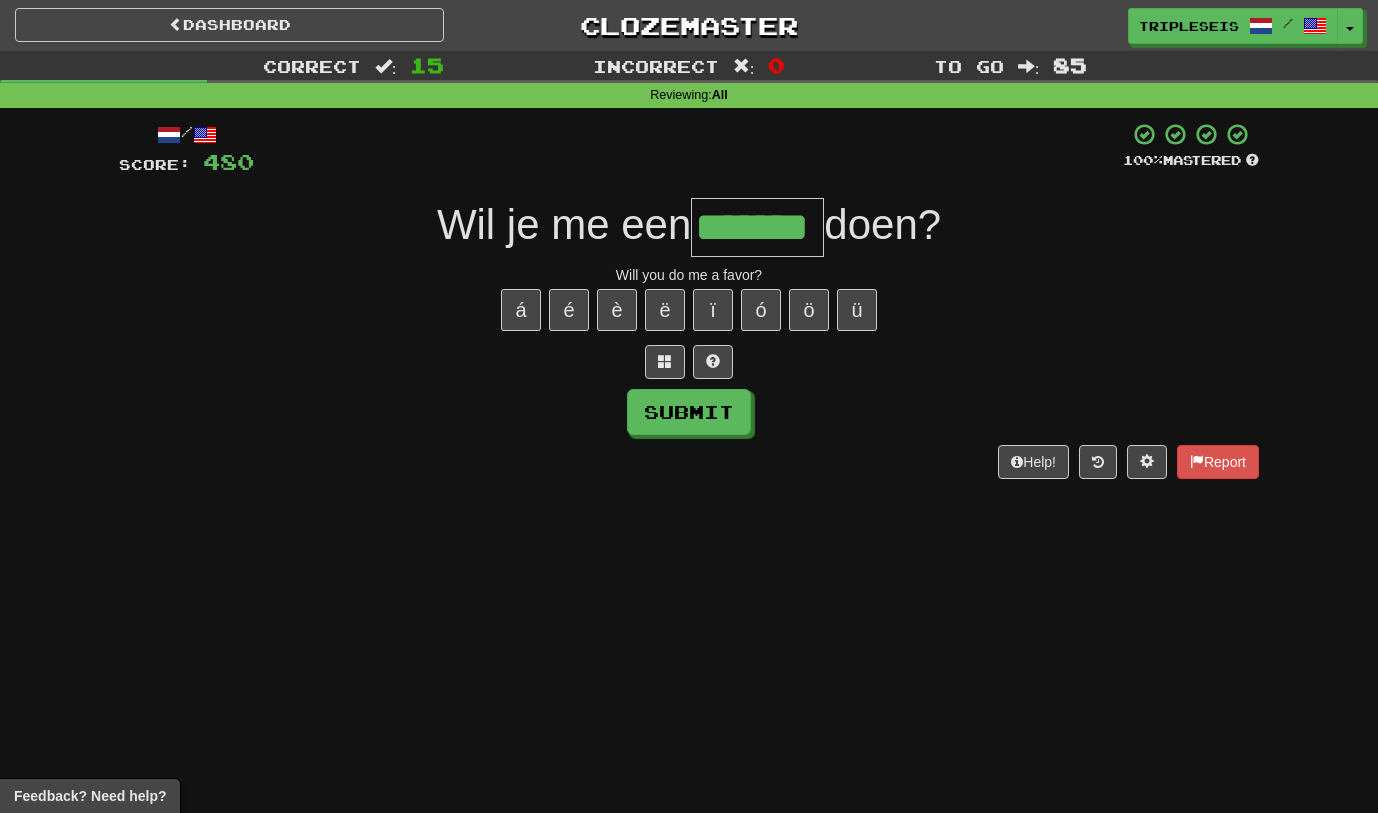 type on "*******" 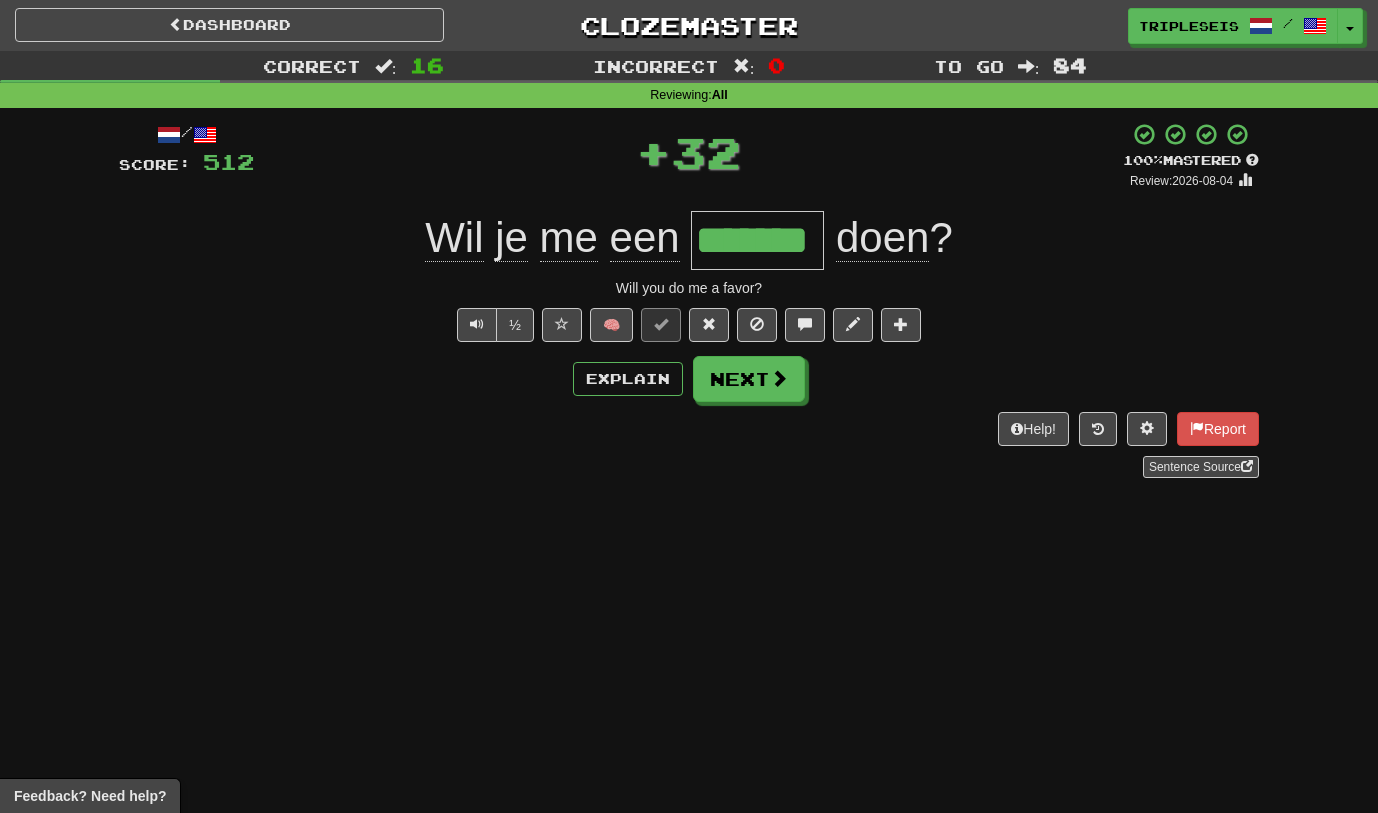 type 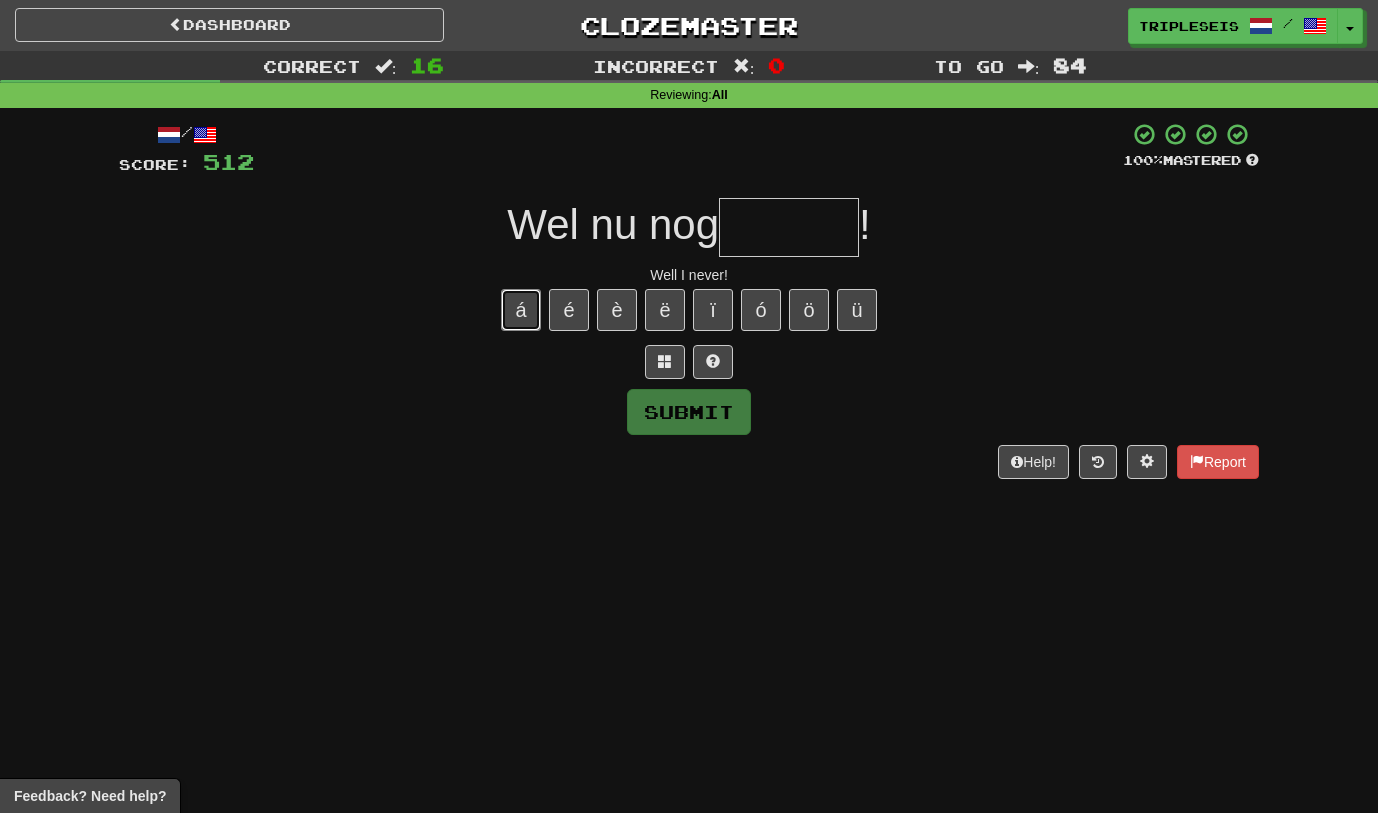 type 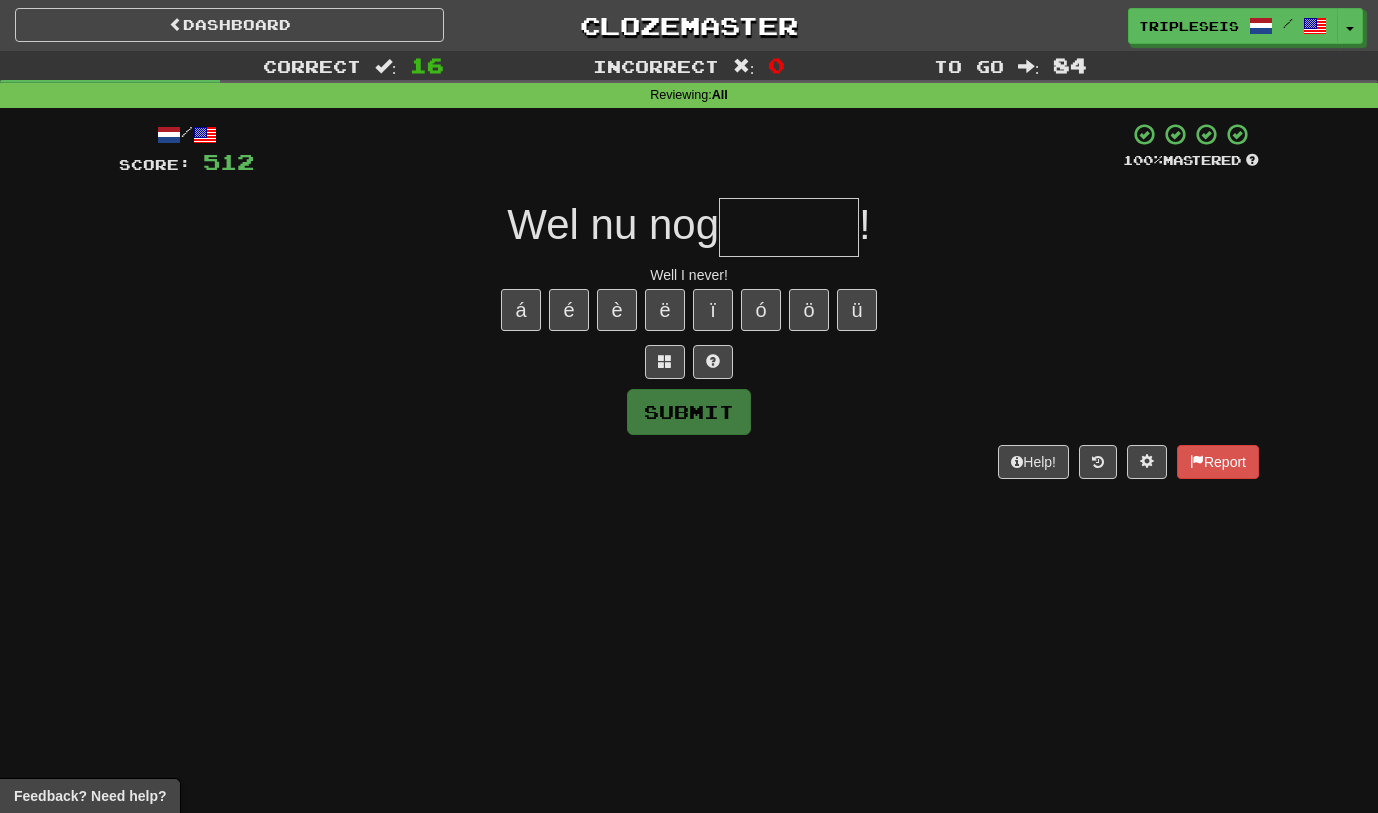 click at bounding box center (789, 227) 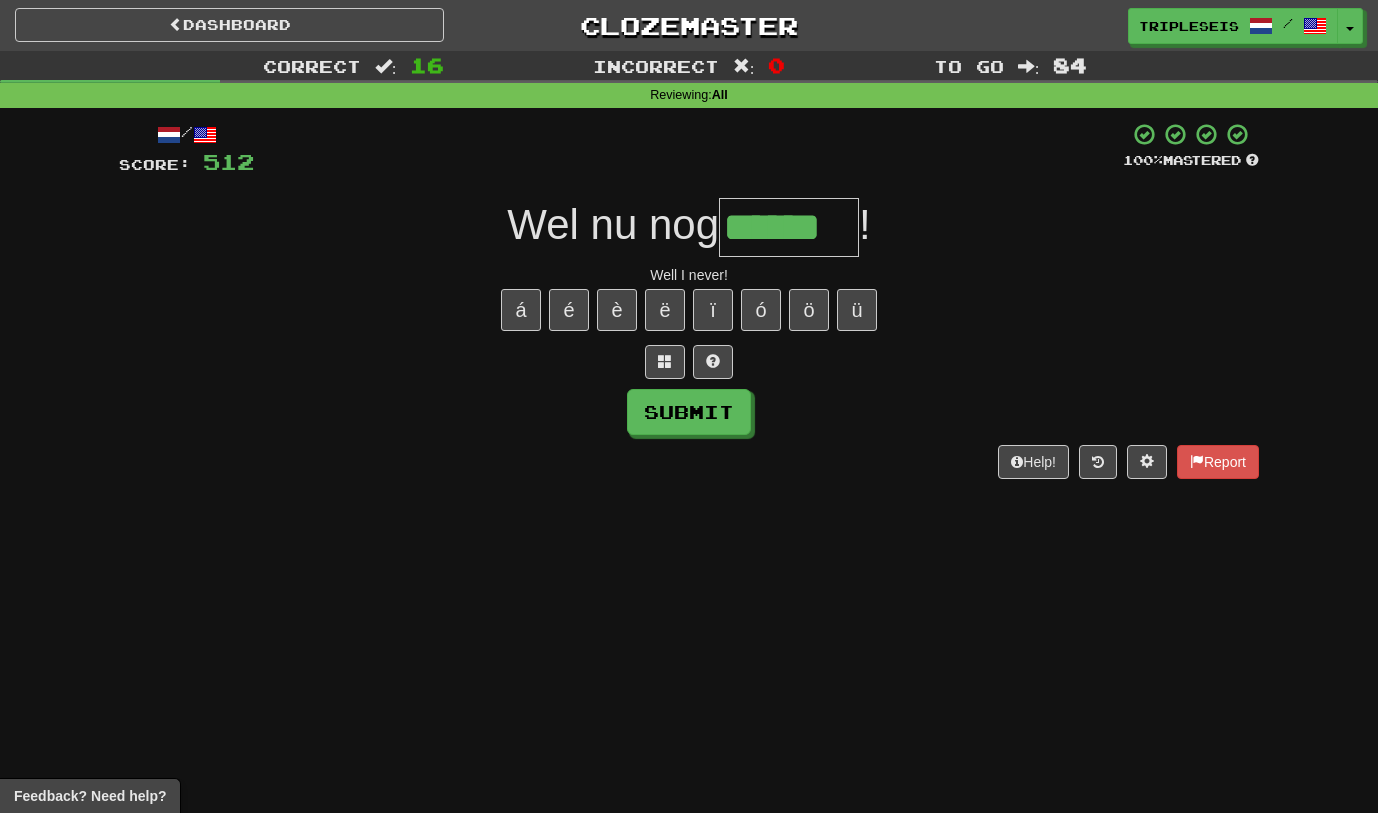type on "******" 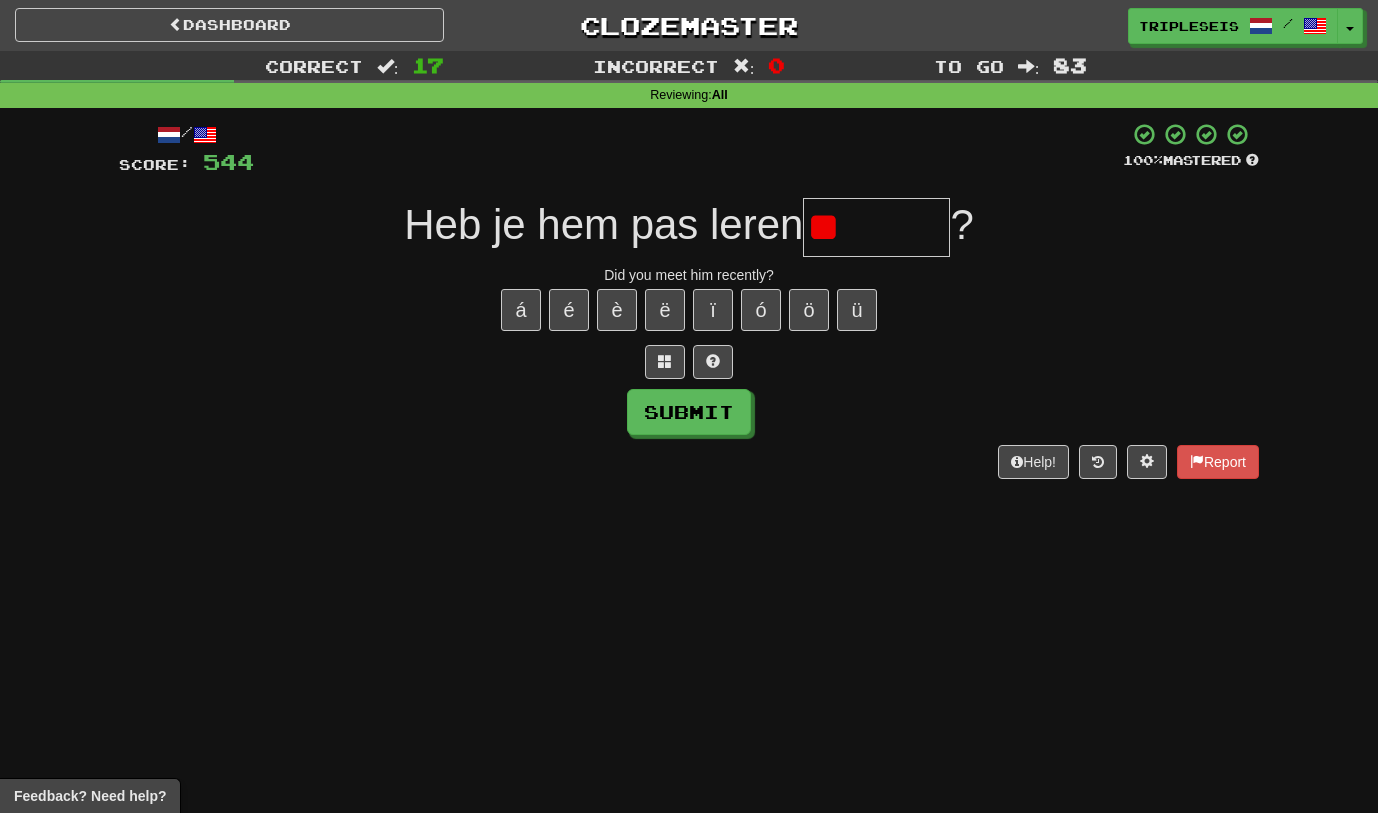 type on "*" 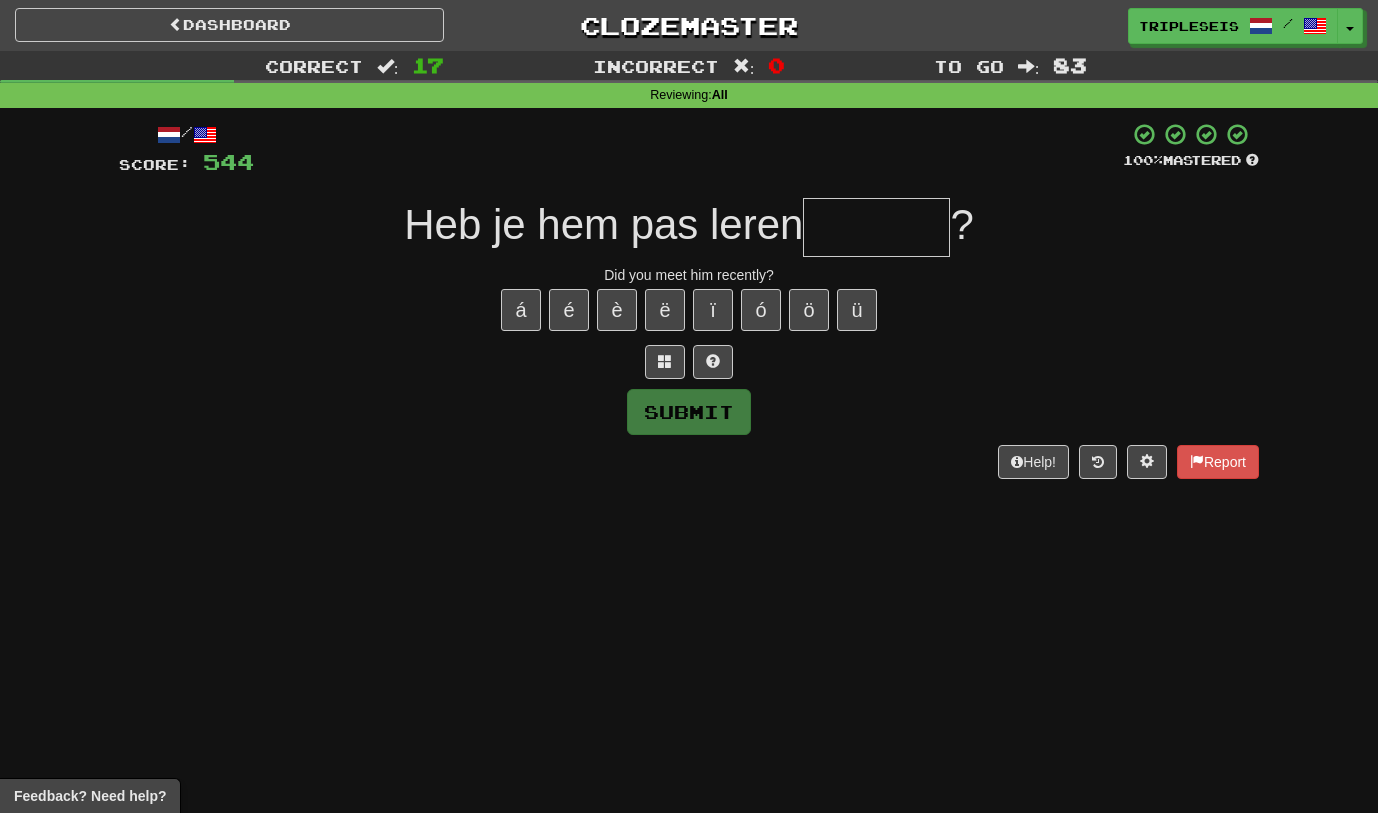 type on "*" 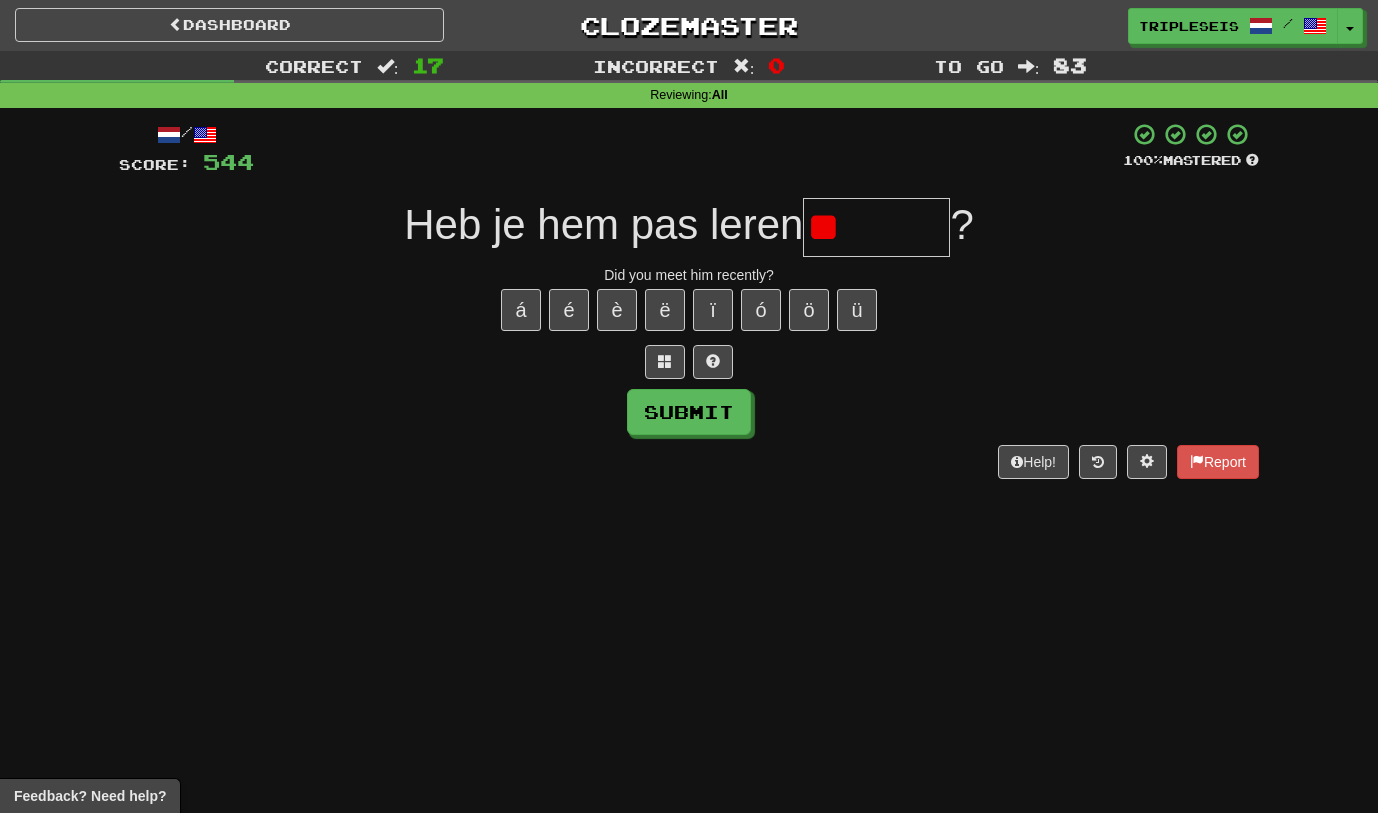 type on "*" 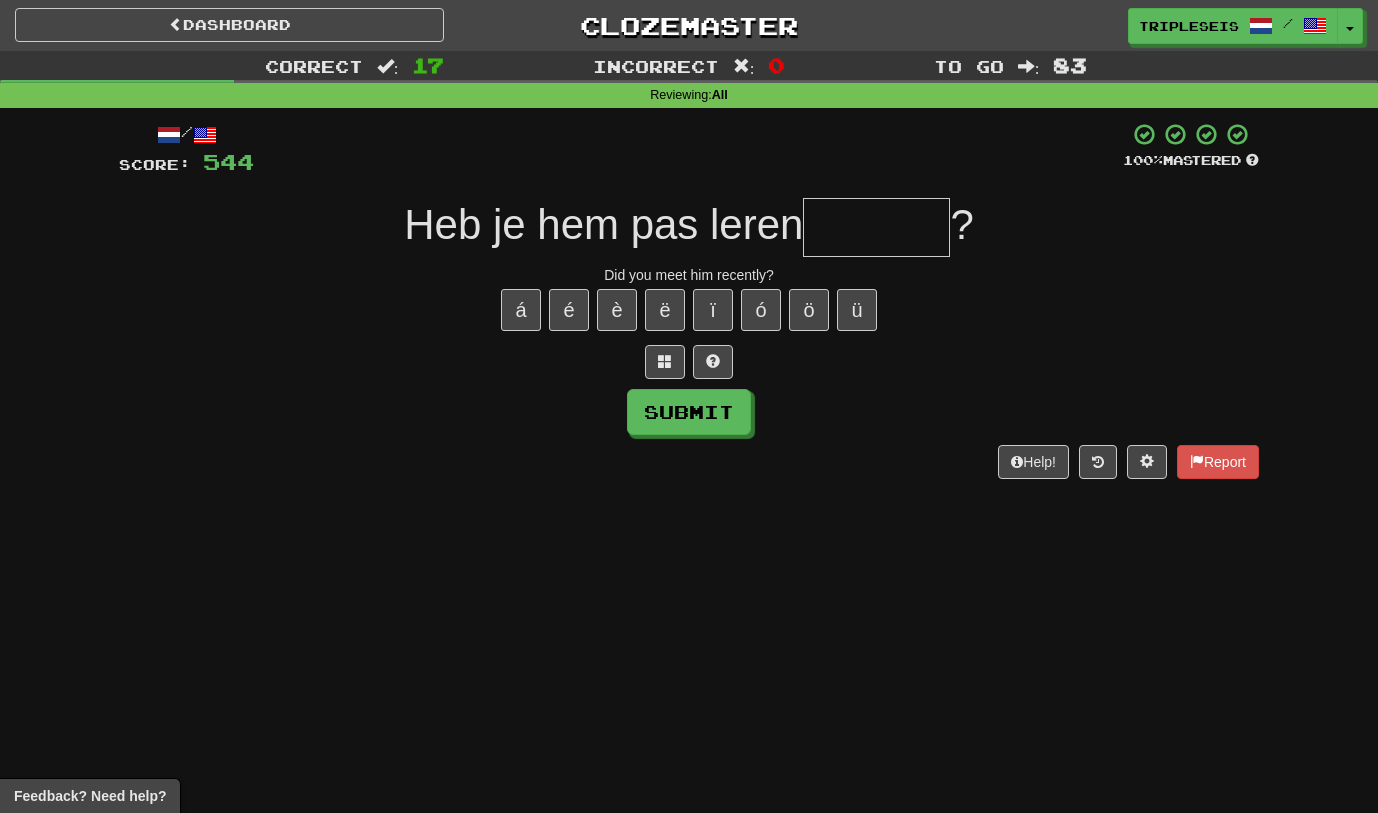 type on "*" 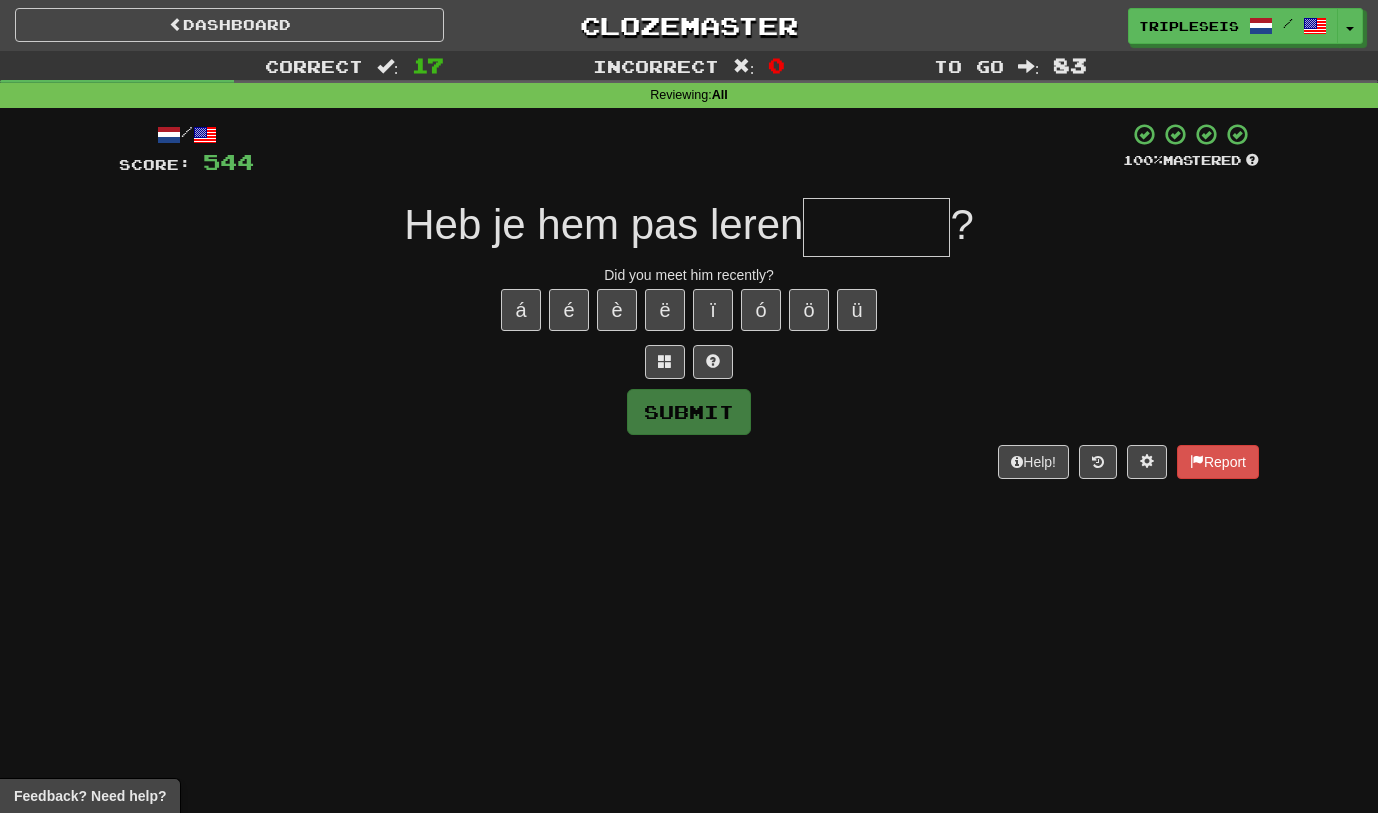 type on "*" 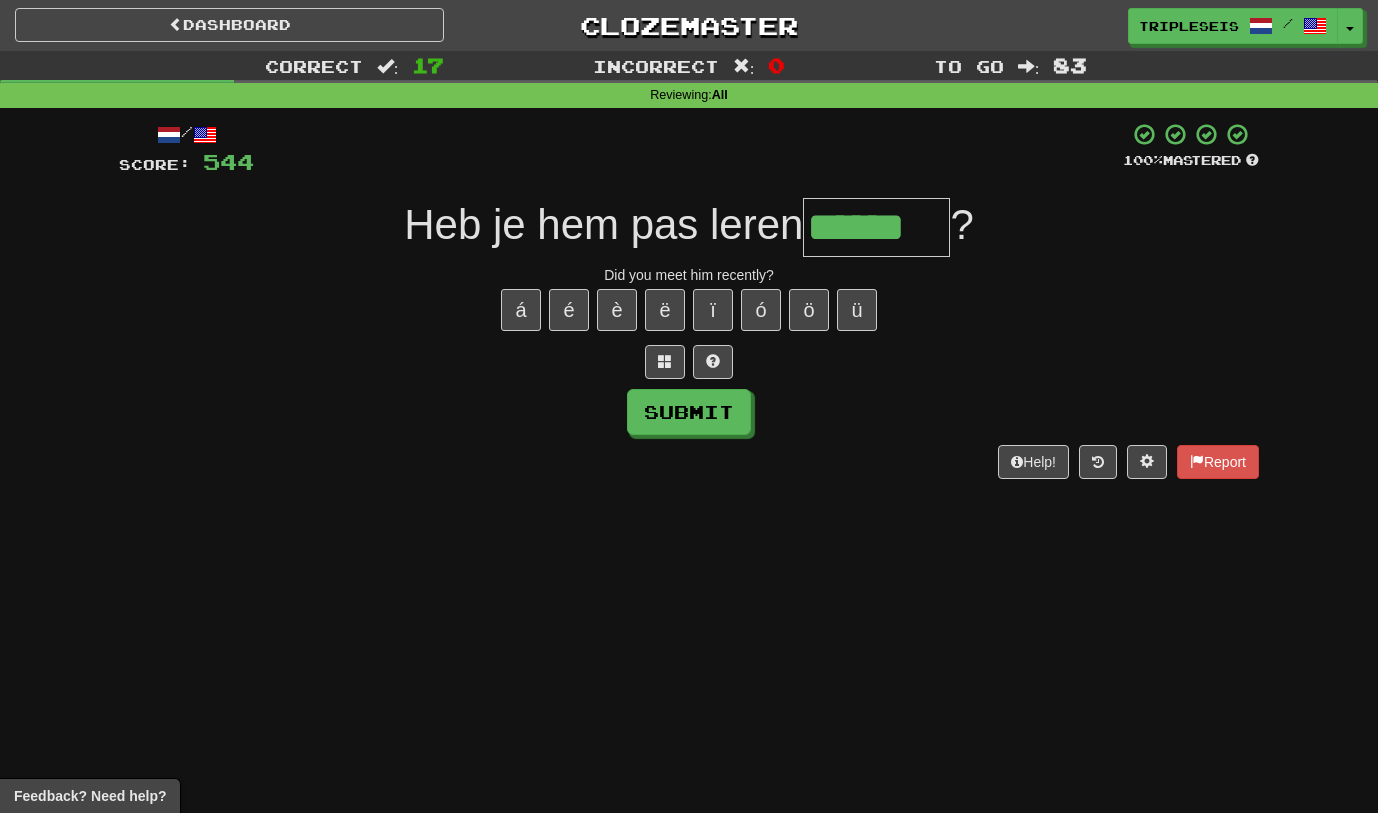 type on "******" 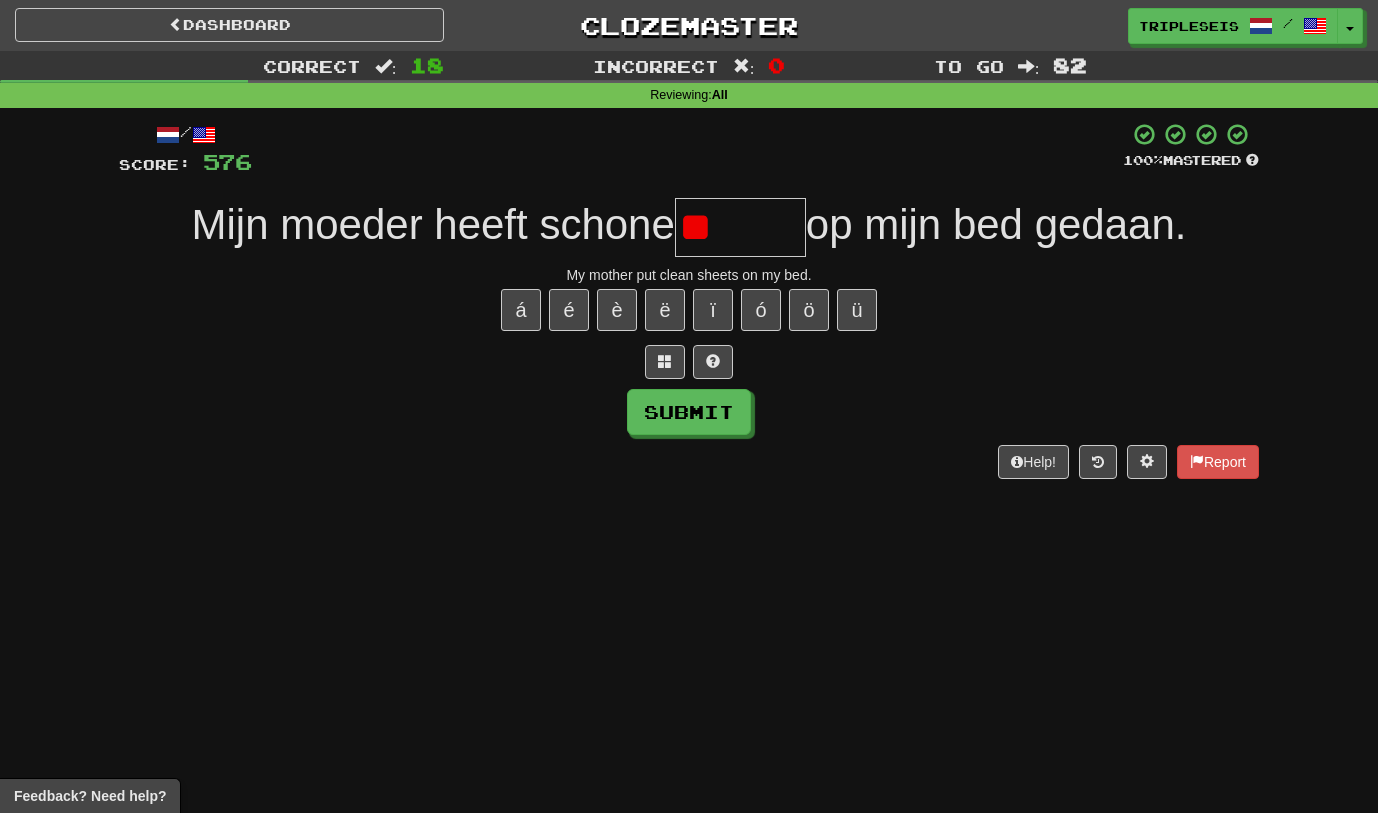 type on "*" 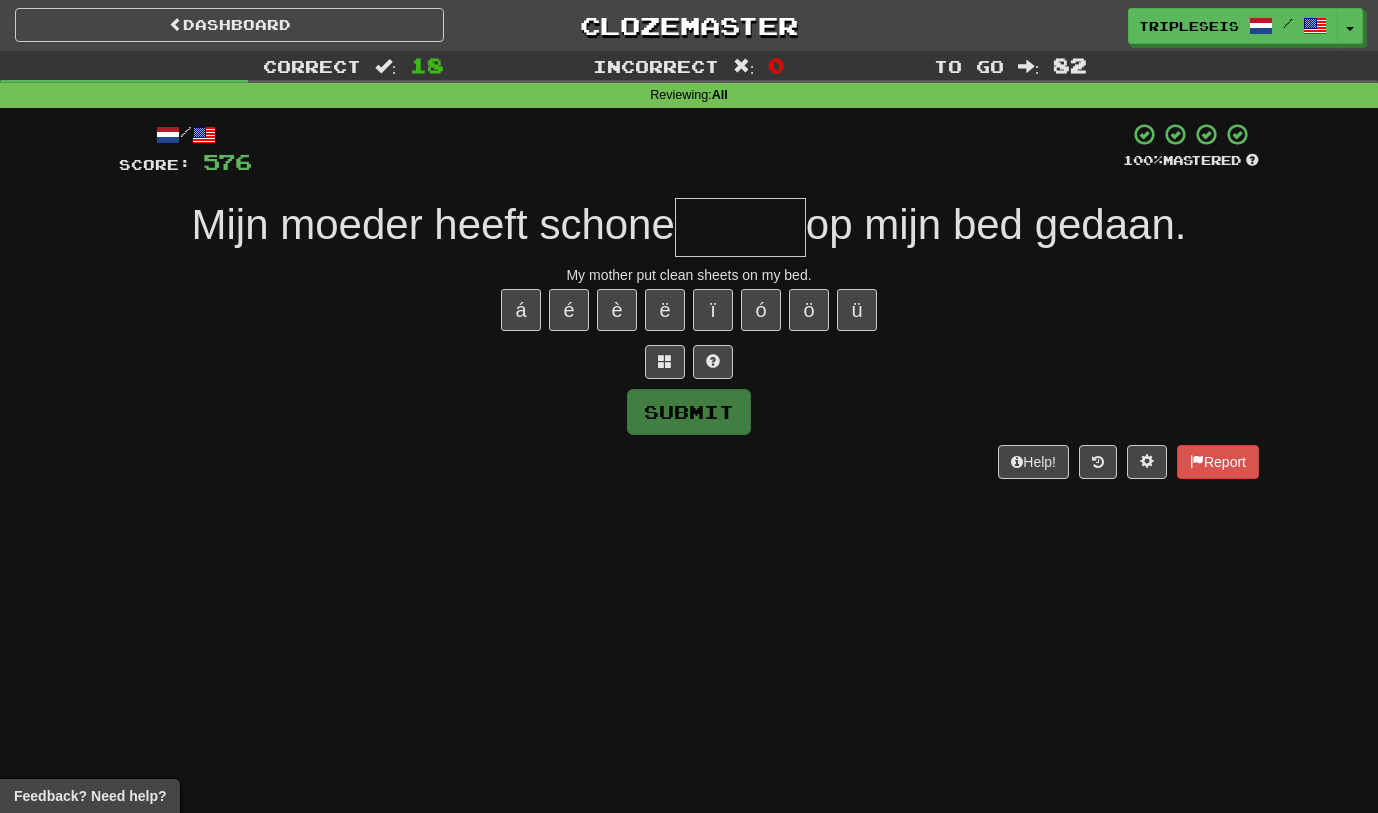 type on "*" 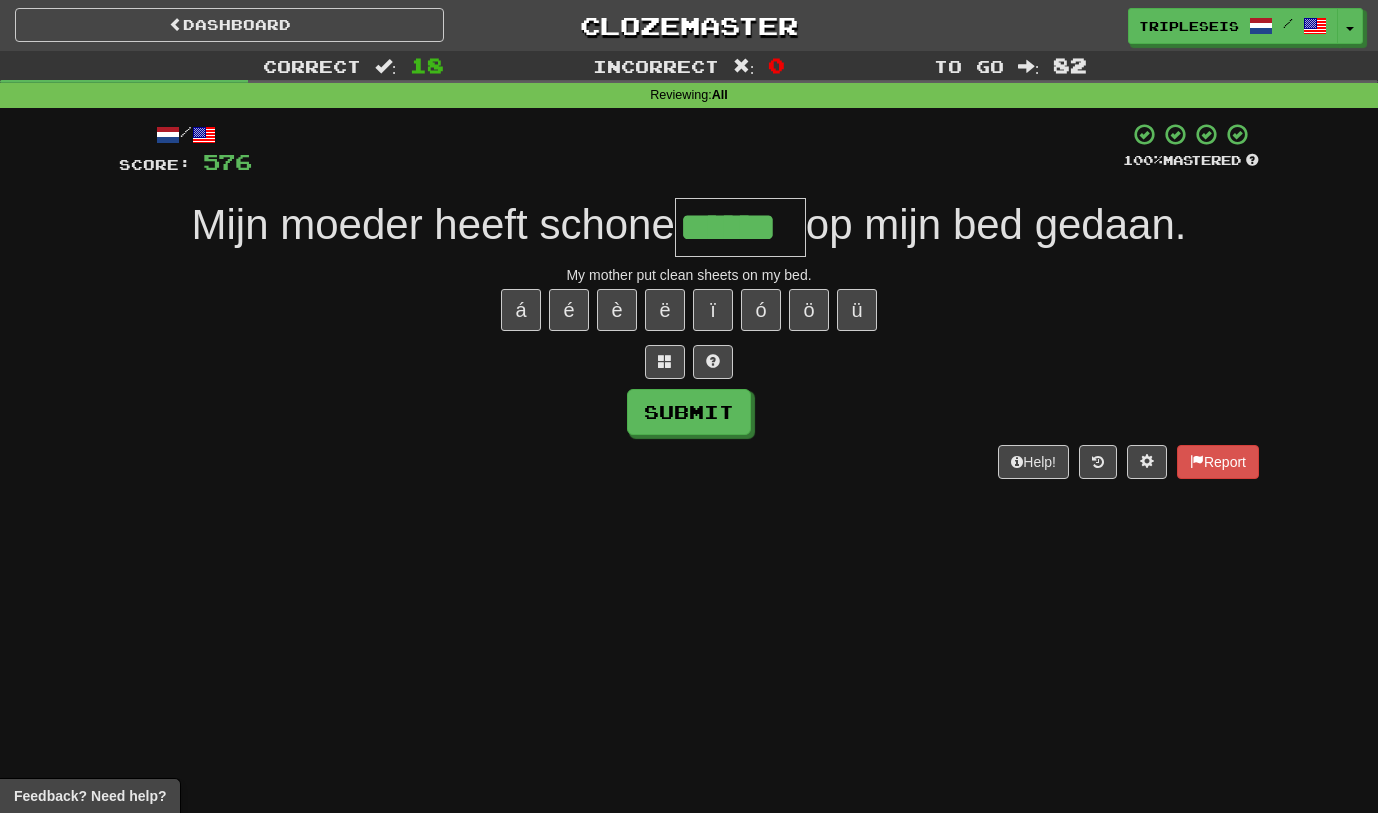 type on "******" 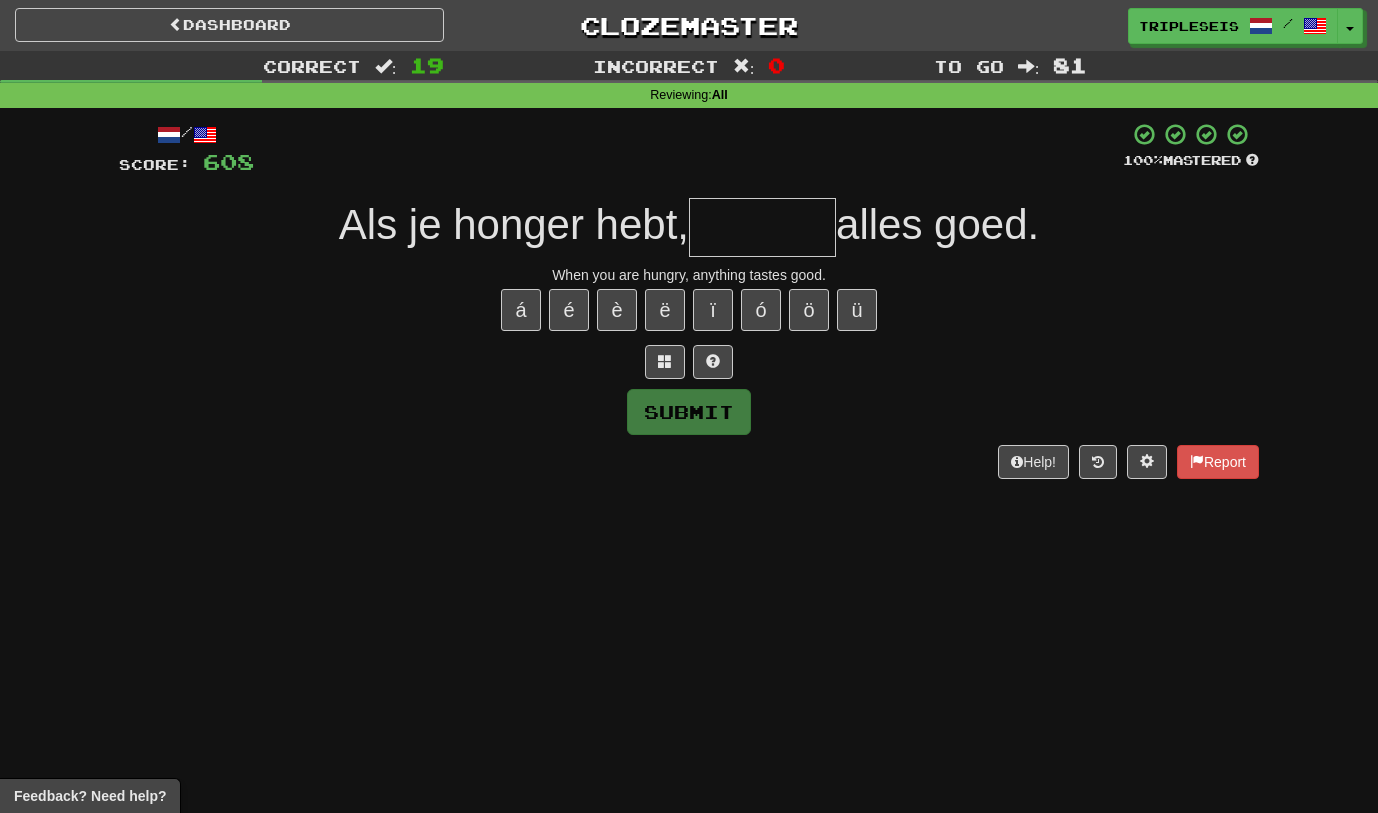 type on "*" 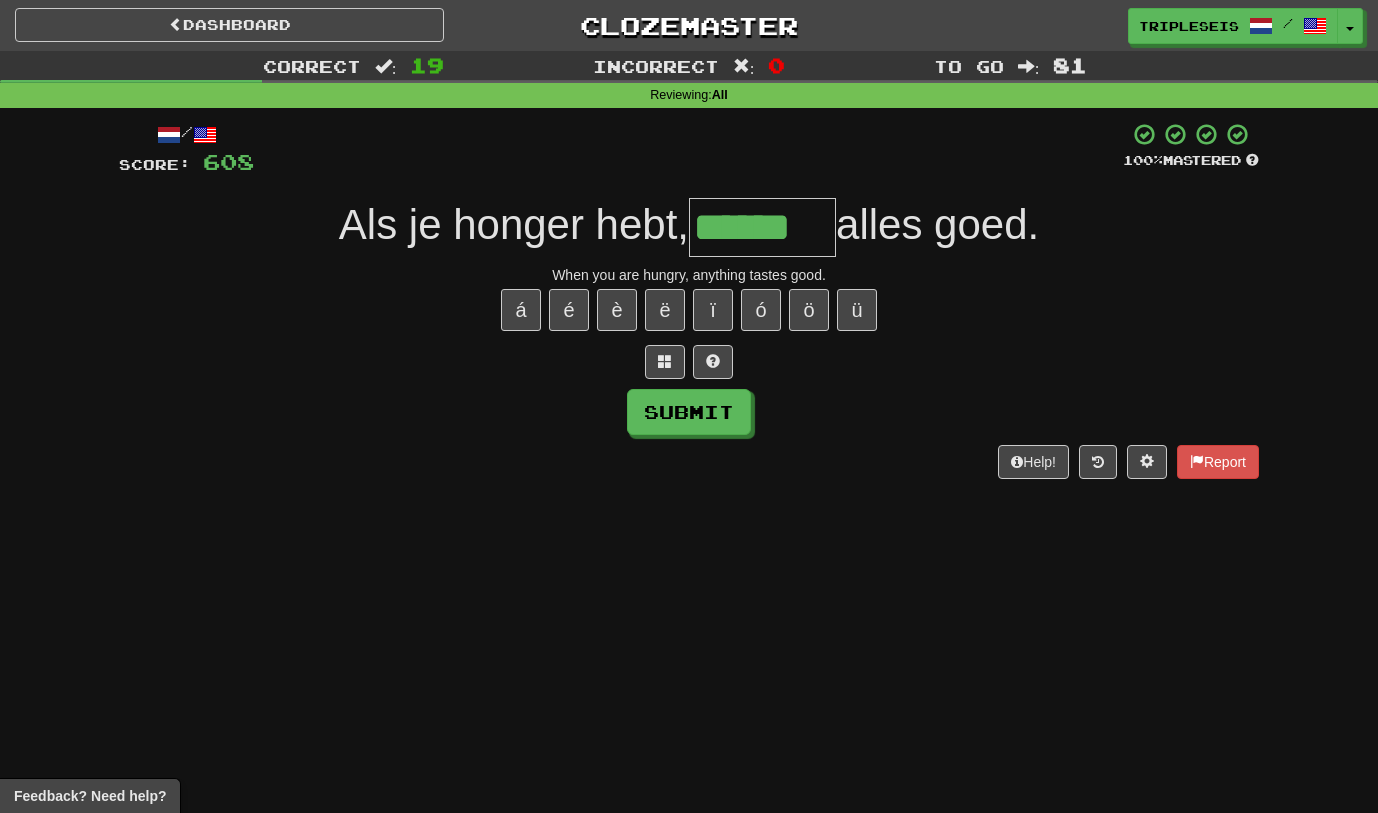 type on "******" 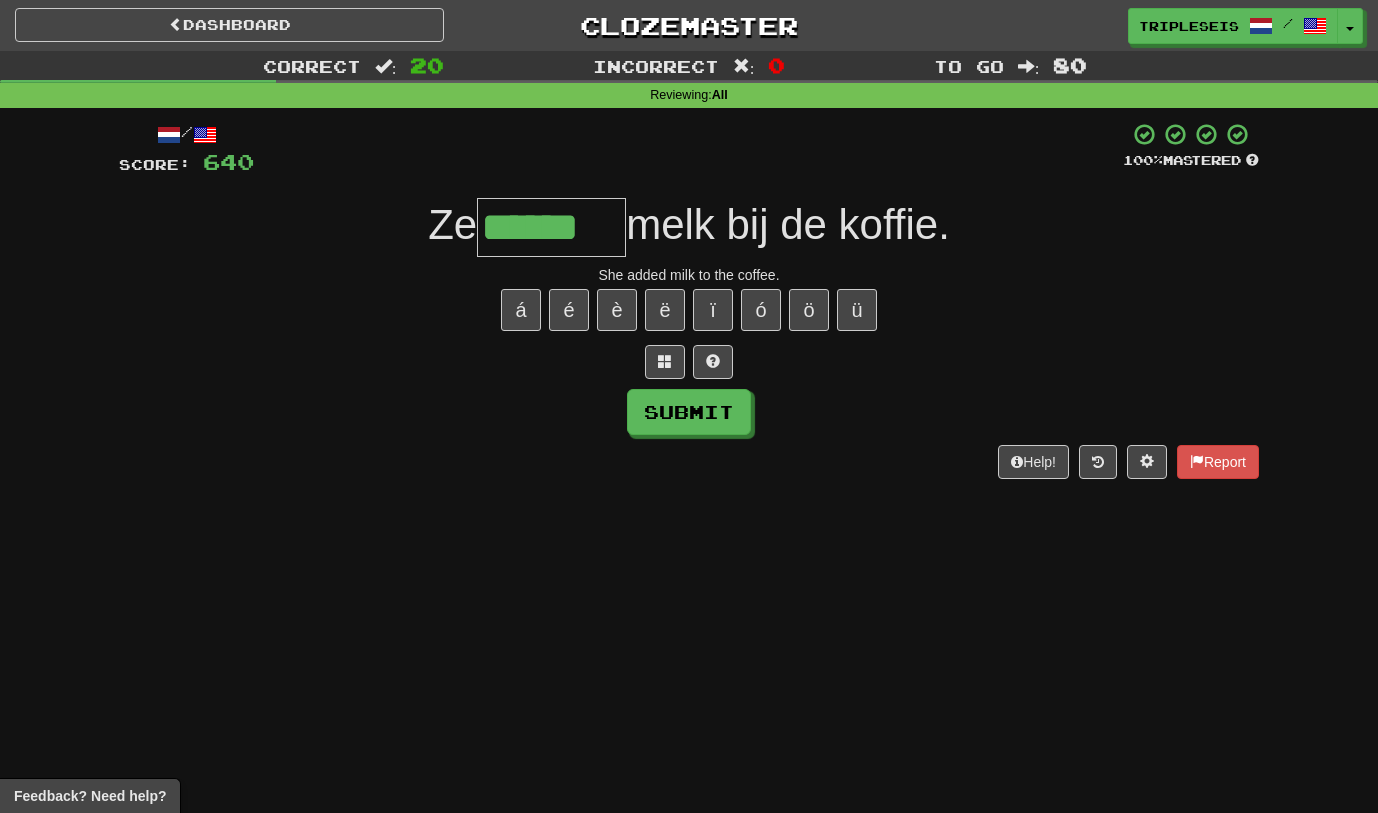 type on "******" 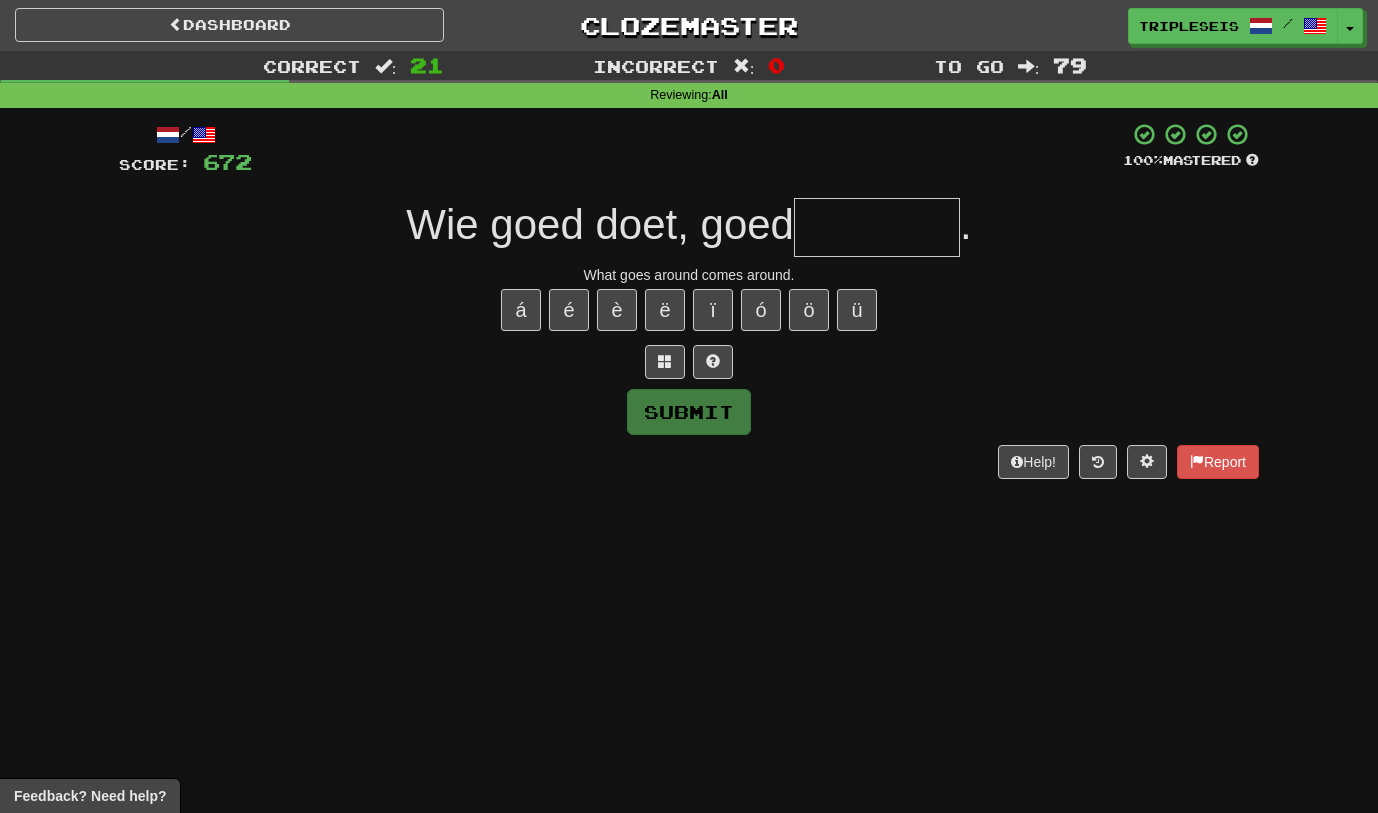 type on "*" 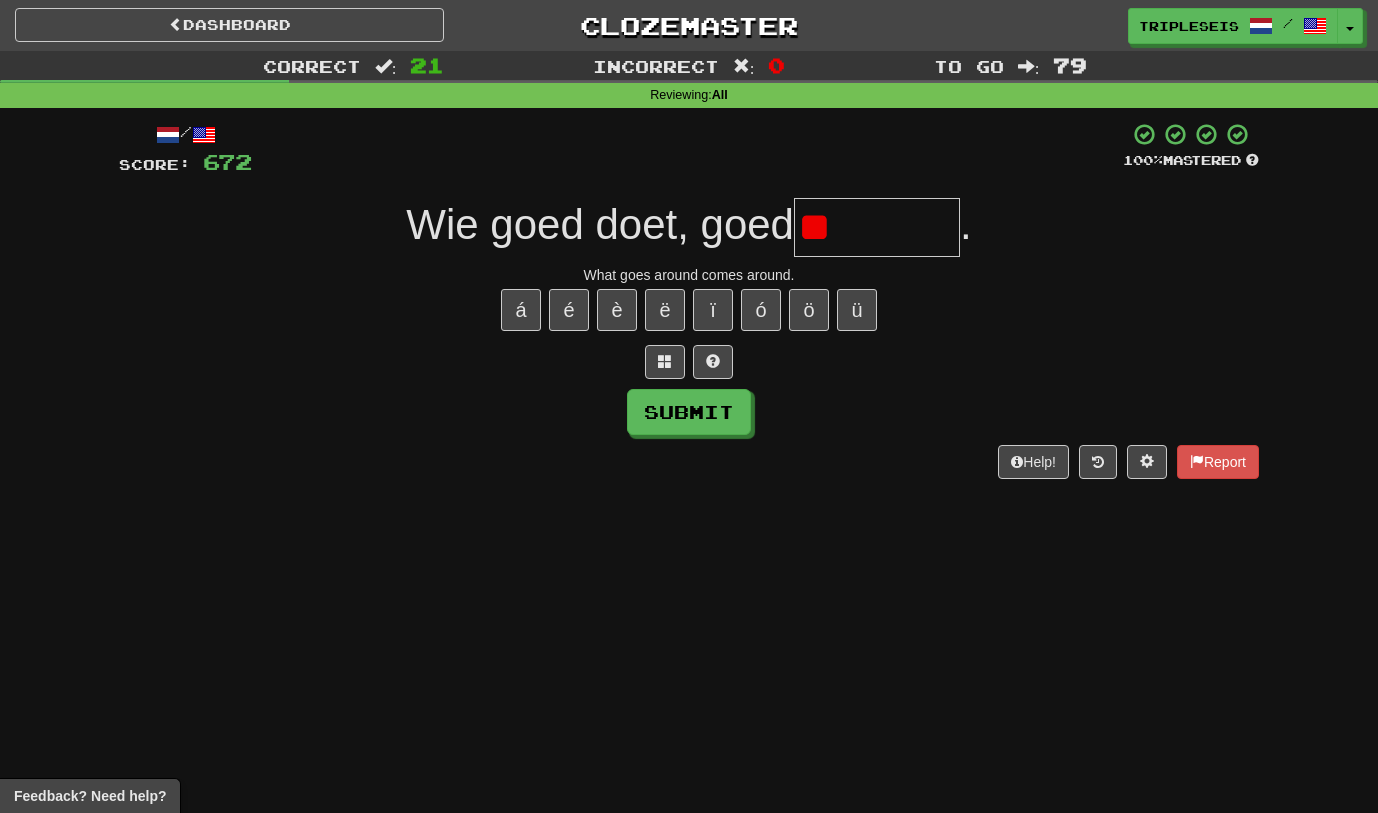 type on "*" 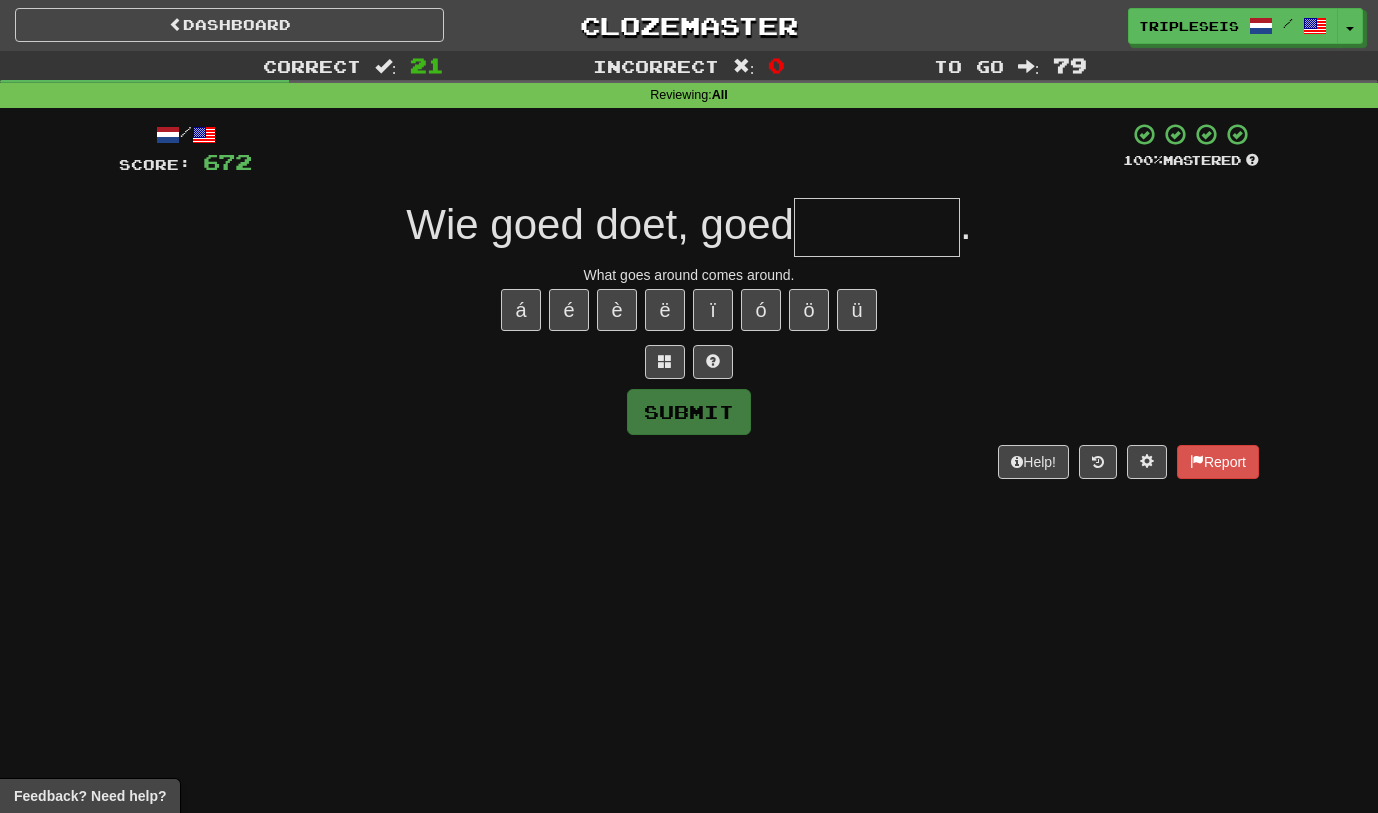 type on "*" 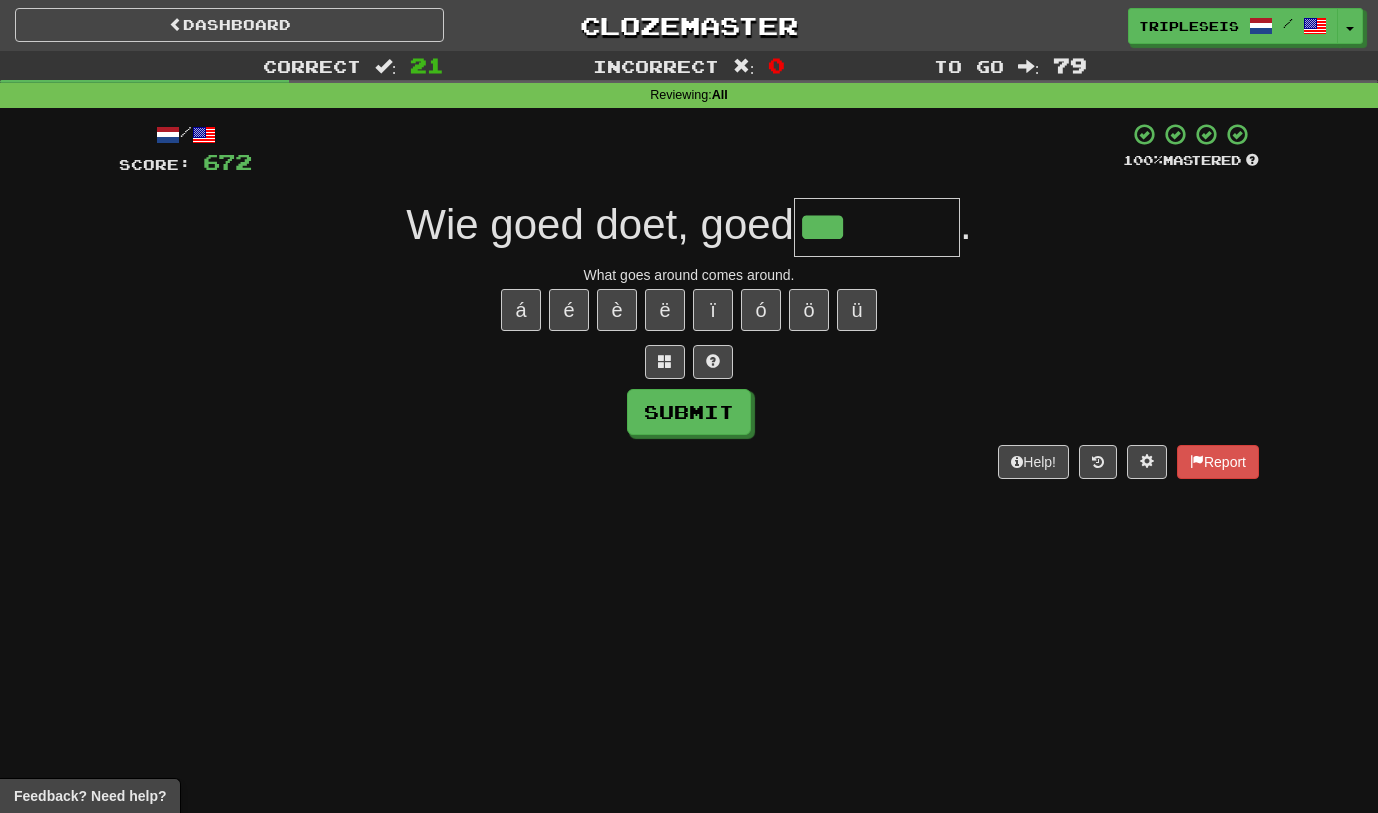 click at bounding box center [689, 362] 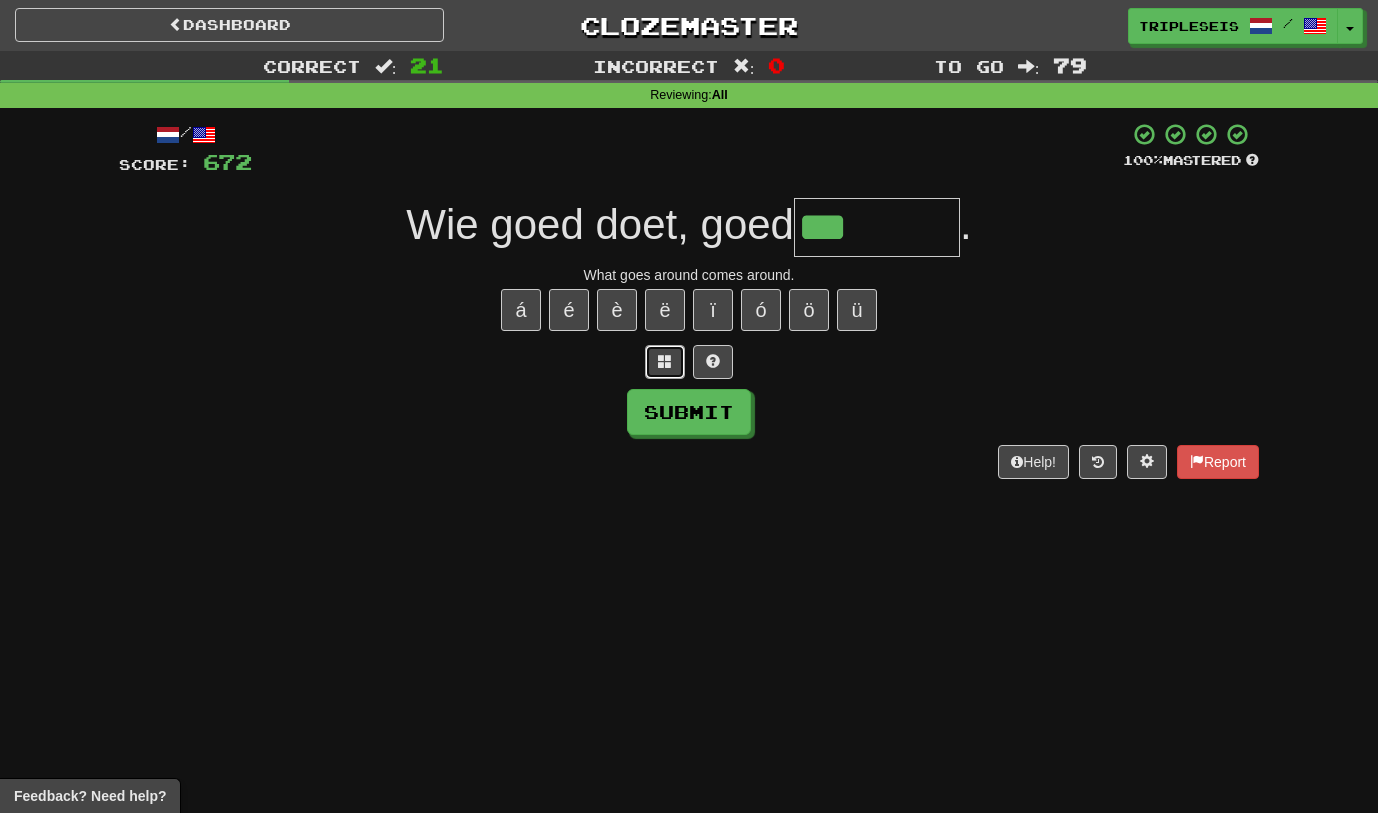 click at bounding box center [665, 362] 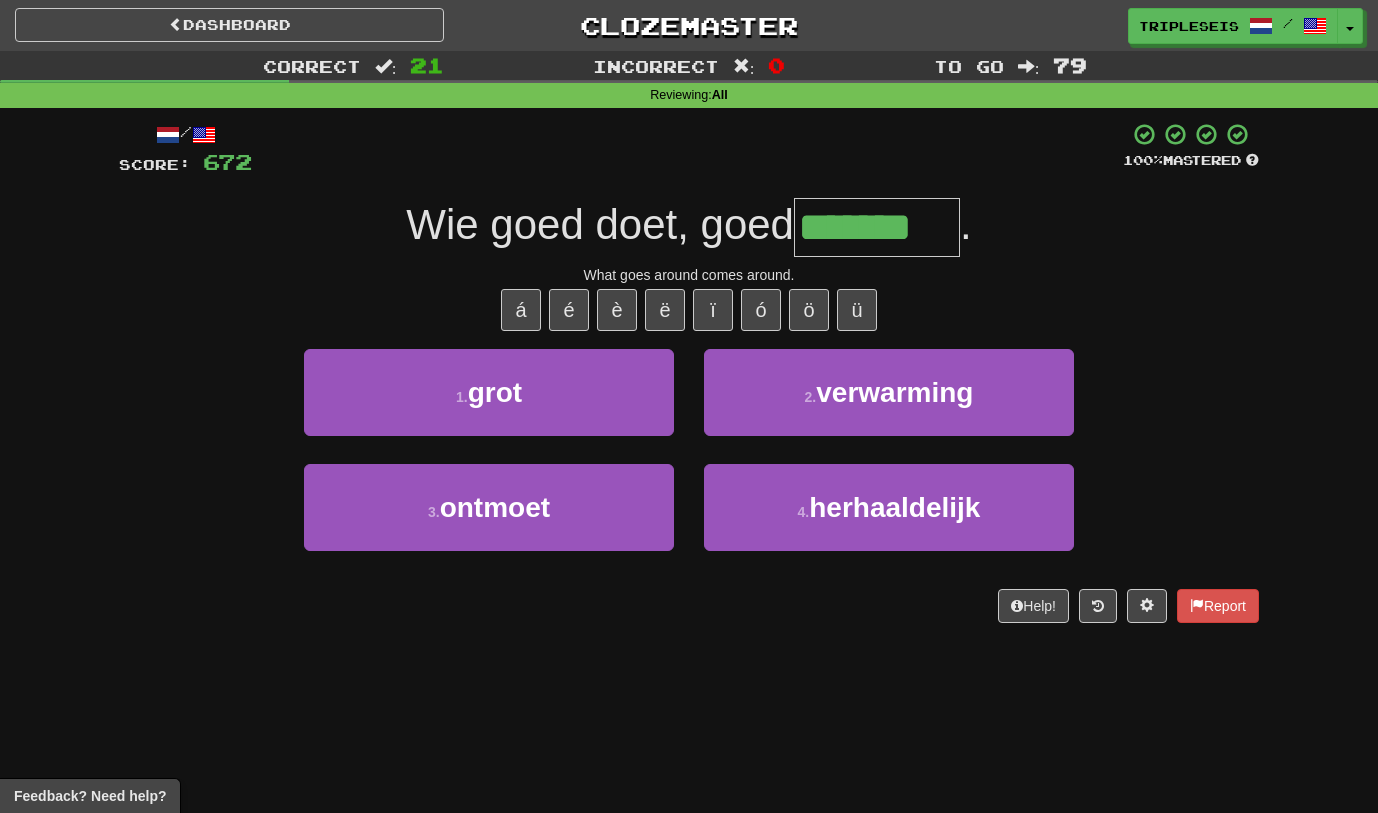 type on "*******" 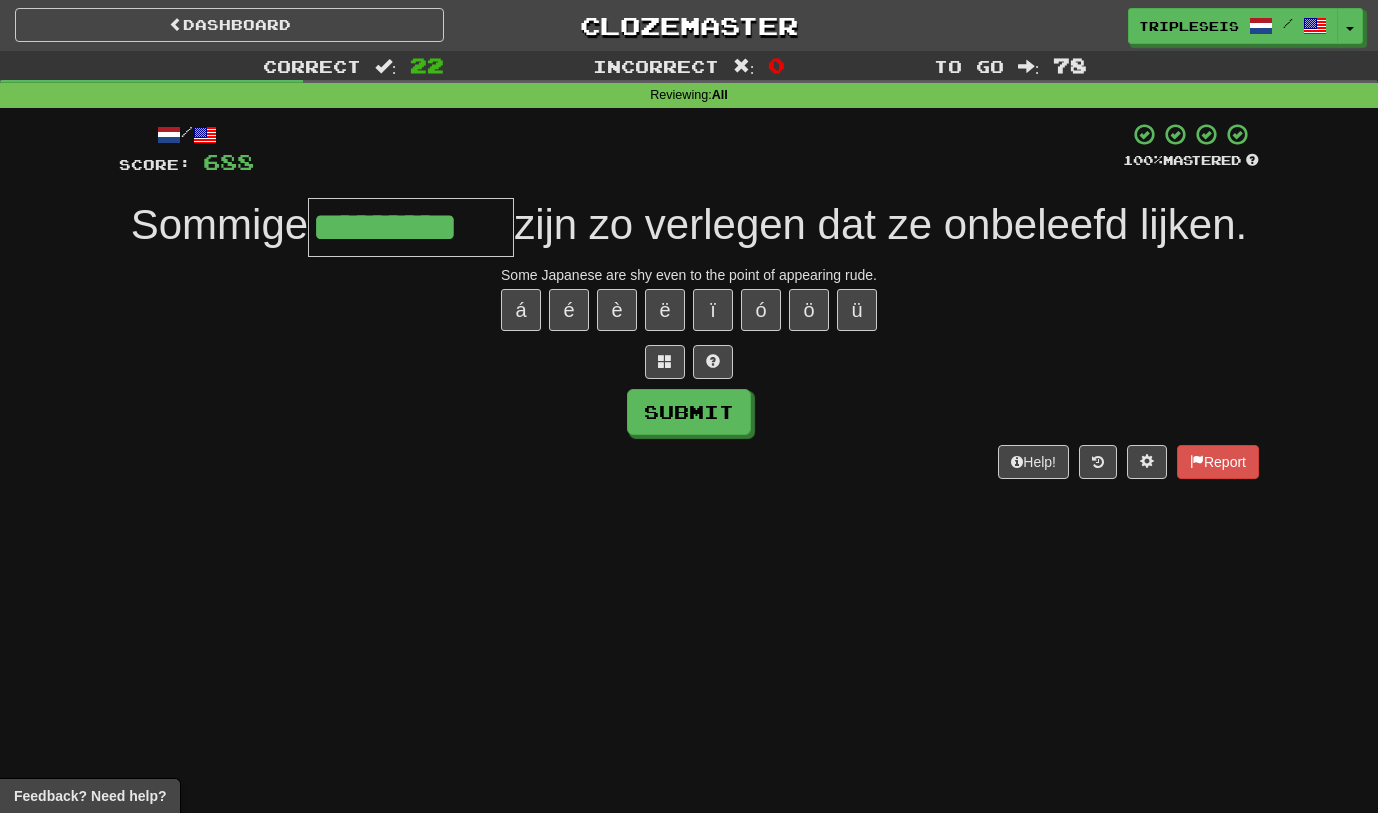 type on "*********" 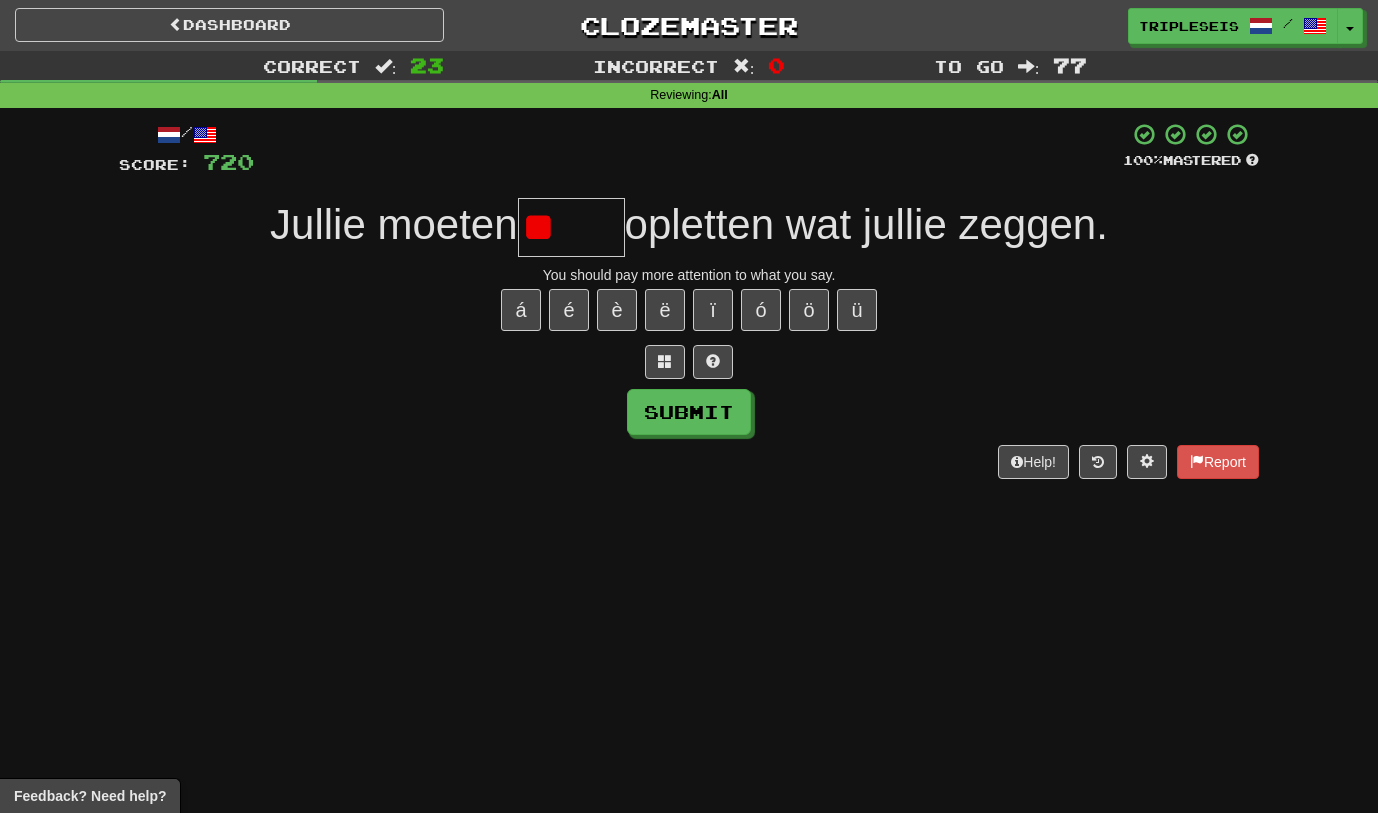 type on "*" 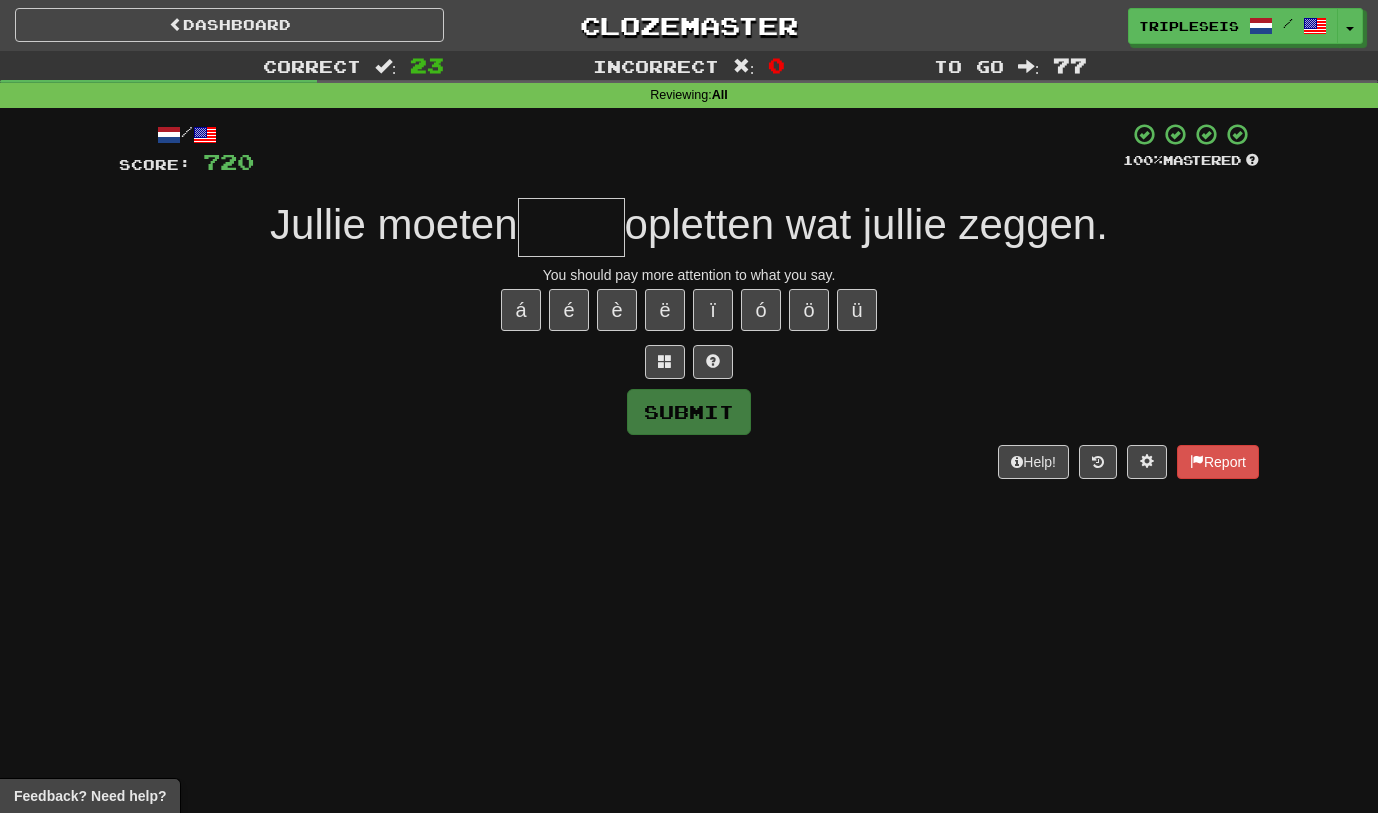 type on "*" 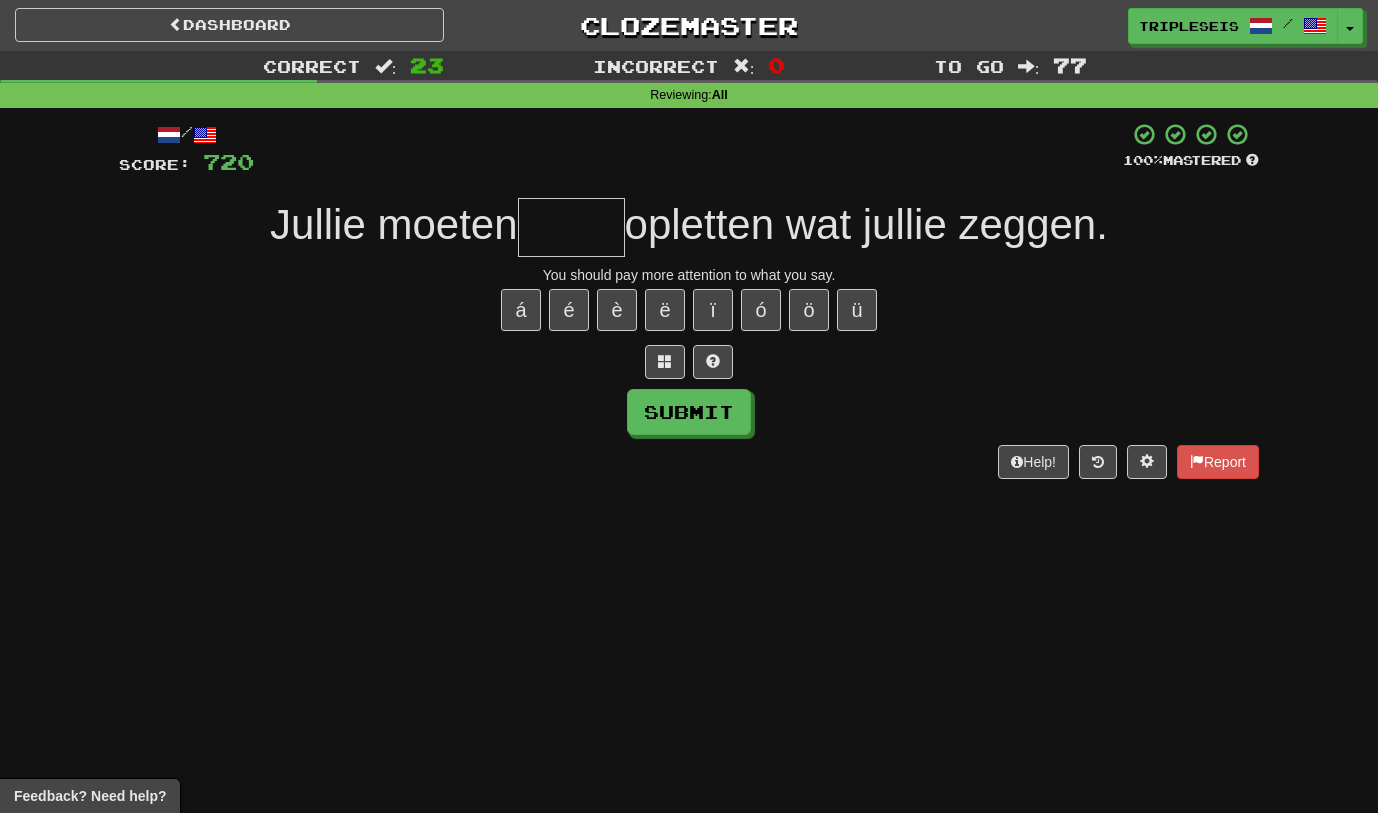 type on "*" 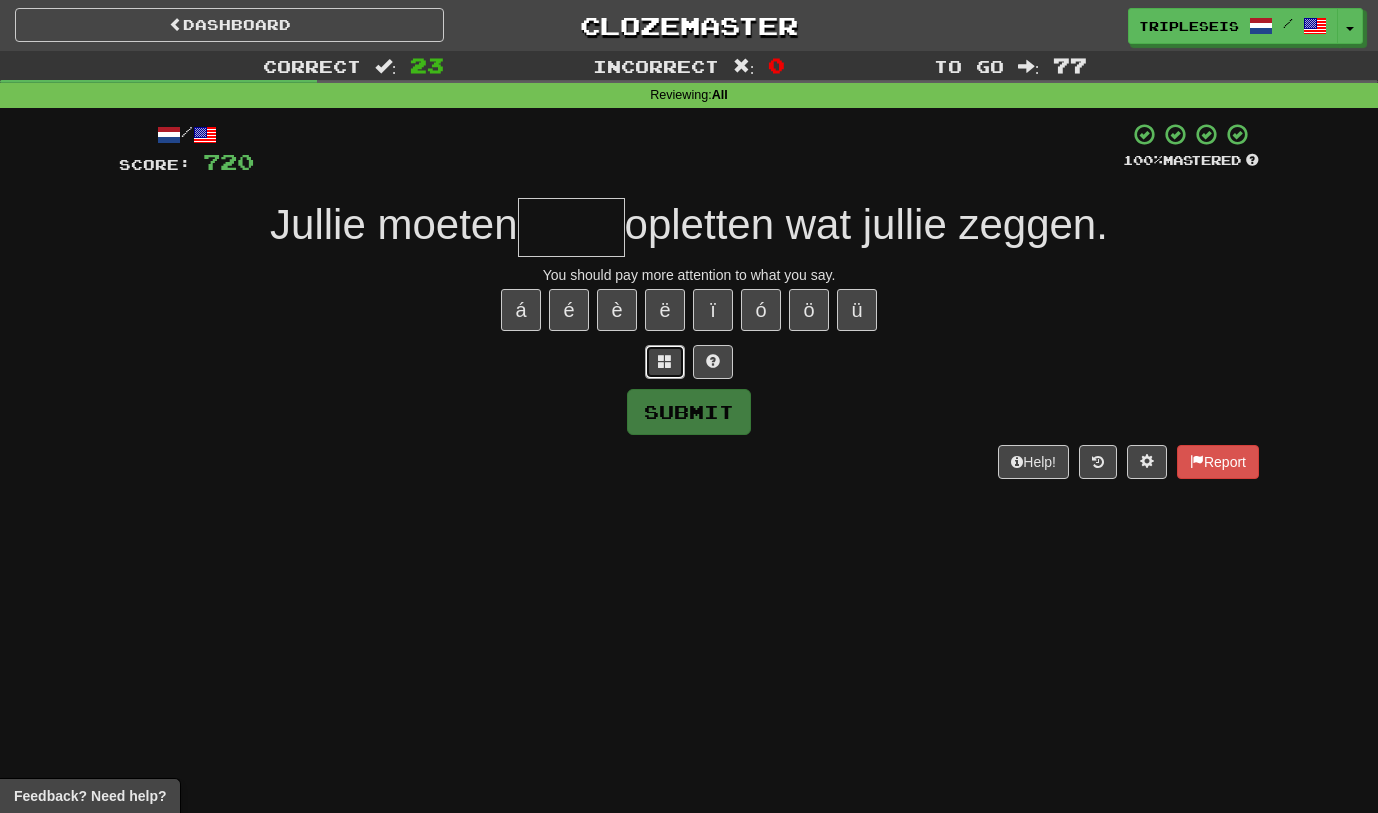 click at bounding box center (665, 361) 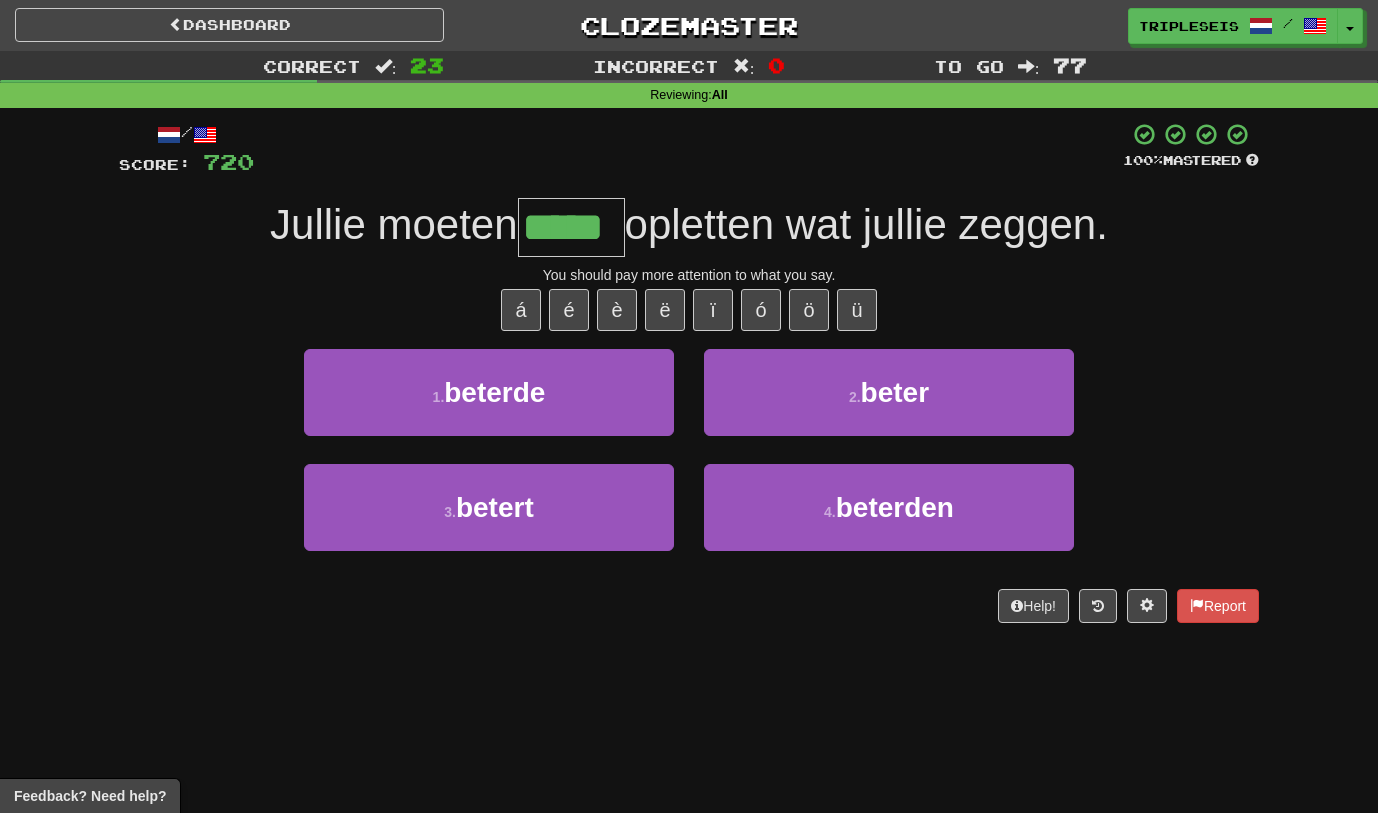 type on "*****" 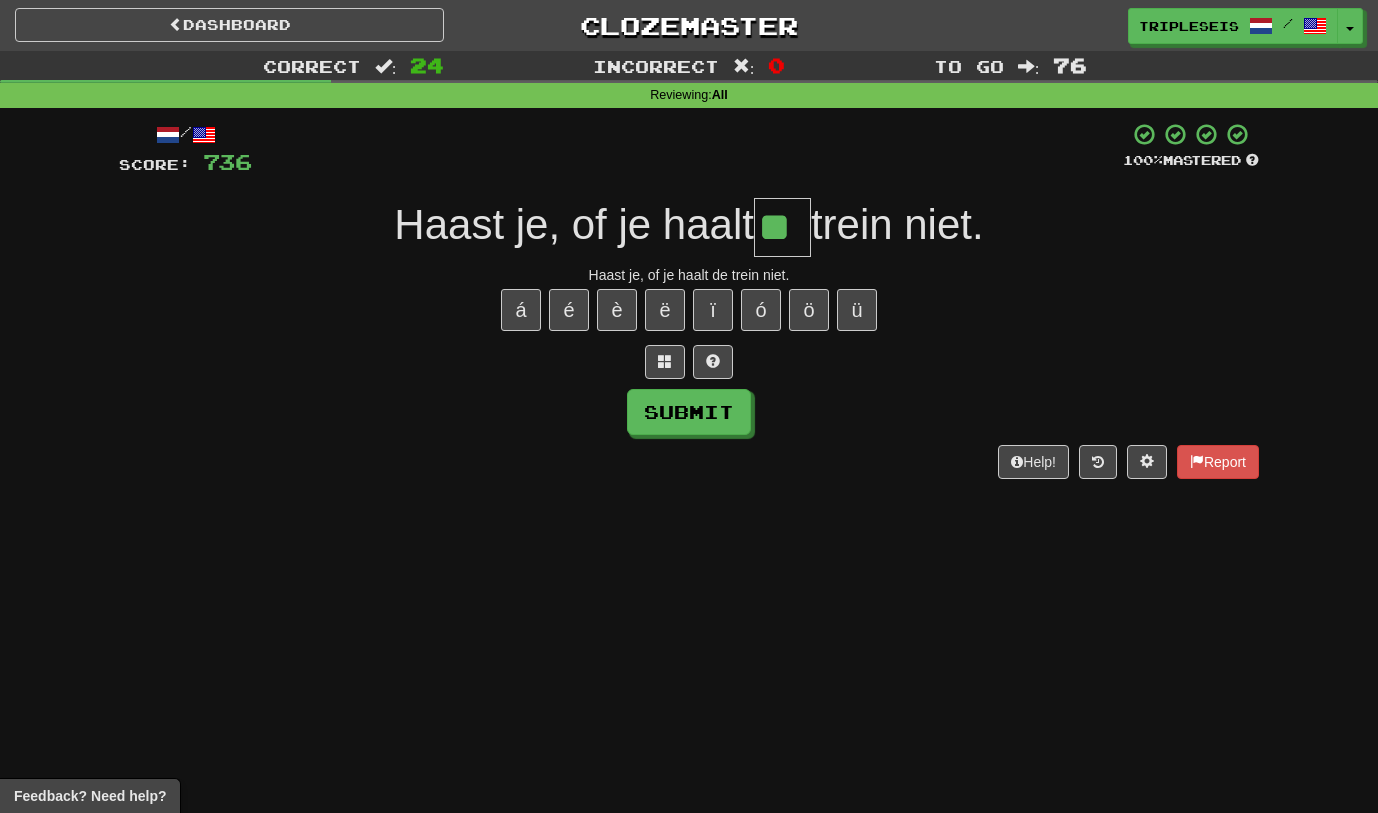 type on "**" 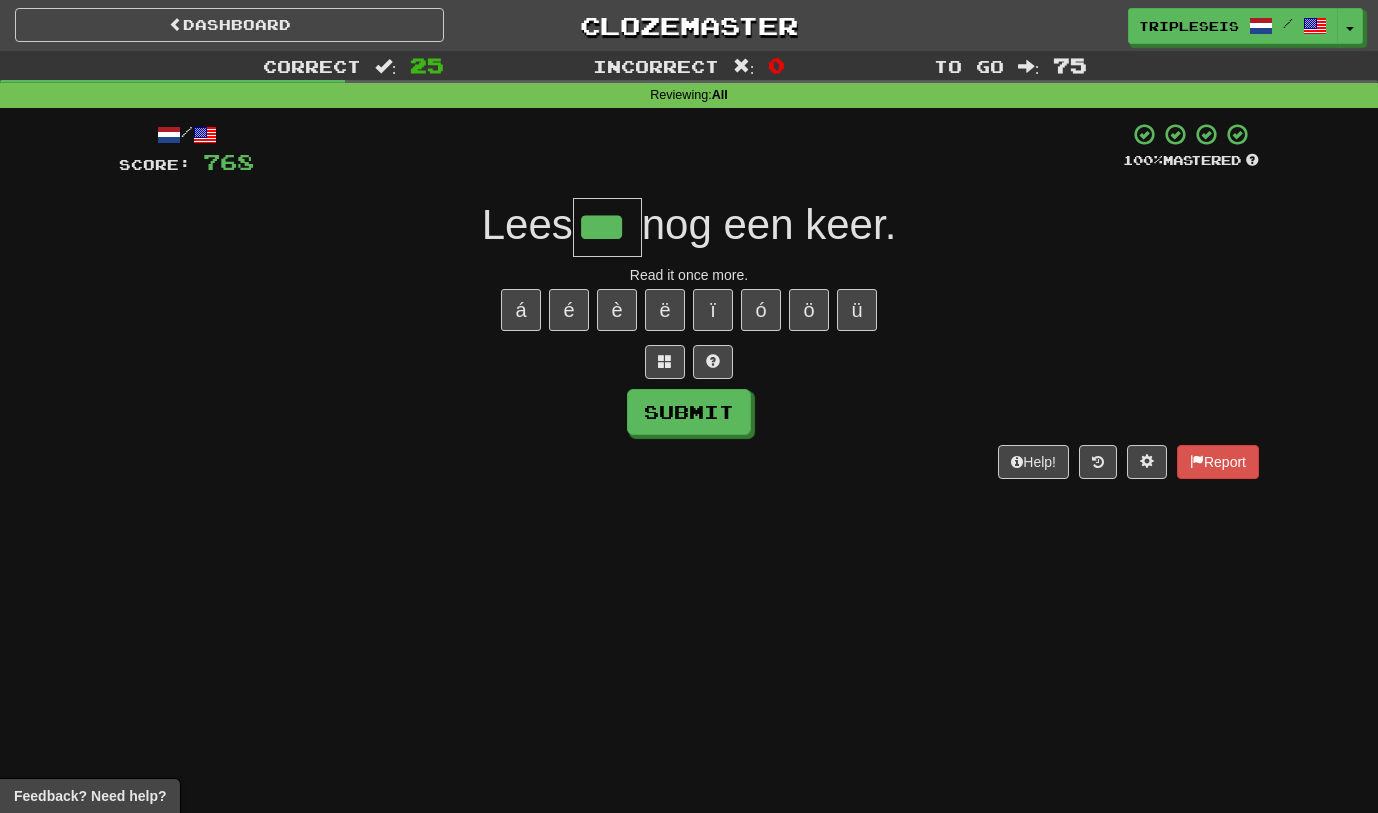 type on "***" 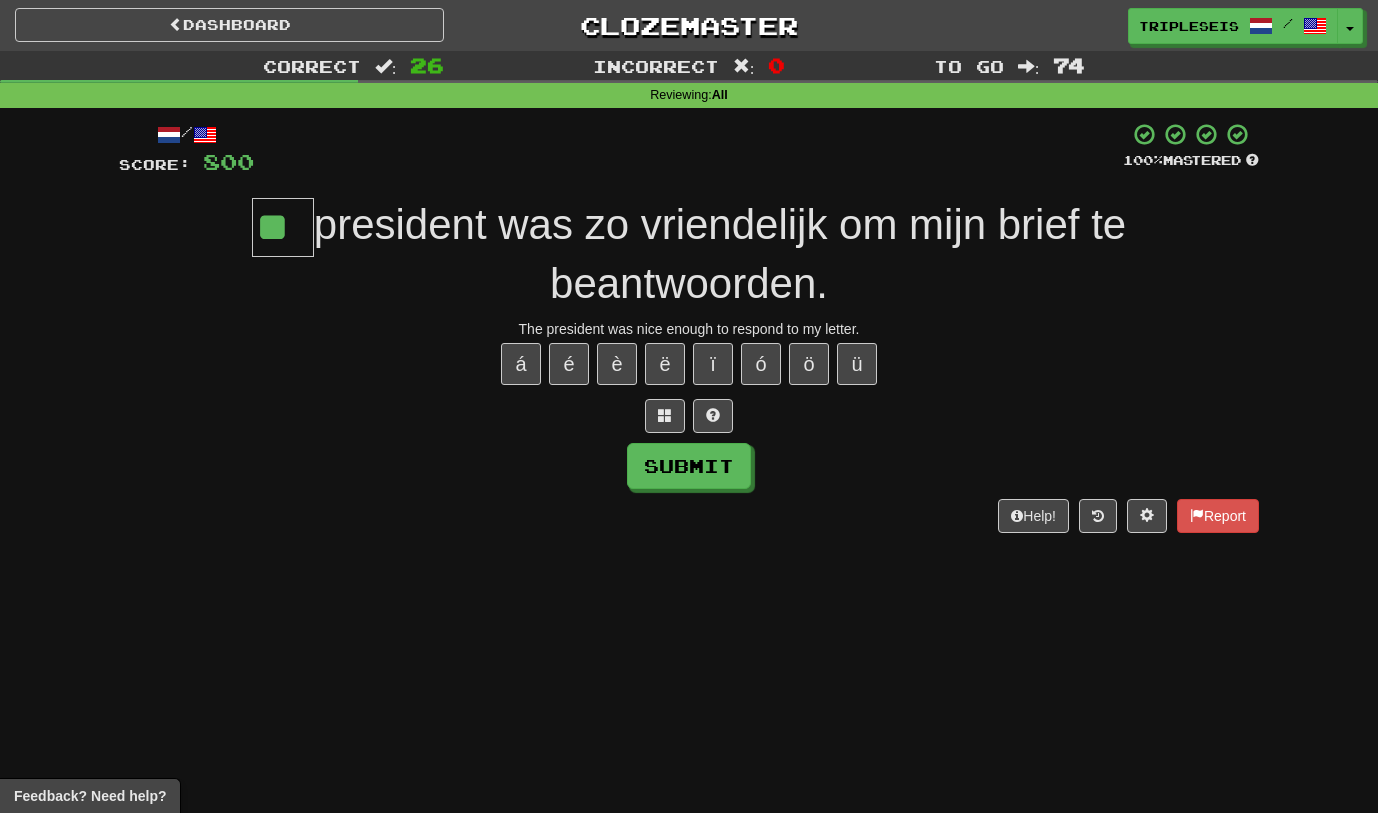 type on "**" 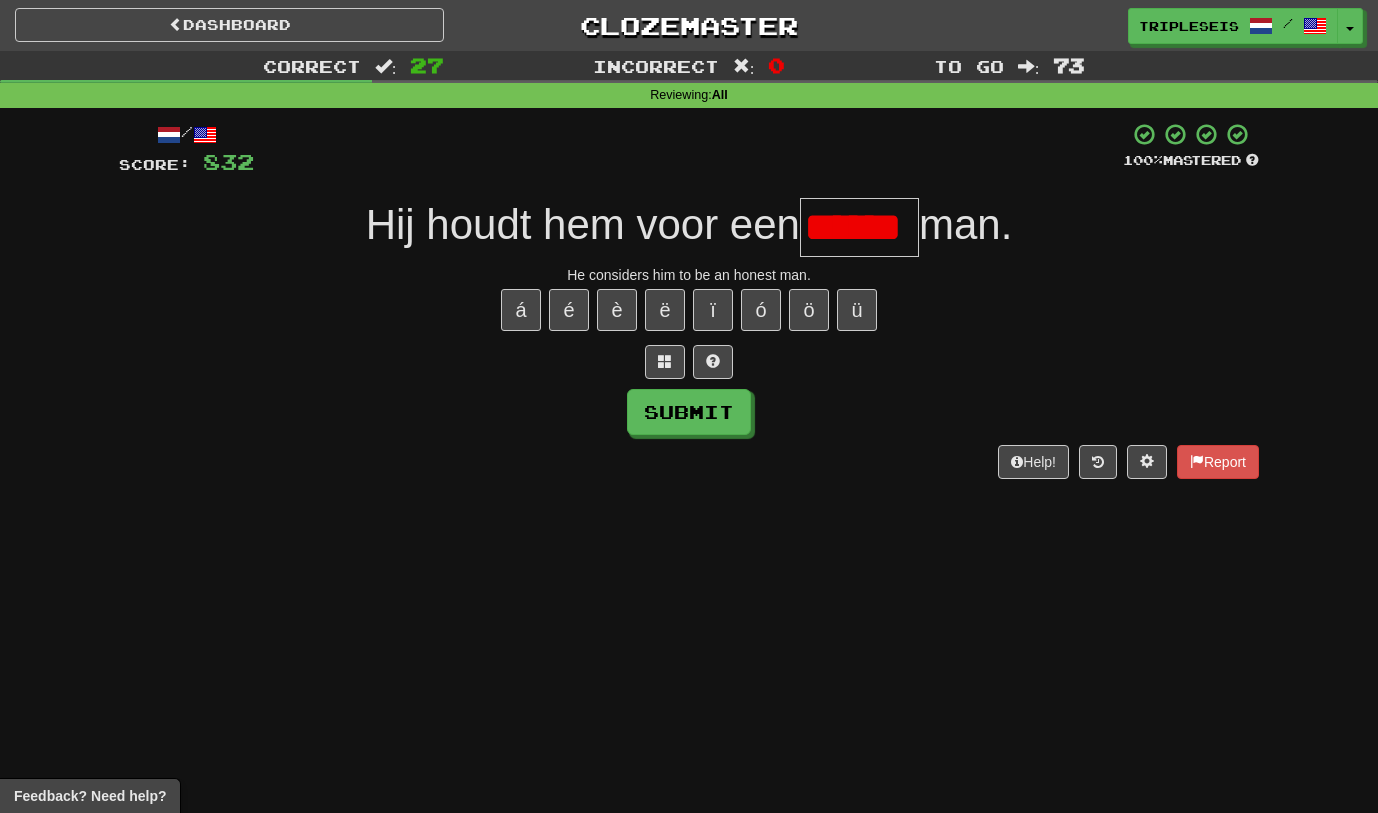 scroll, scrollTop: 0, scrollLeft: 0, axis: both 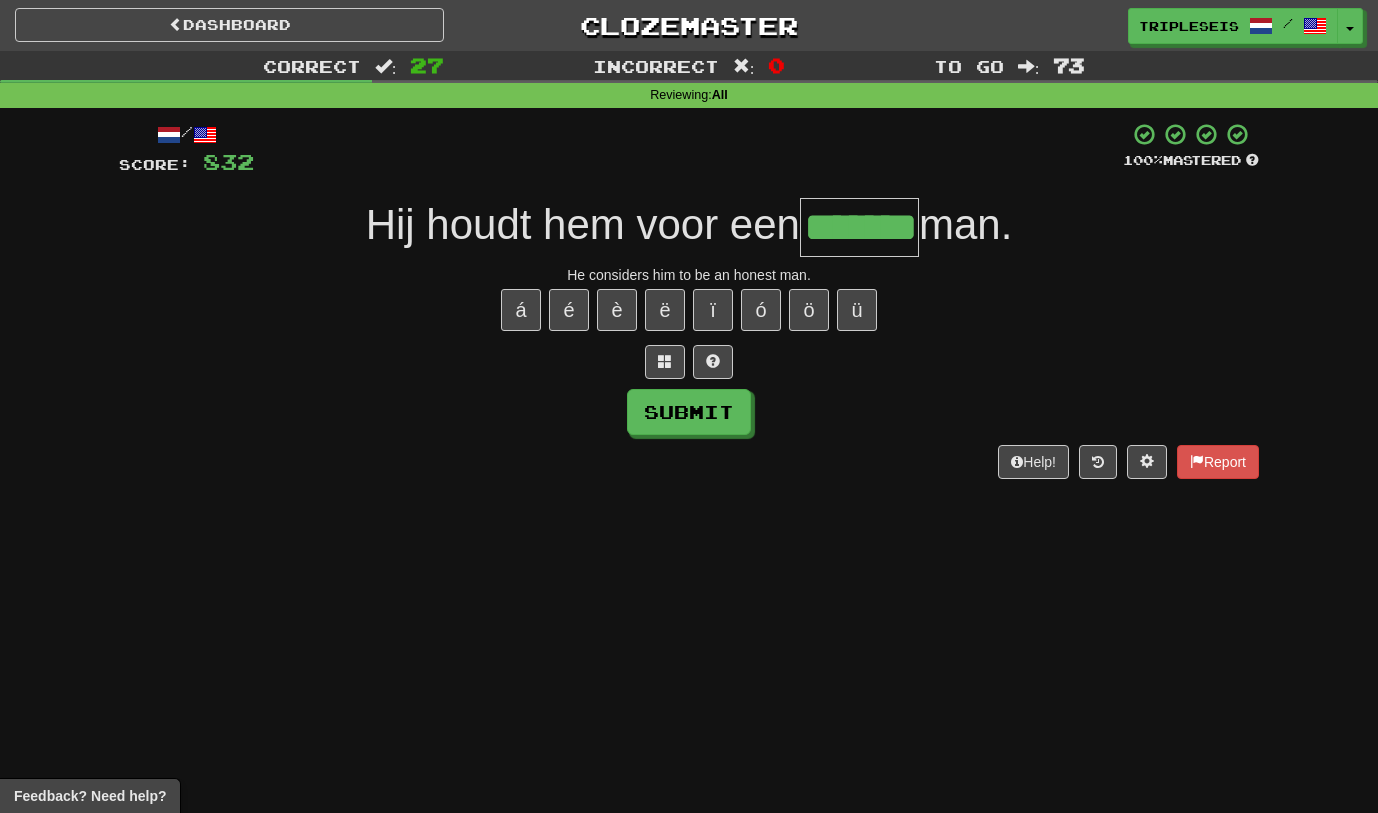 type on "*******" 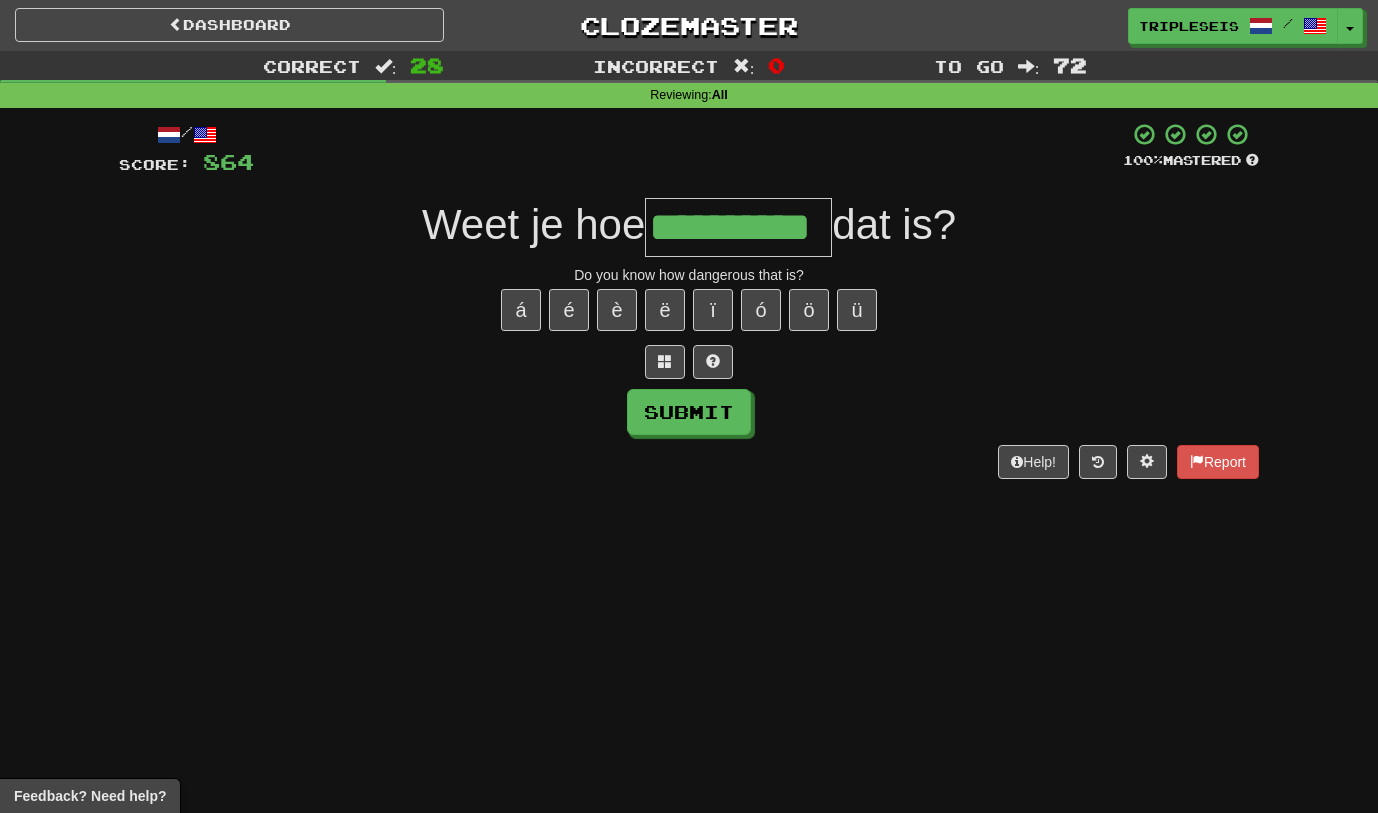 type on "**********" 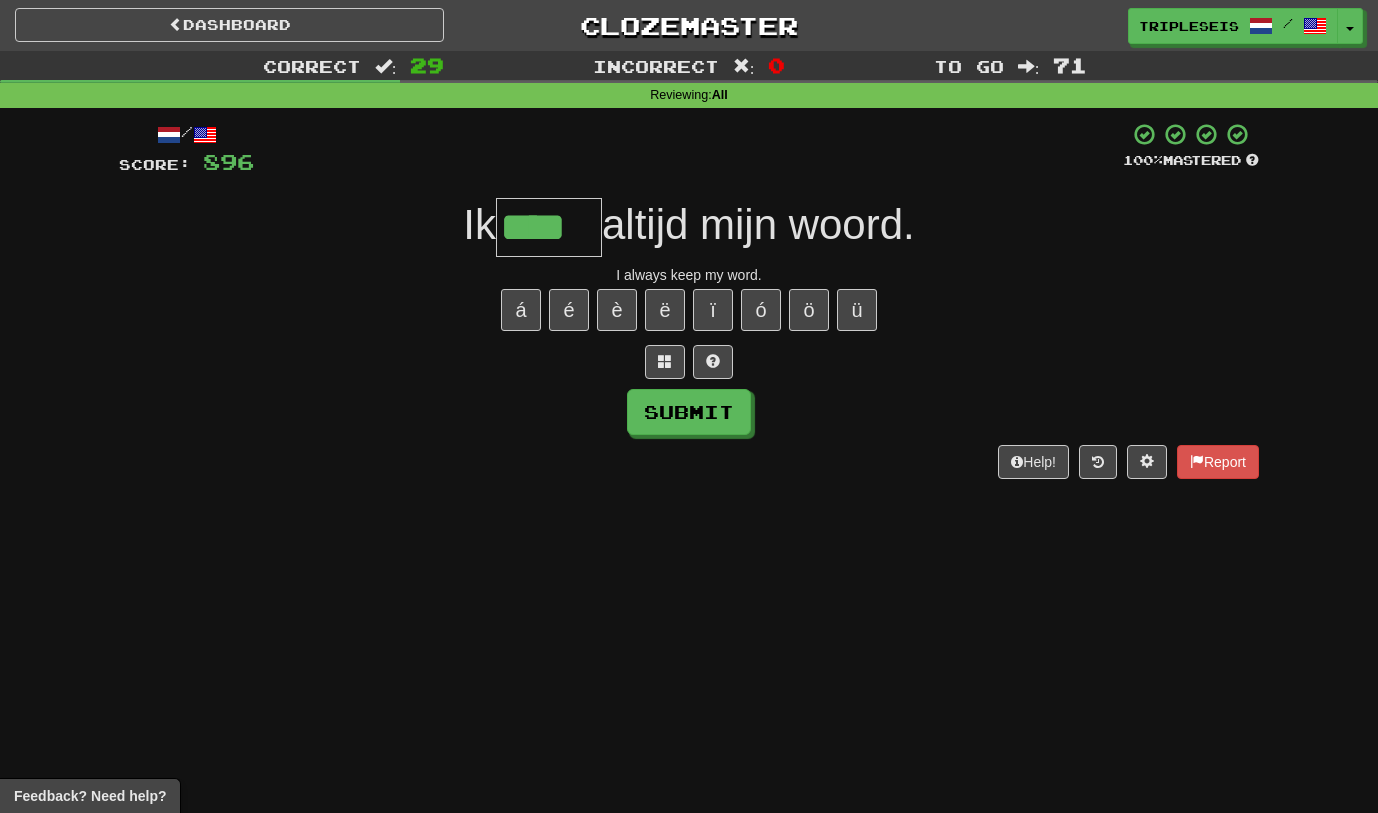 type on "****" 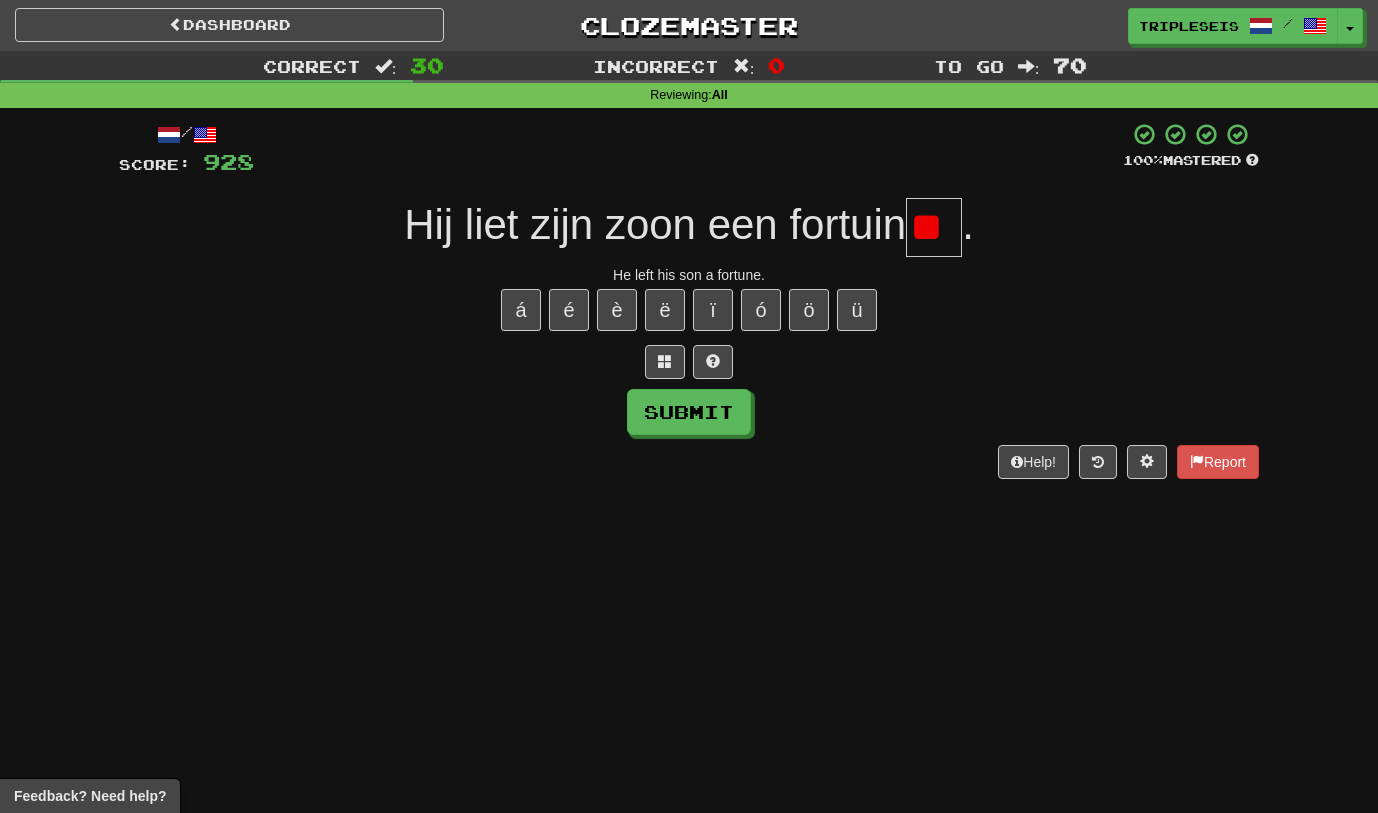type on "*" 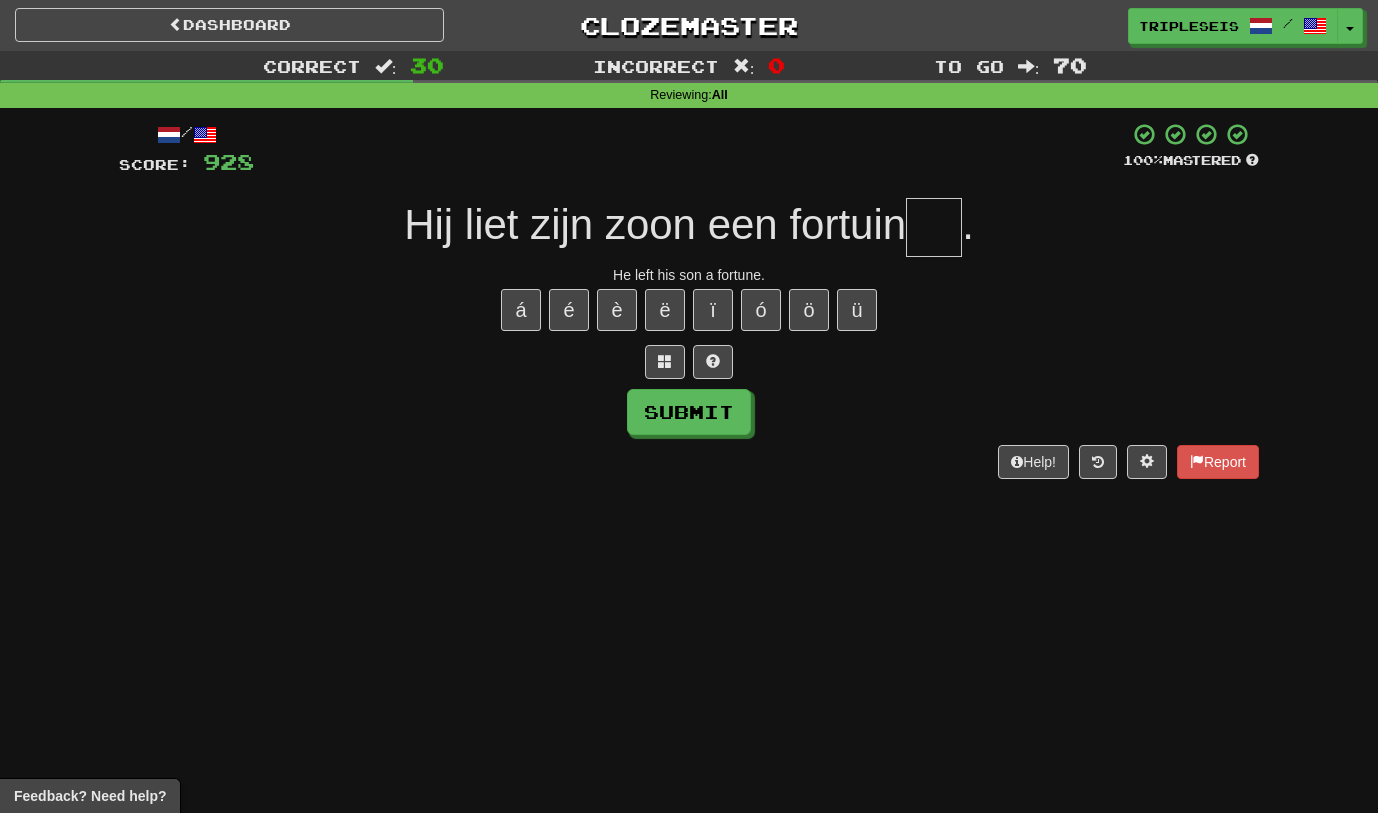 type on "*" 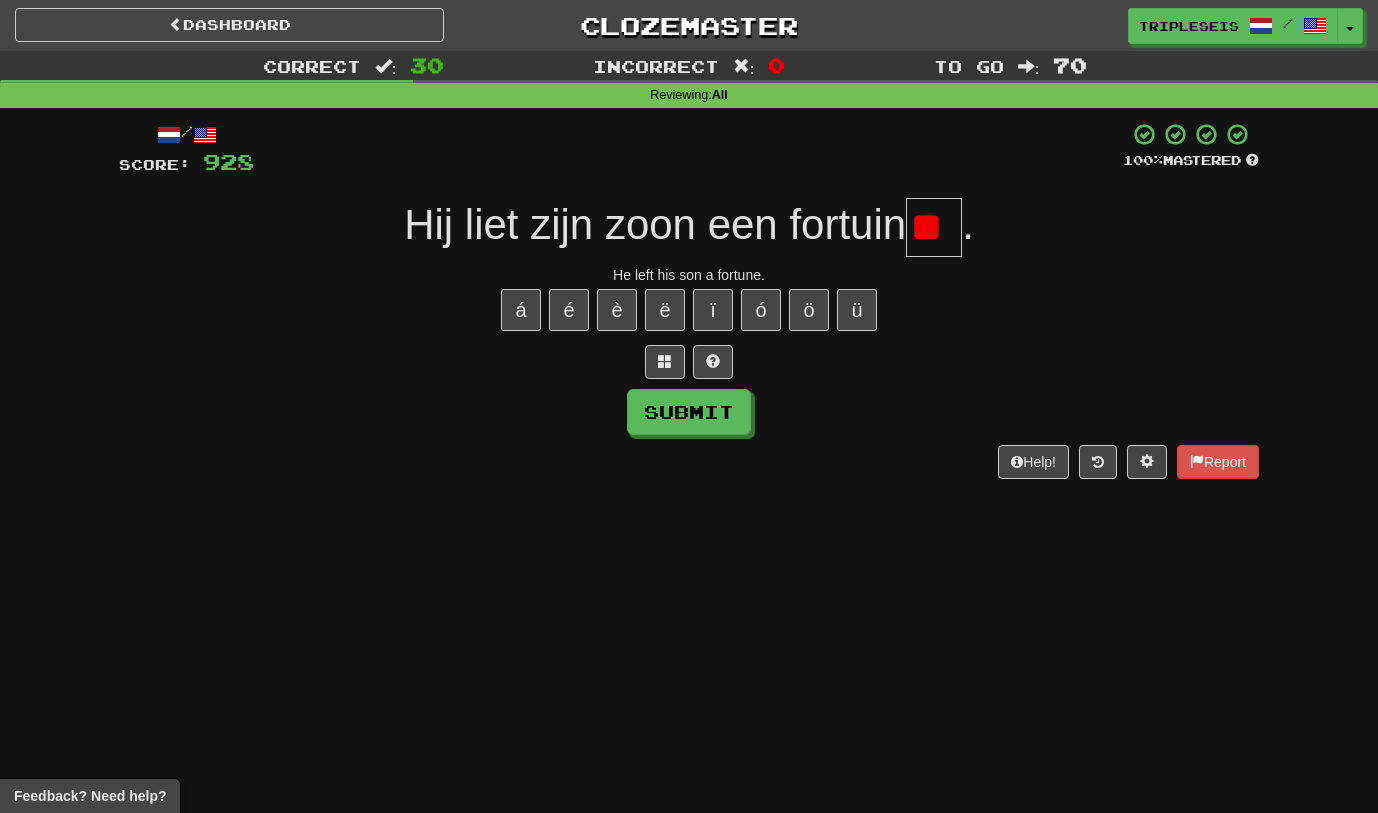 type on "*" 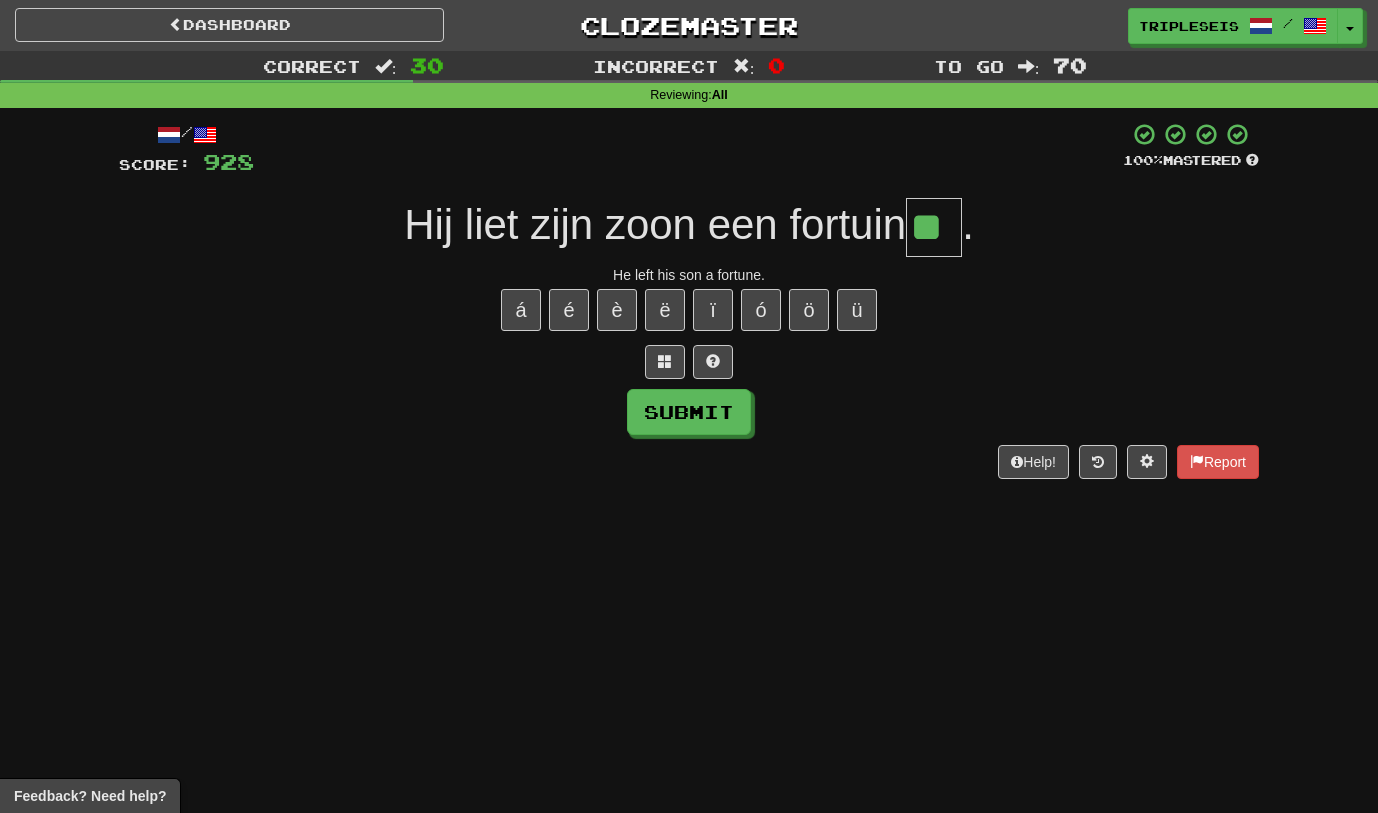 type on "**" 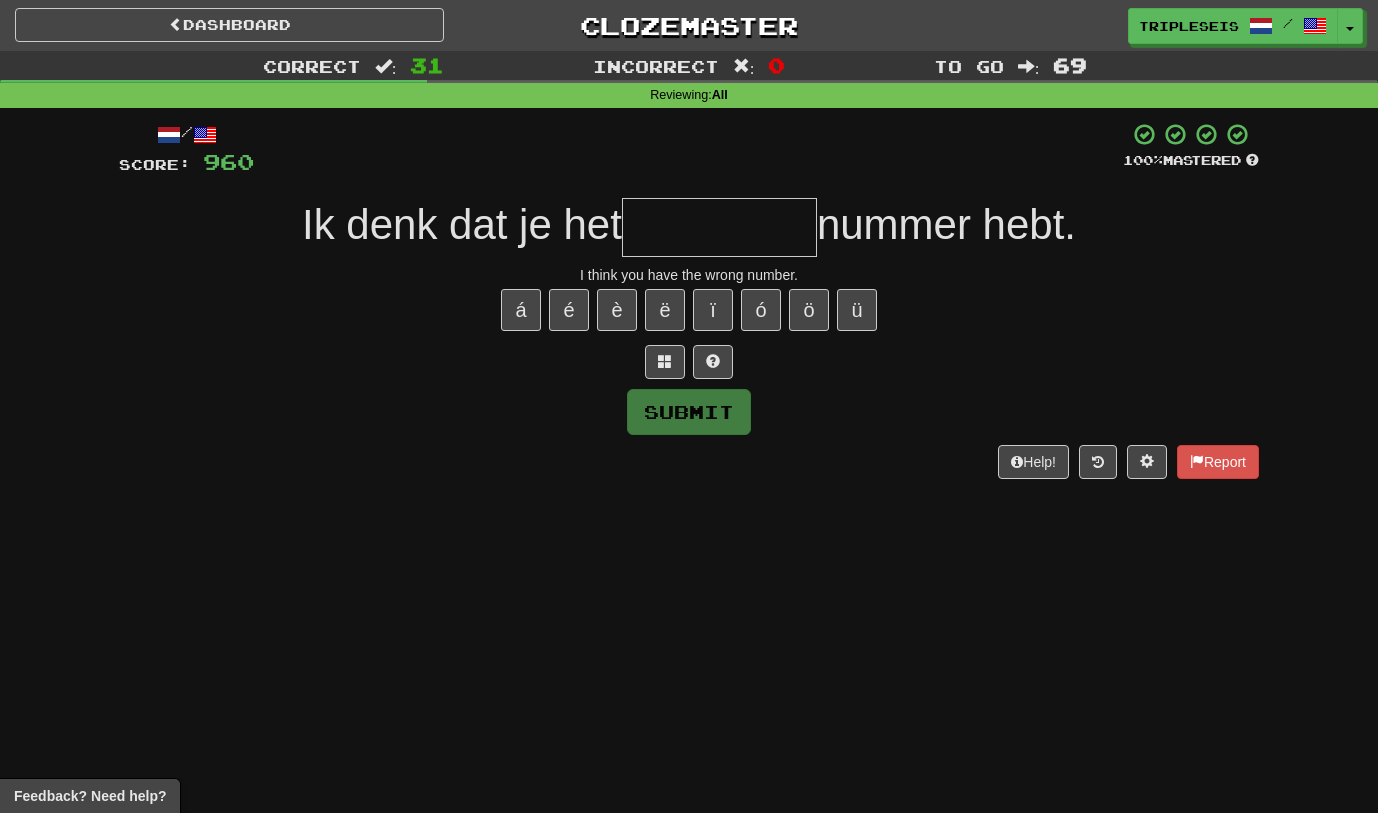 click at bounding box center [719, 227] 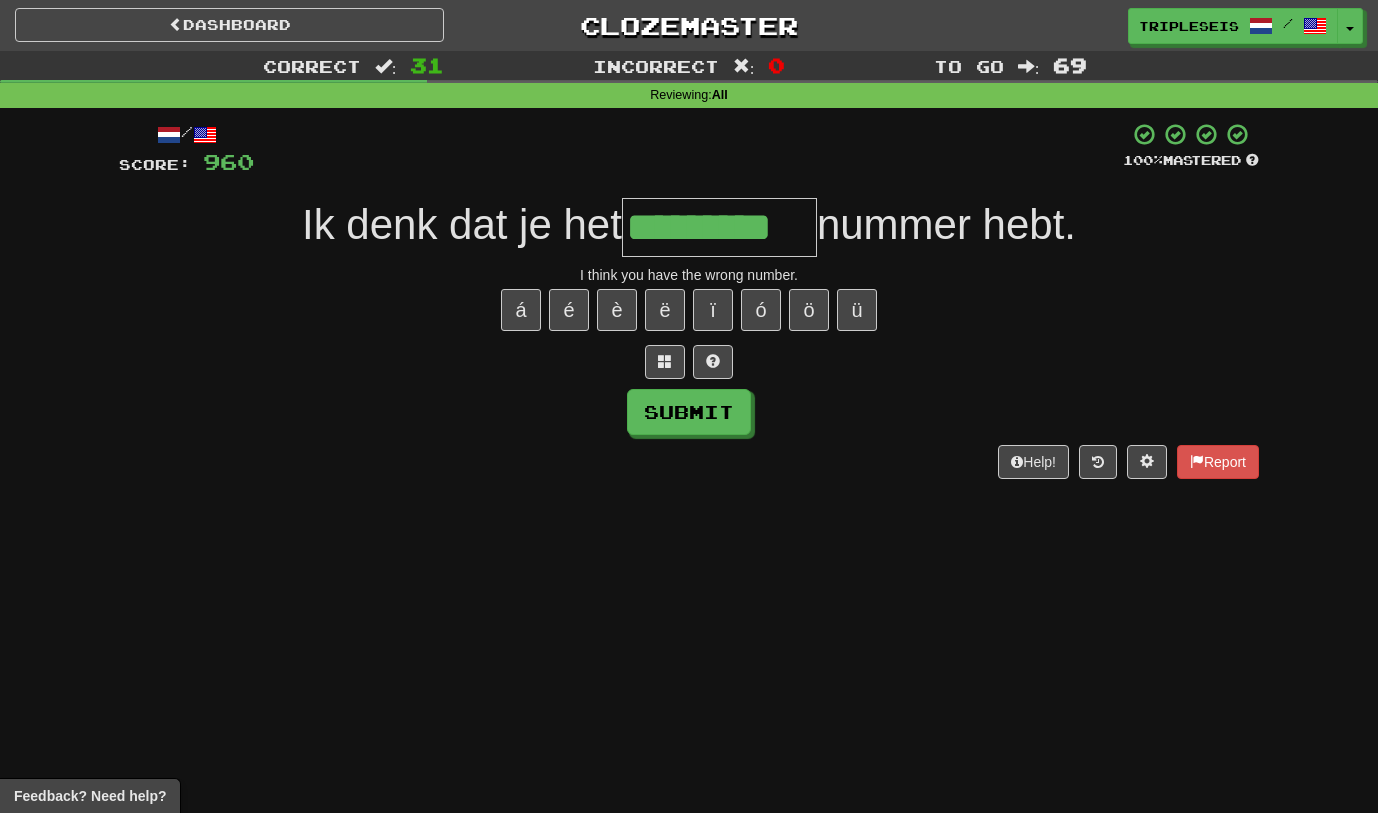 type on "*********" 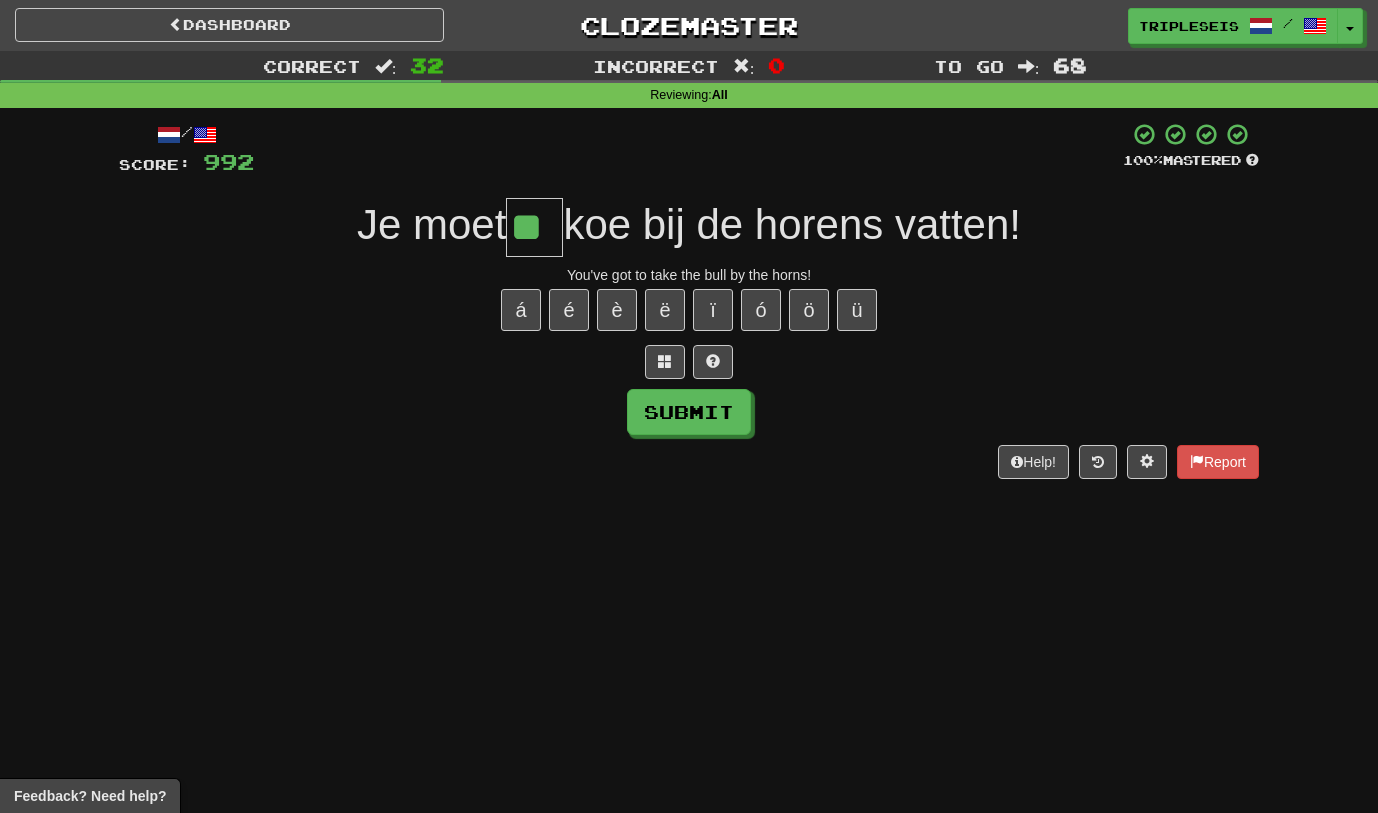 type on "**" 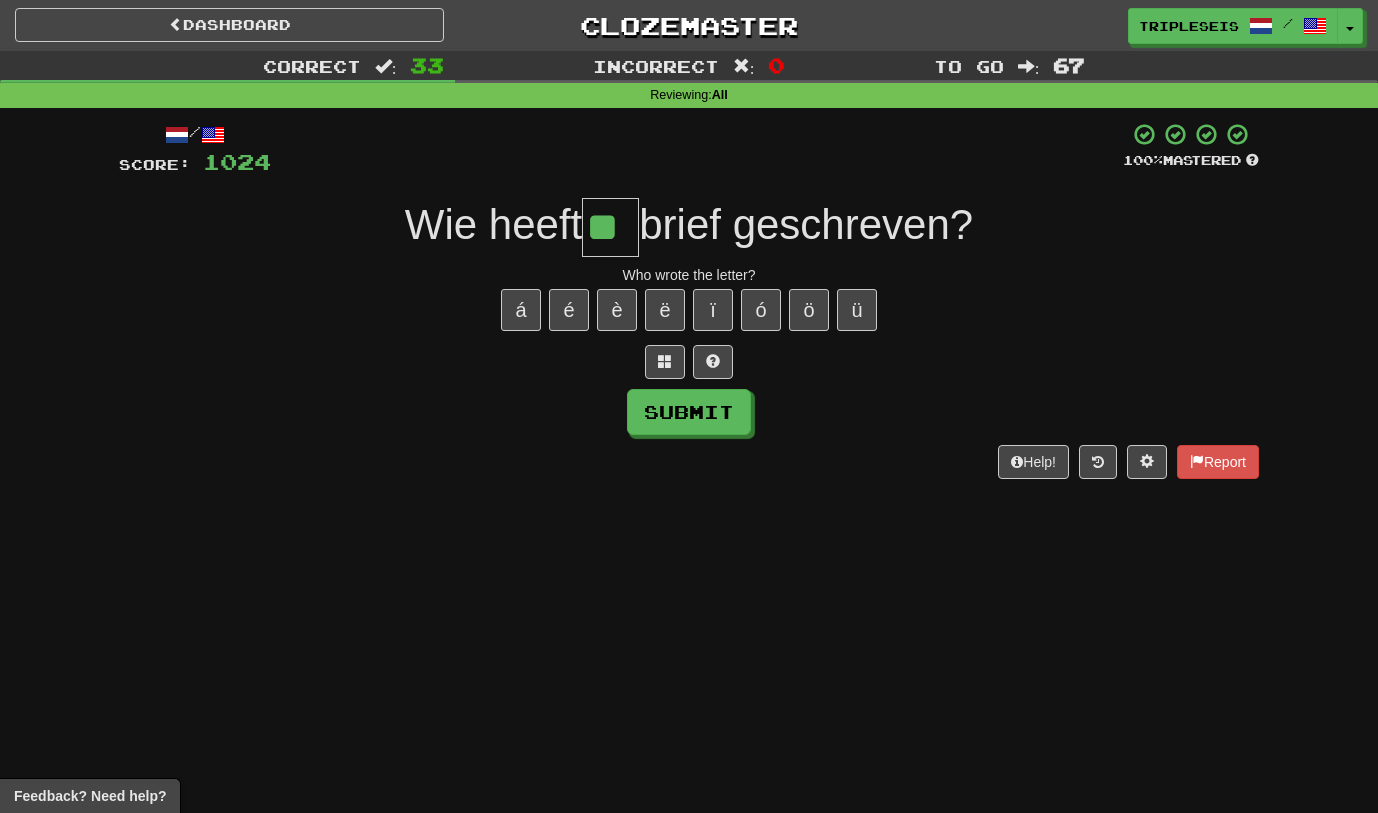 type on "**" 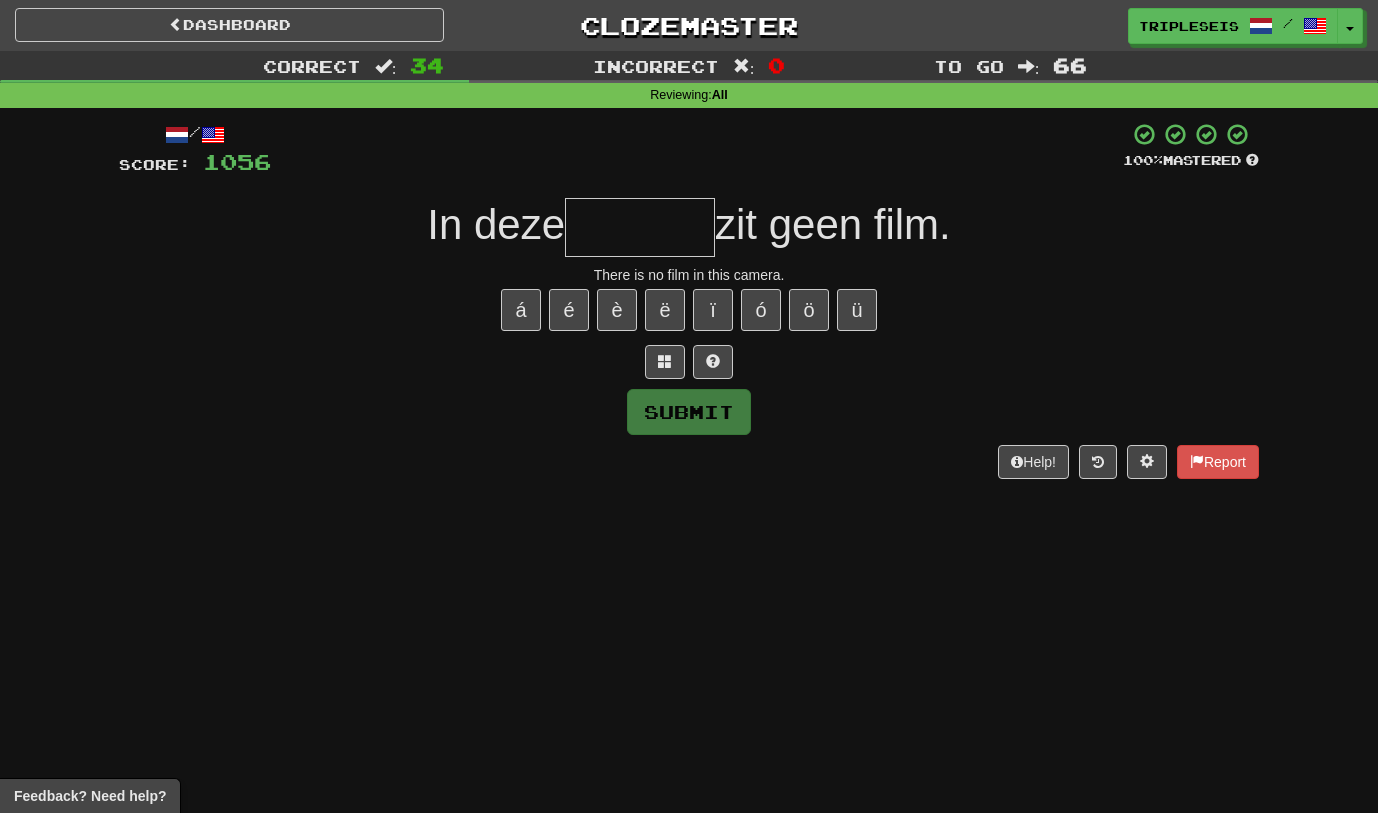 type on "*" 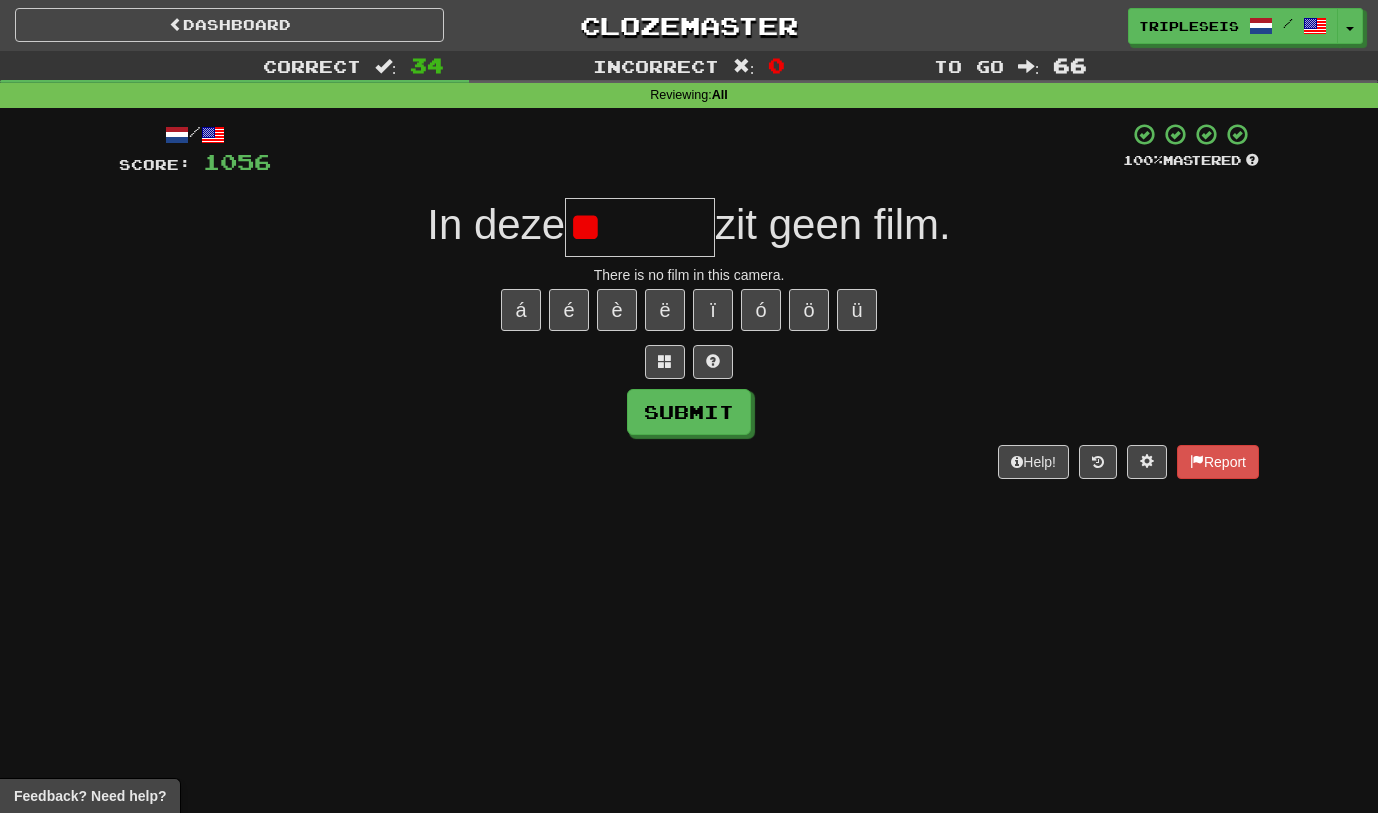 type on "*" 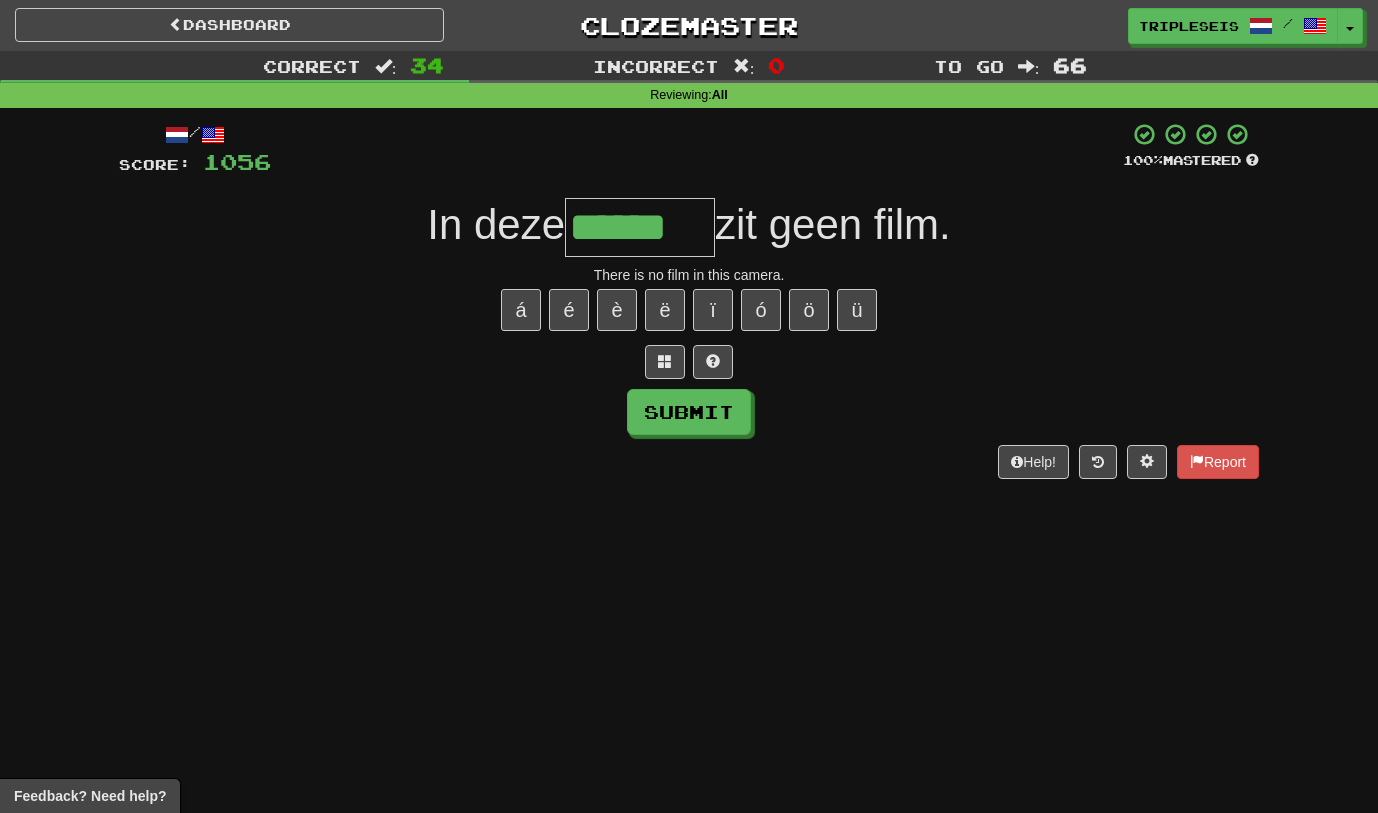 type on "******" 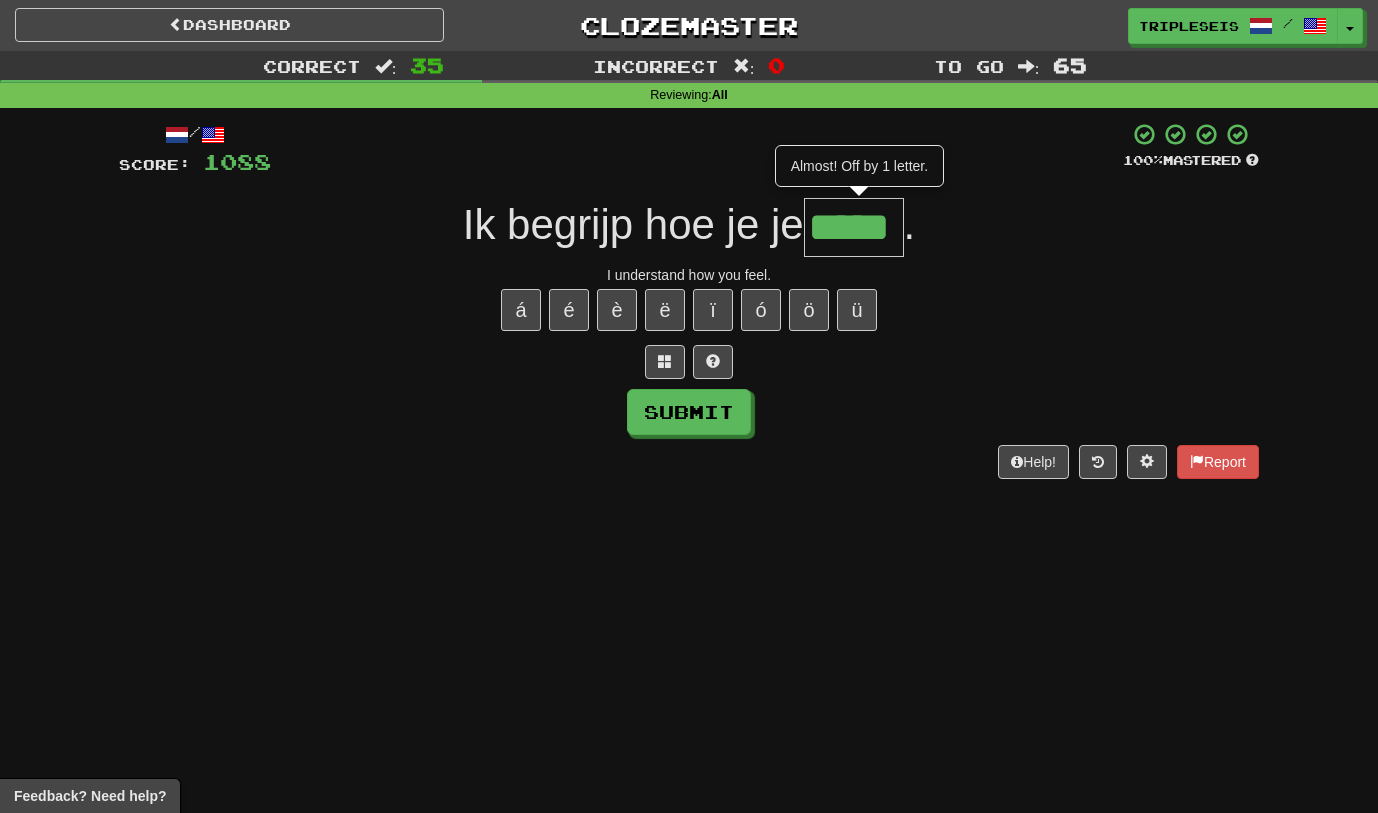 type on "*****" 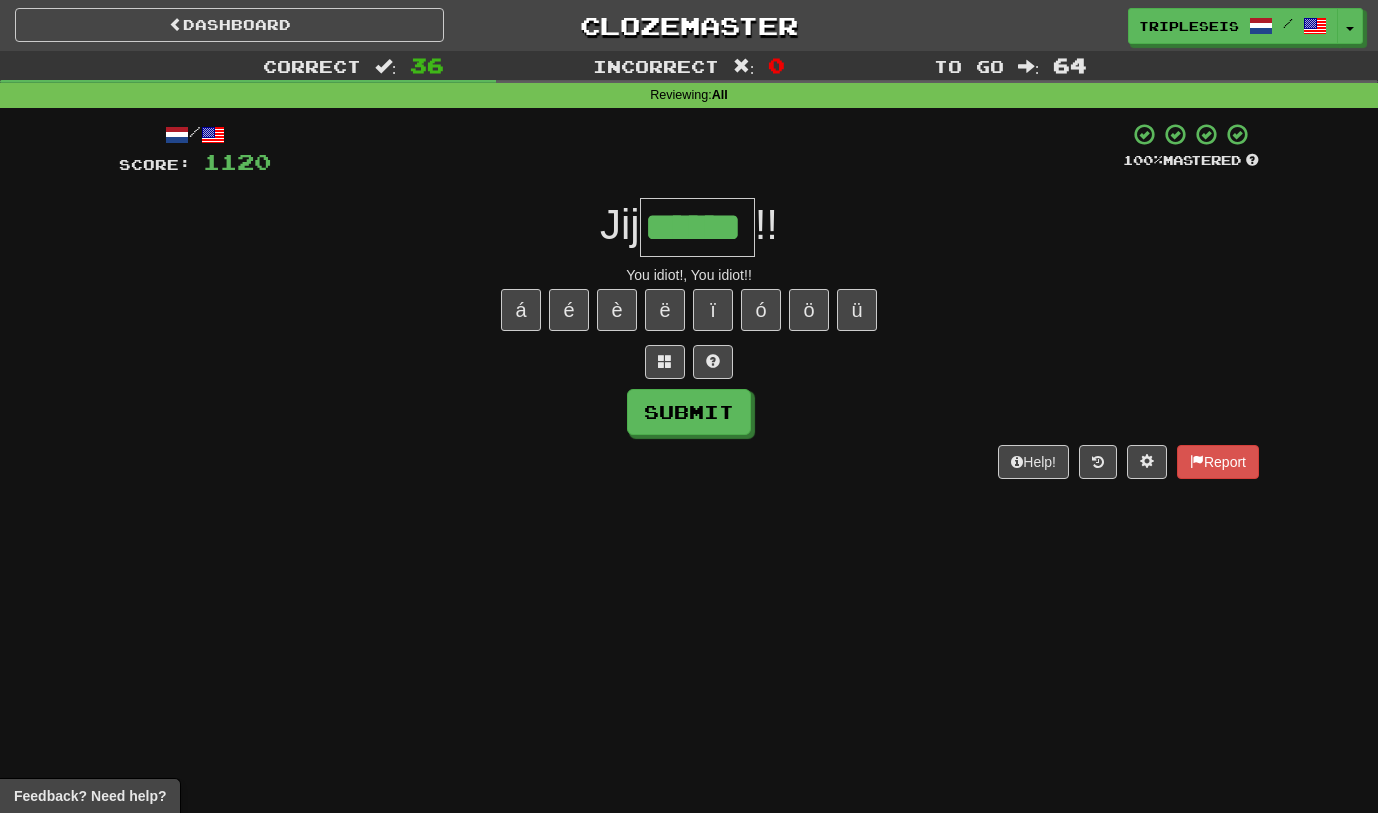 type on "******" 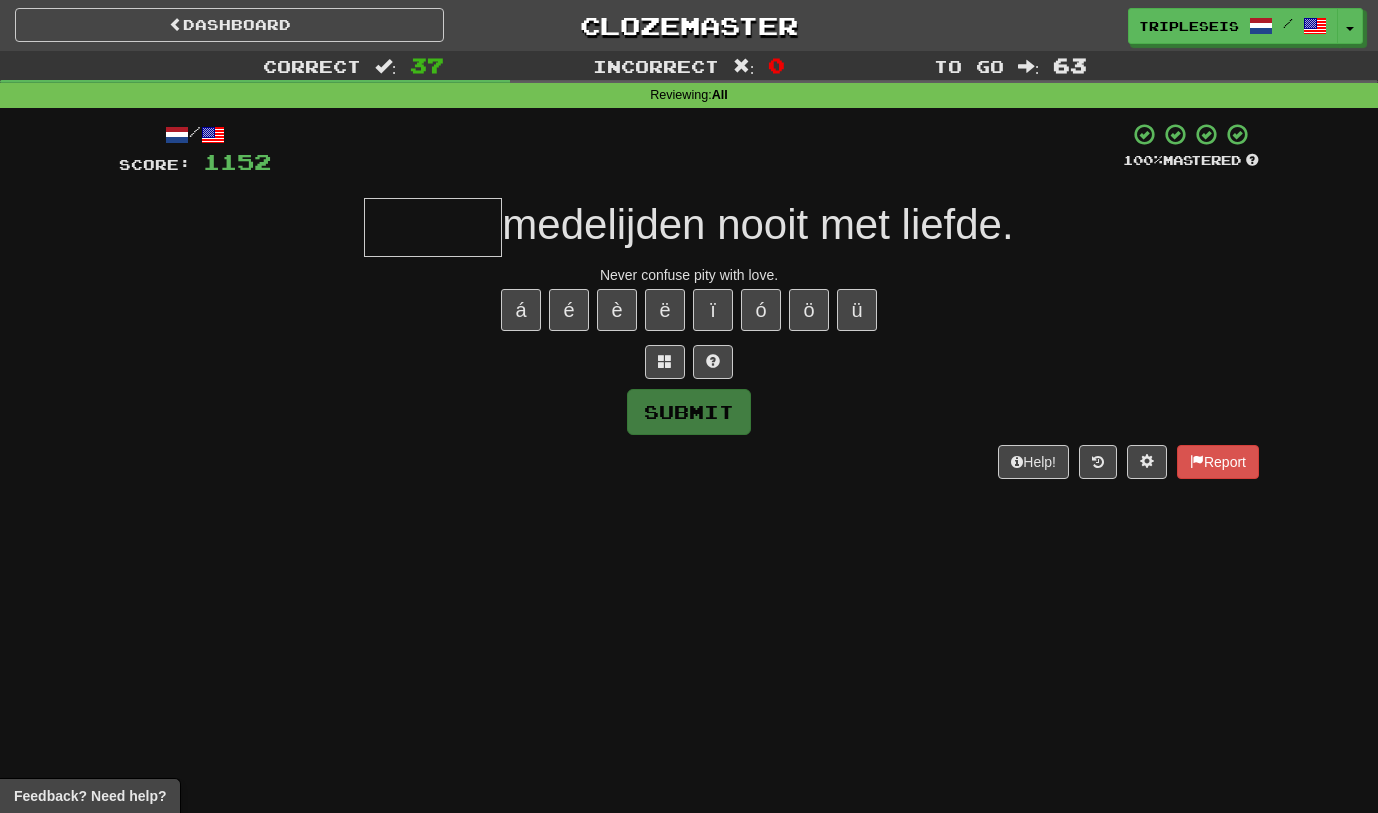 type on "*" 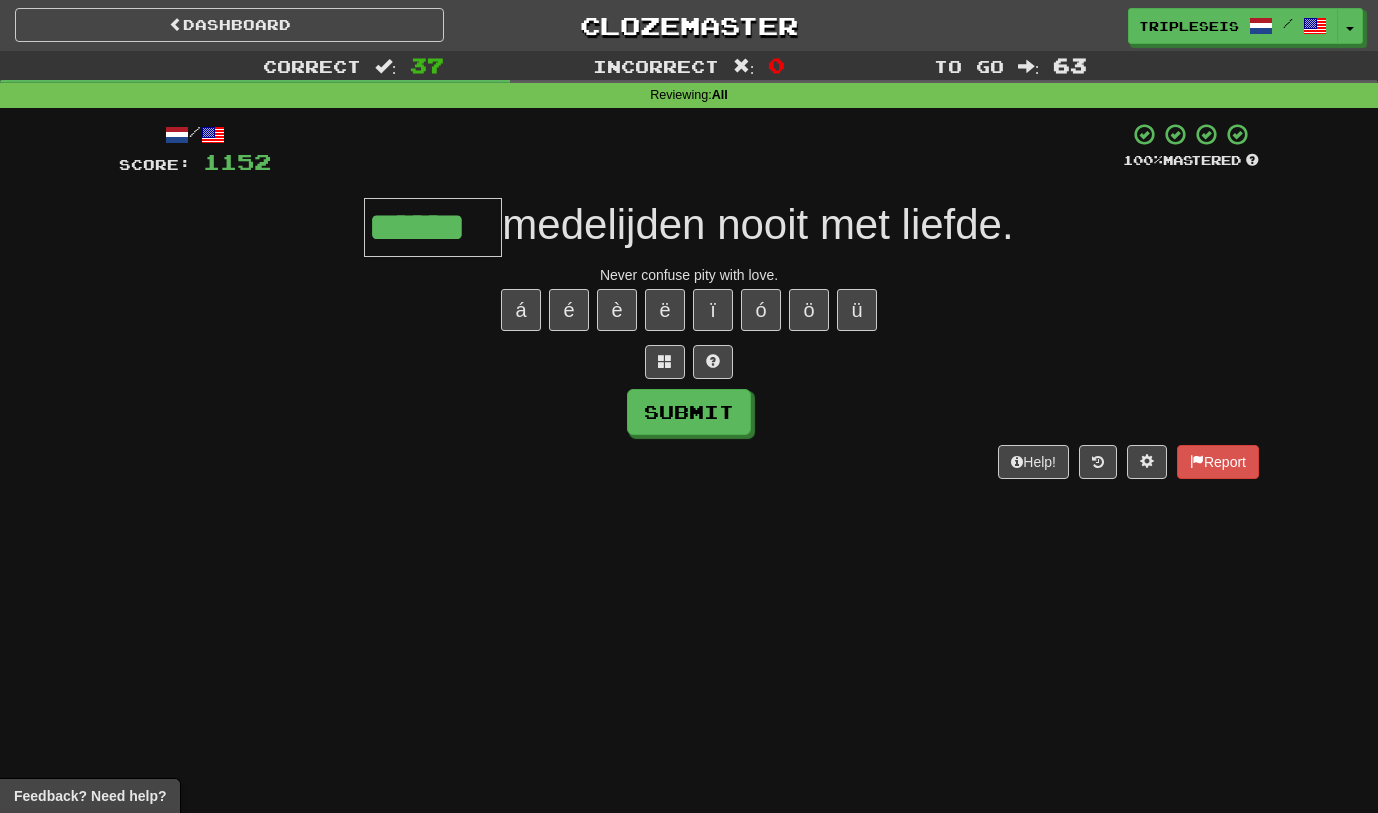 type on "******" 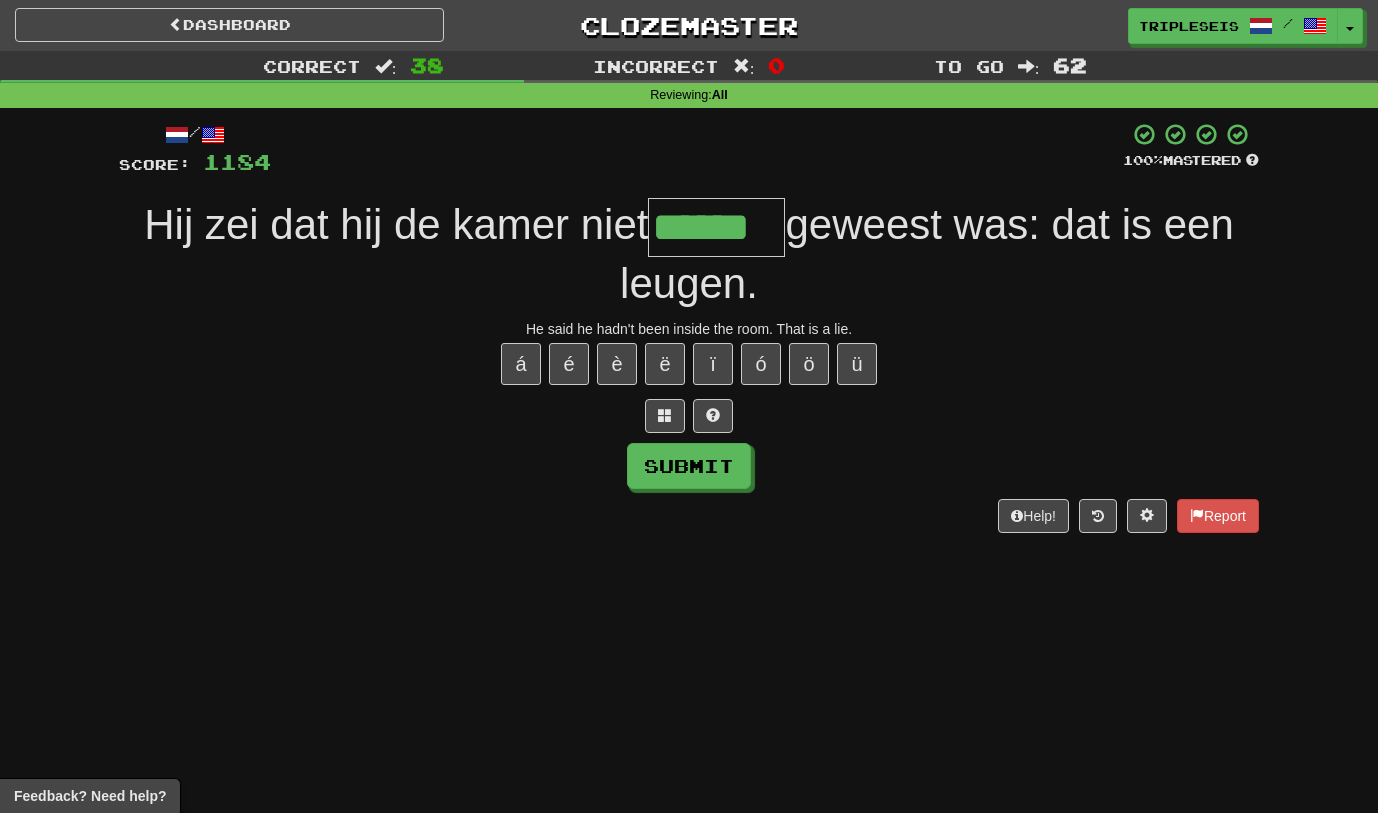type on "******" 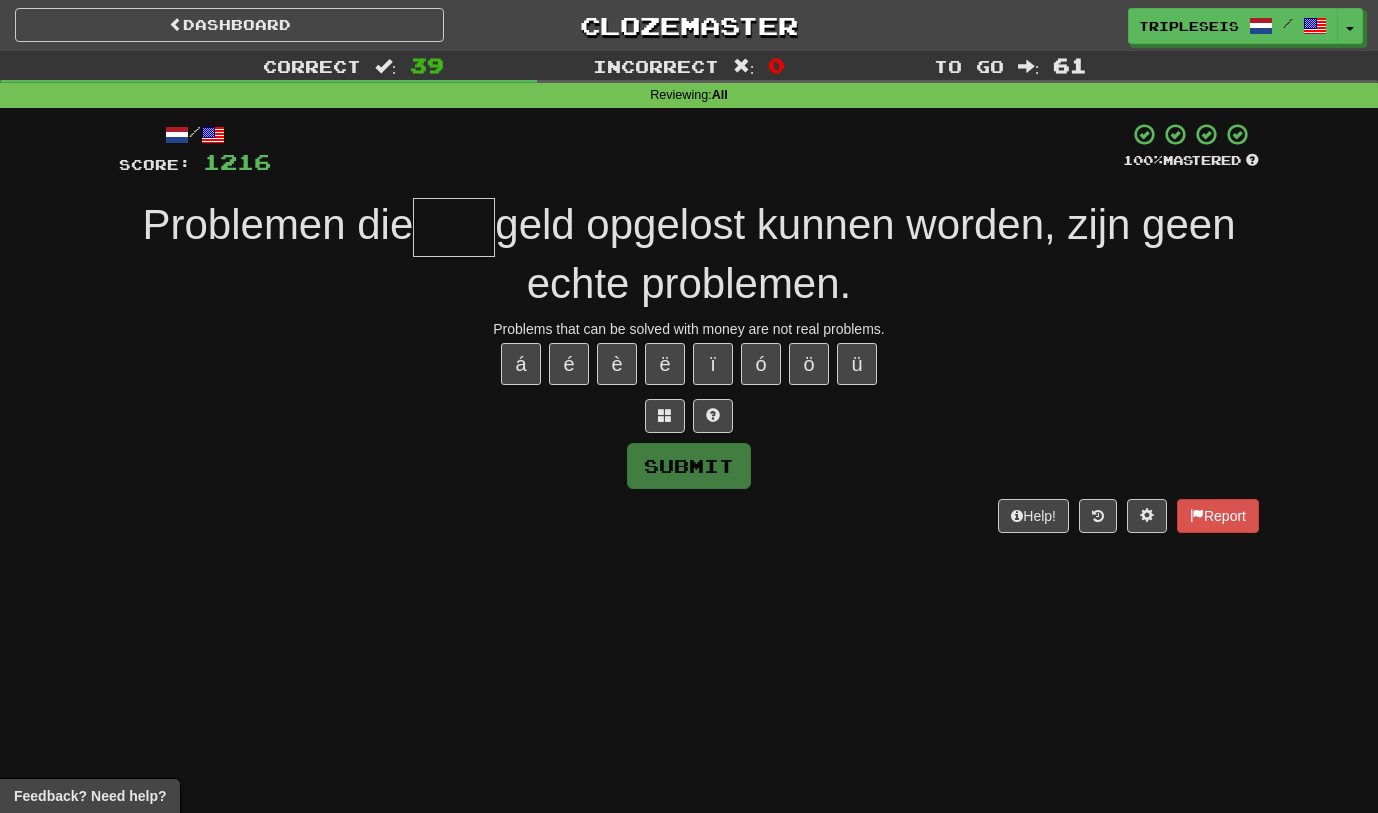 type on "*" 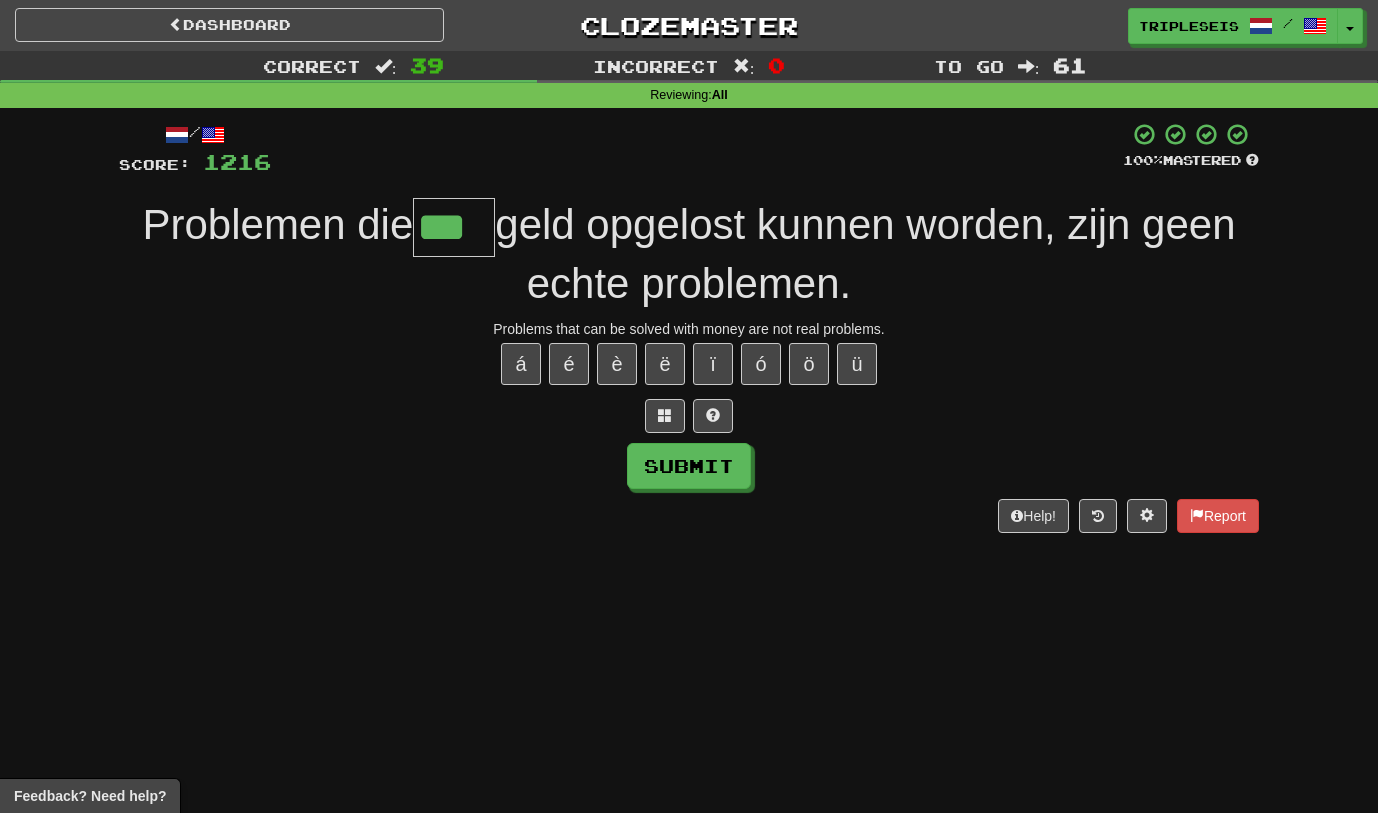 type on "***" 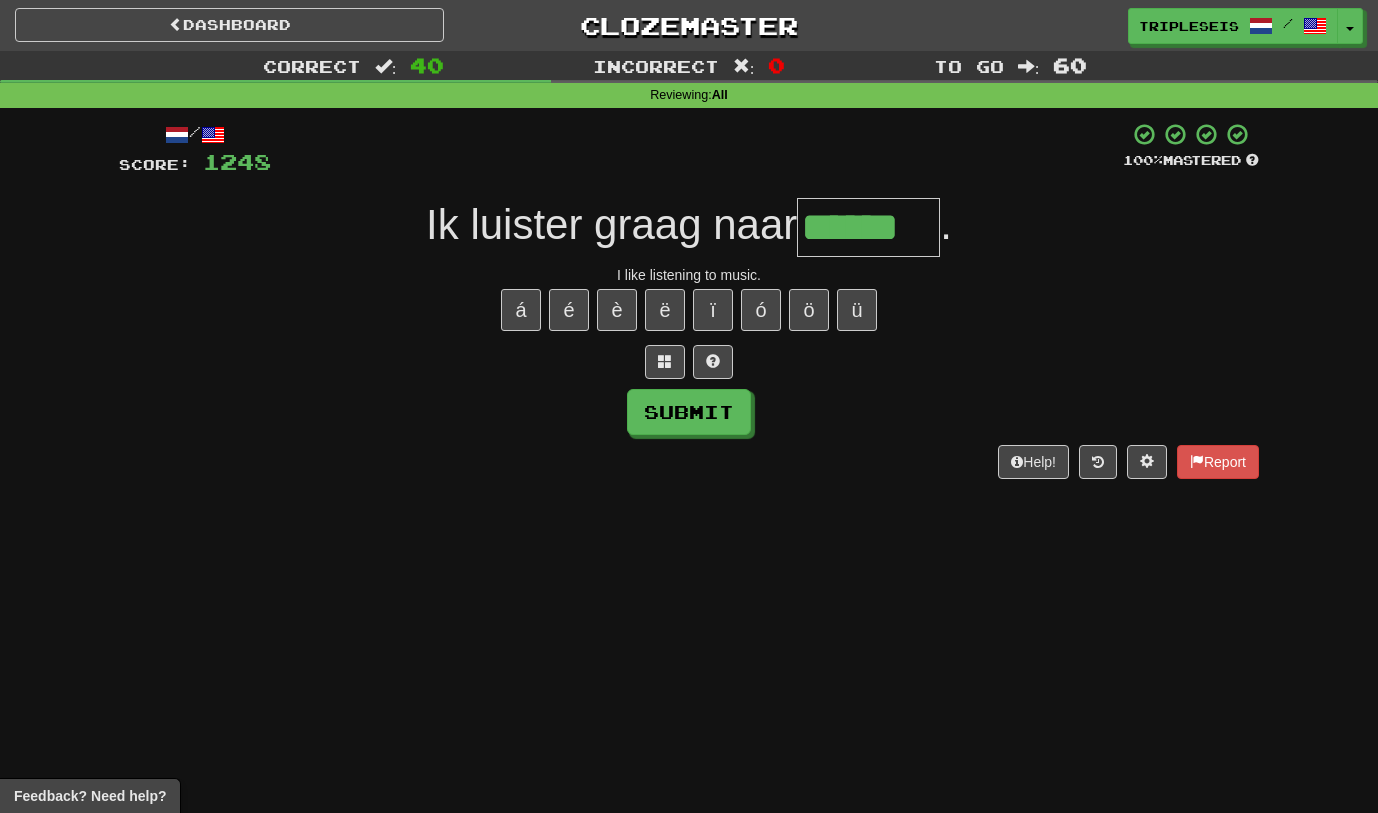 type on "******" 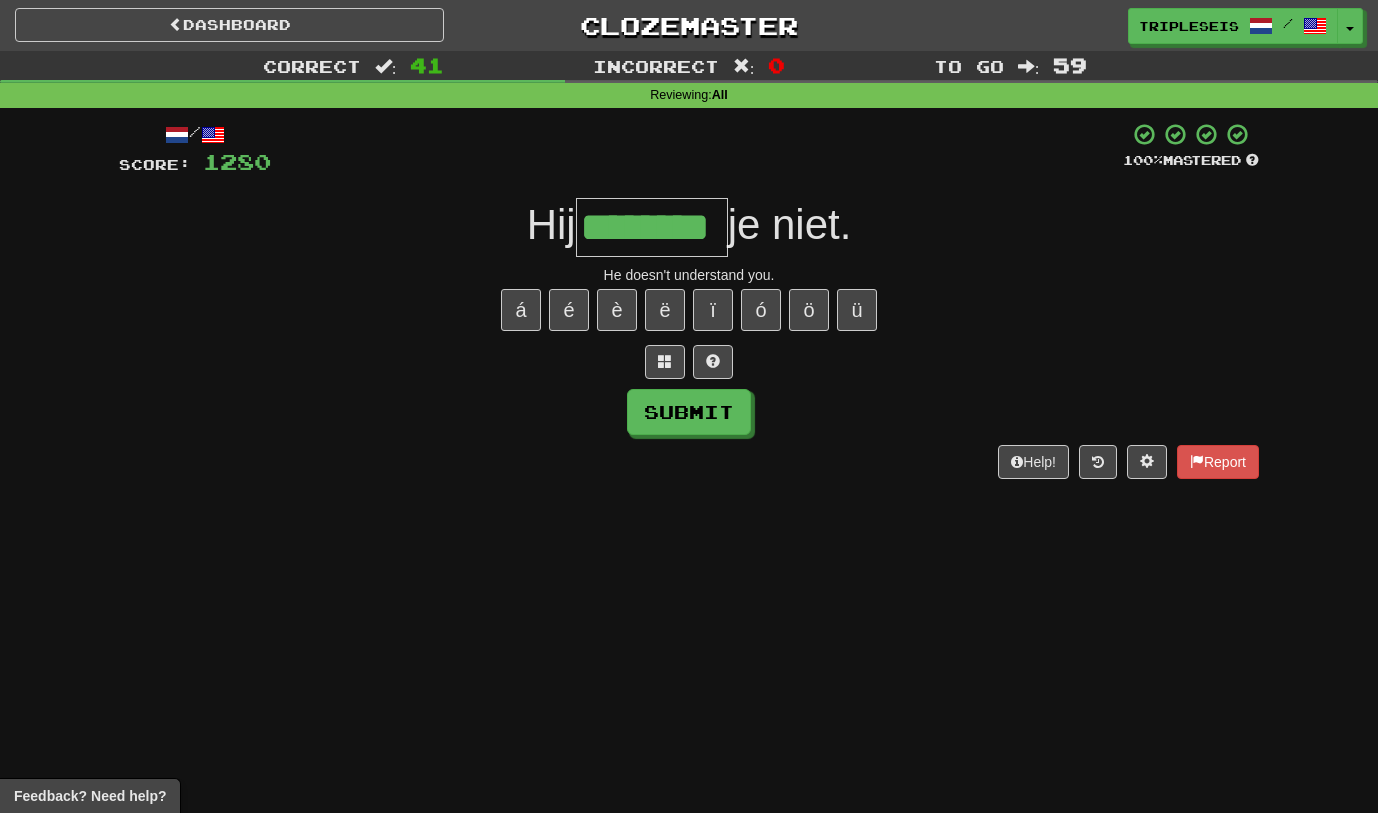 type on "********" 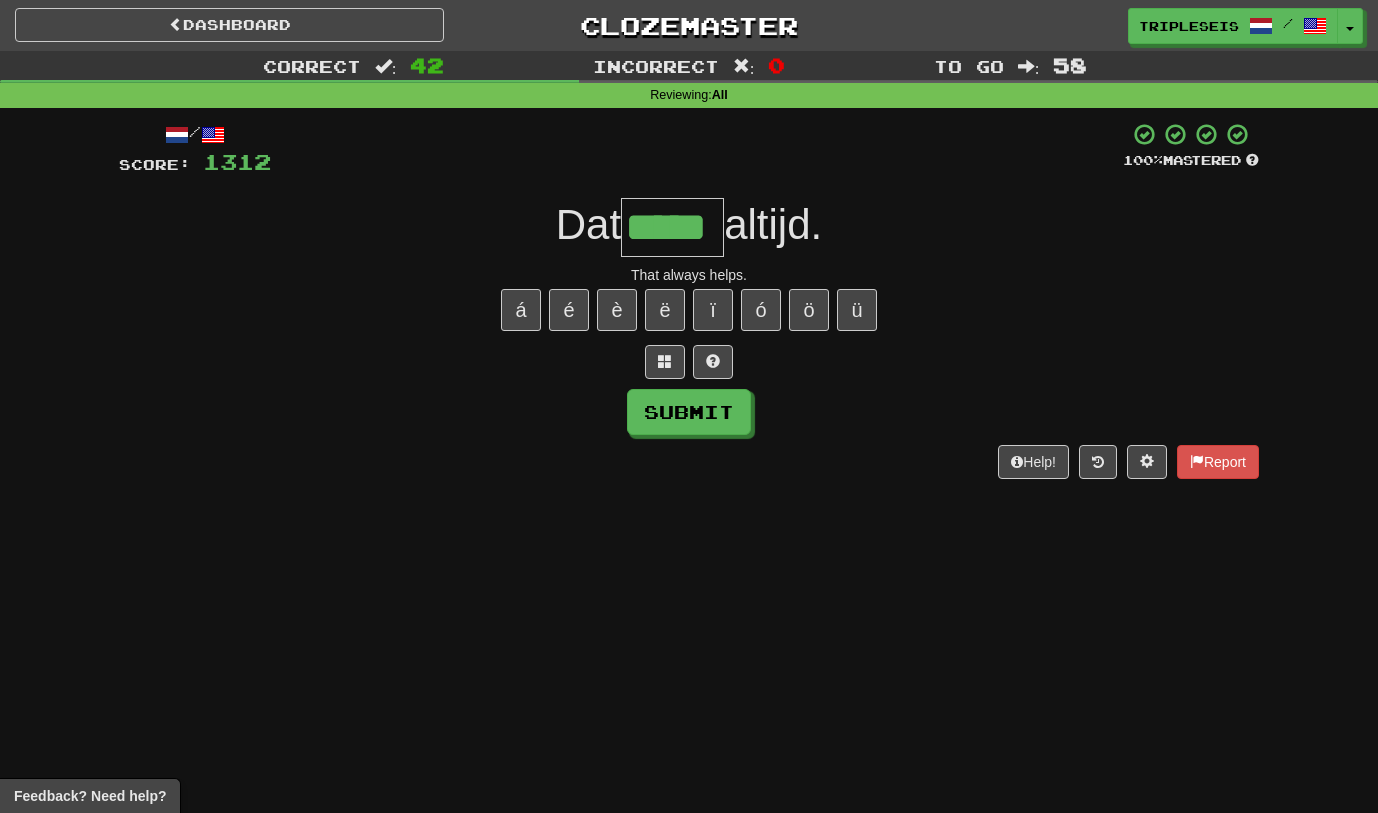 type on "*****" 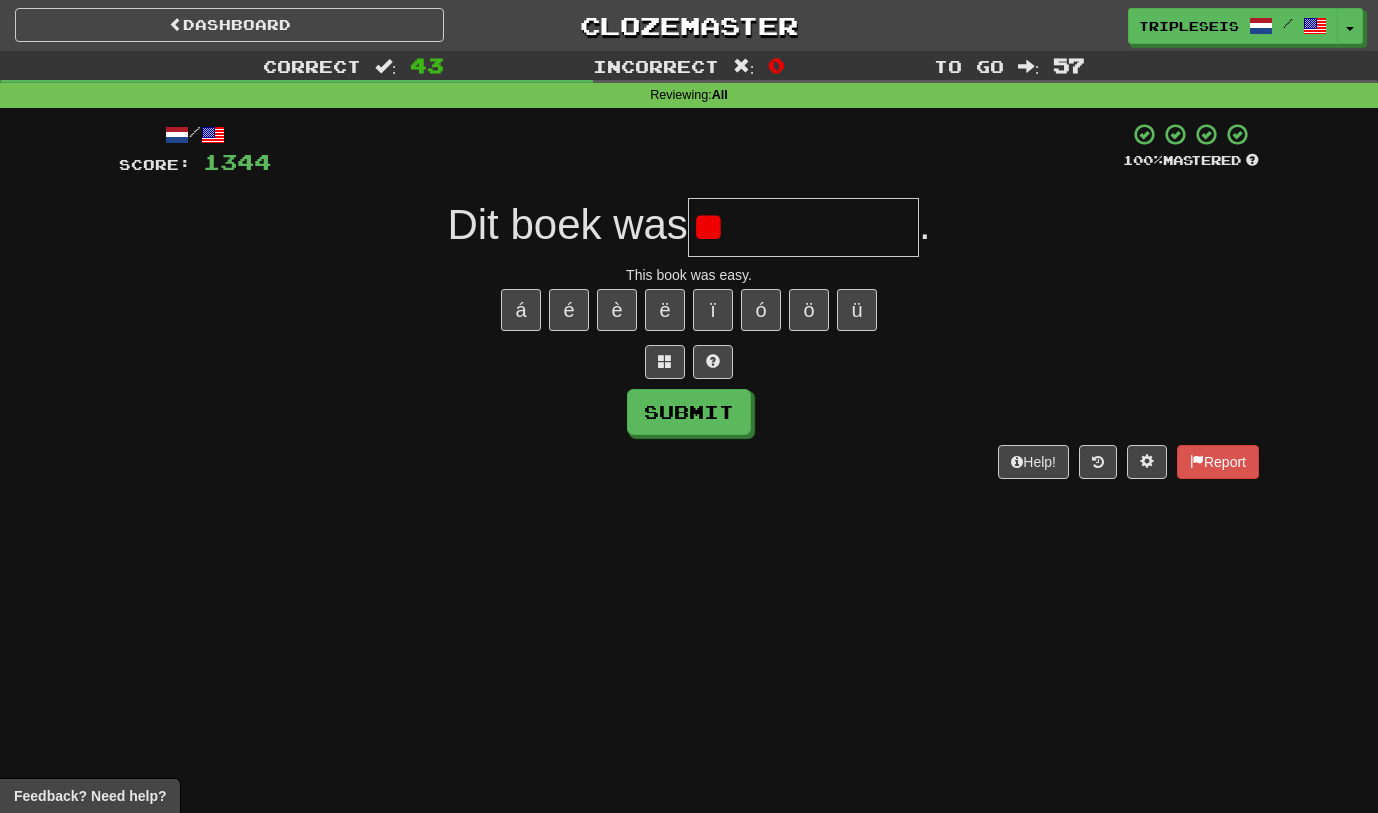 type on "*" 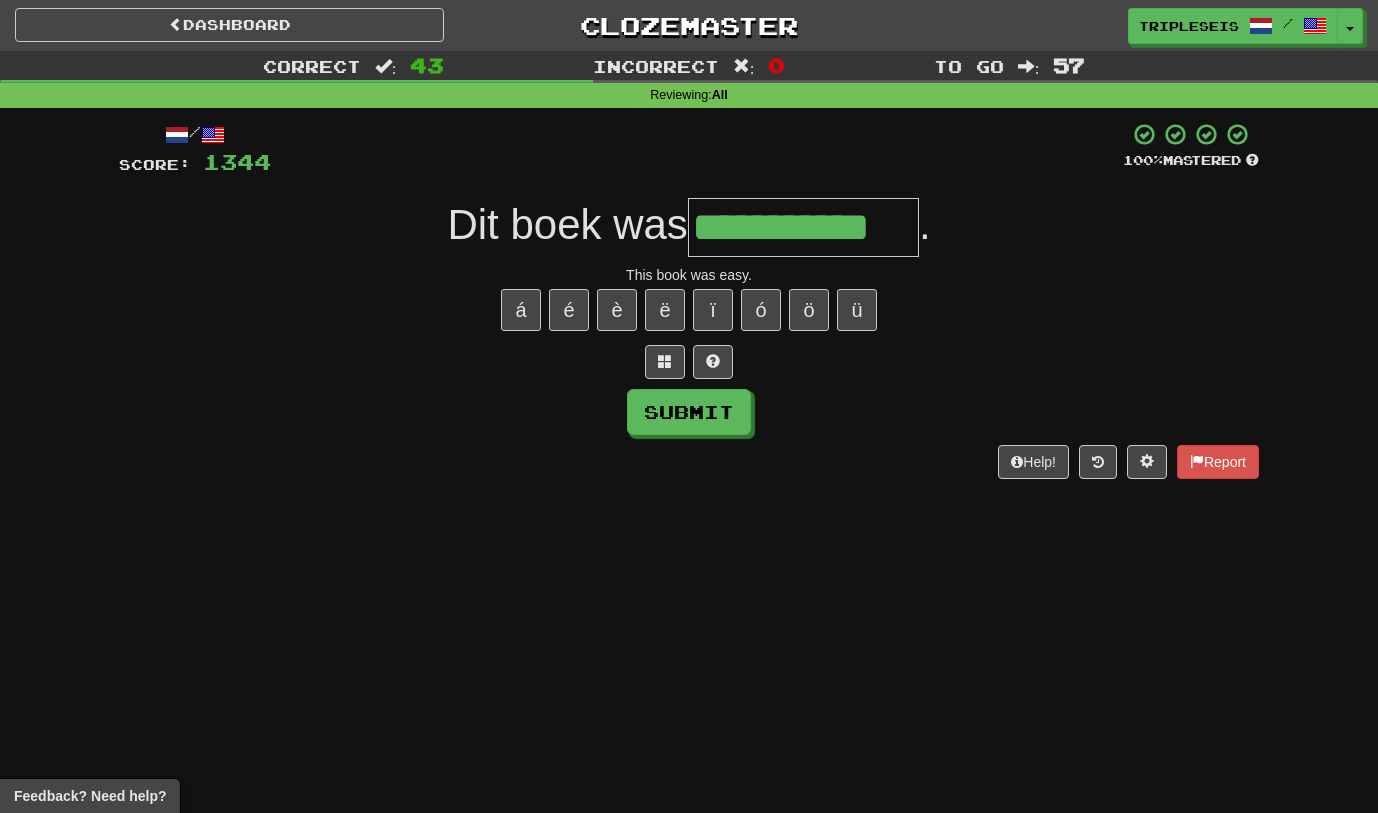 type on "**********" 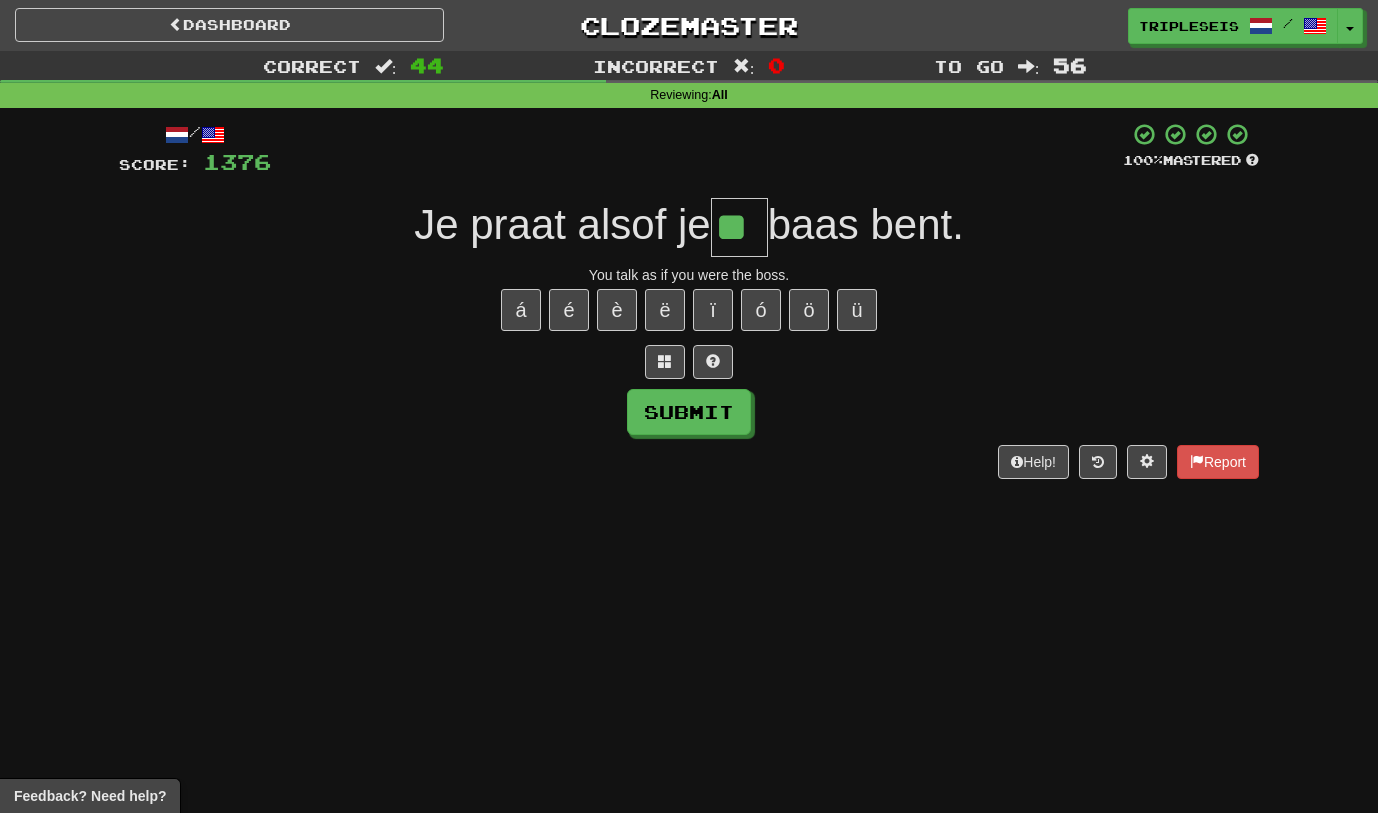 type on "**" 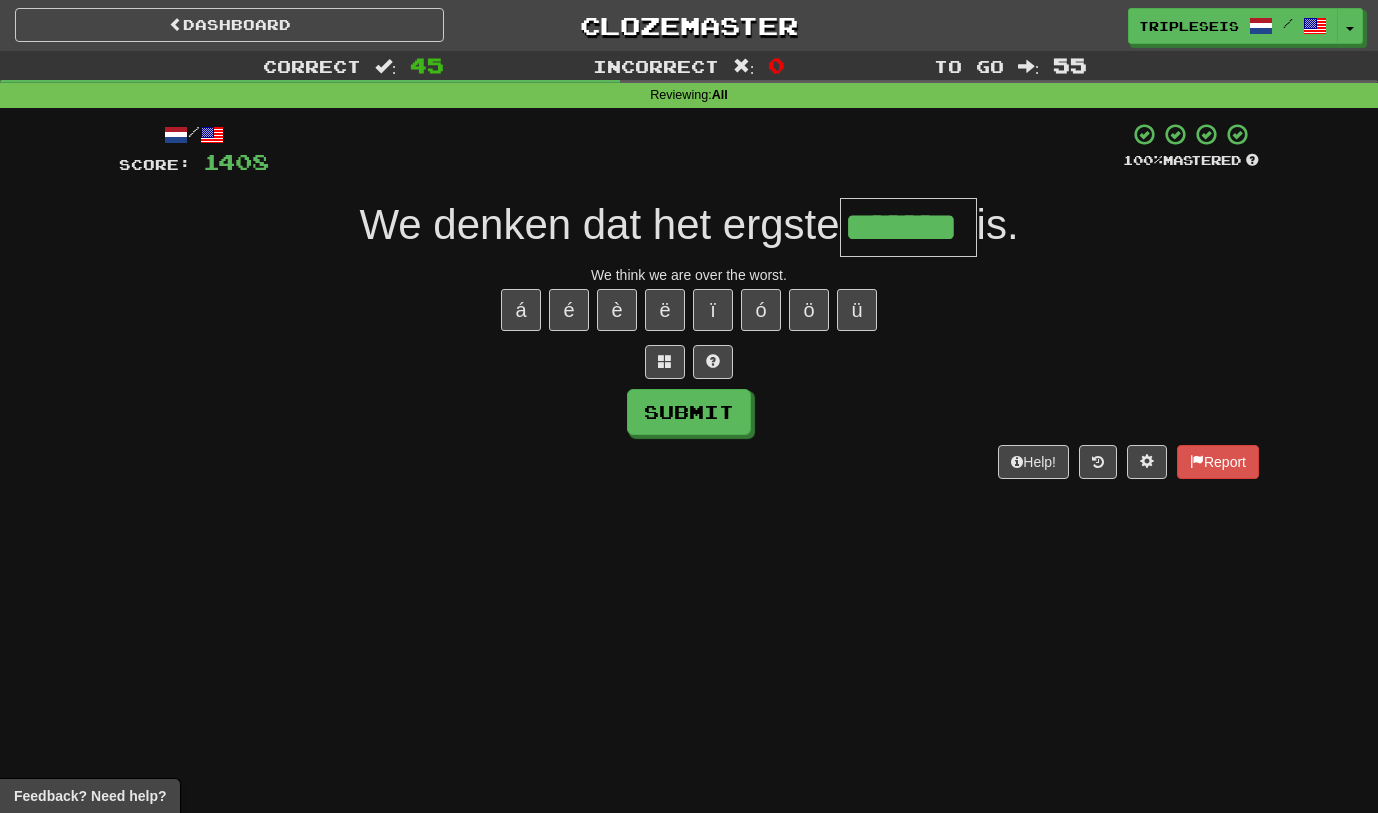 type on "*******" 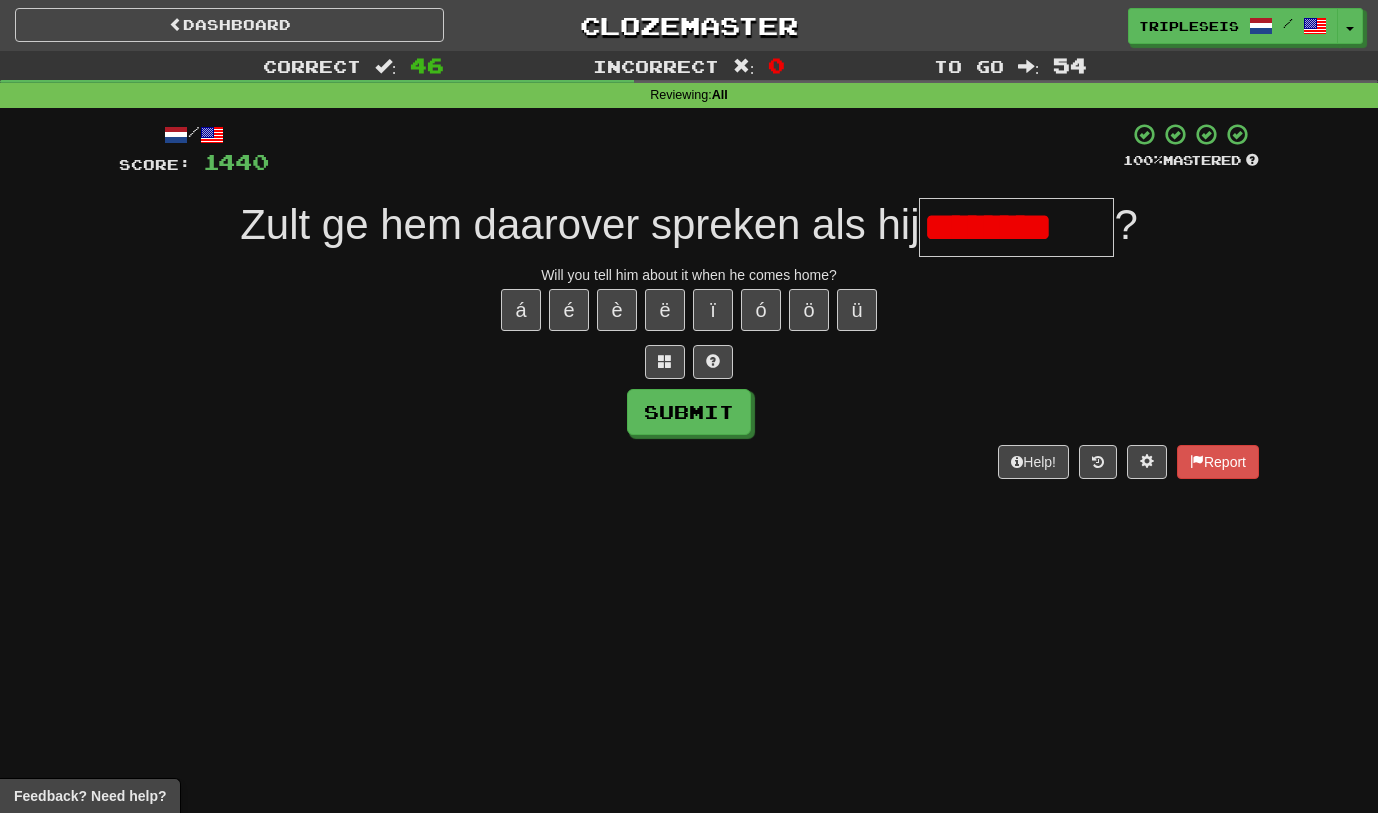 scroll, scrollTop: 0, scrollLeft: 0, axis: both 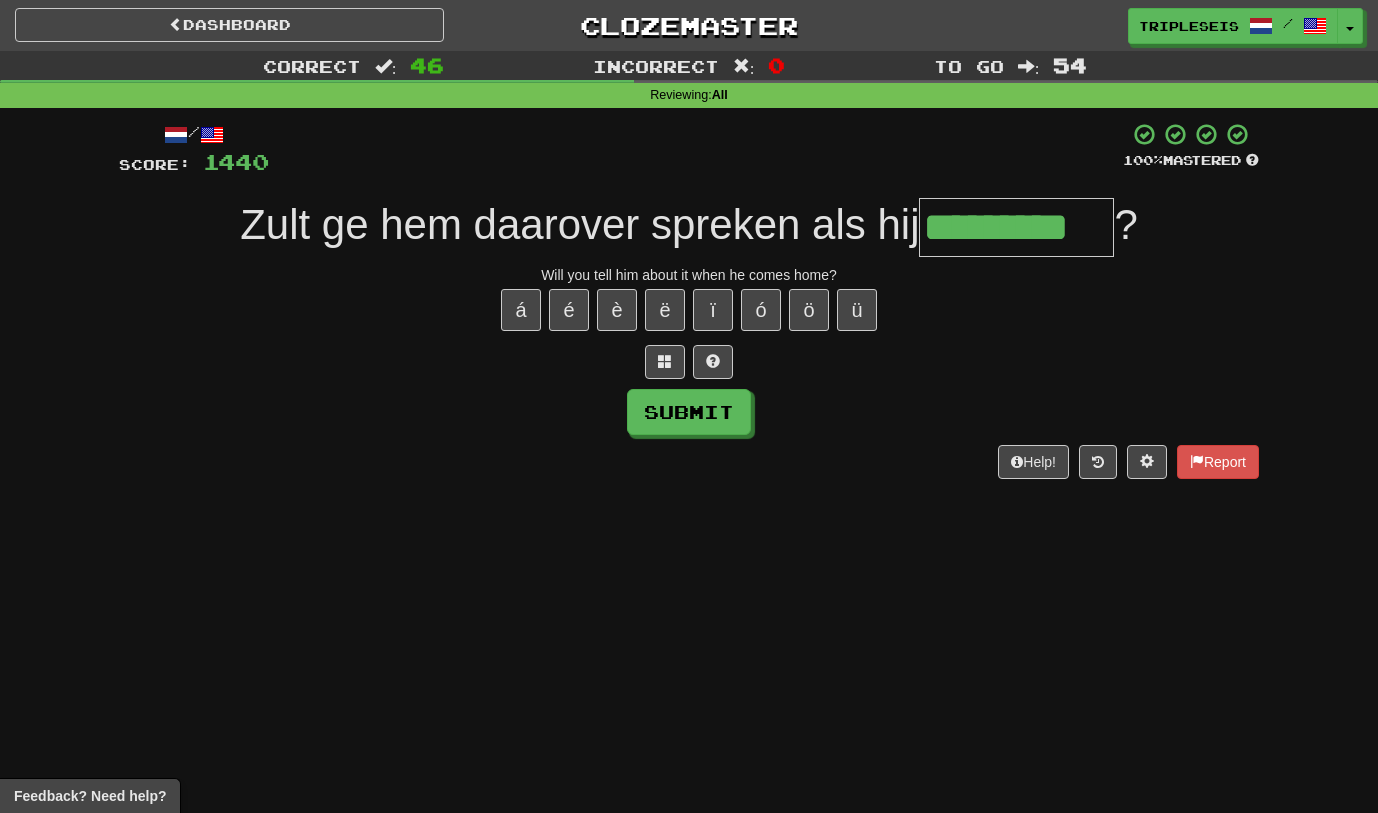 type on "*********" 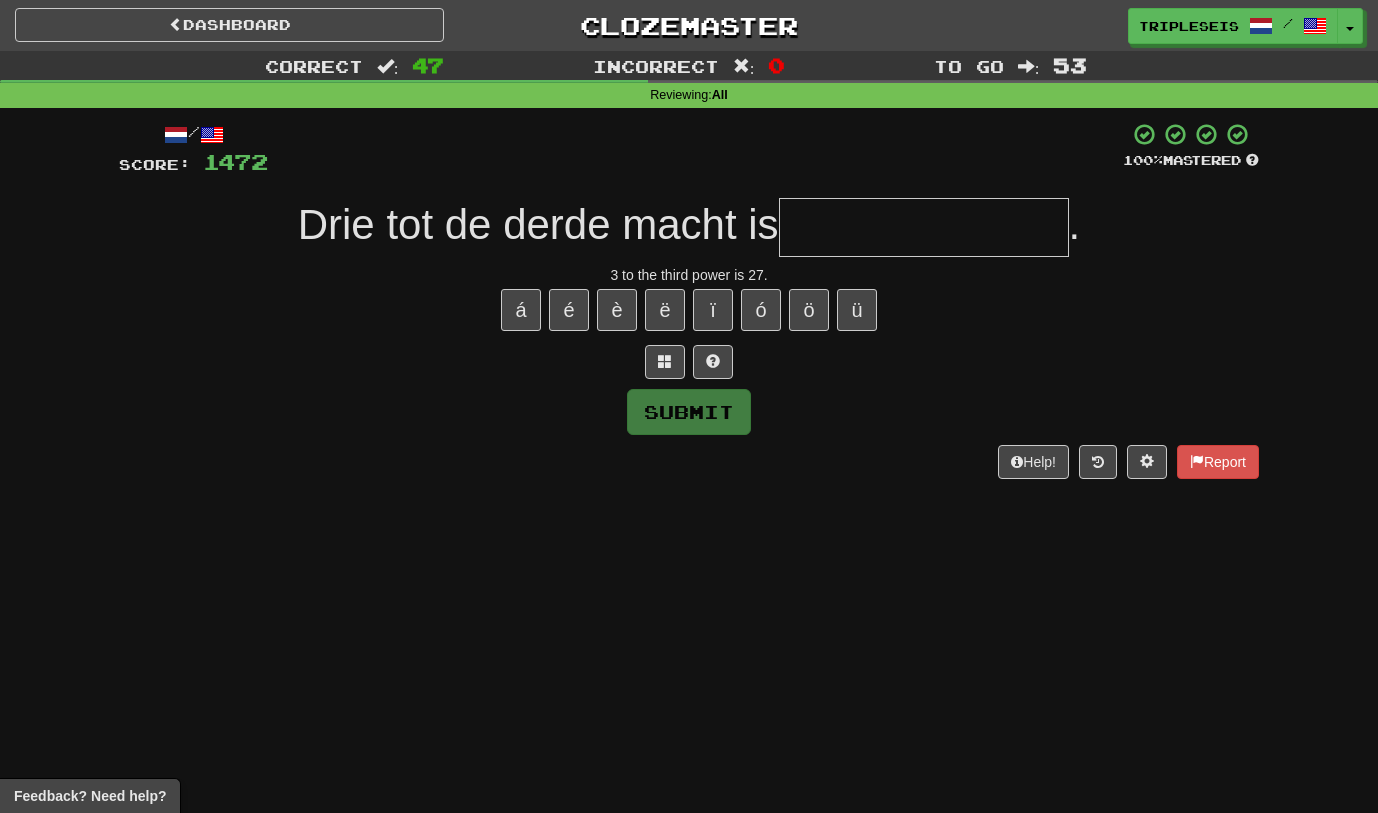 type on "*" 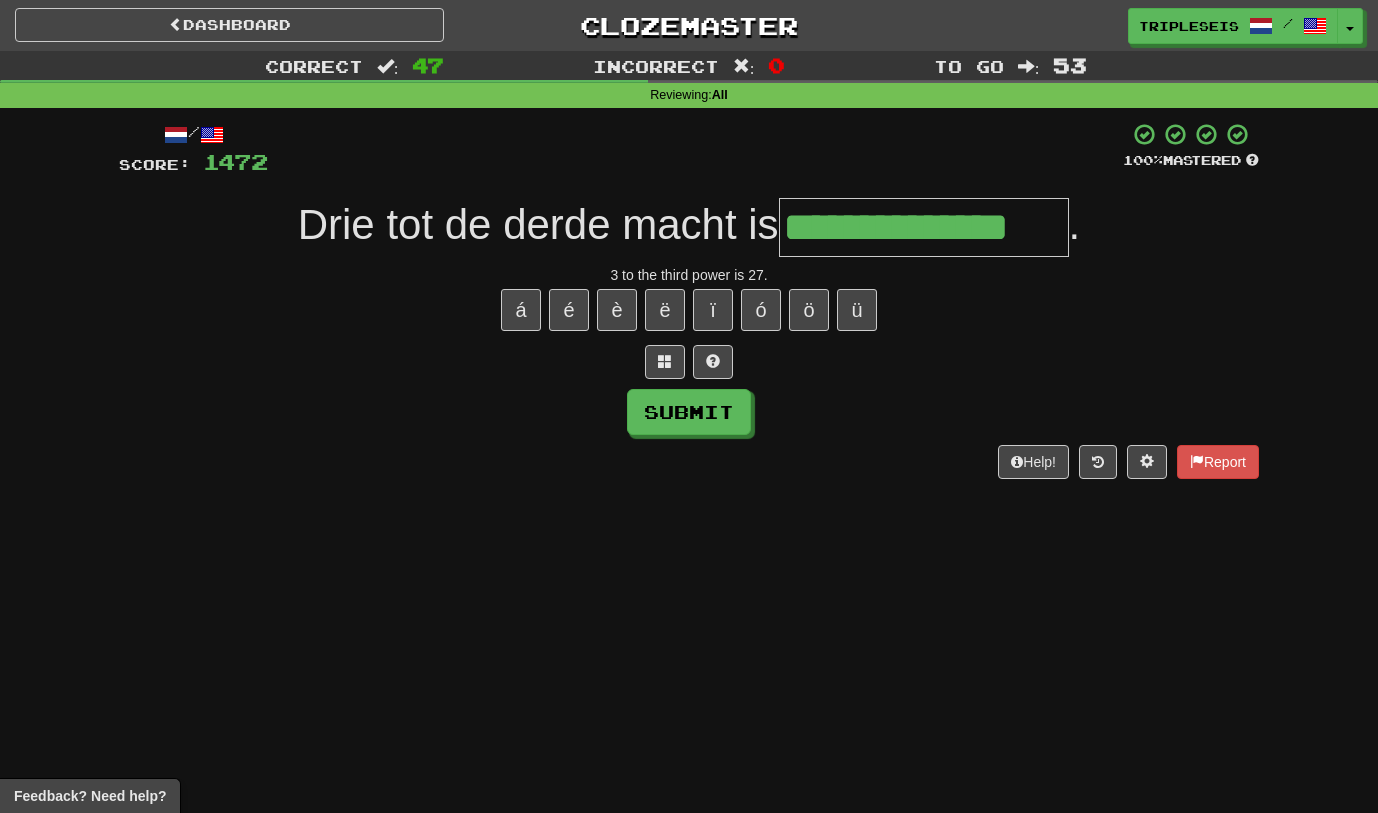 type on "**********" 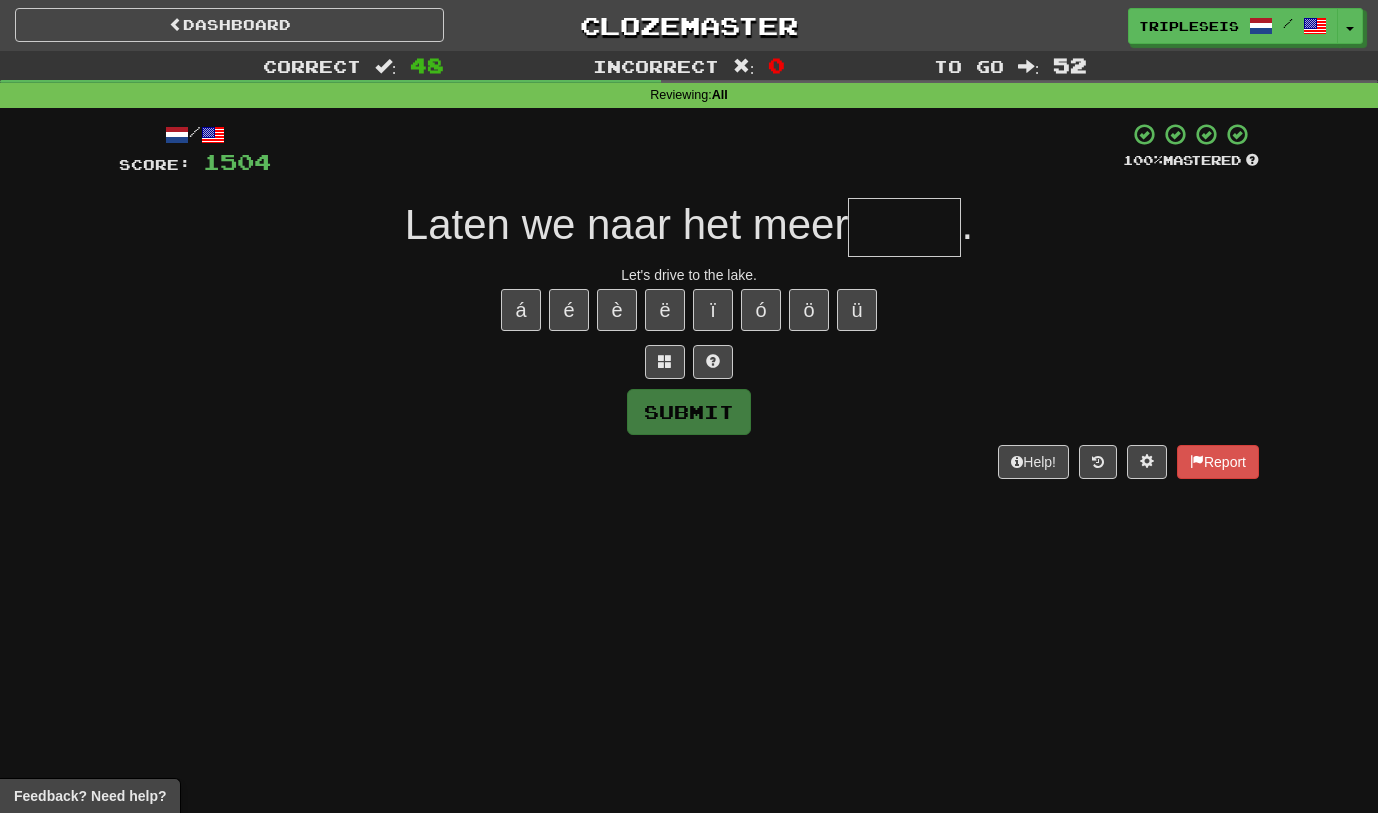 type on "*" 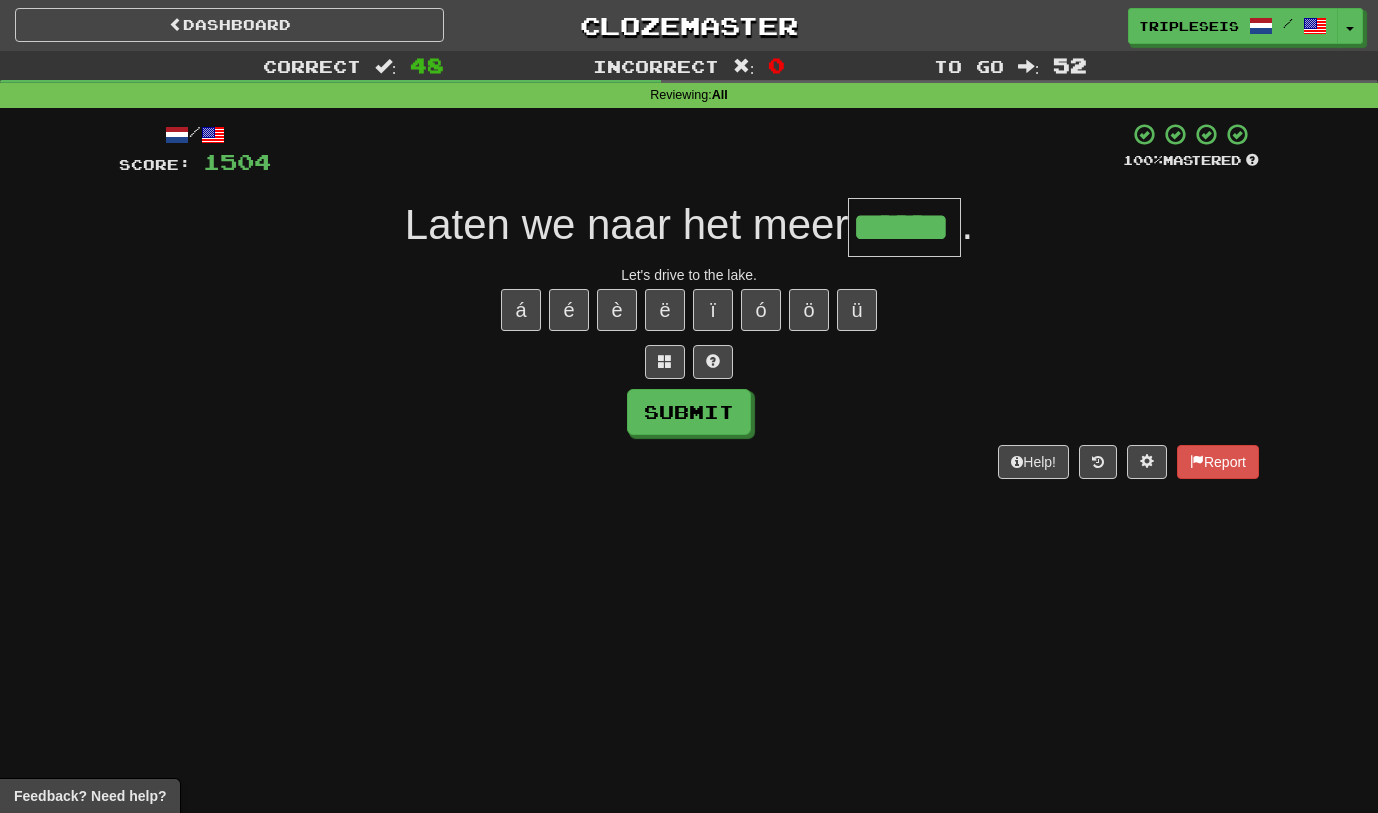 type on "******" 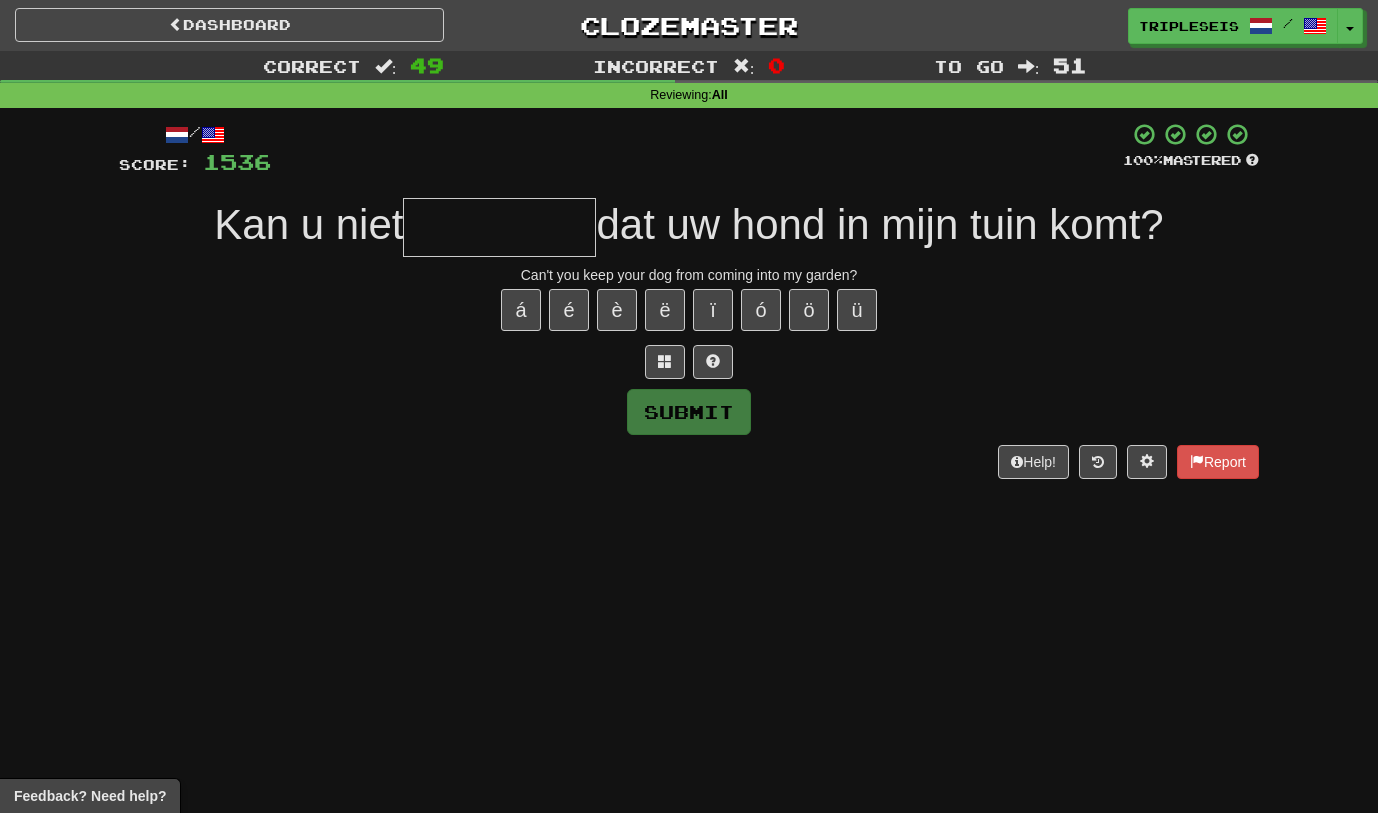 type on "*" 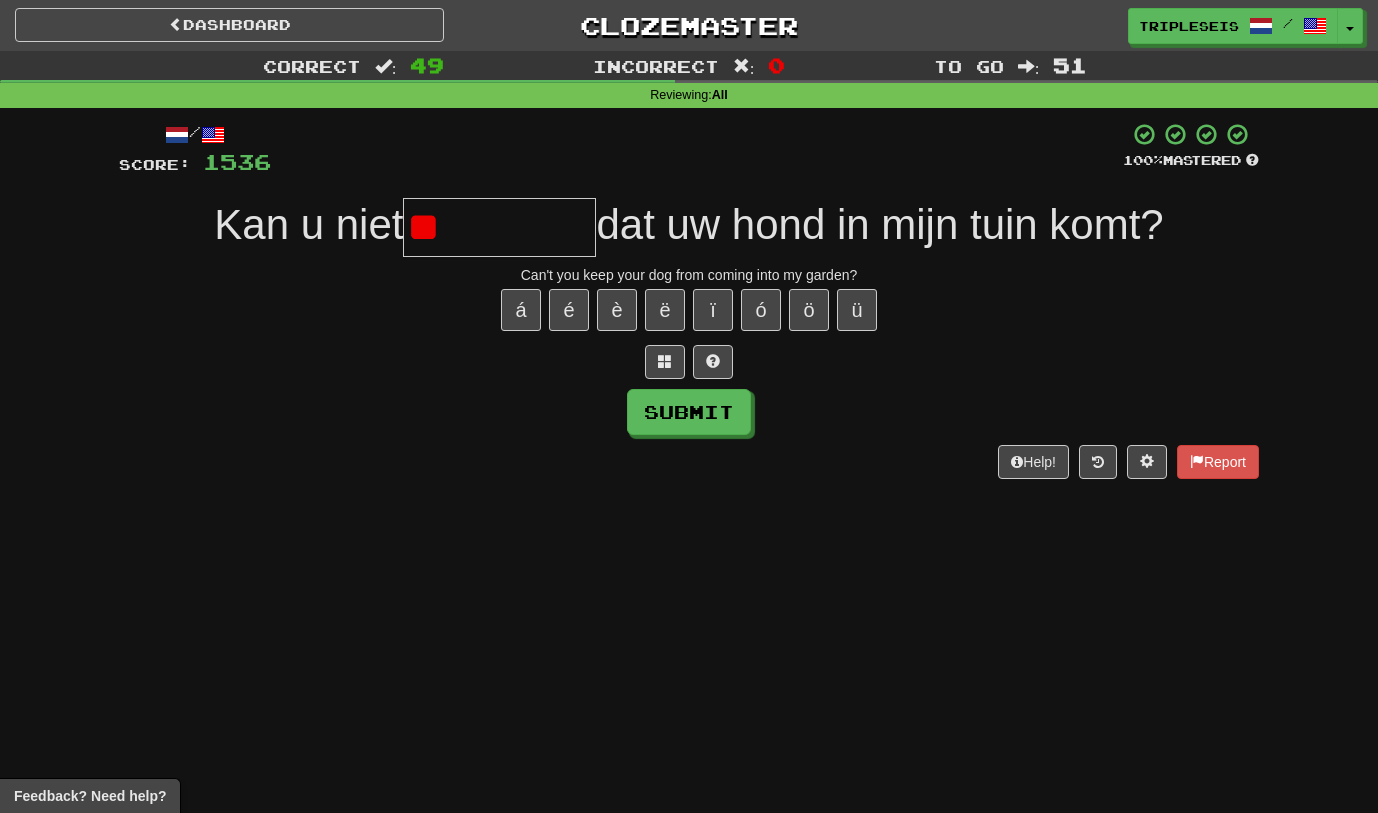 type on "*" 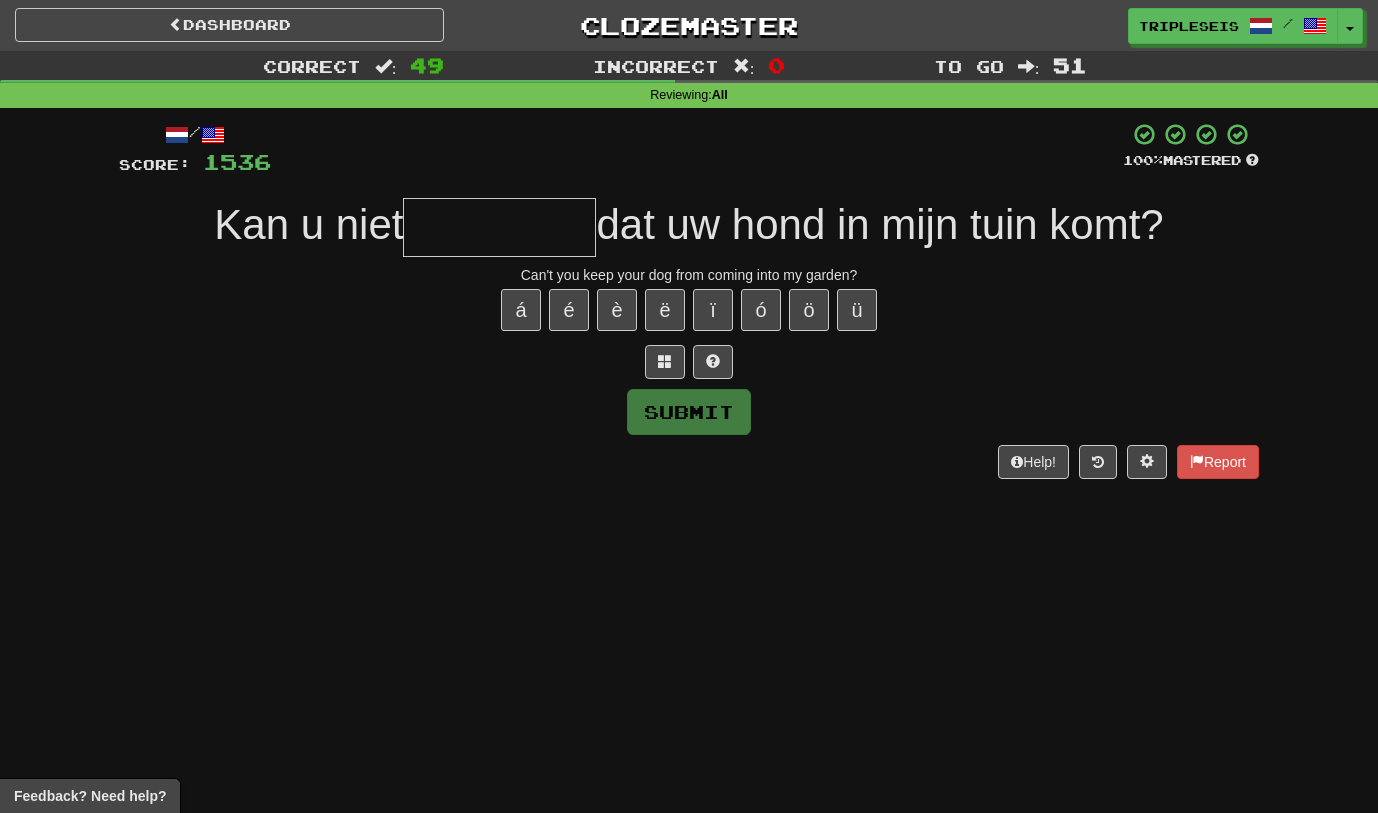 type on "*" 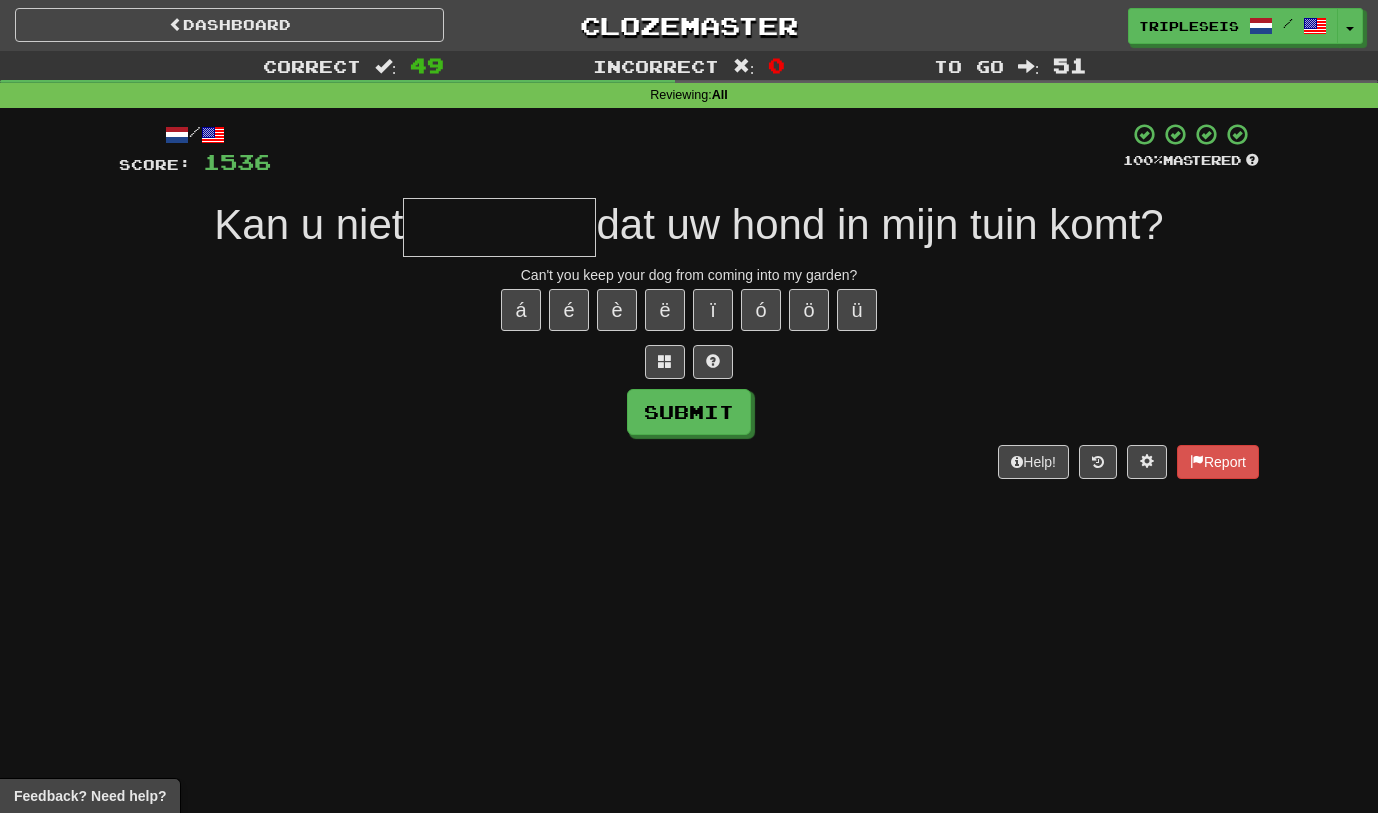 type on "*" 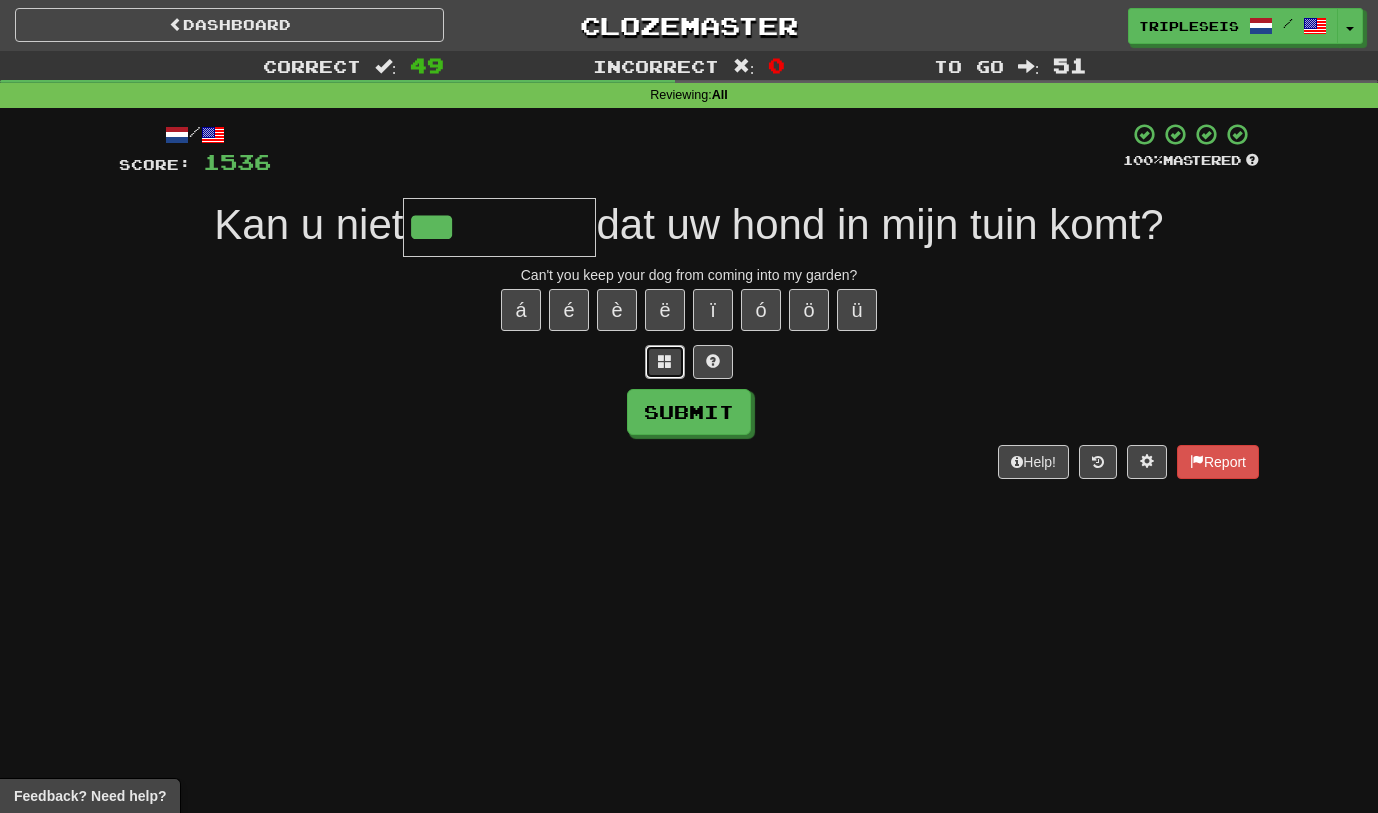 click at bounding box center (665, 361) 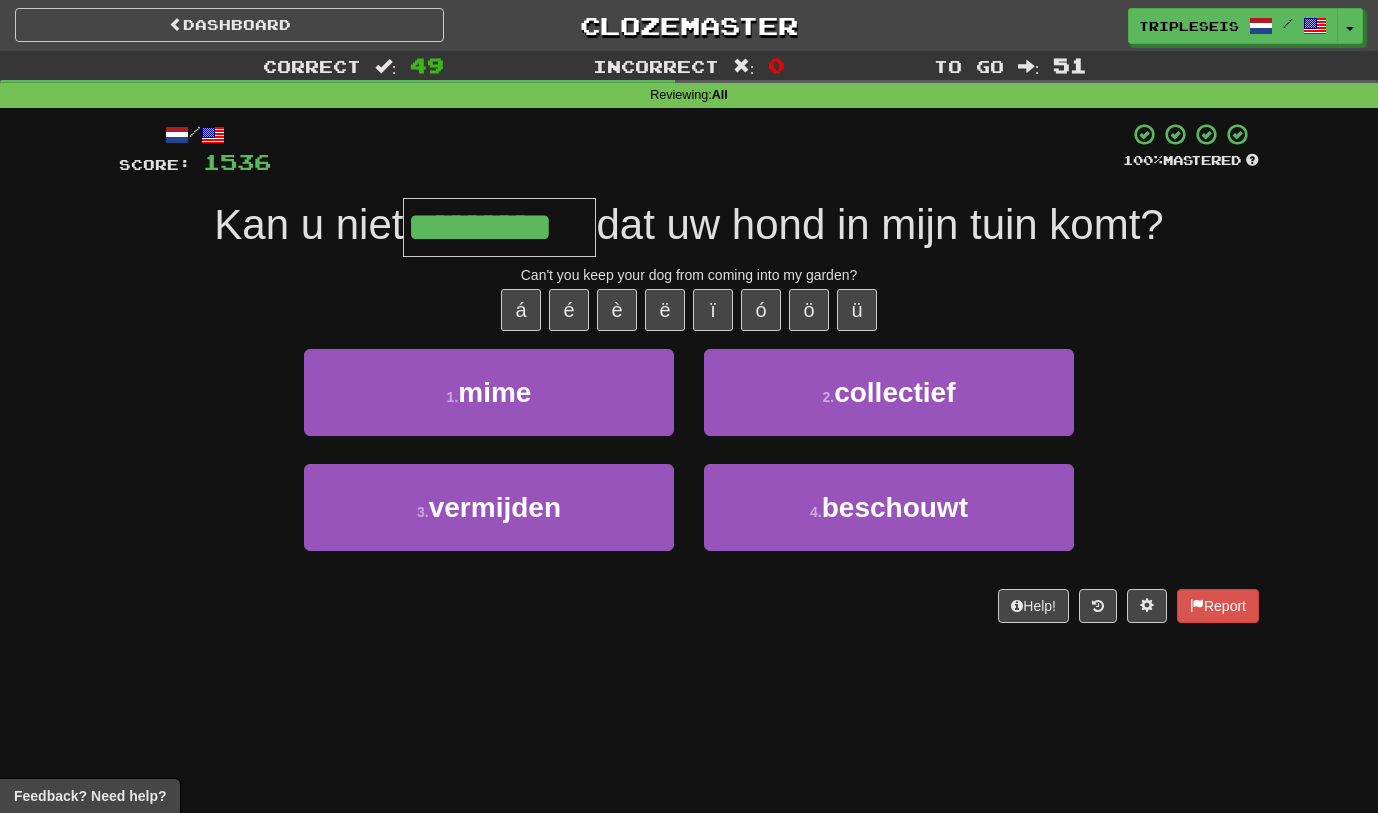 type on "*********" 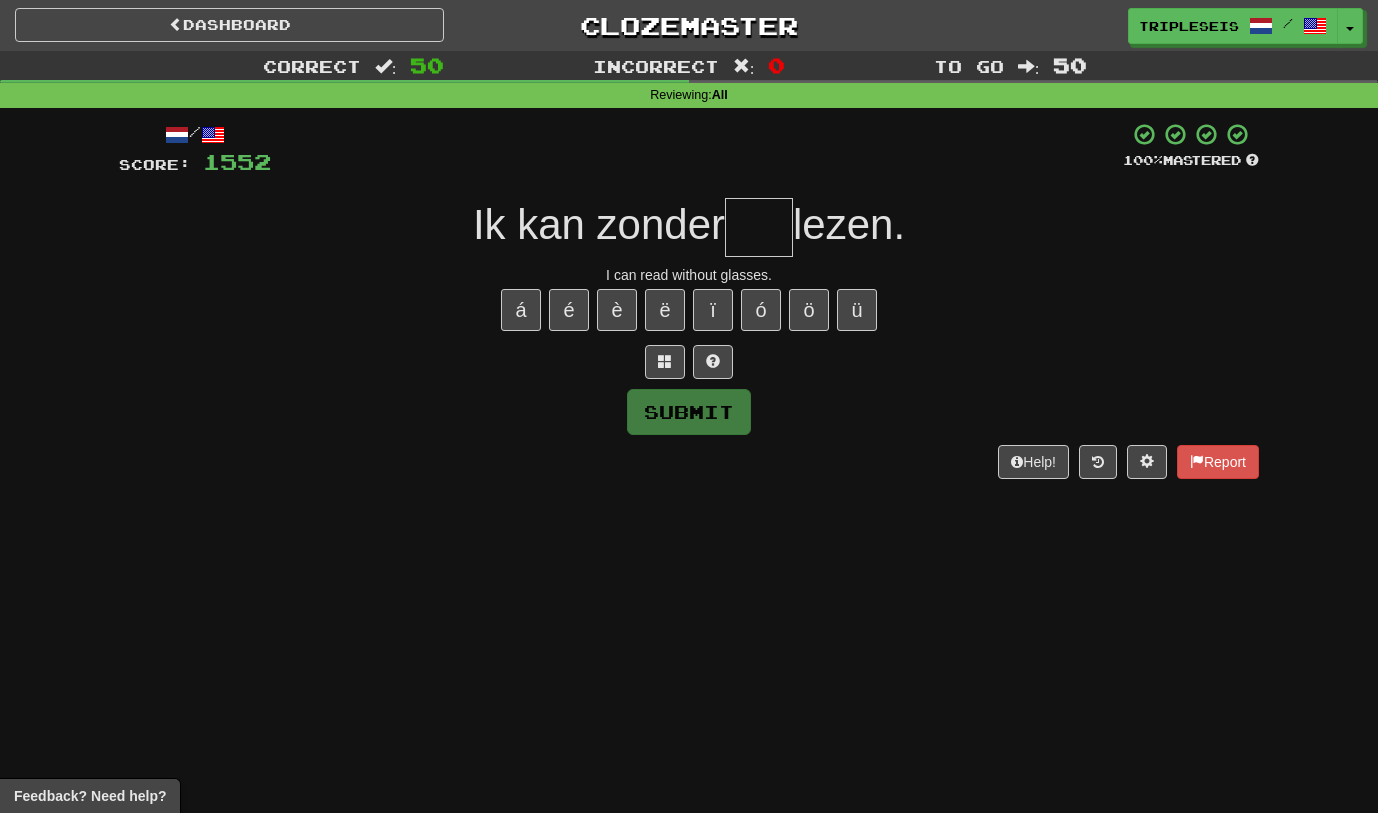 type on "*" 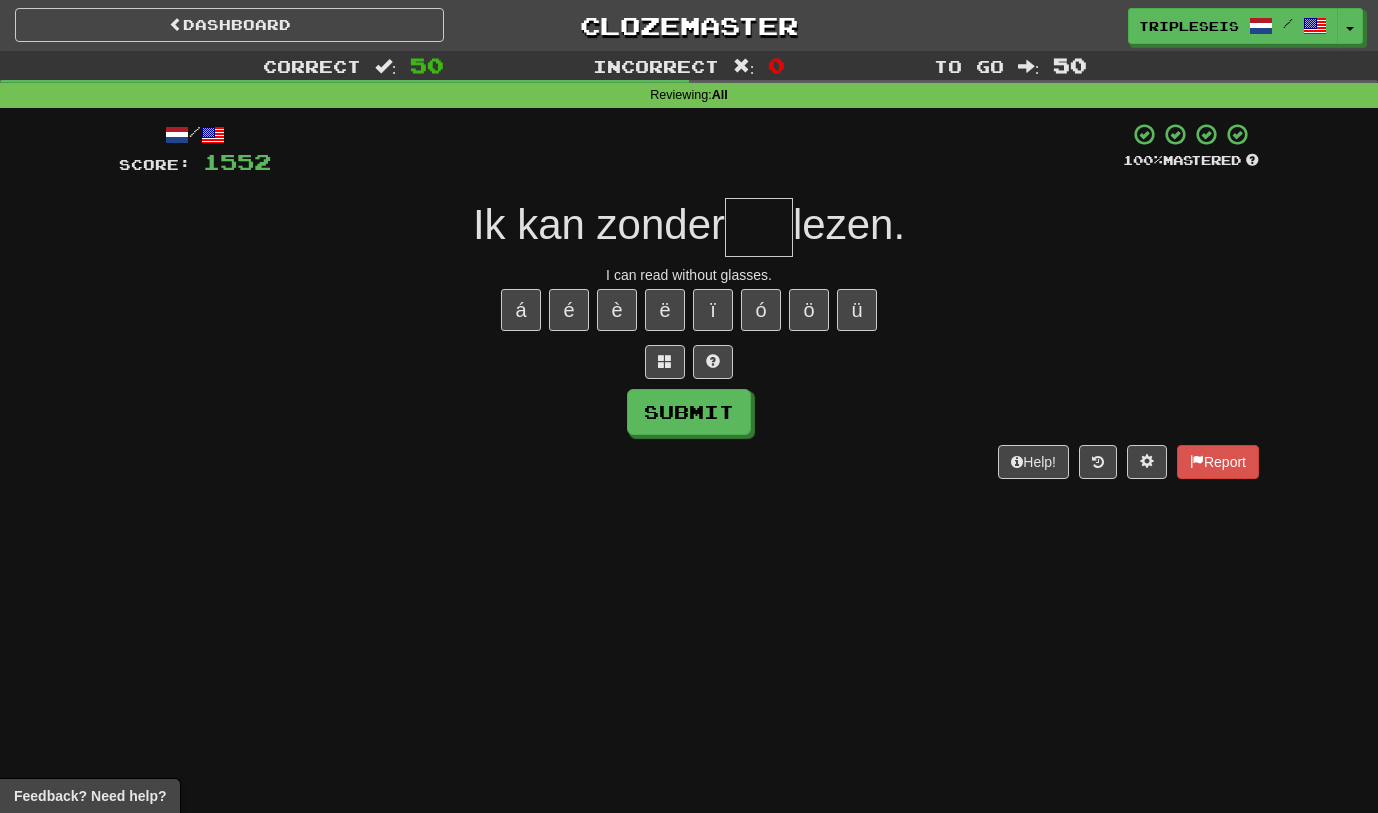 type on "*" 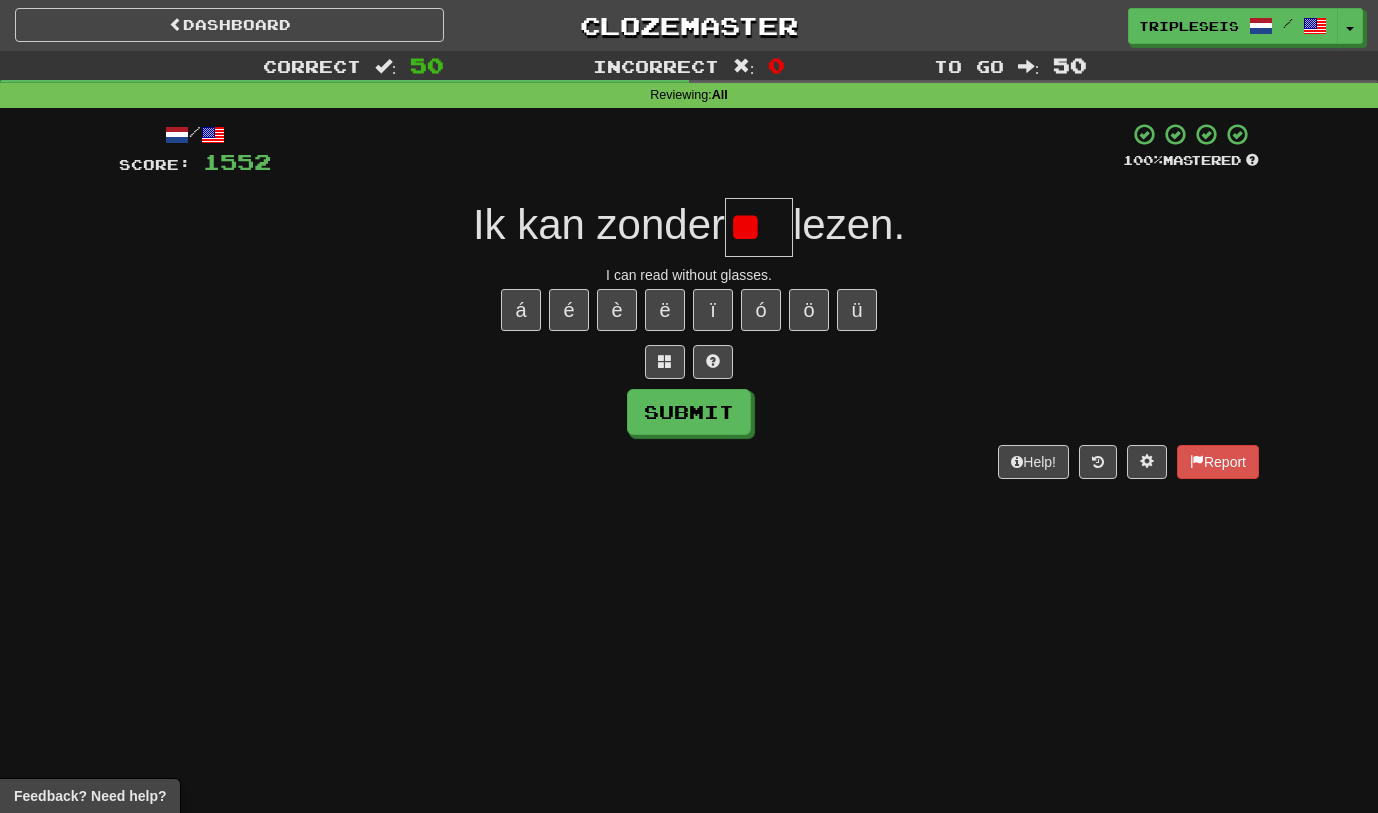 type on "*" 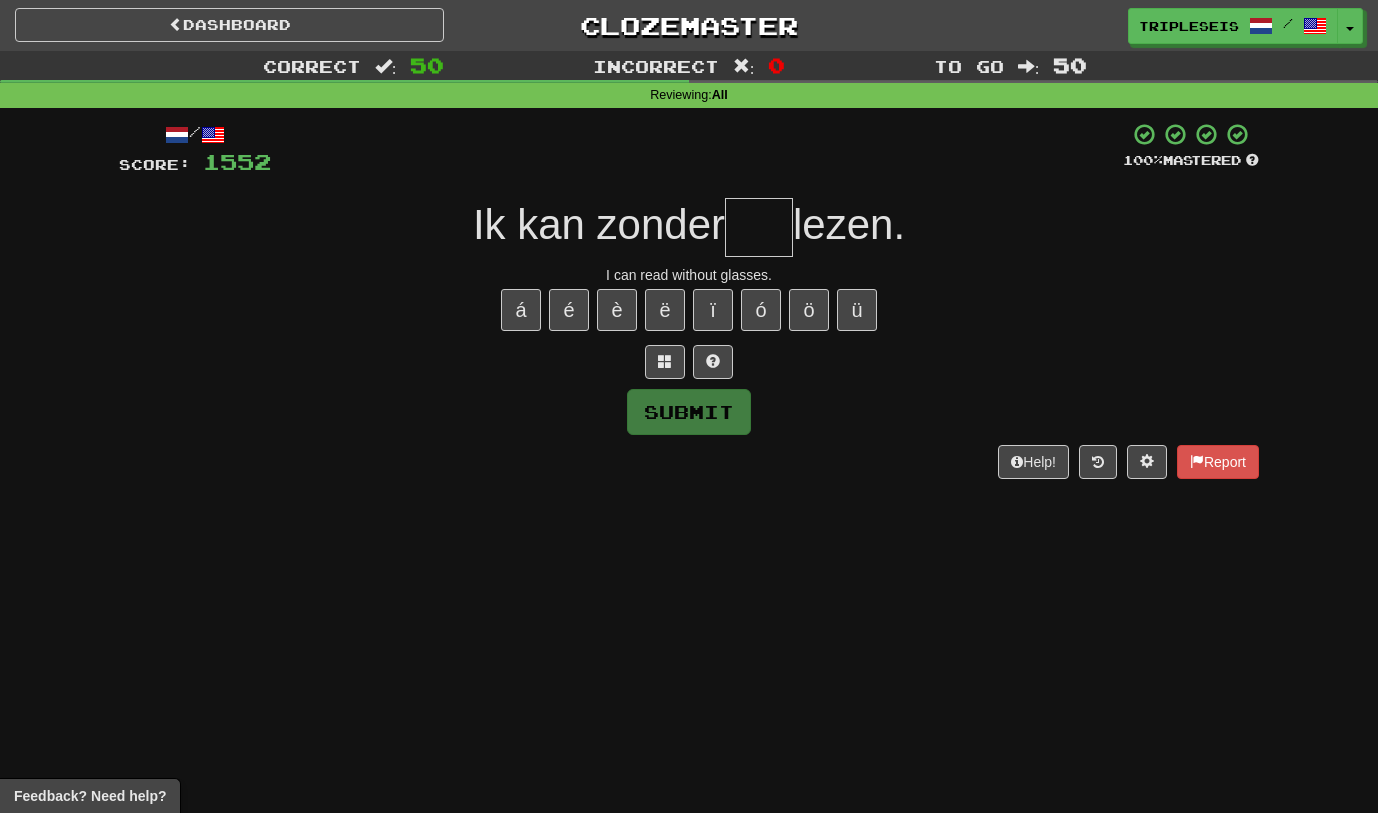 type on "*" 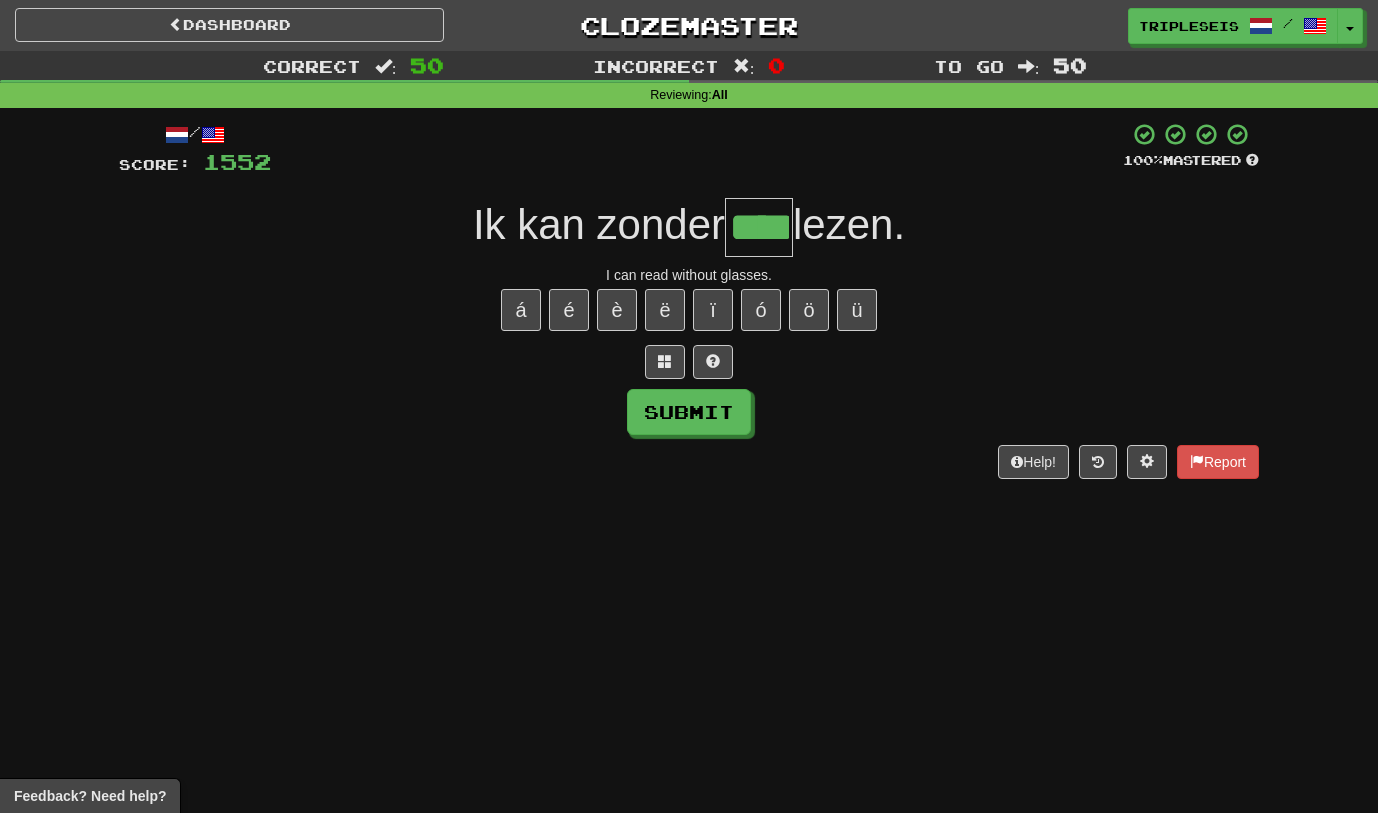 type on "****" 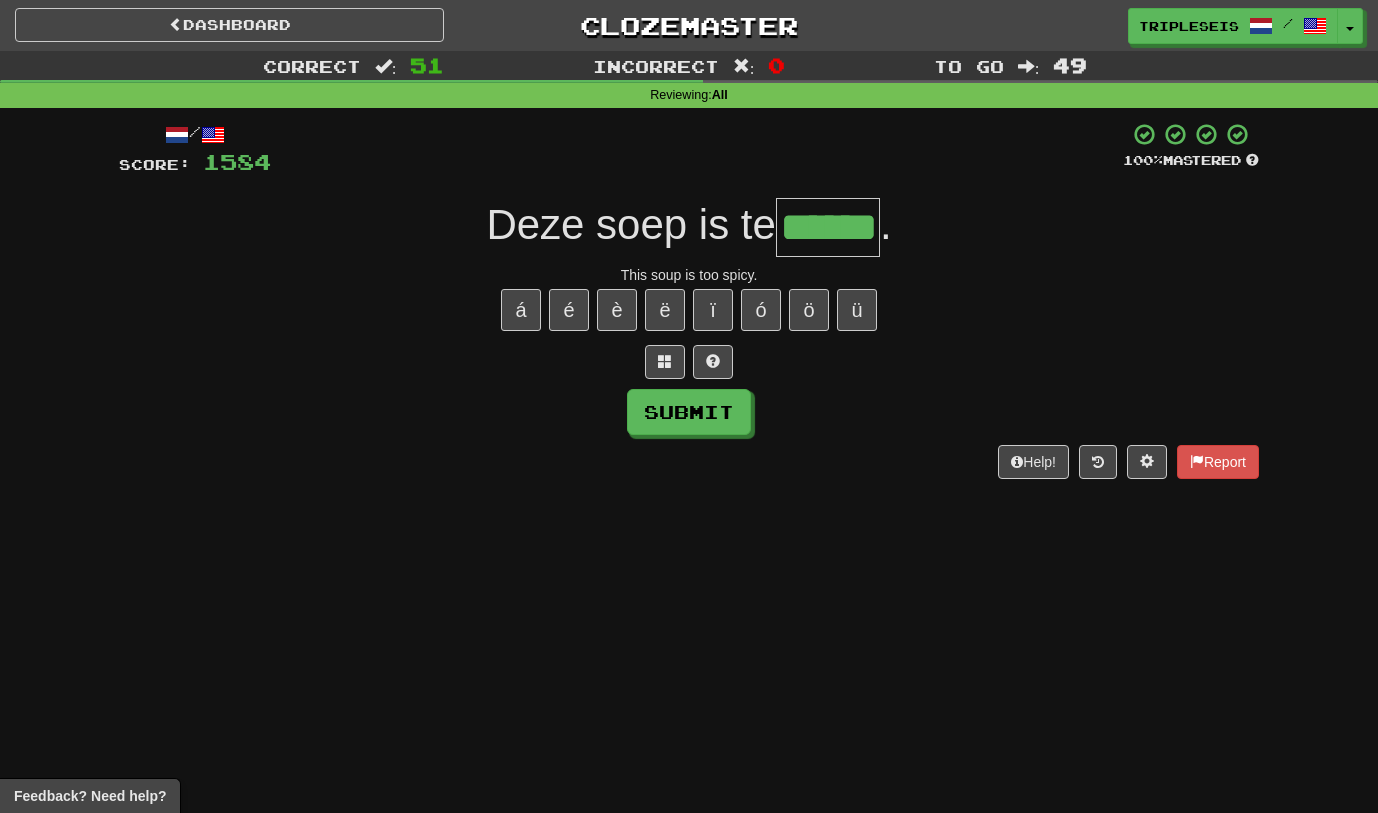 type on "******" 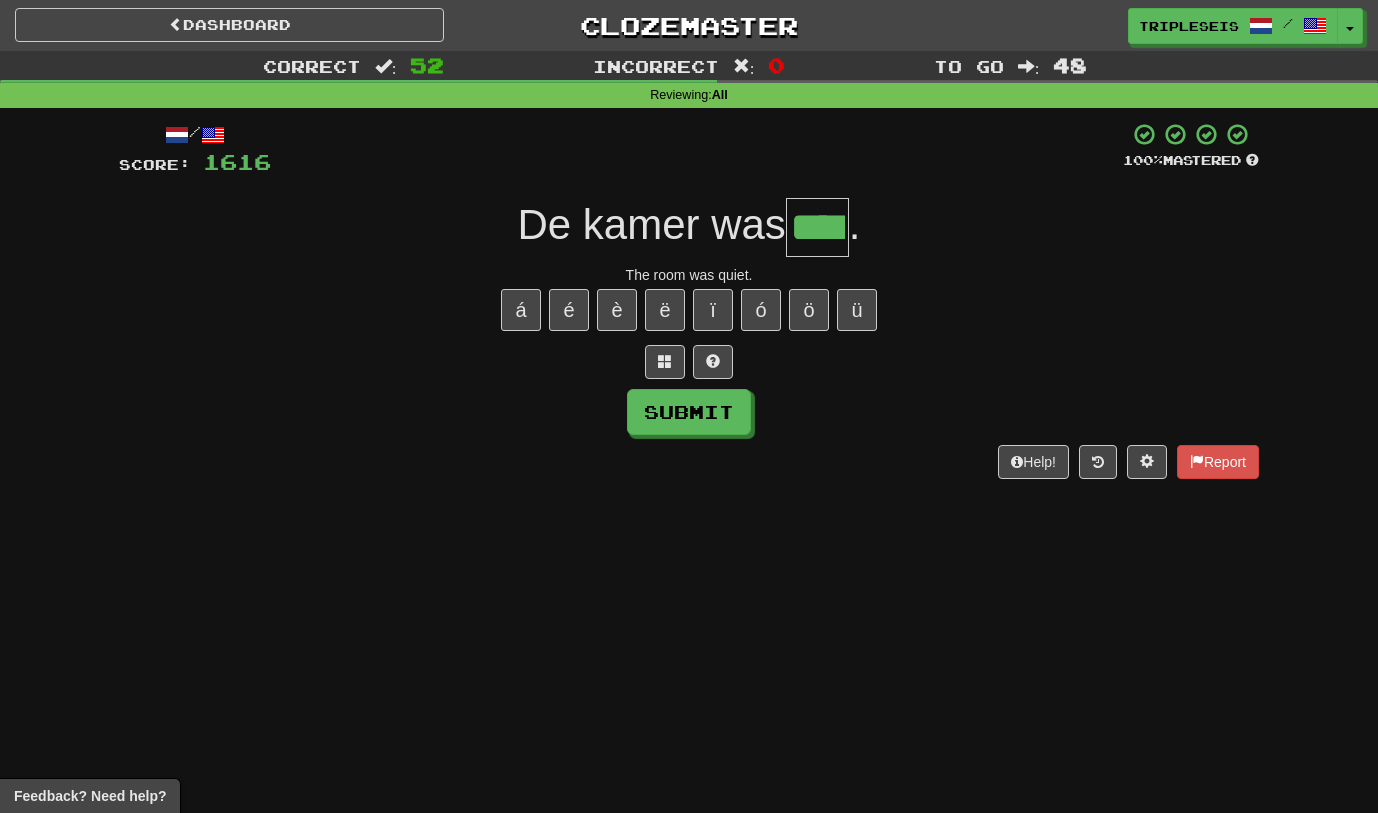type on "****" 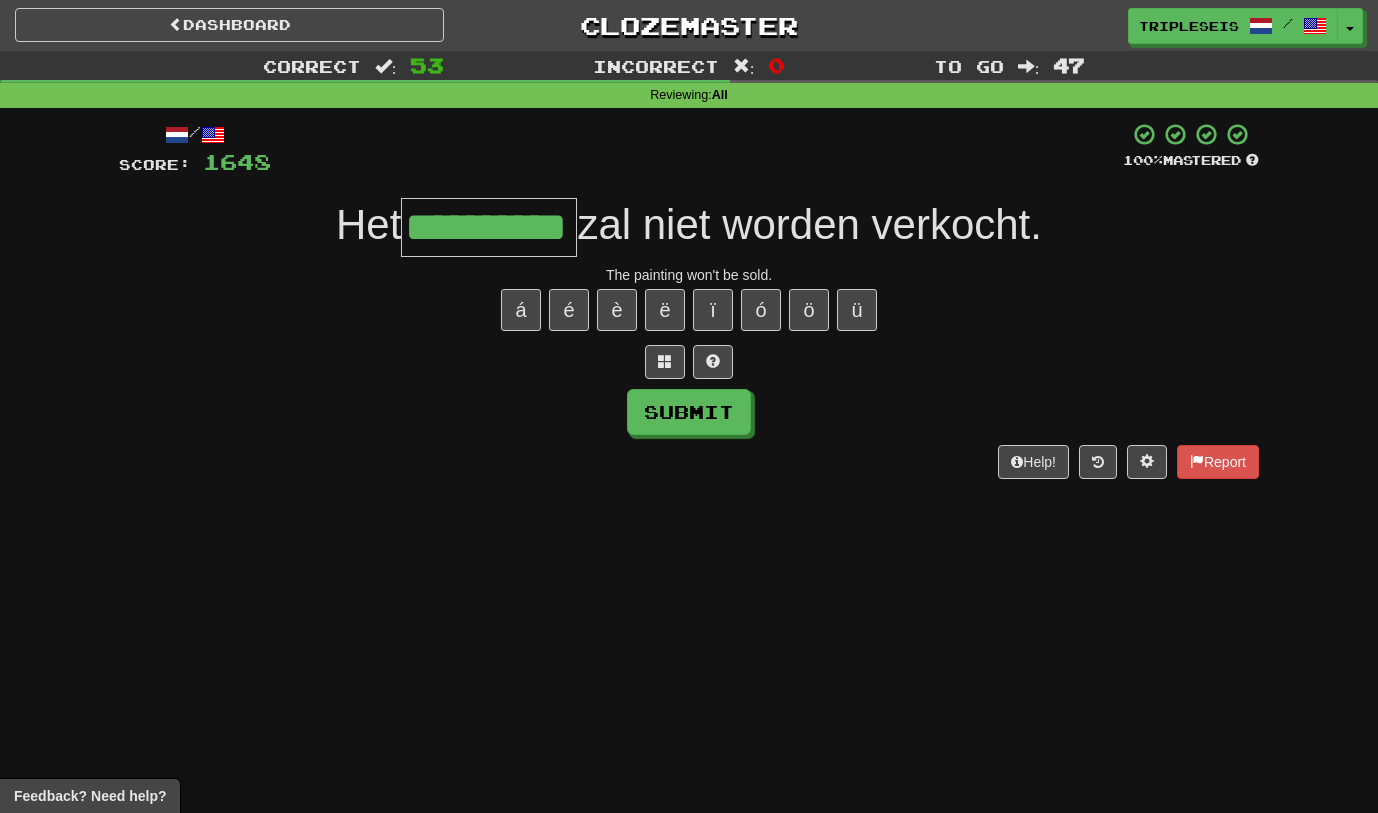 type on "**********" 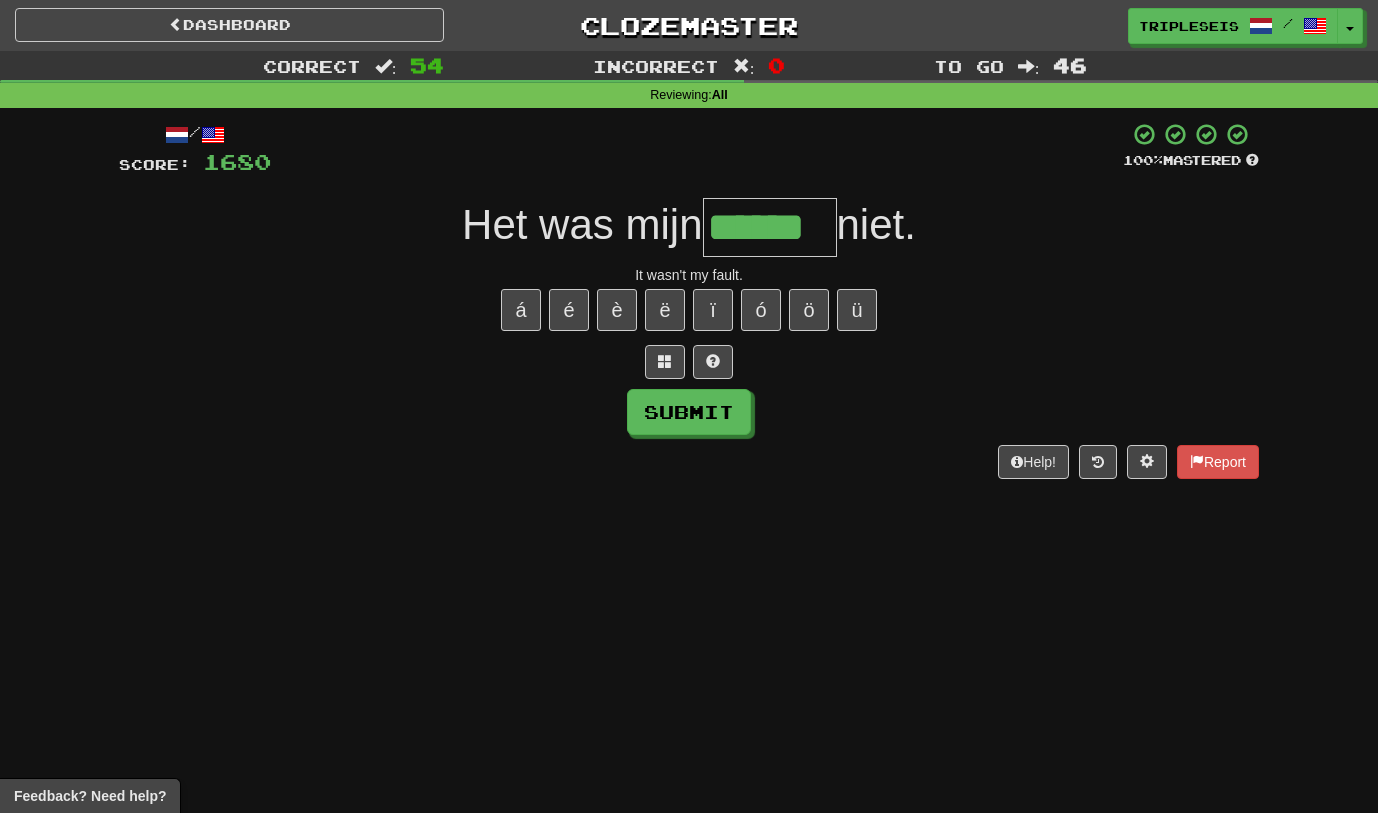 type on "******" 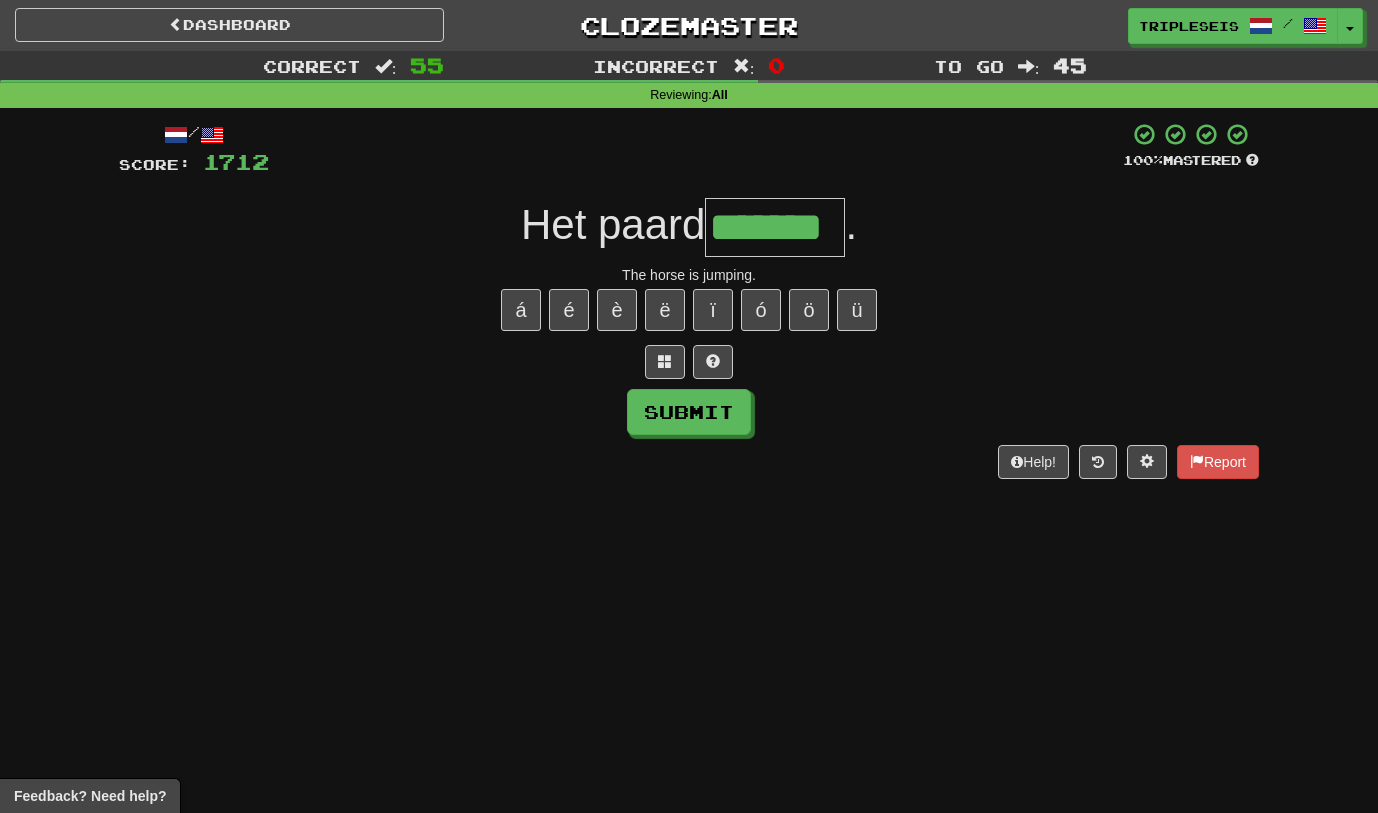 type on "*******" 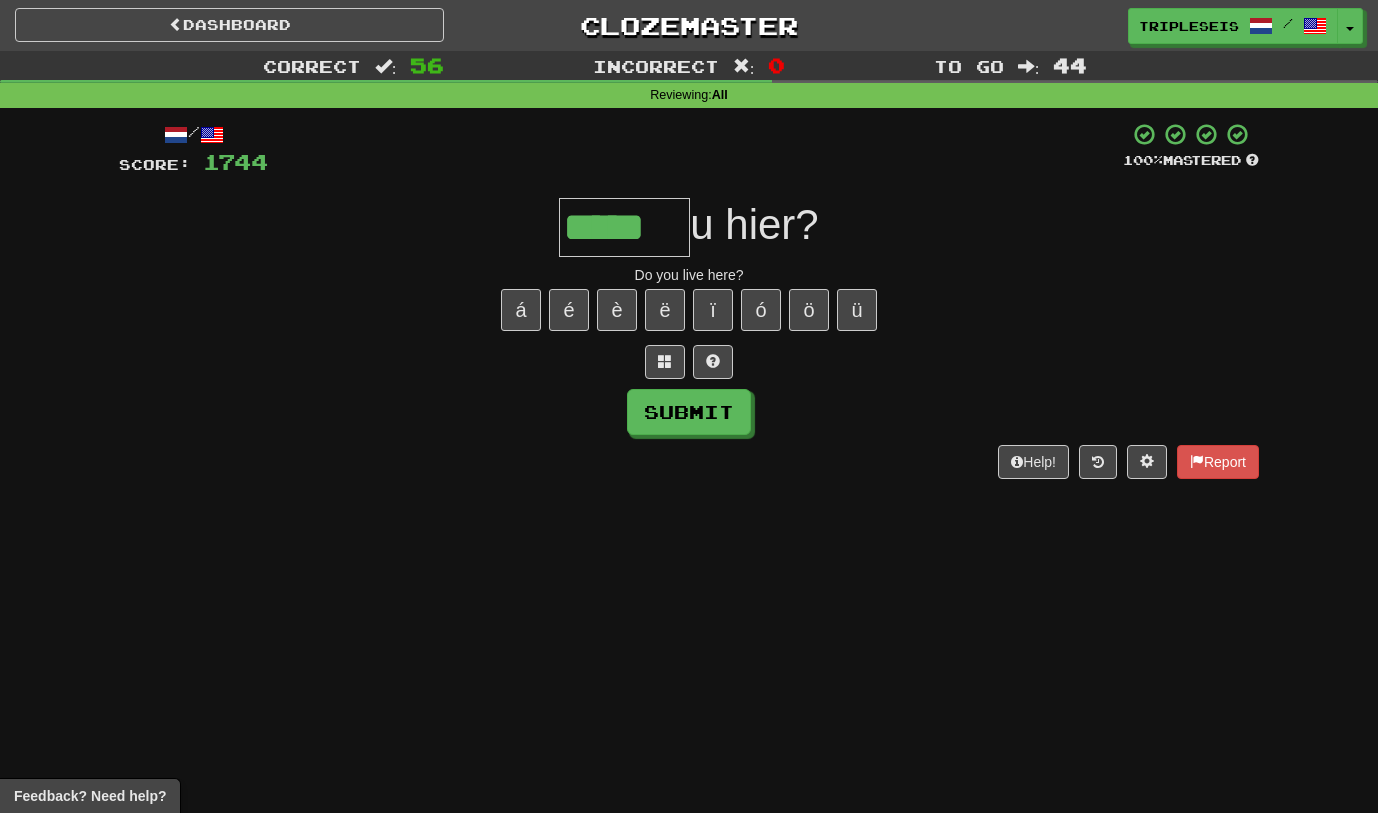 type on "*****" 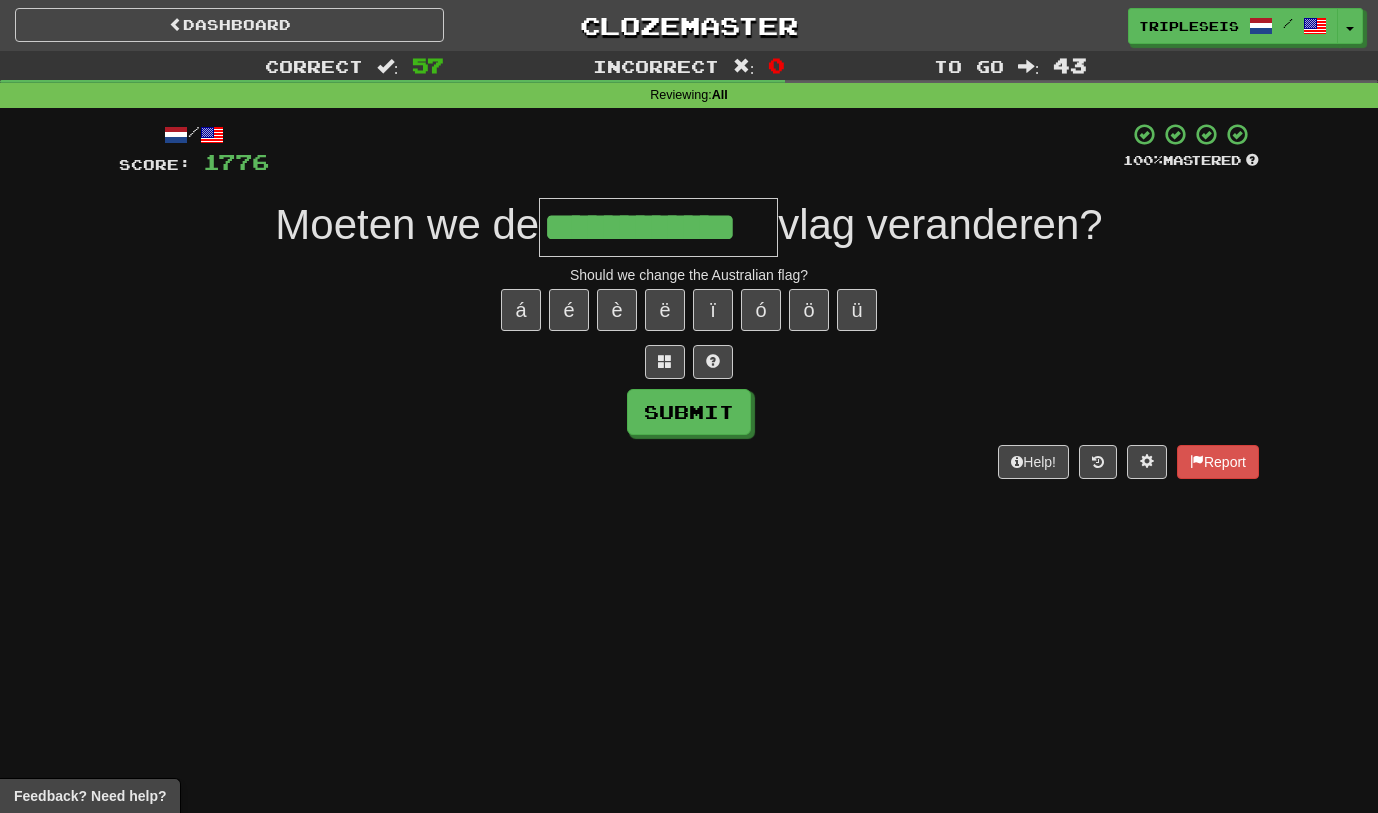 type on "**********" 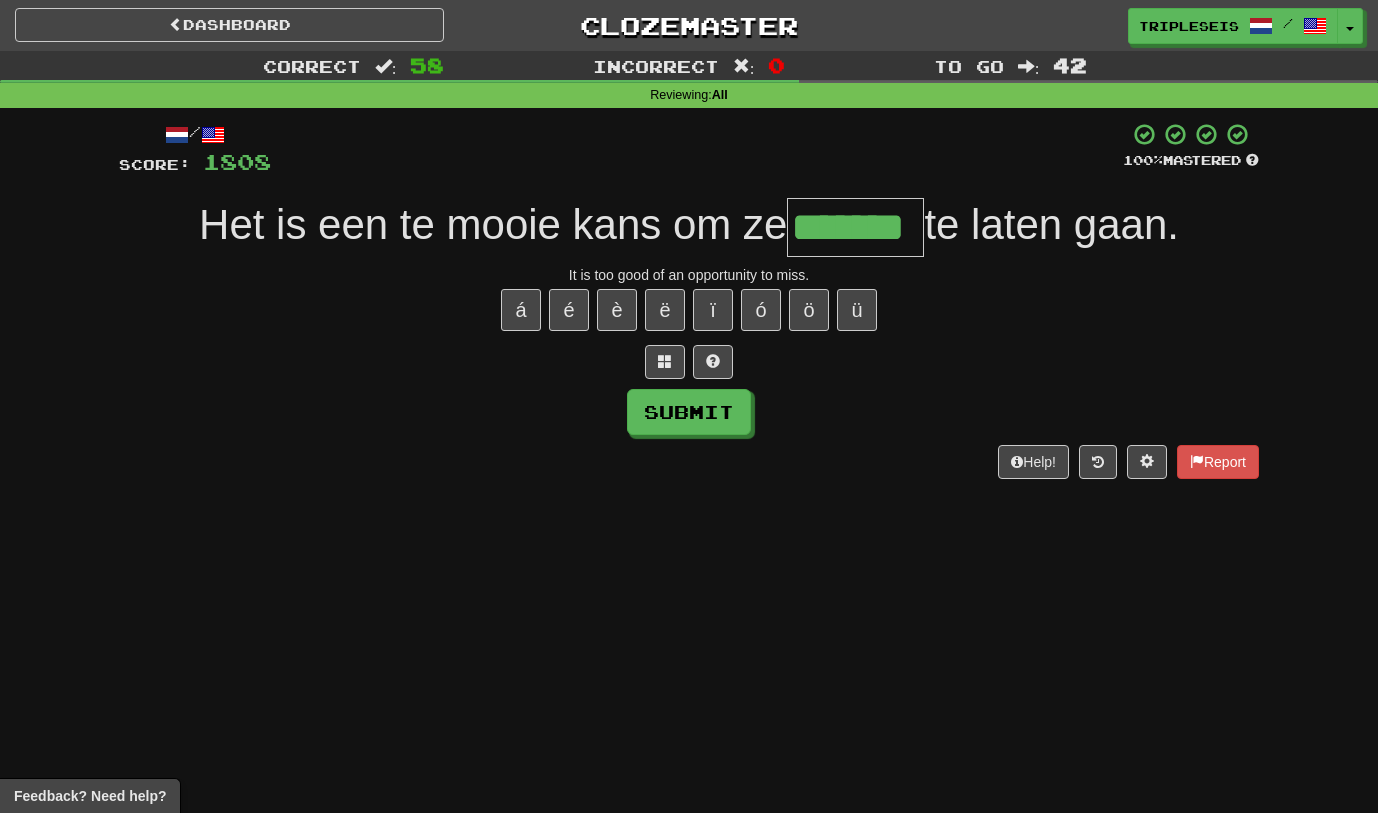 type on "*******" 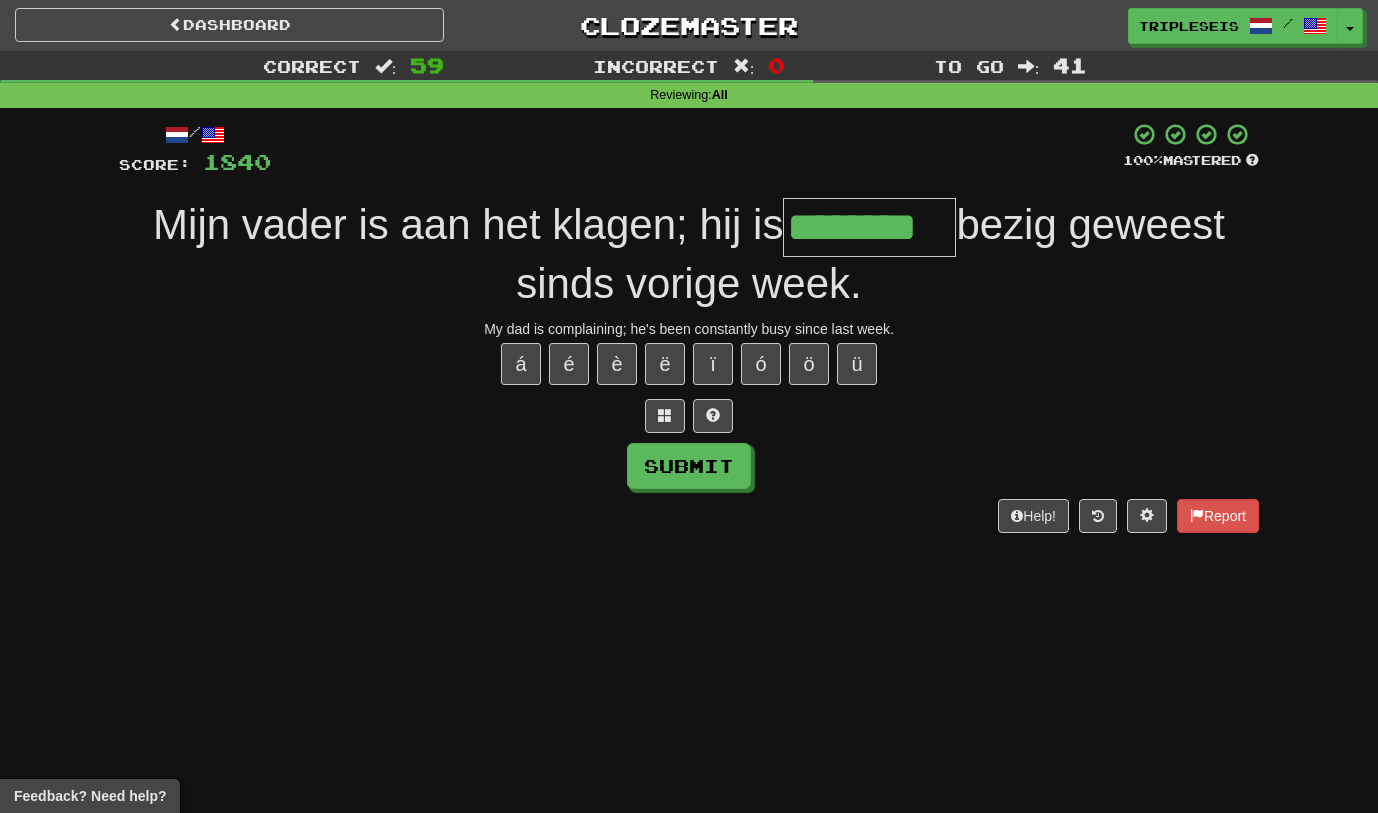 type on "********" 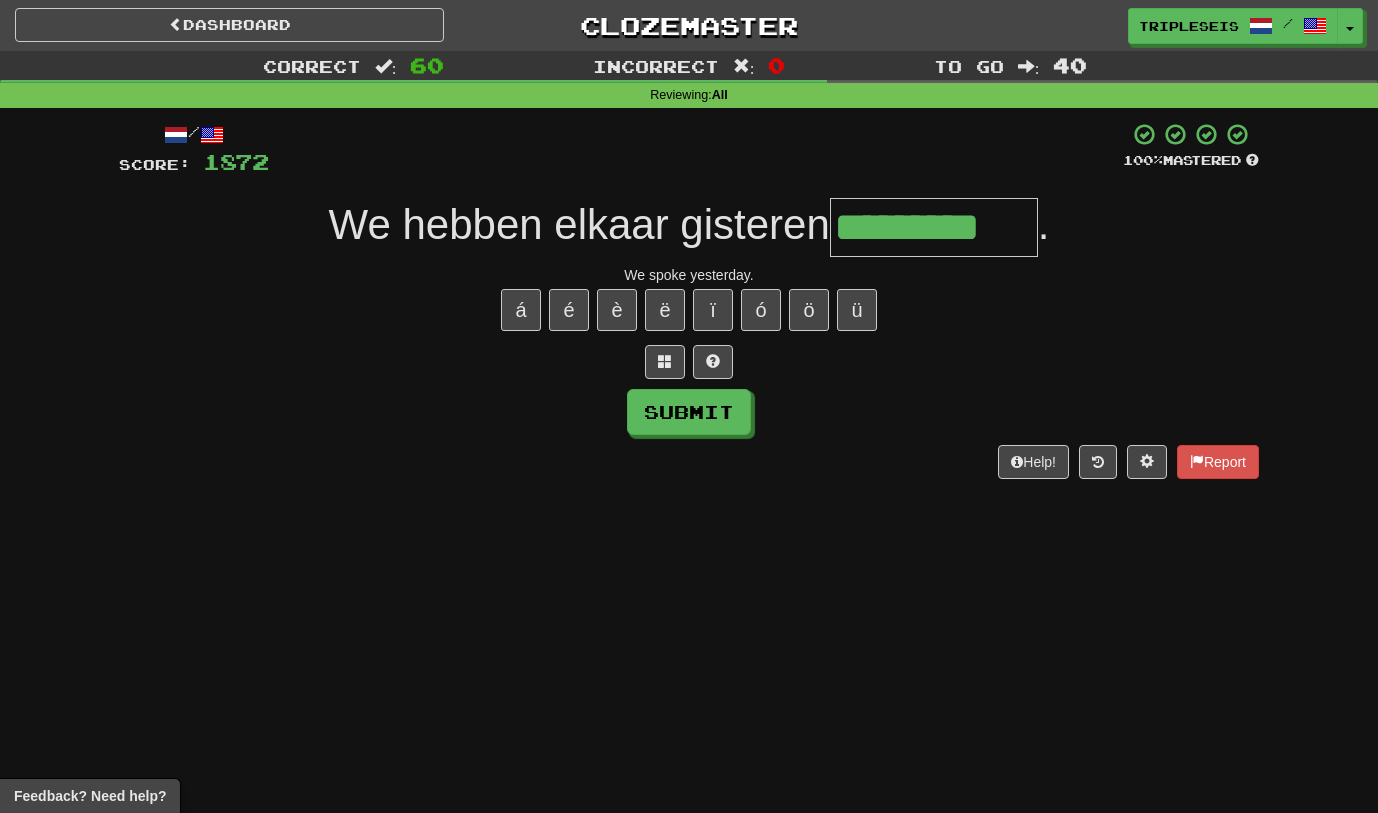 type on "*********" 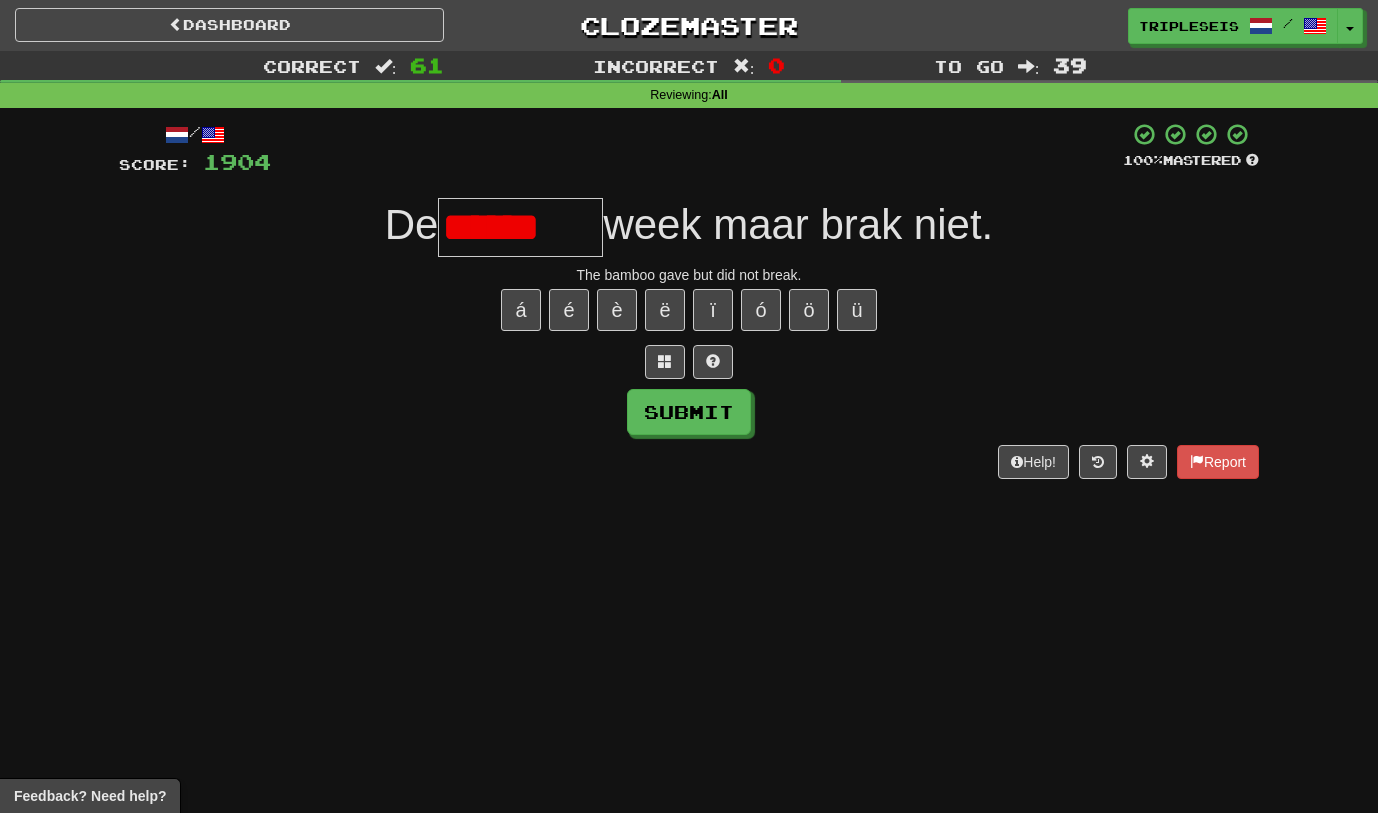 scroll, scrollTop: 0, scrollLeft: 0, axis: both 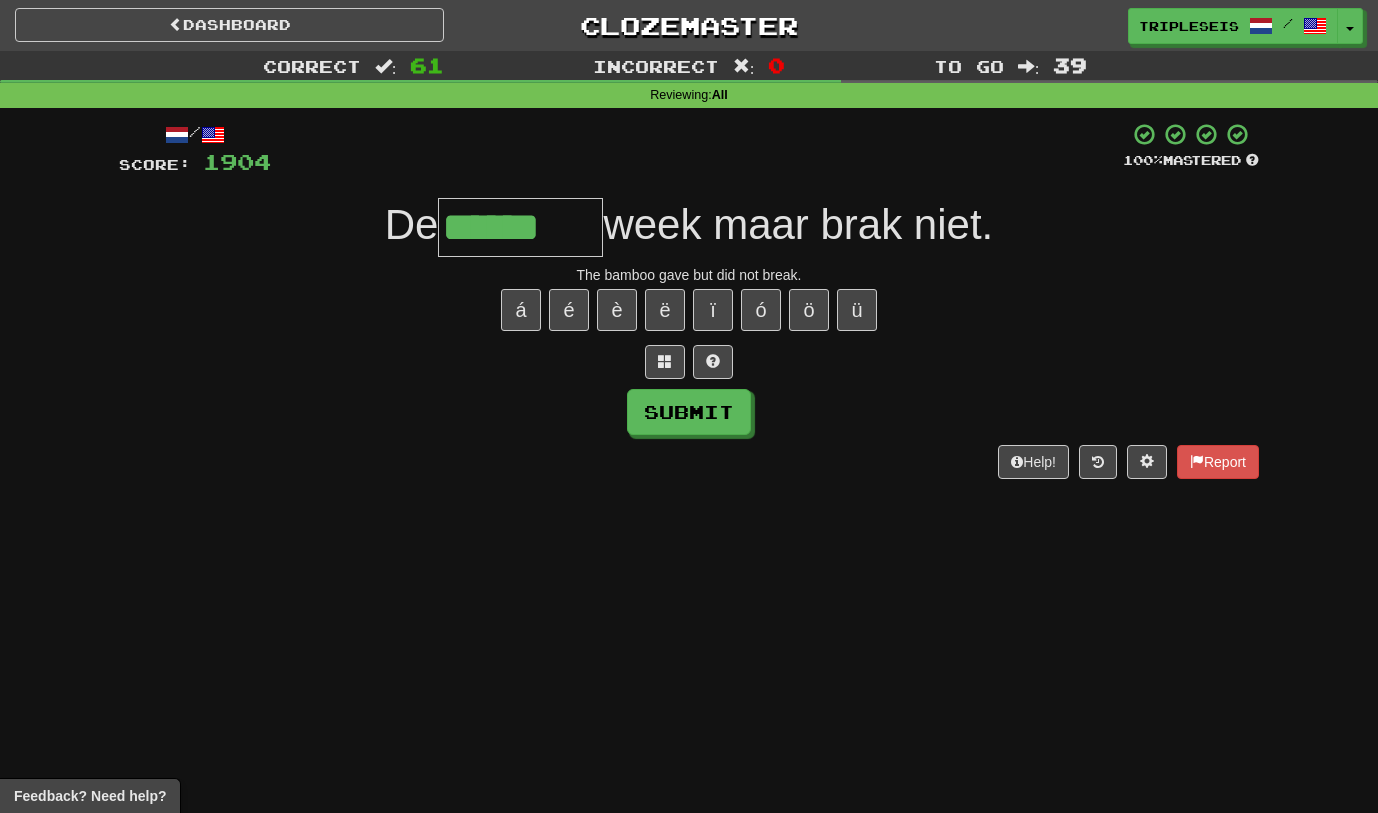 type on "******" 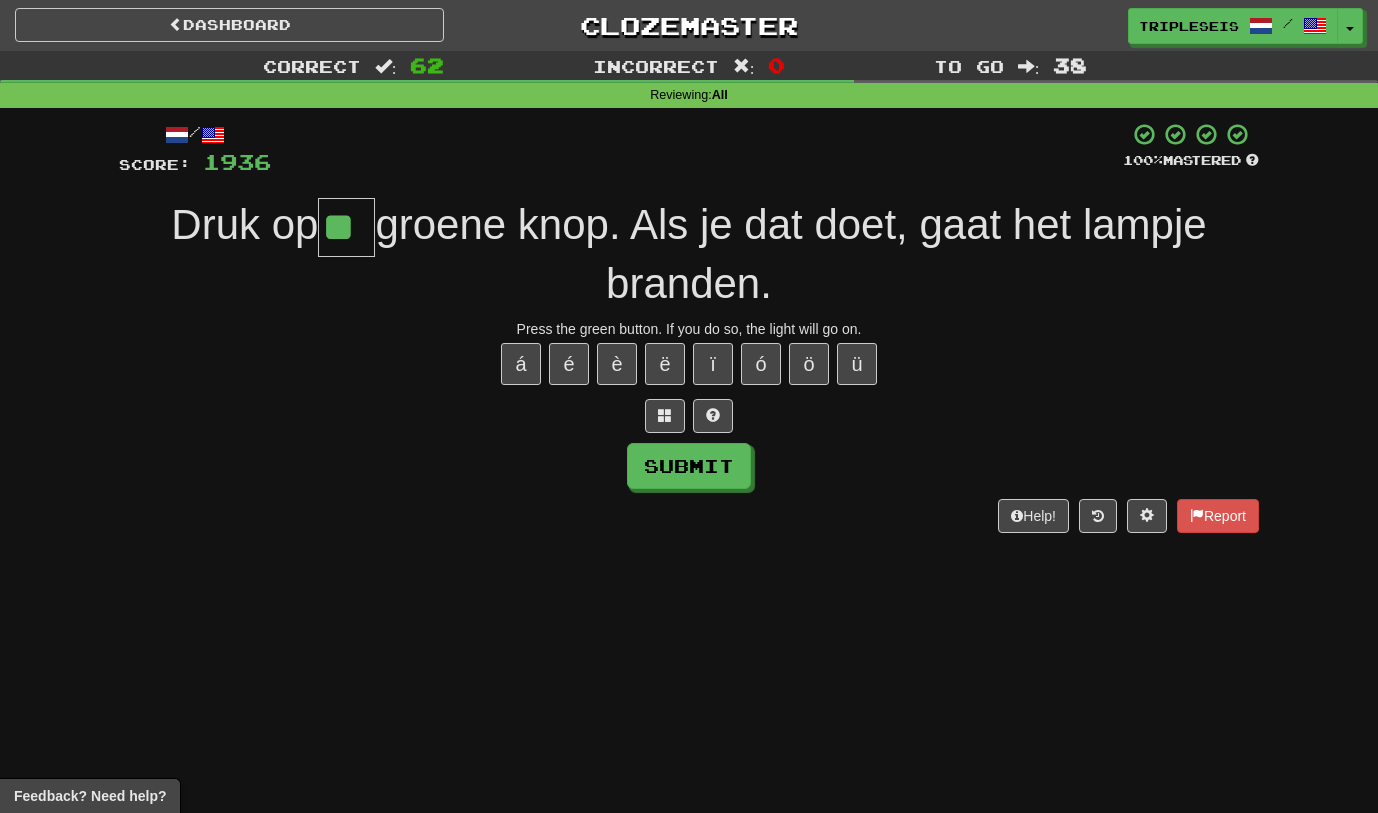type on "**" 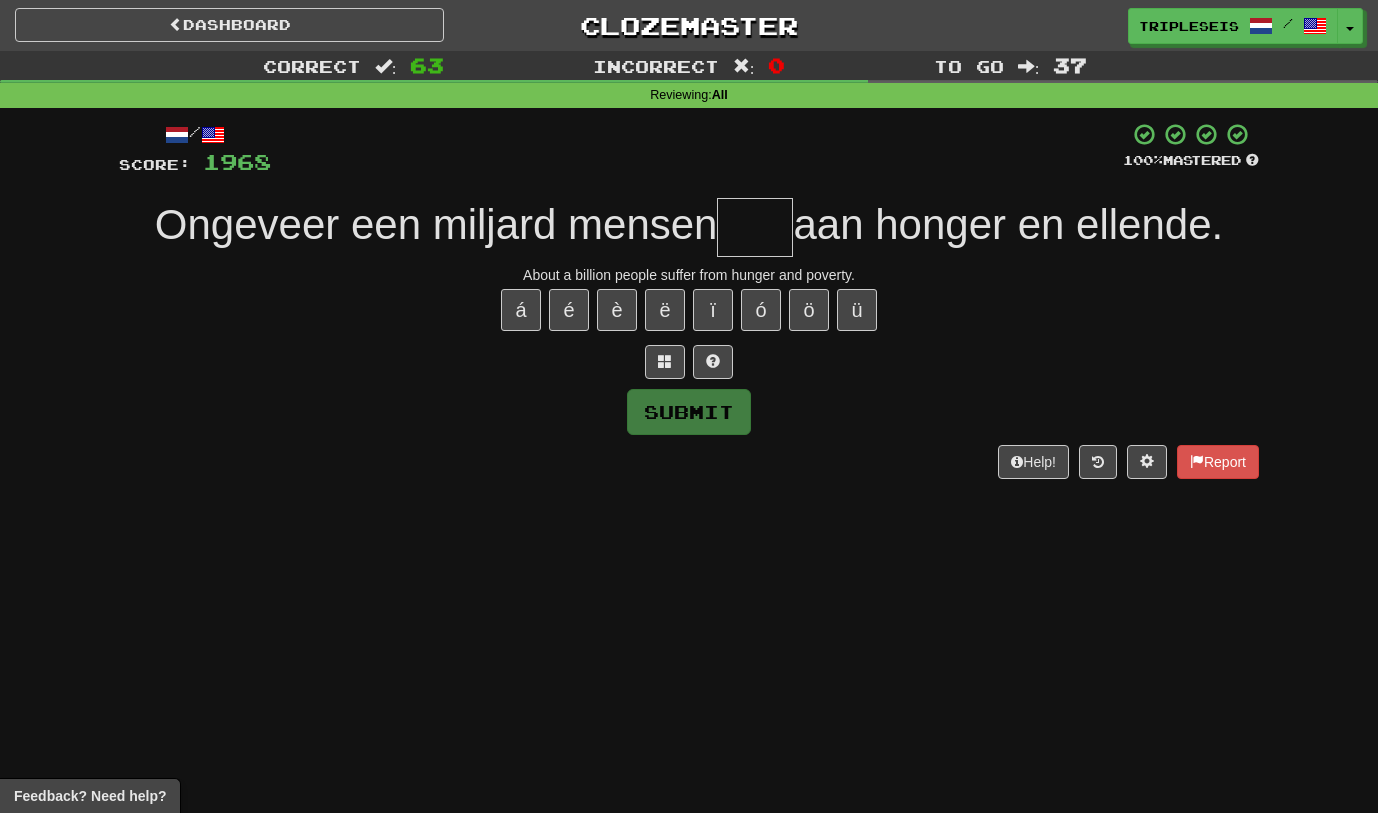 type on "*" 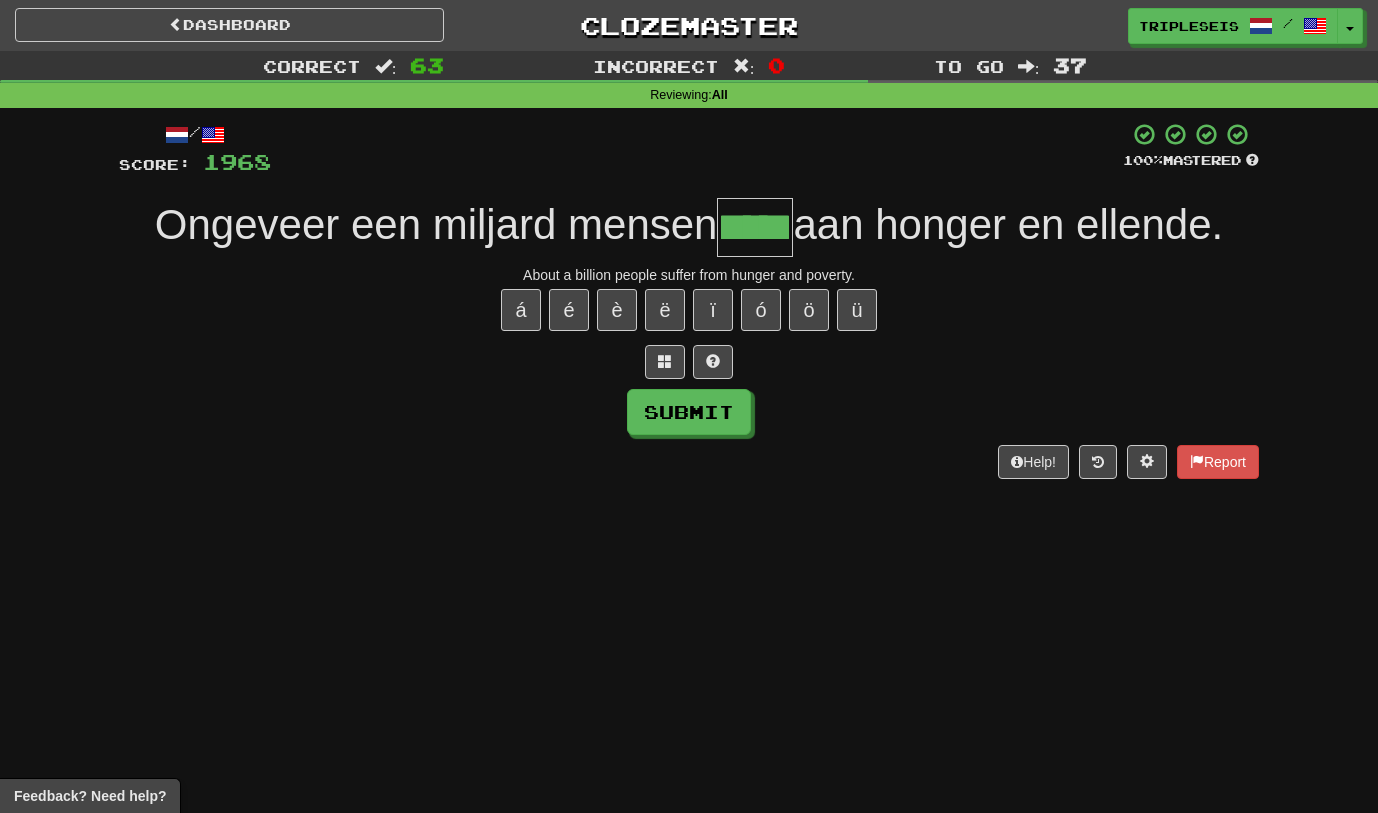 scroll, scrollTop: 0, scrollLeft: 0, axis: both 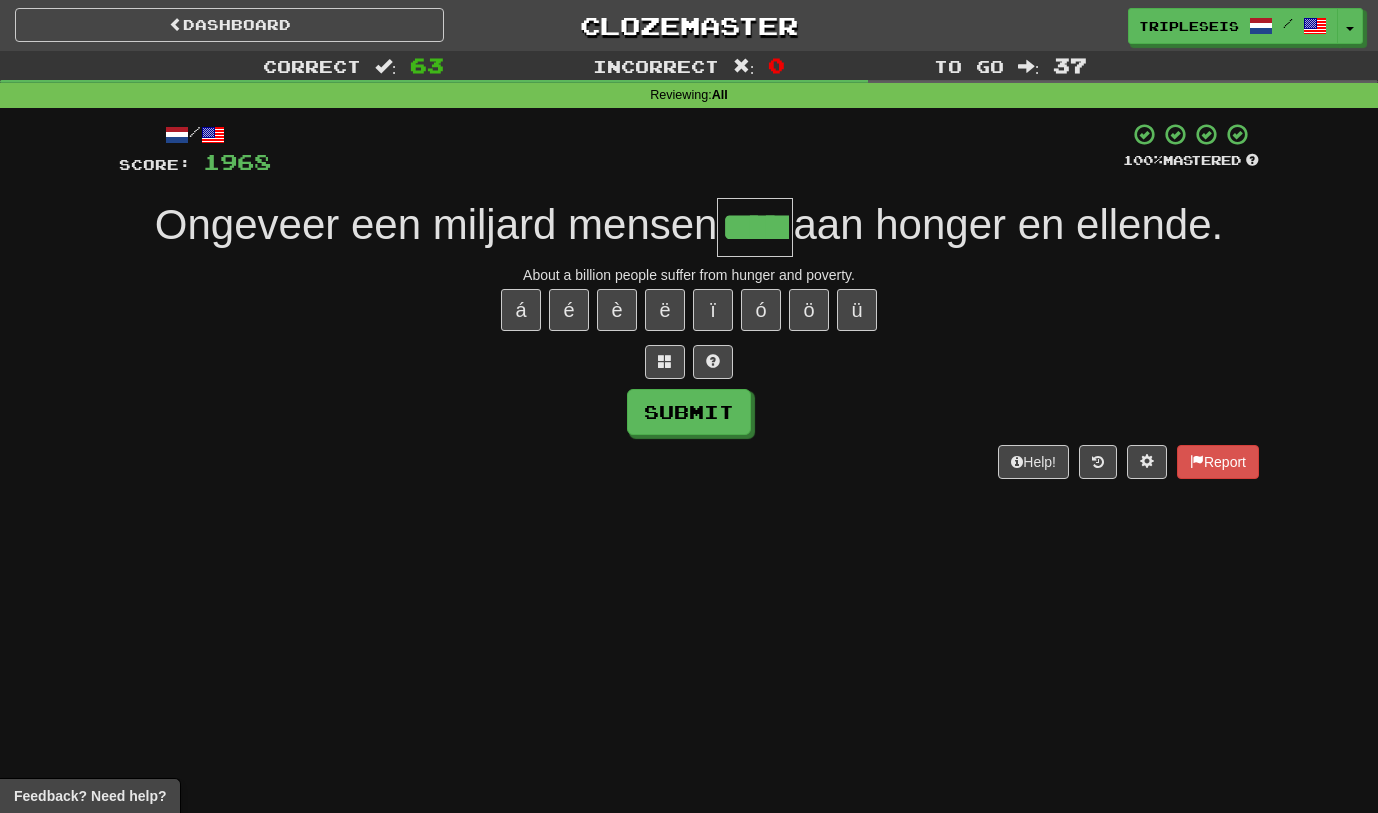 type on "*****" 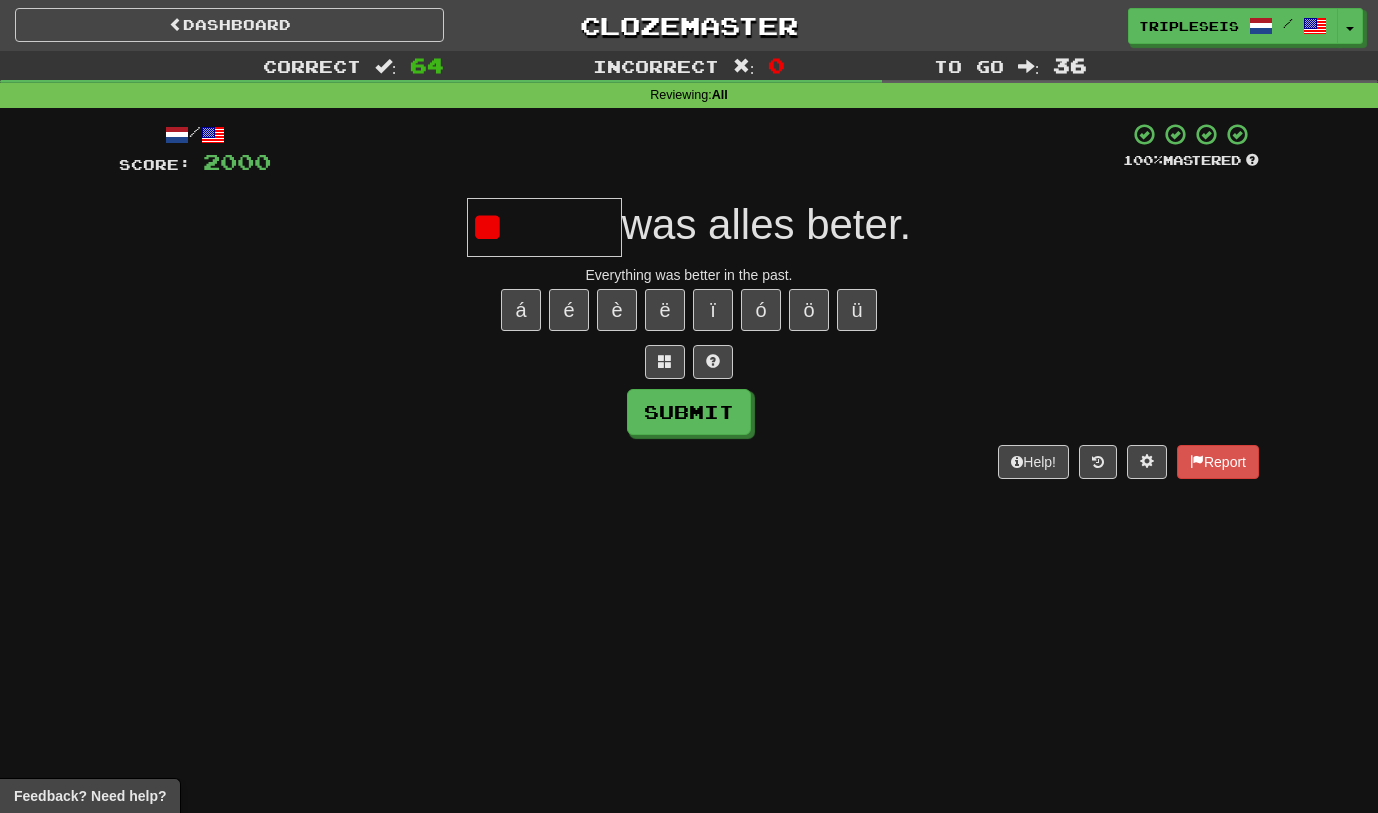 type on "*" 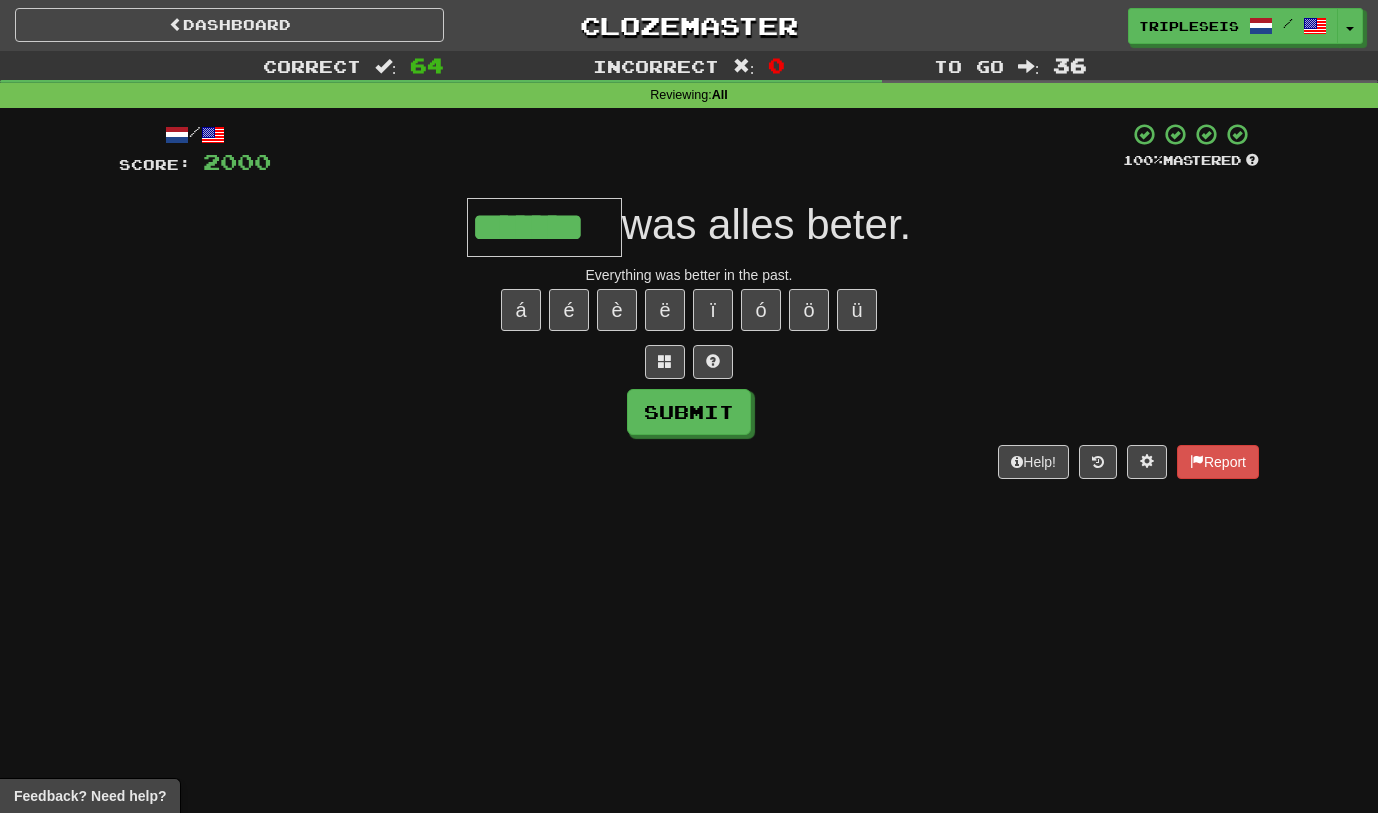 type on "*******" 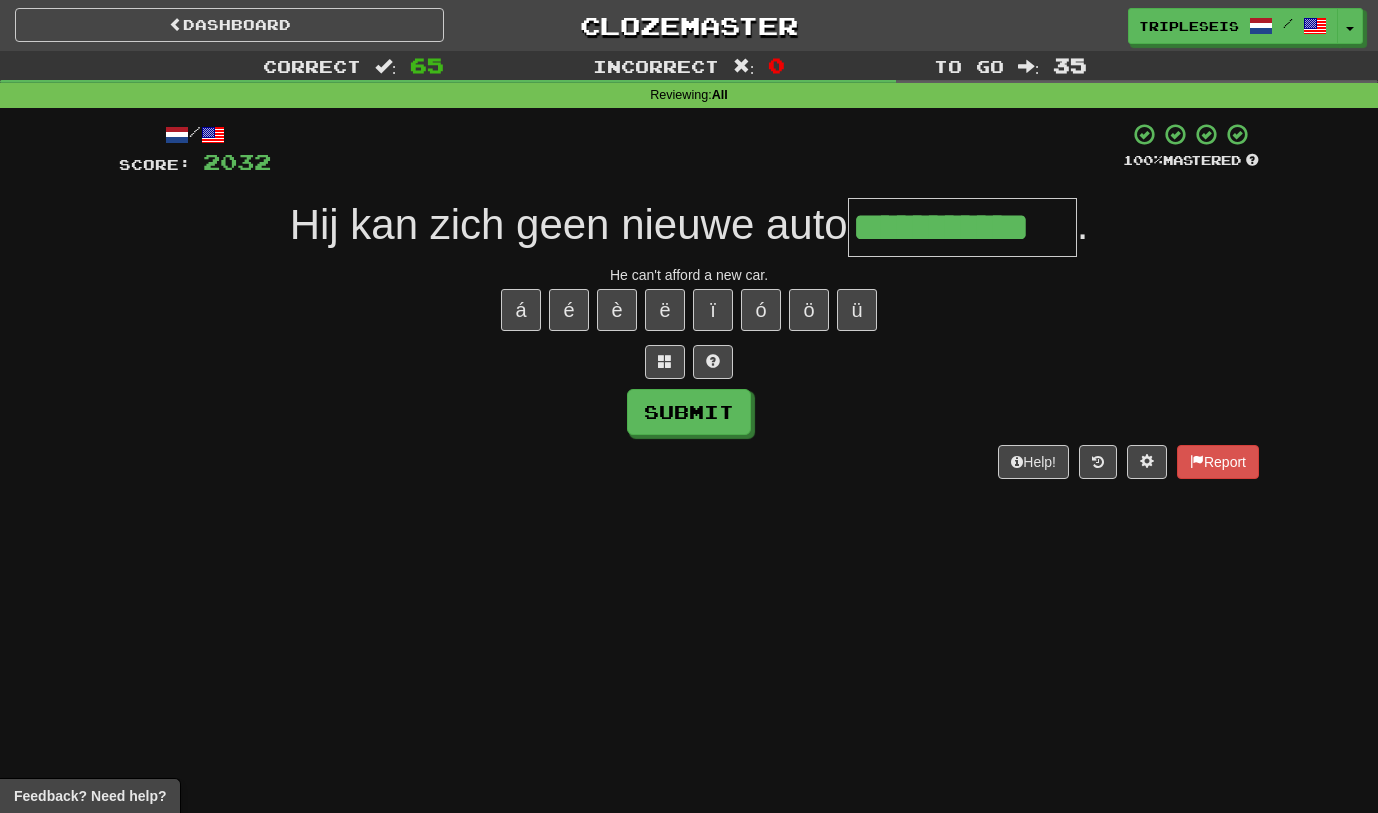 type on "**********" 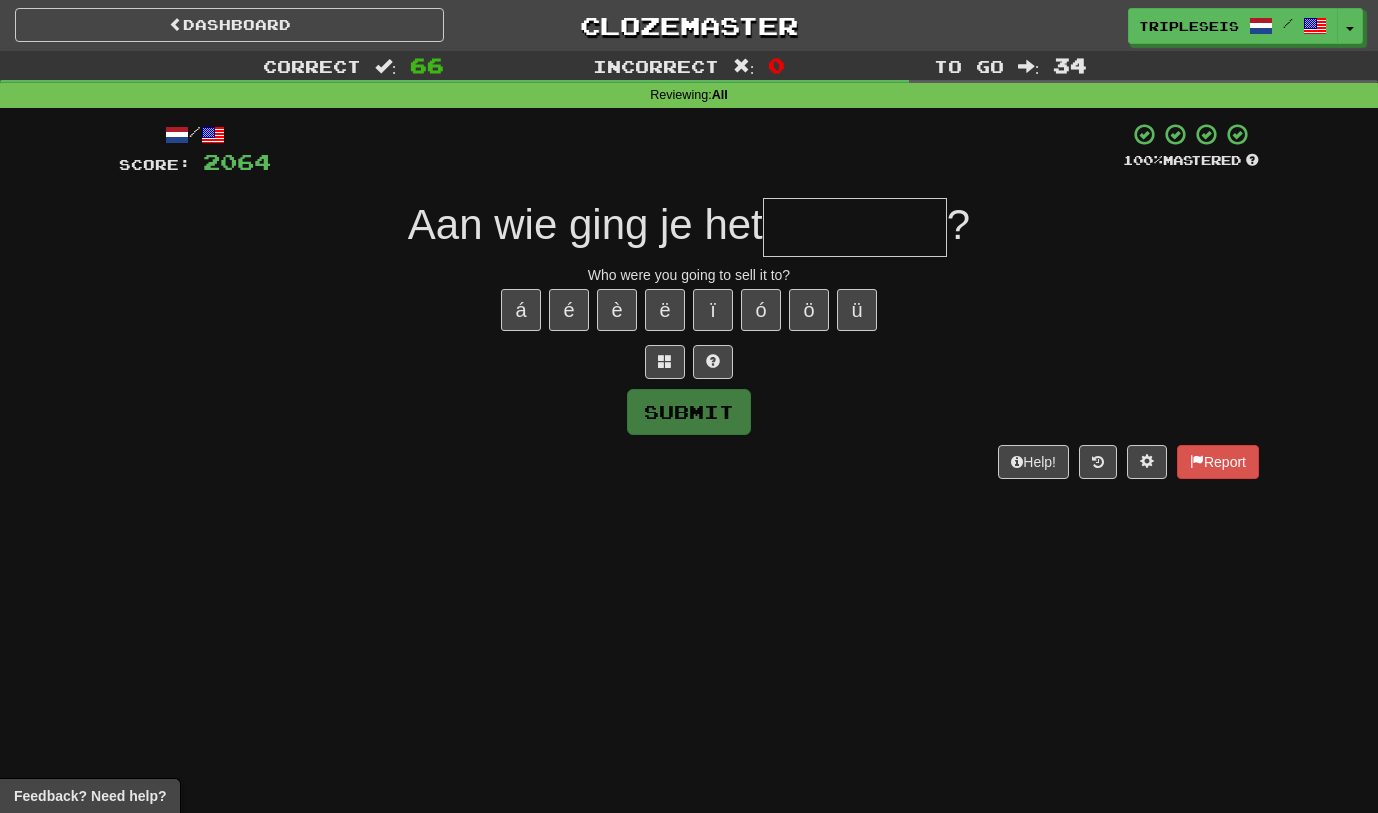 type on "*" 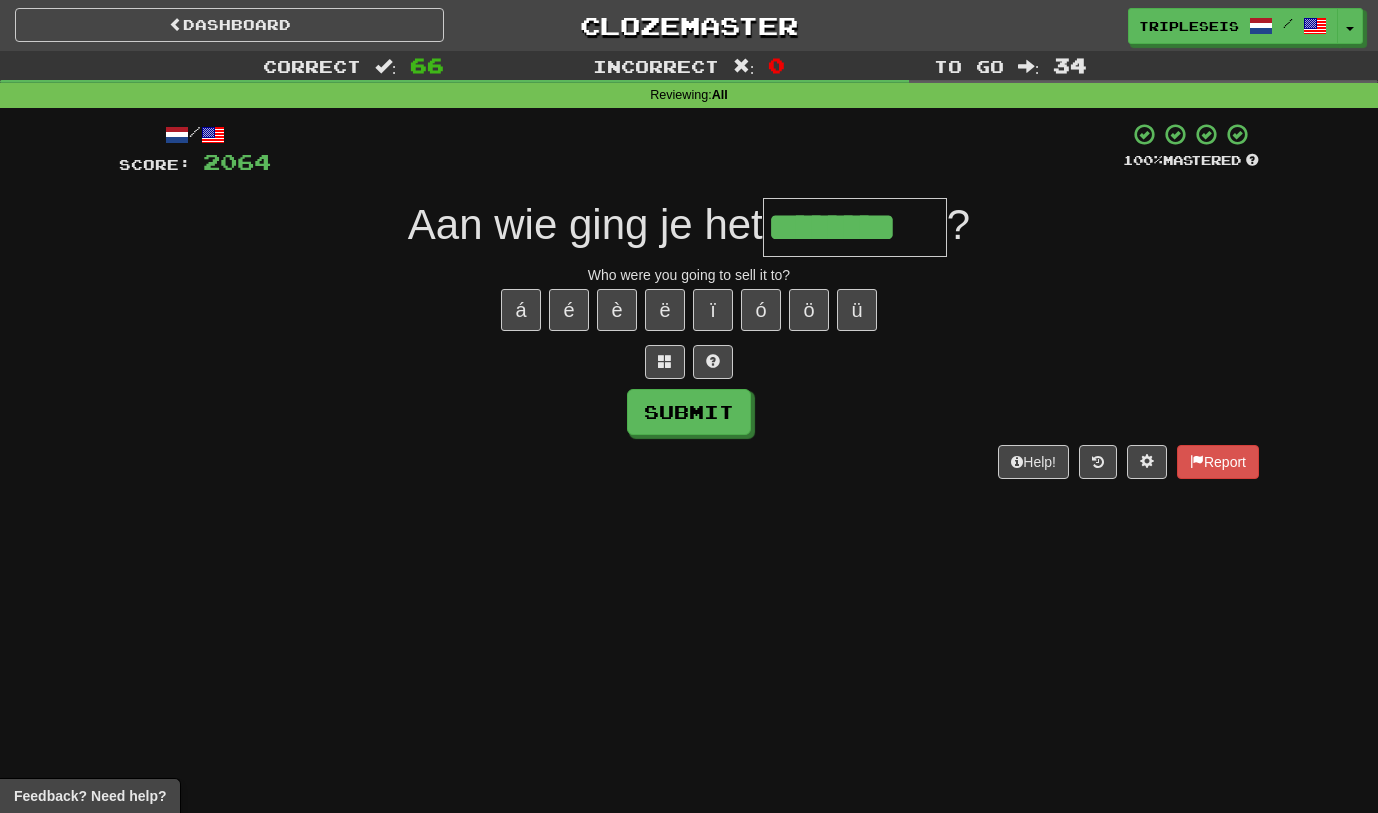 type on "********" 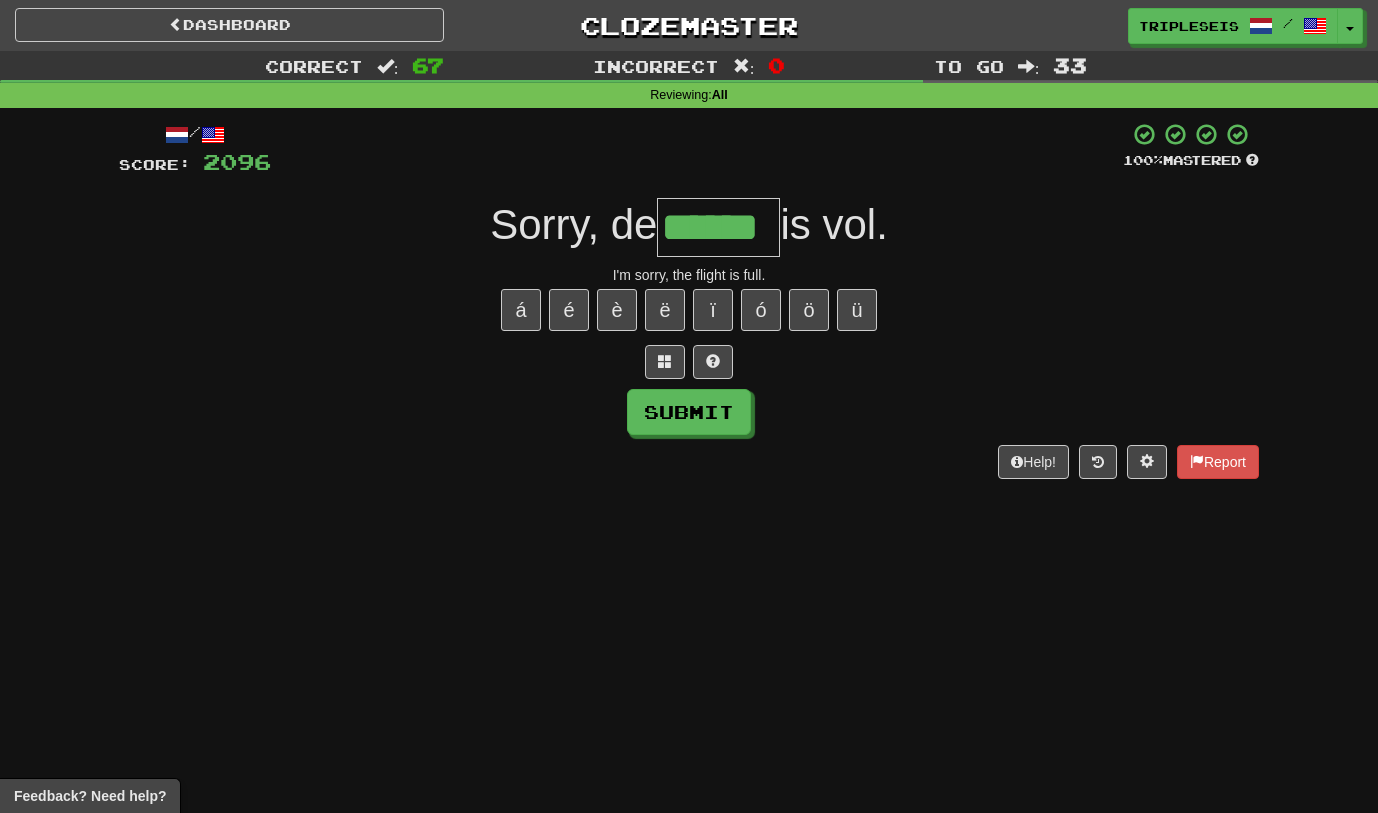 type on "******" 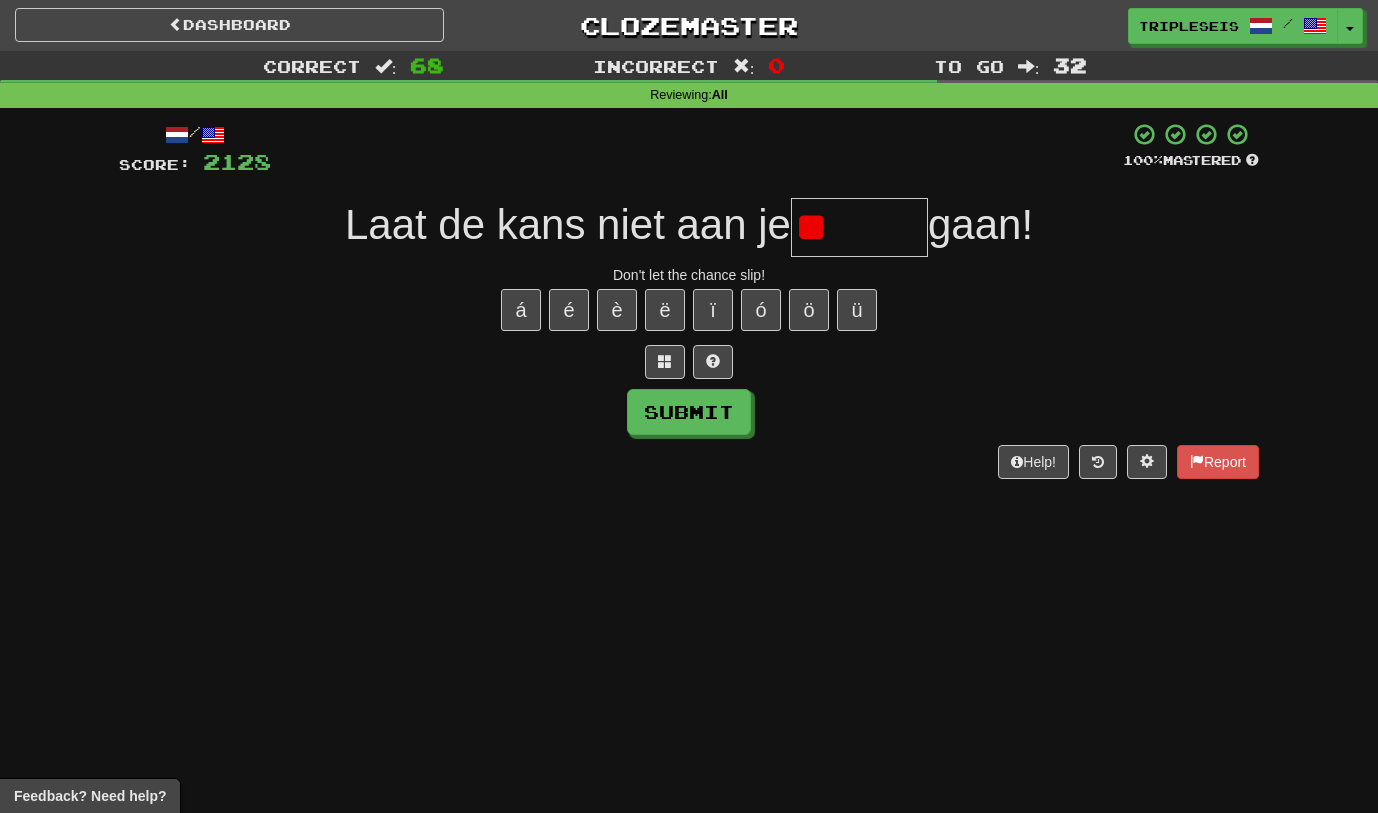 type on "*" 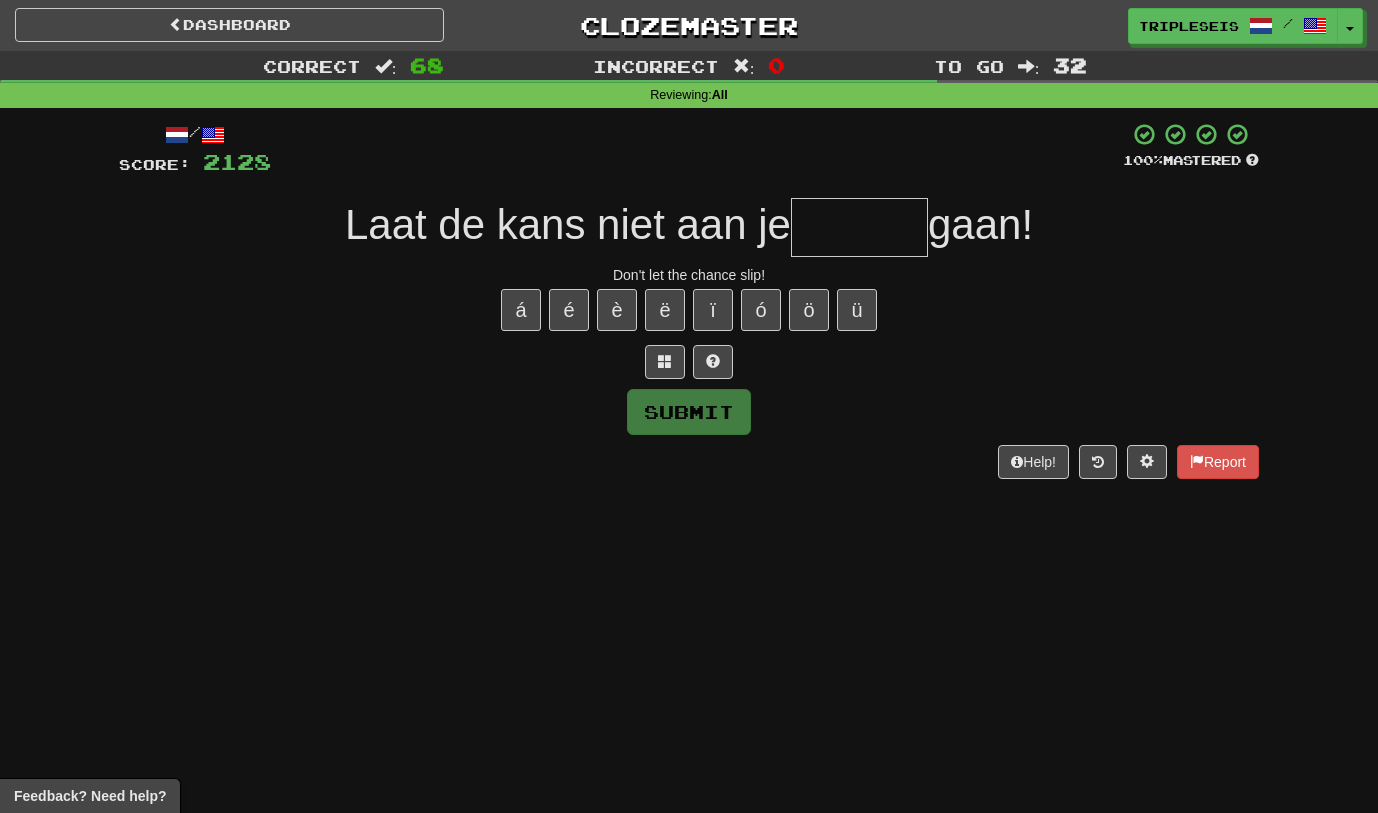 type on "*" 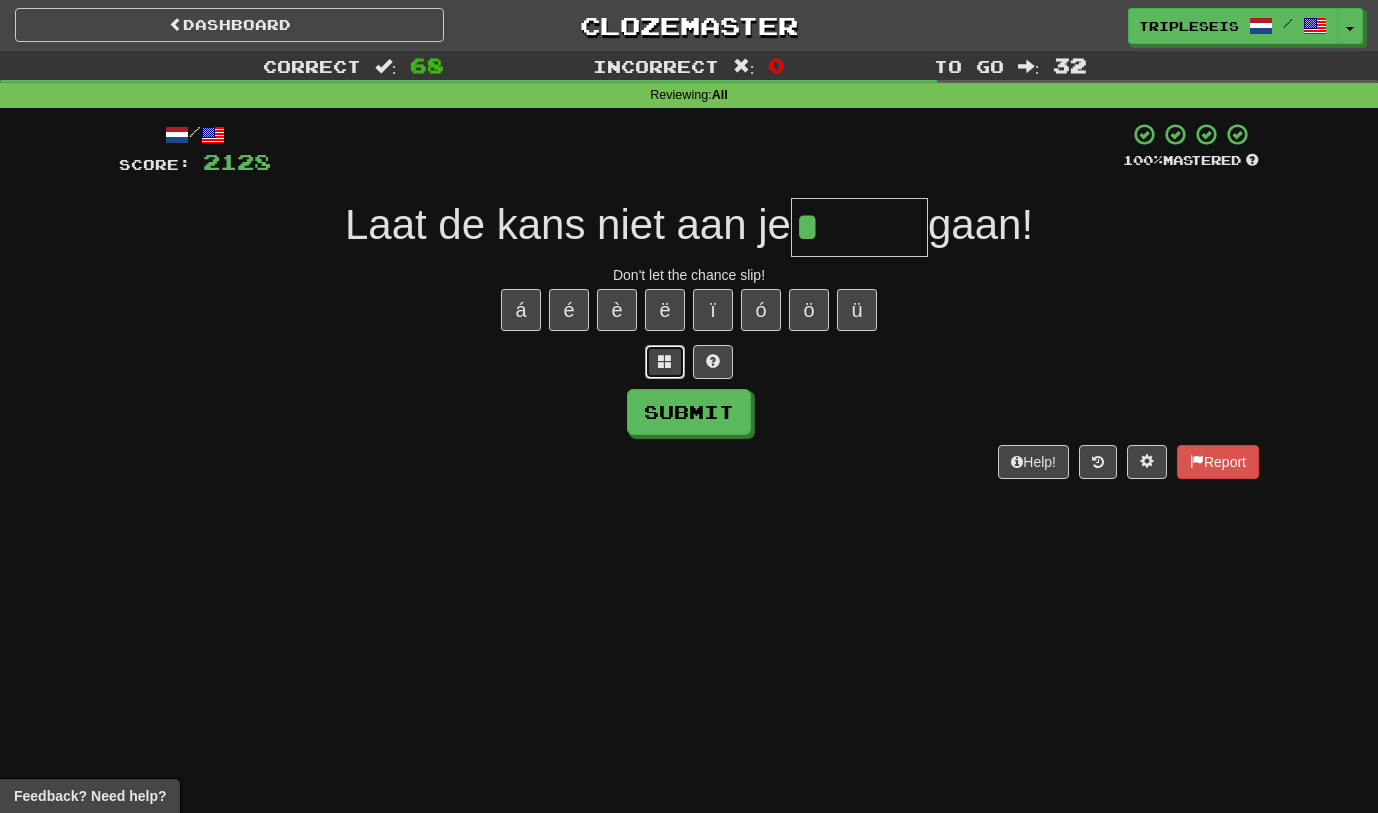 click at bounding box center (665, 362) 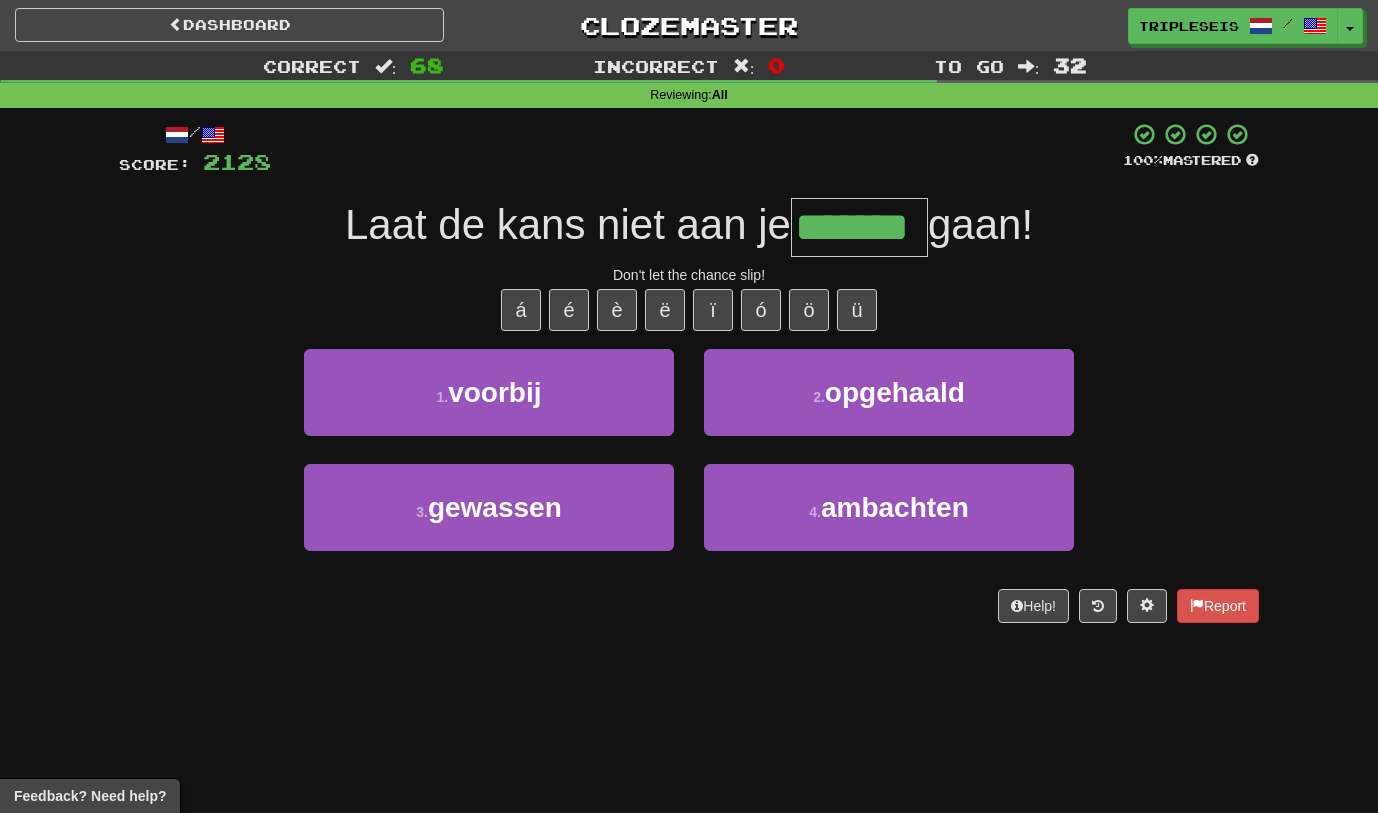 type on "*******" 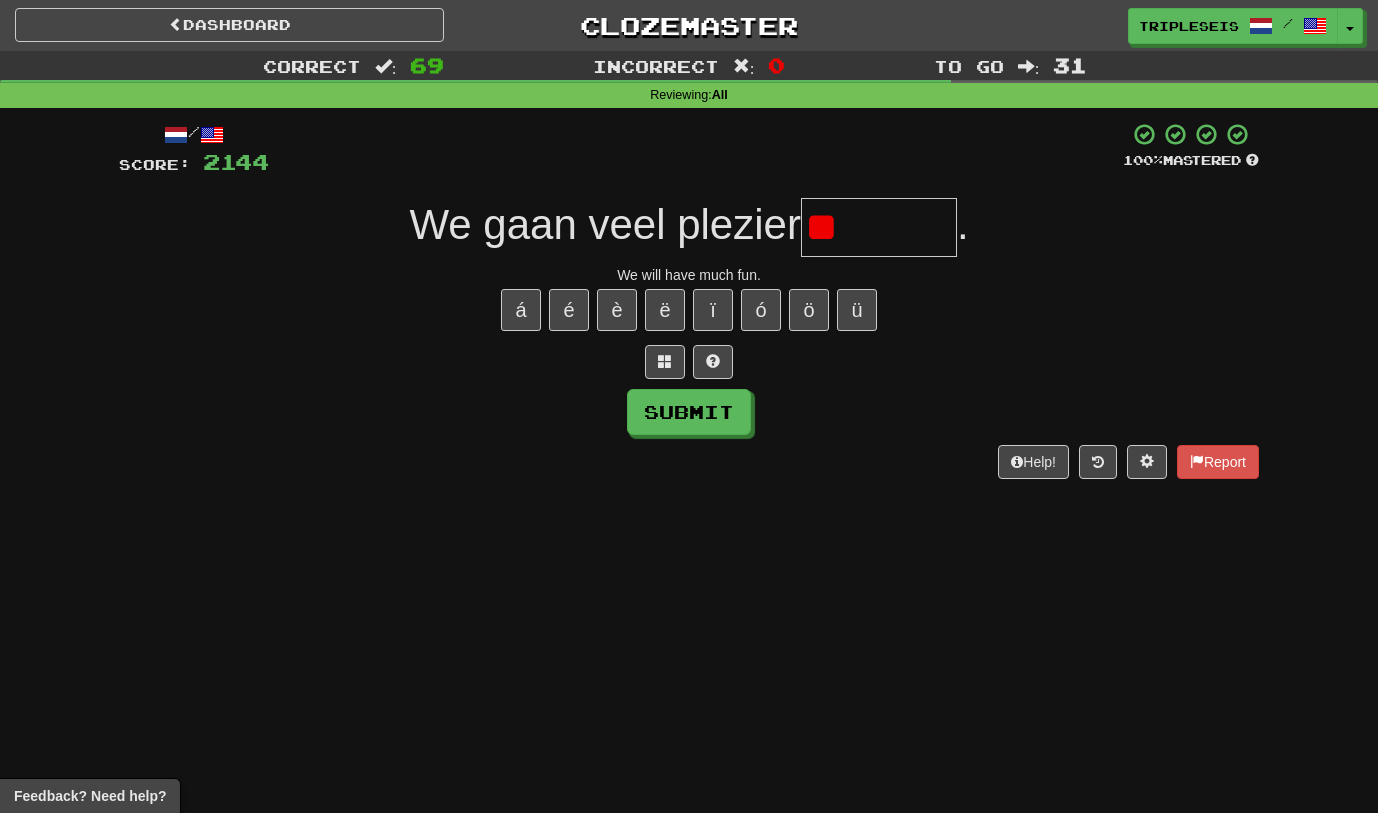 type on "*" 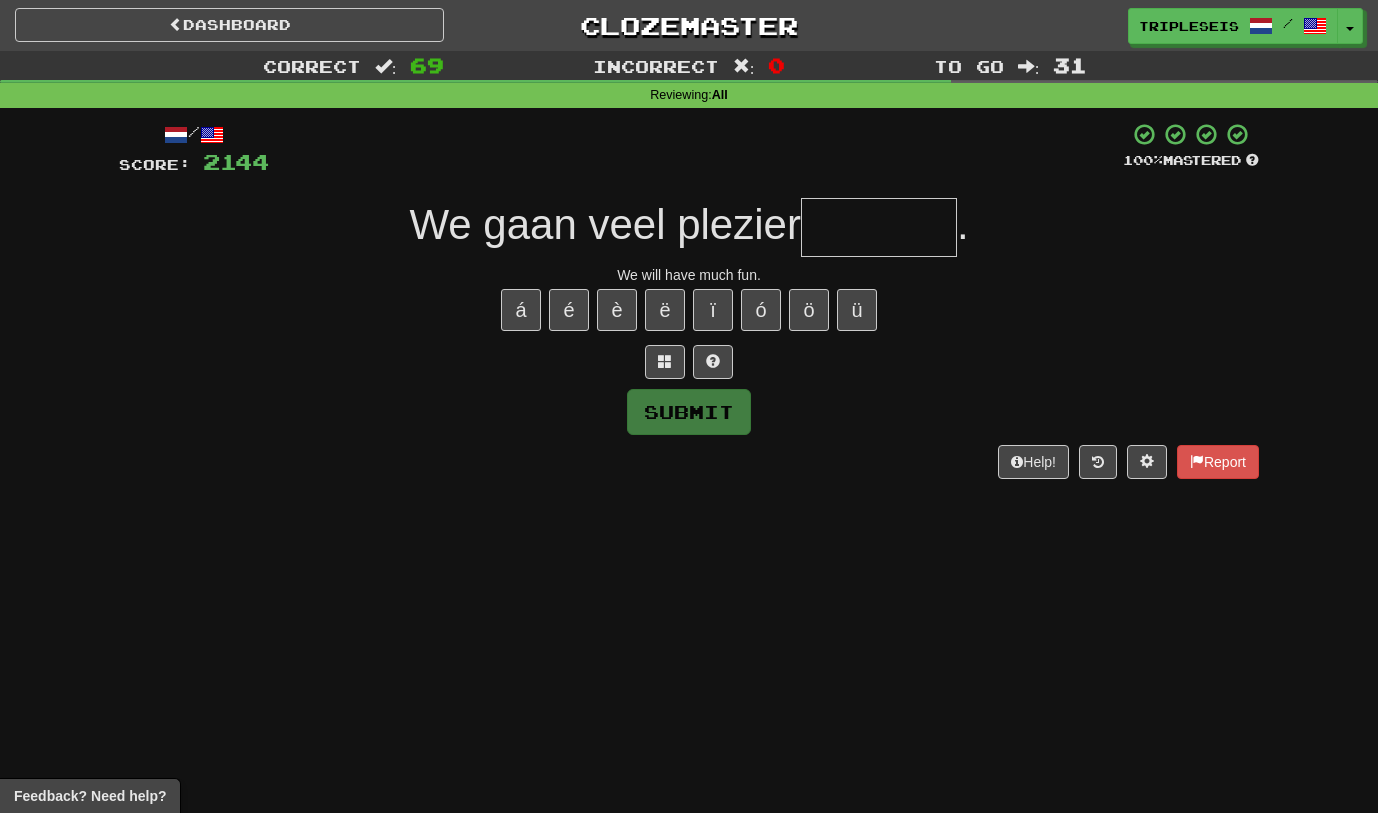 type on "*" 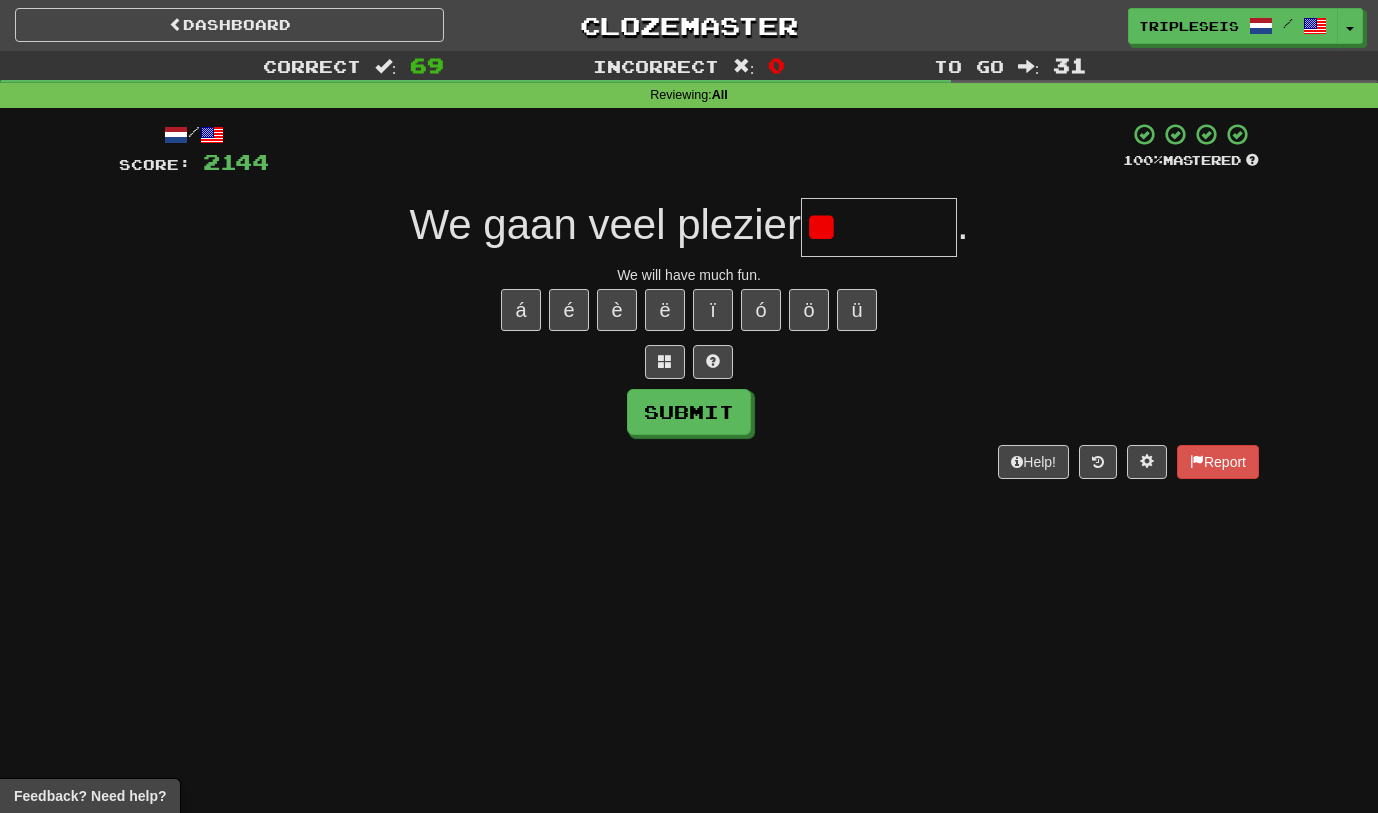 type on "*" 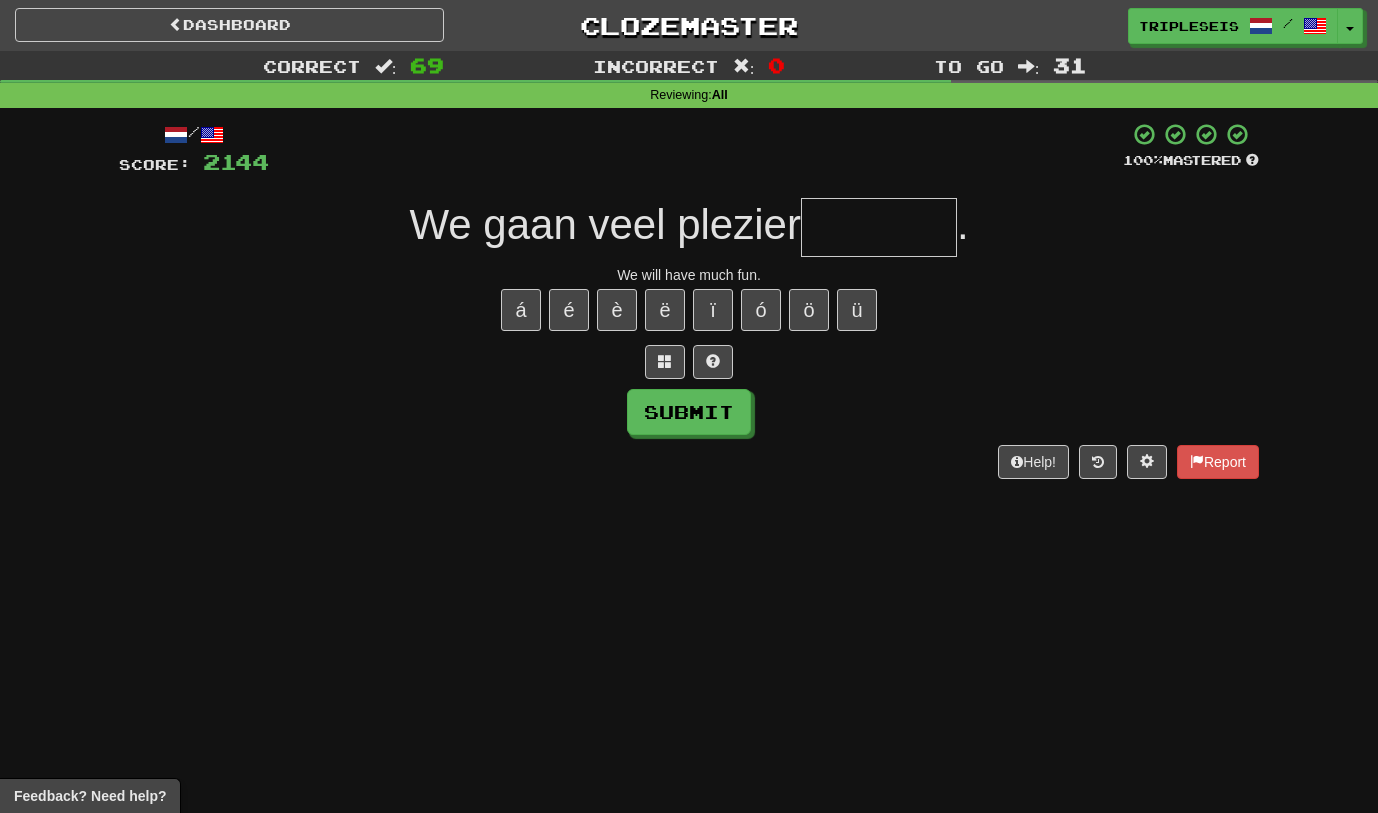 type on "*" 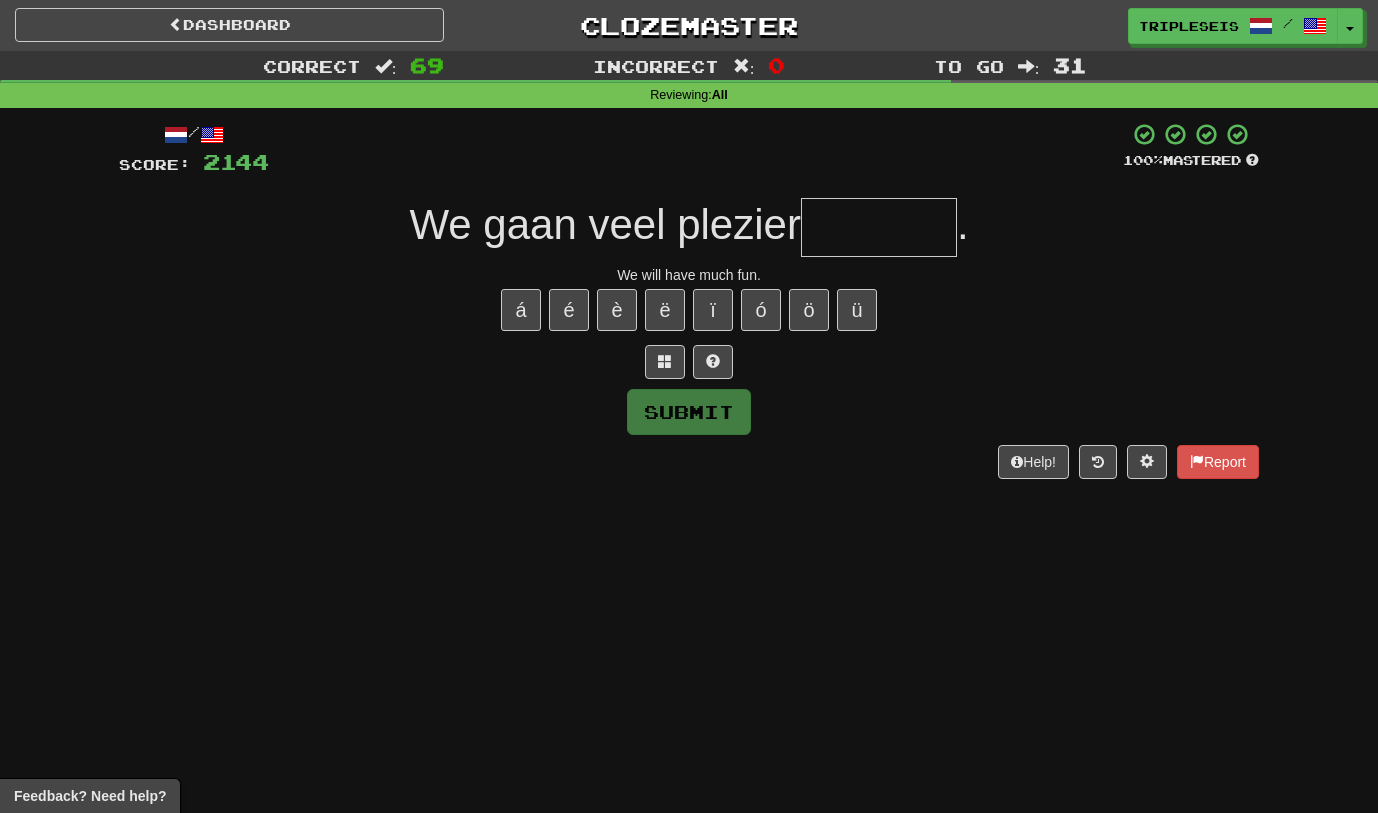 type on "*" 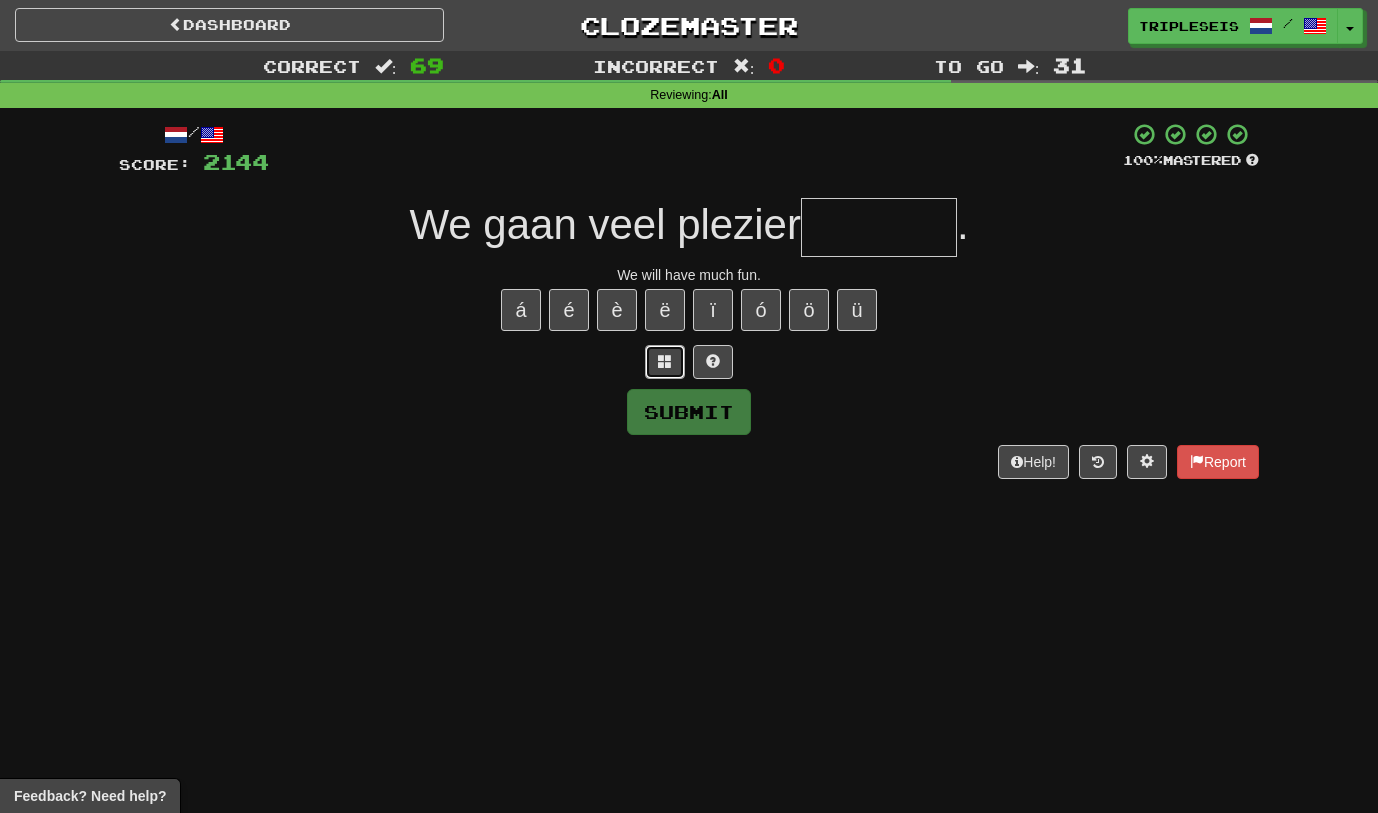 click at bounding box center [665, 361] 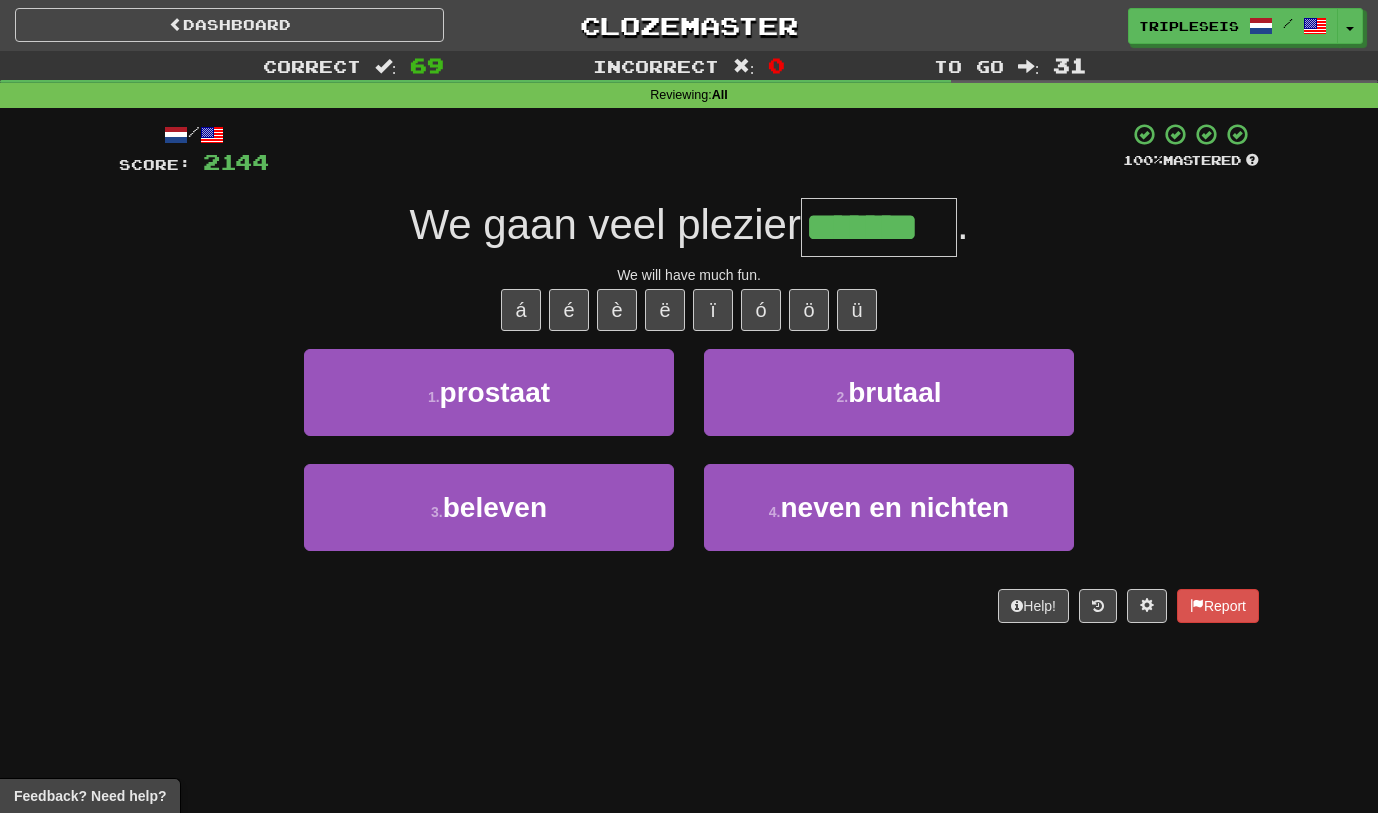 type on "*******" 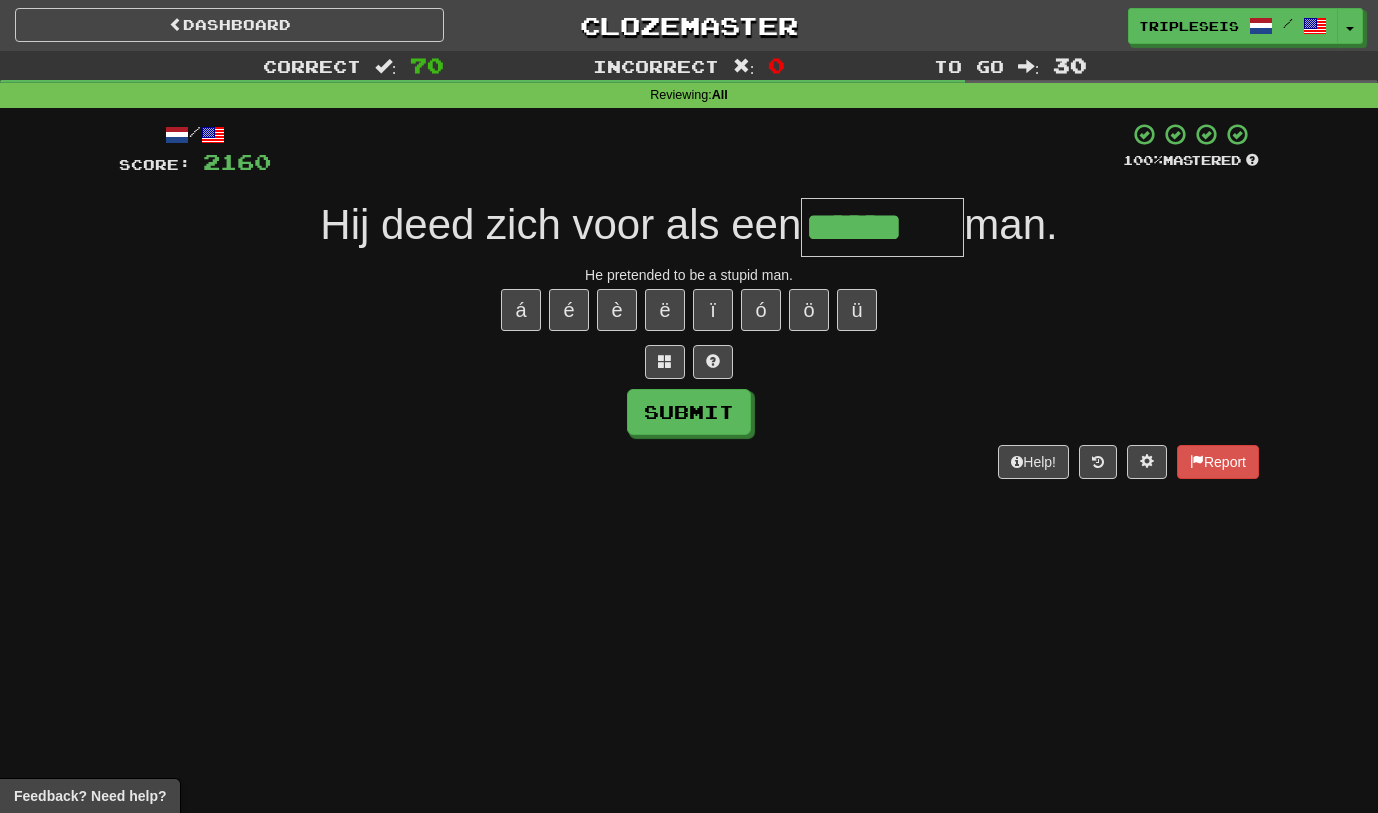 type on "******" 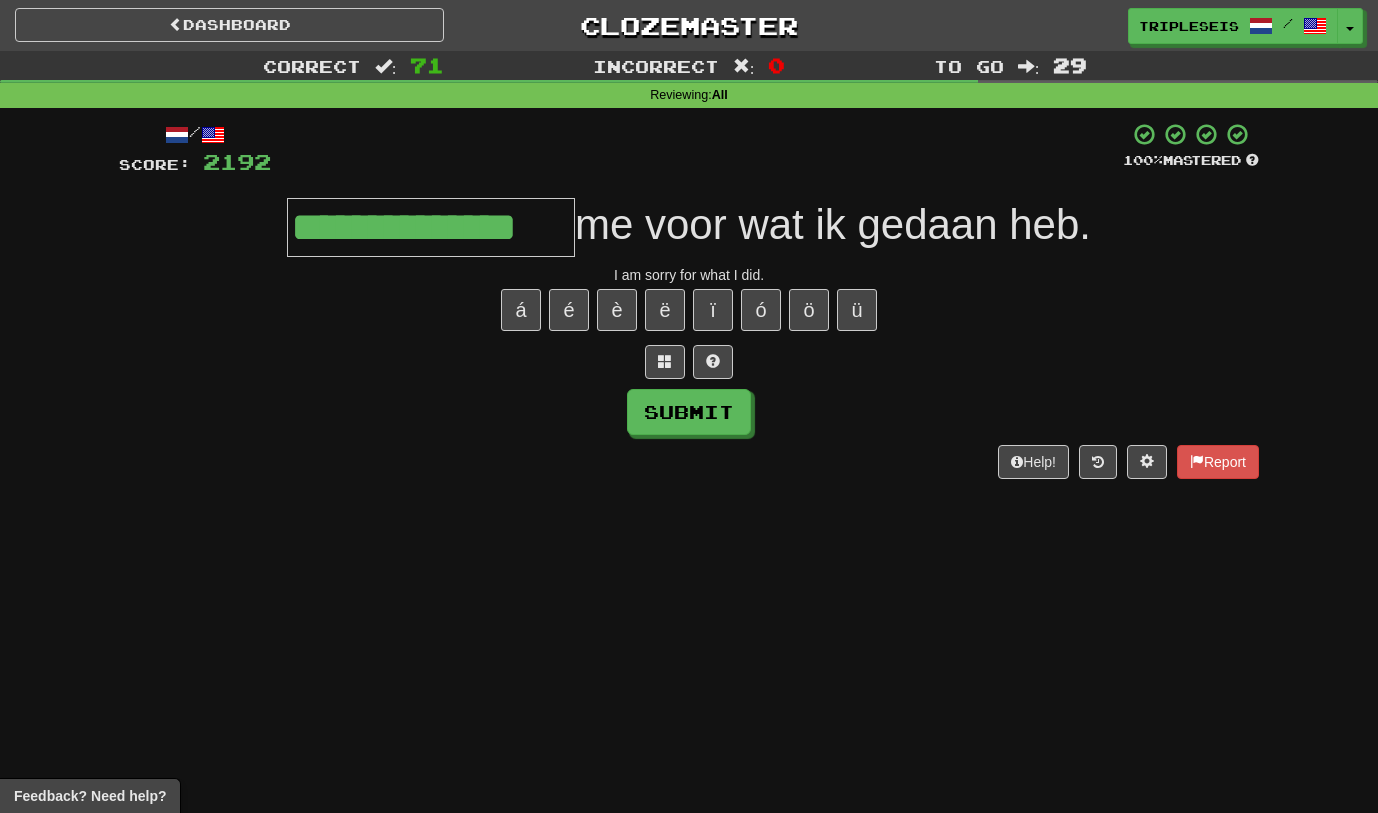 type on "**********" 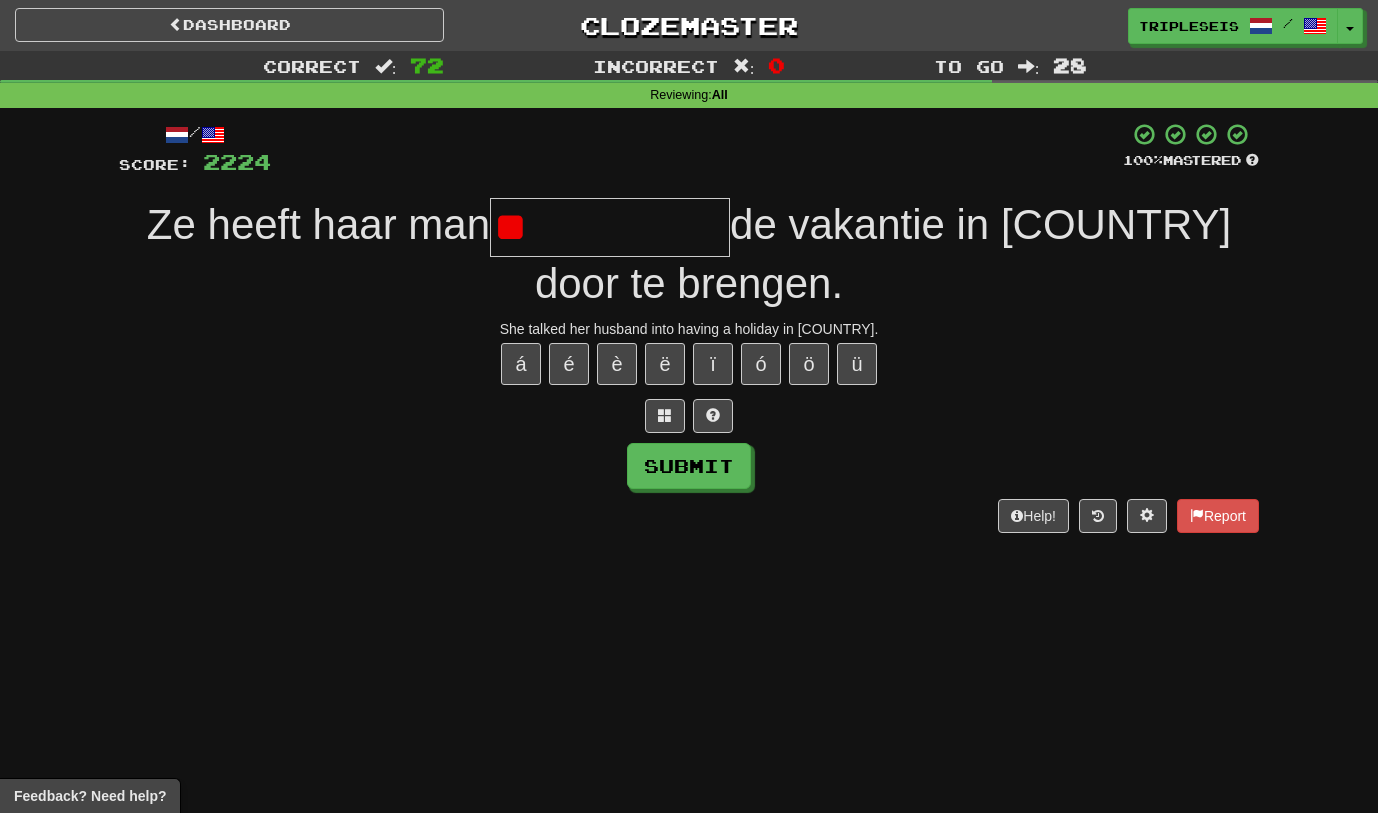 type on "*" 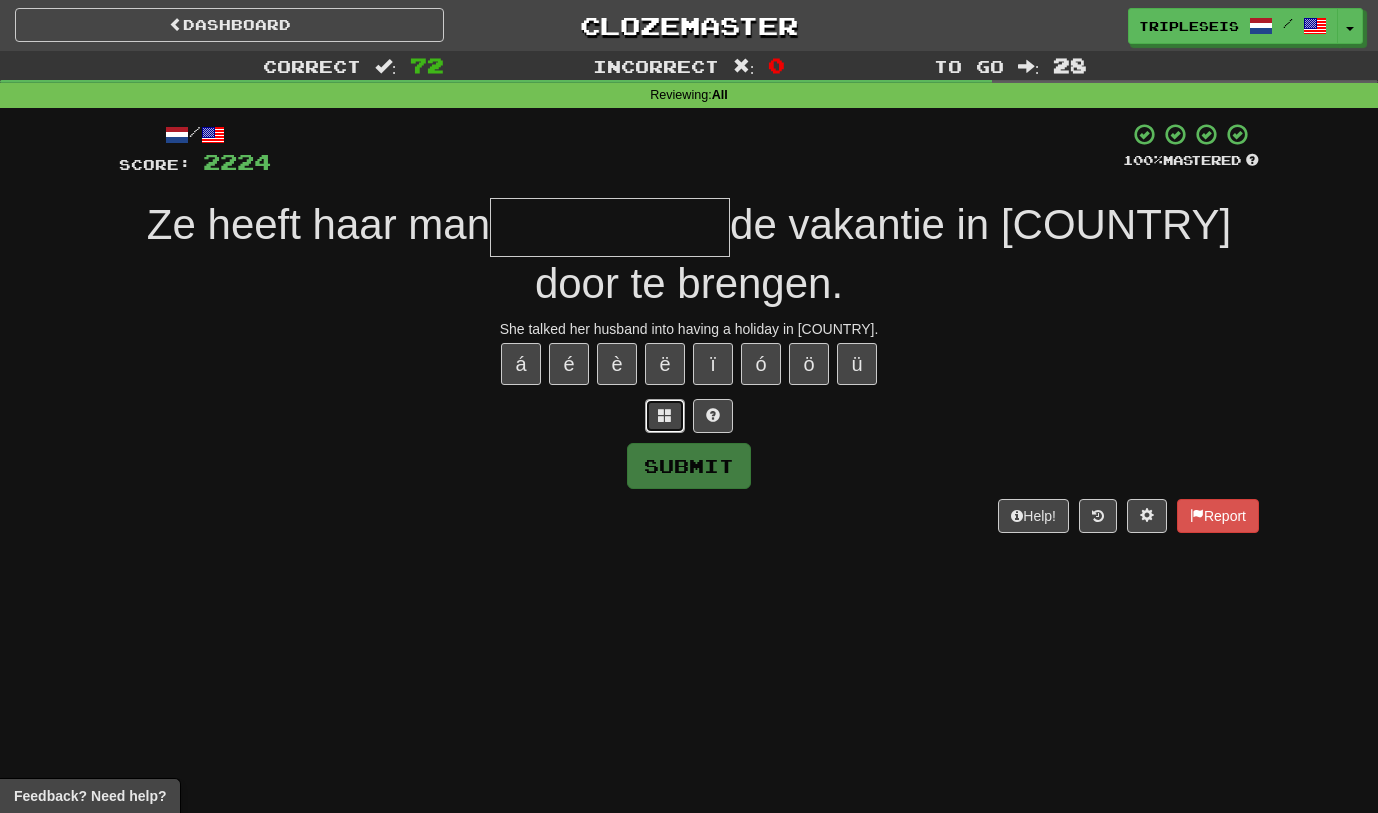 click at bounding box center [665, 415] 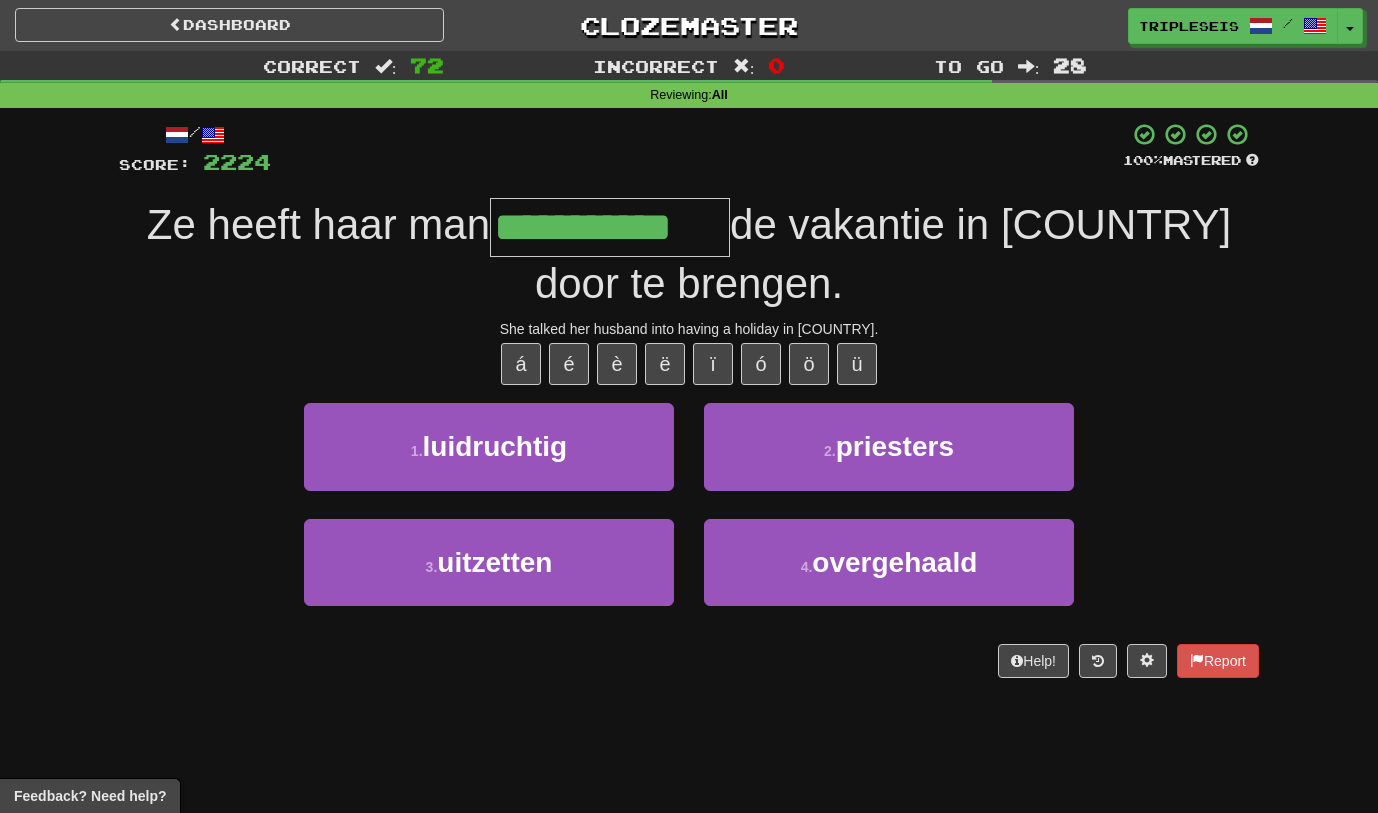 type on "**********" 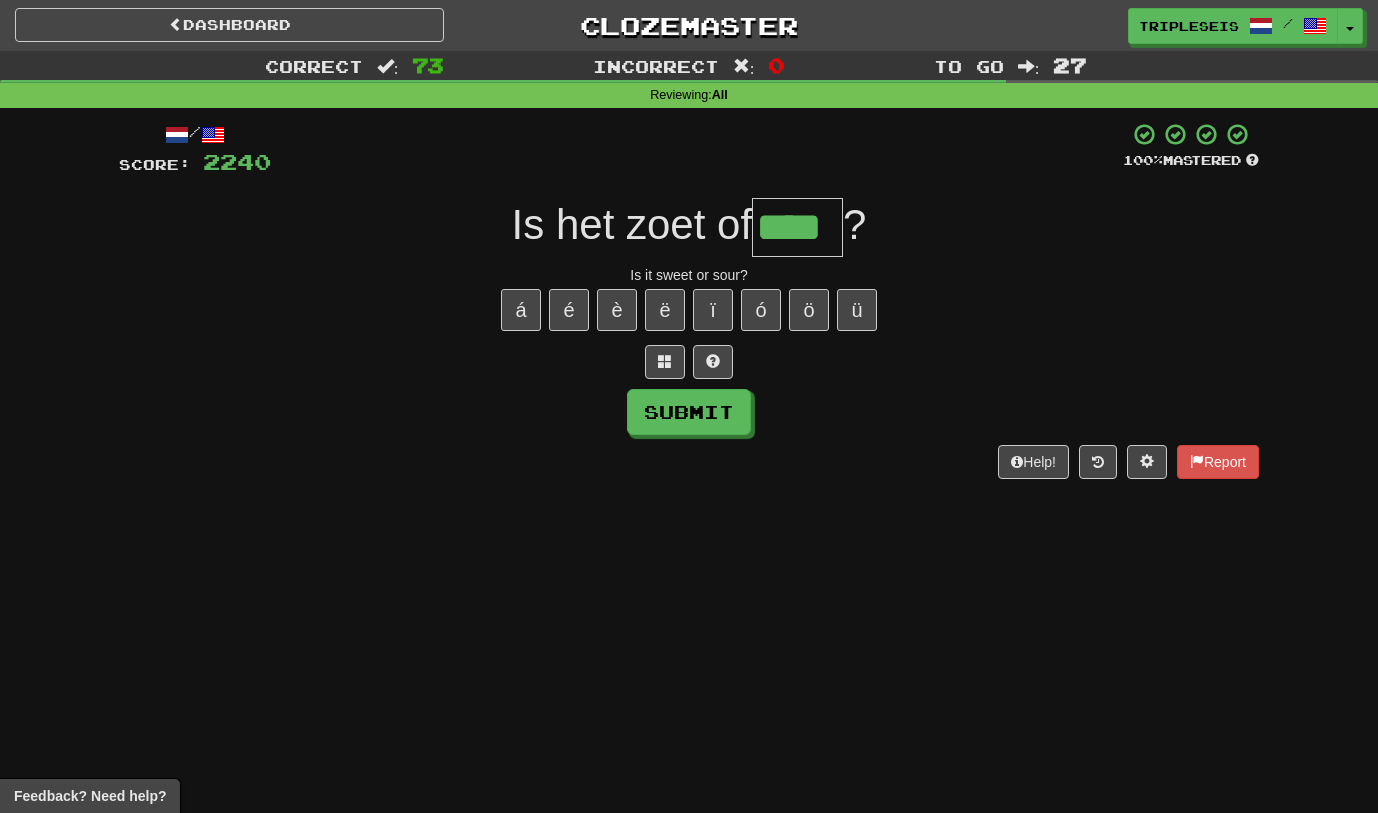 type on "****" 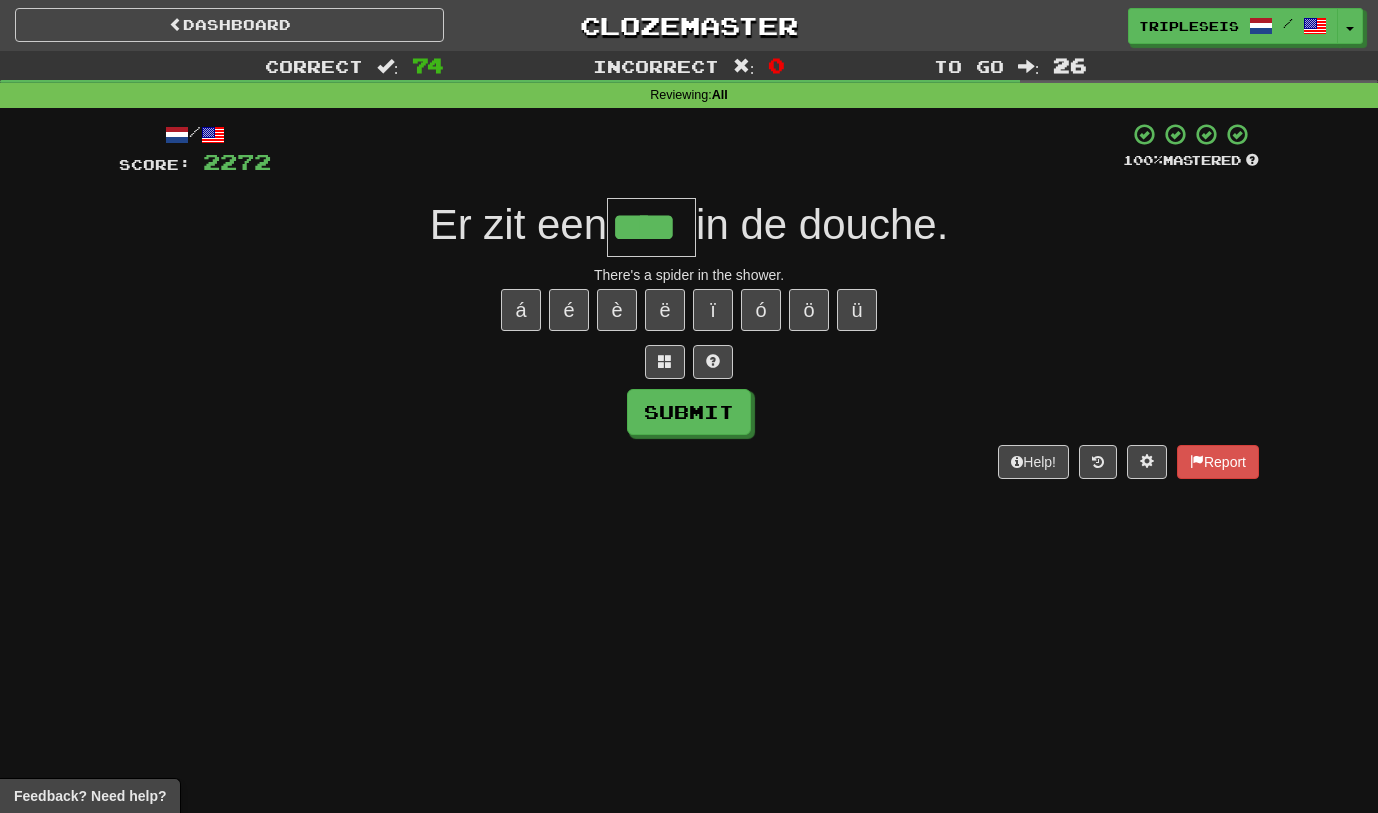 type on "****" 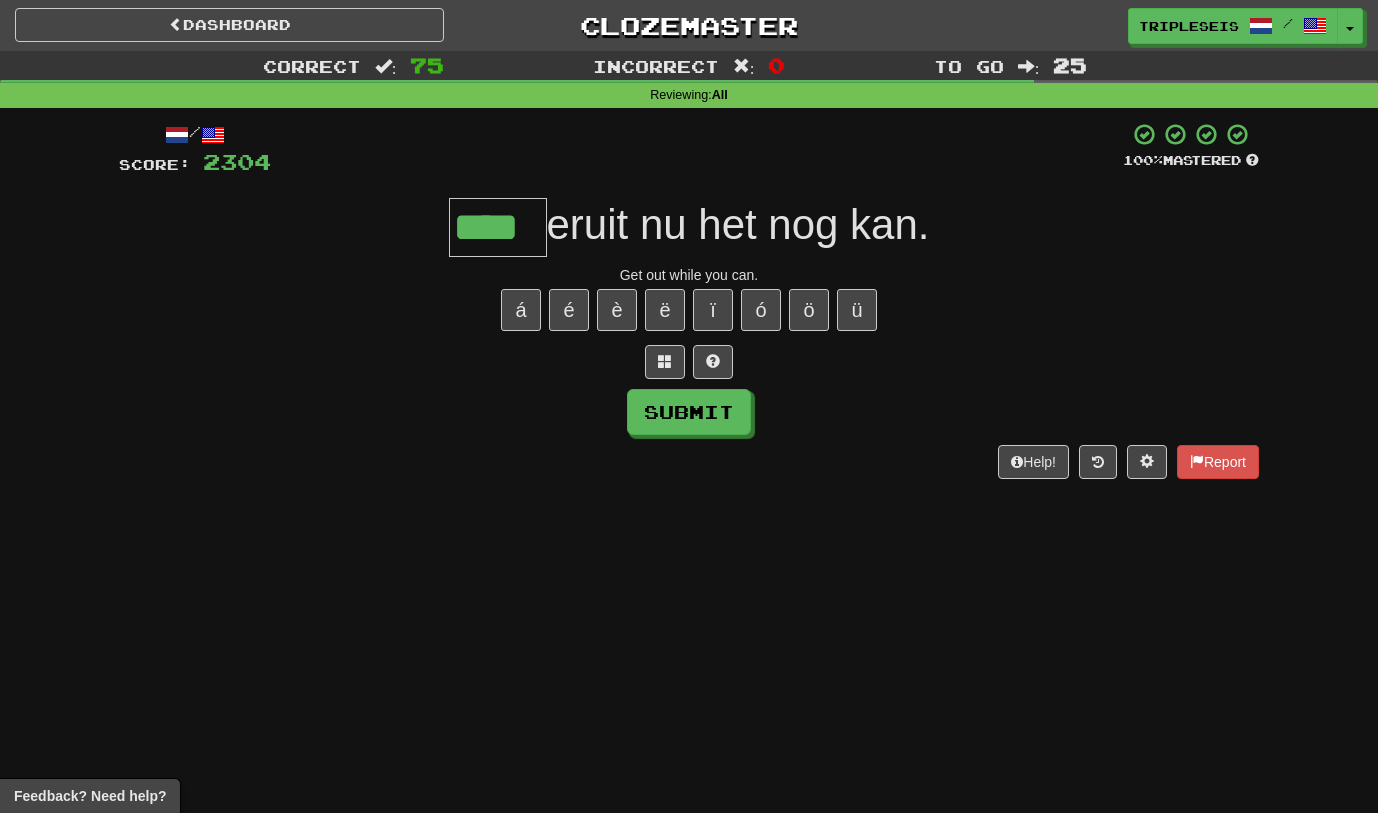type on "****" 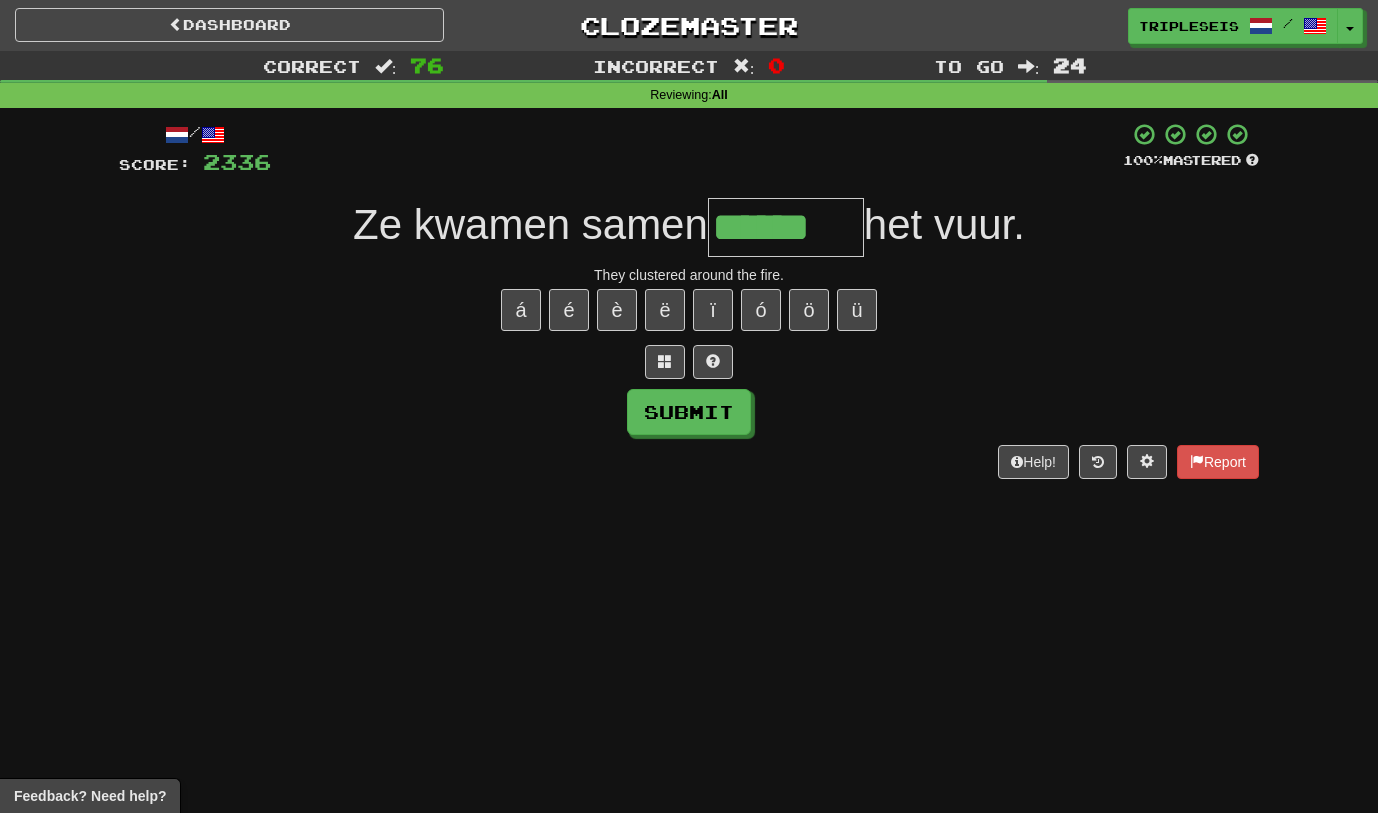type on "******" 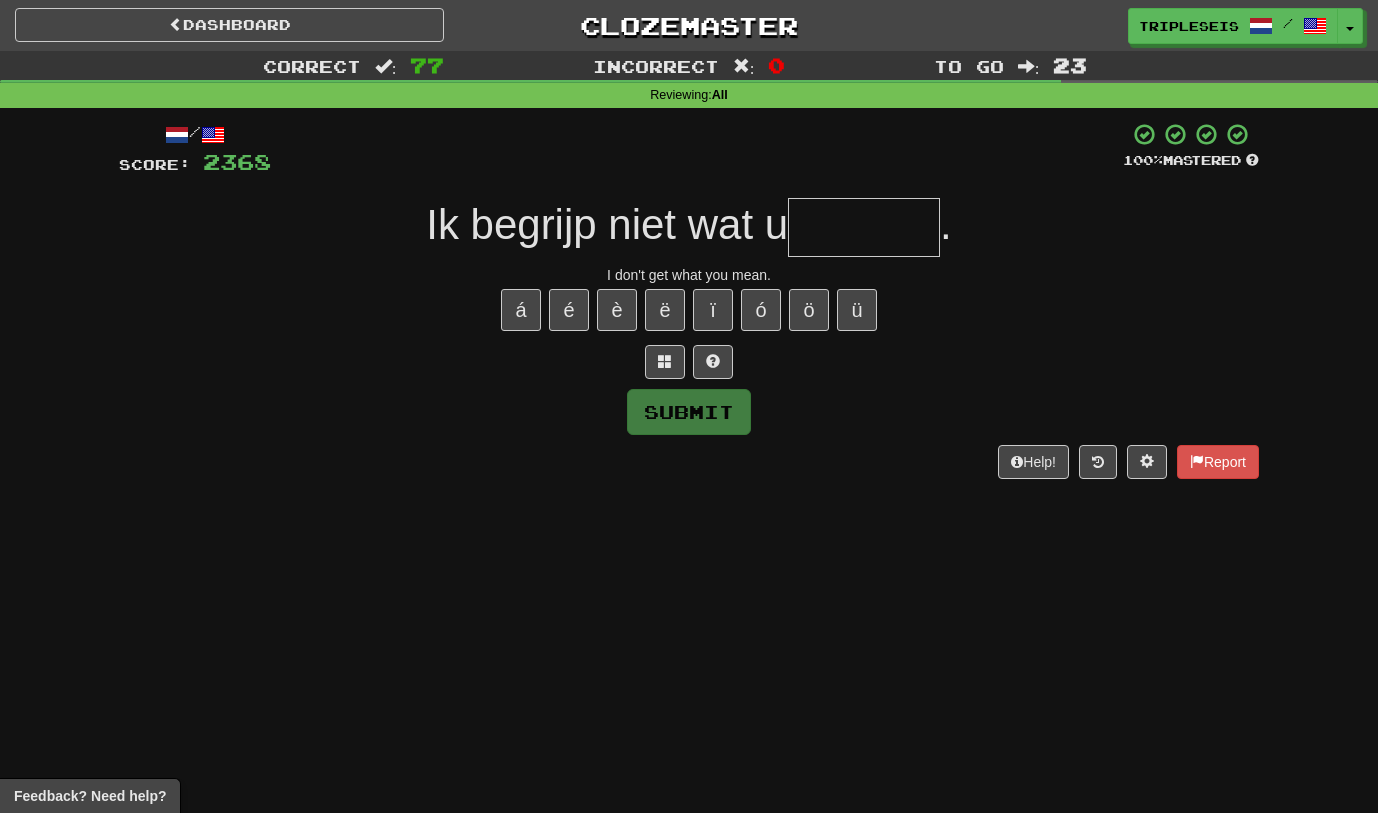 type on "*" 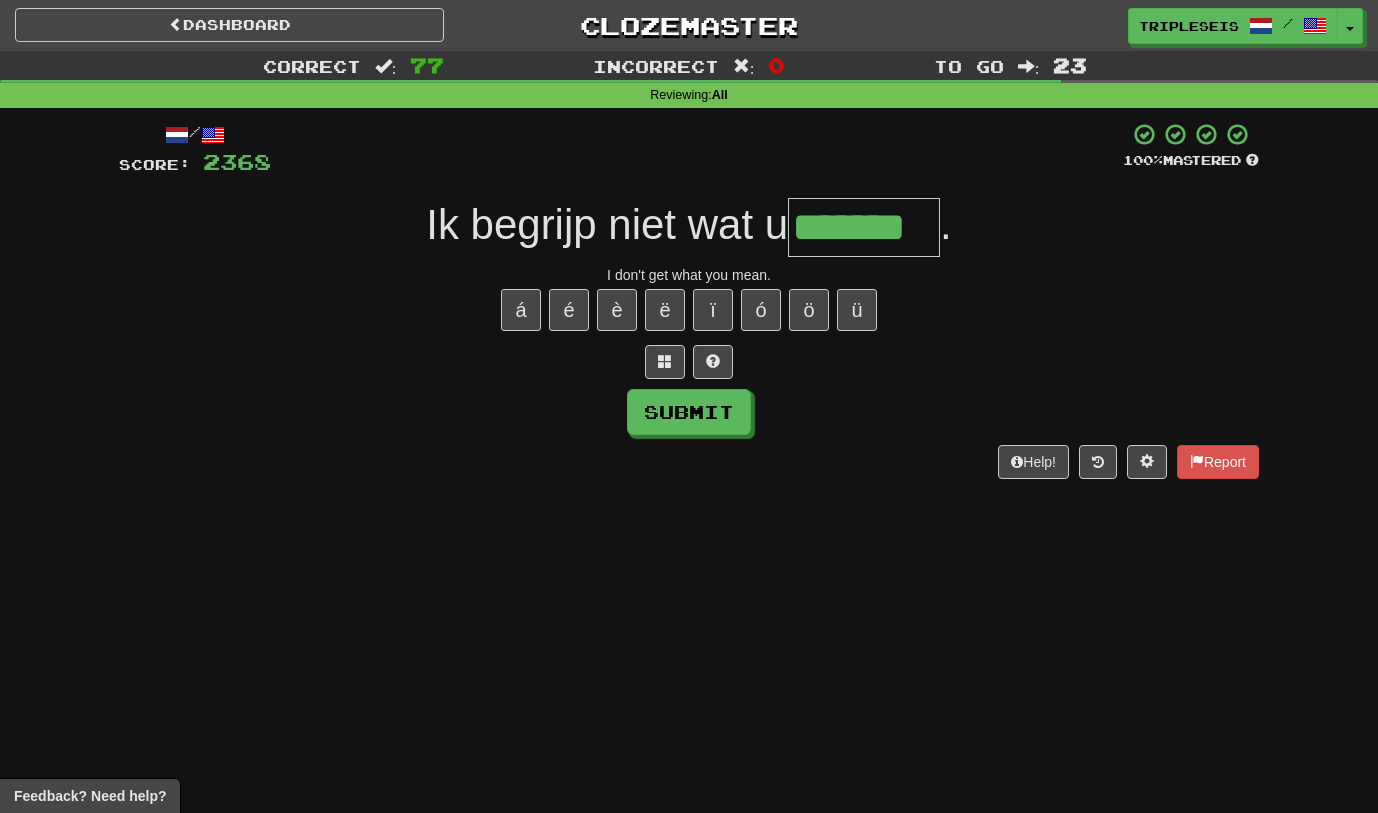 type on "*******" 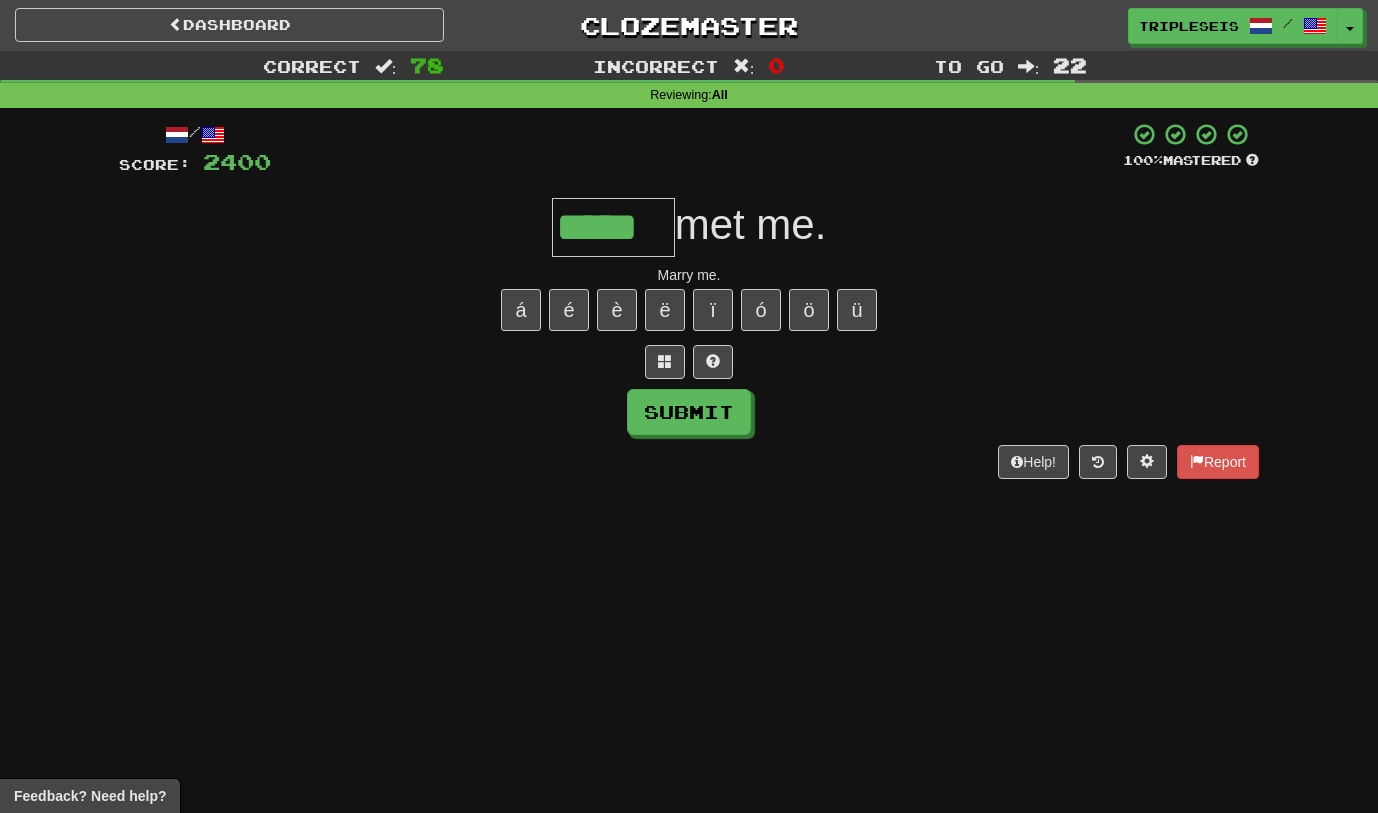 type on "*****" 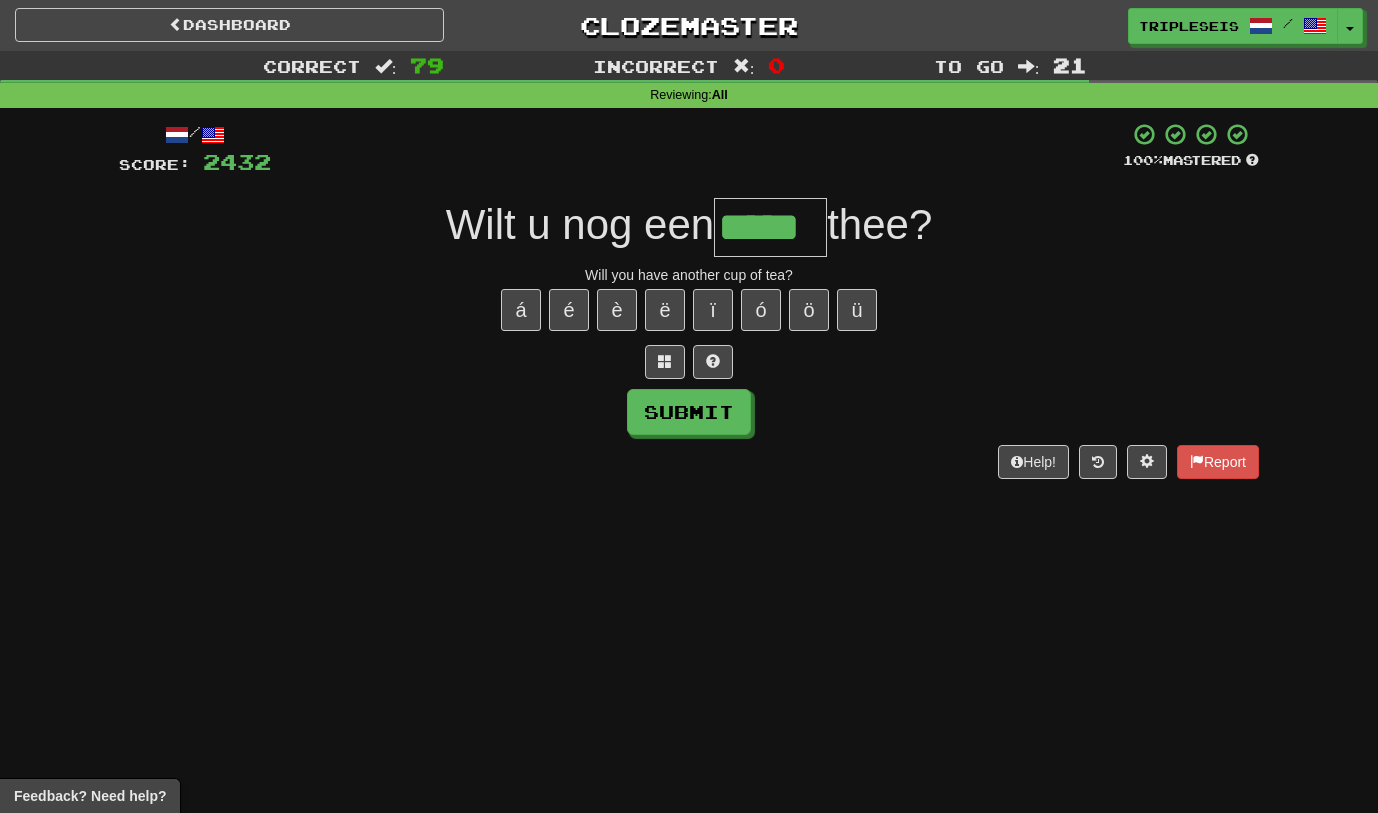 type on "*****" 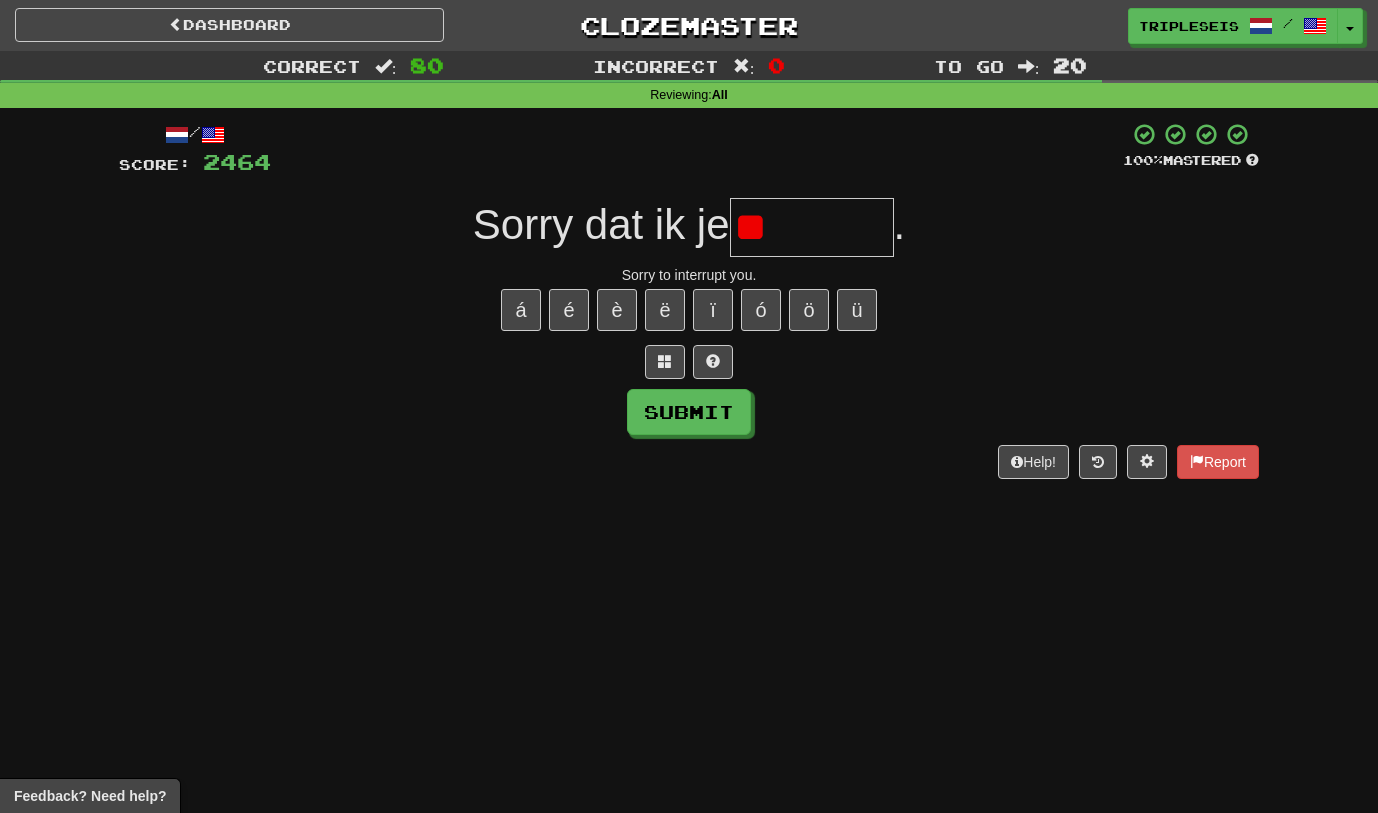 type on "*" 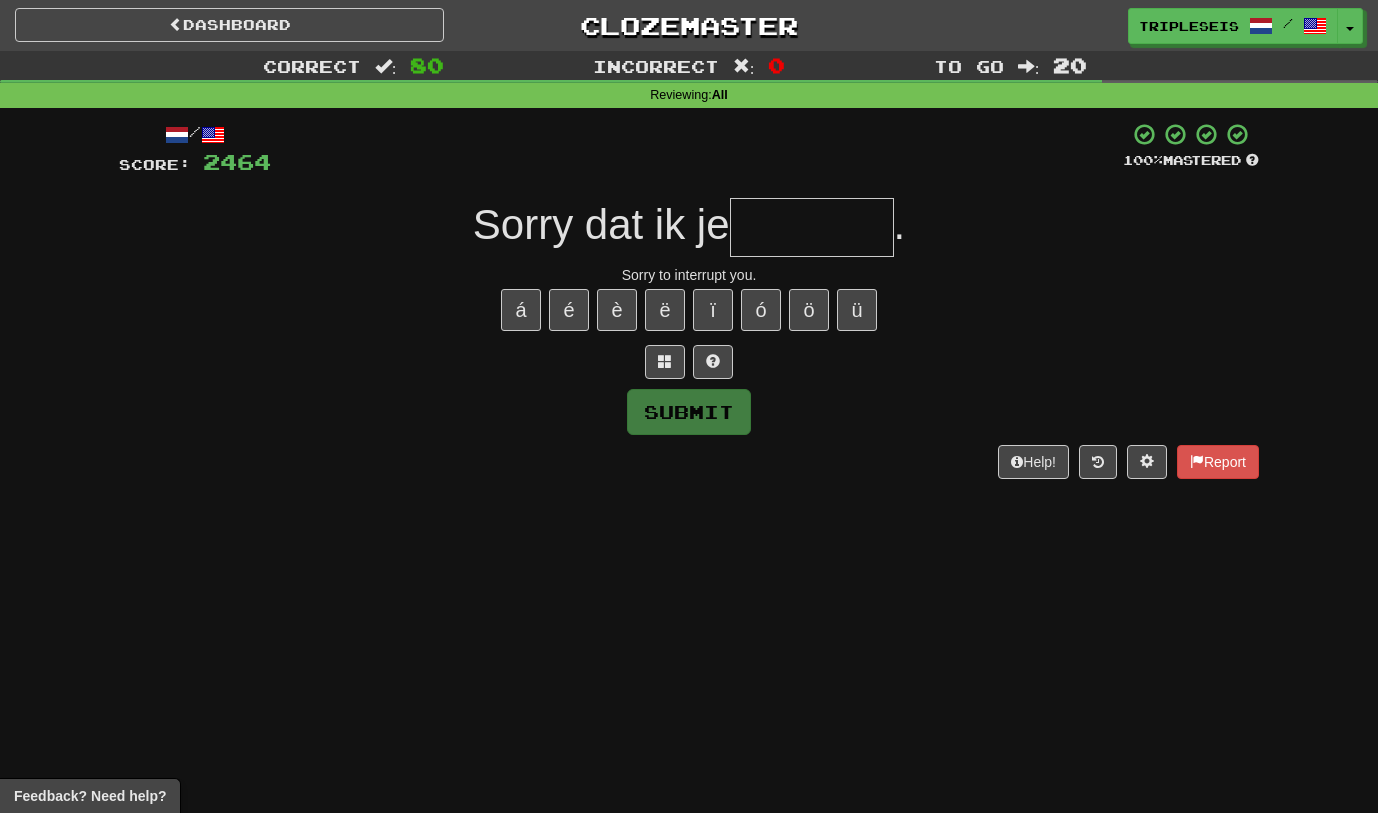 type on "*" 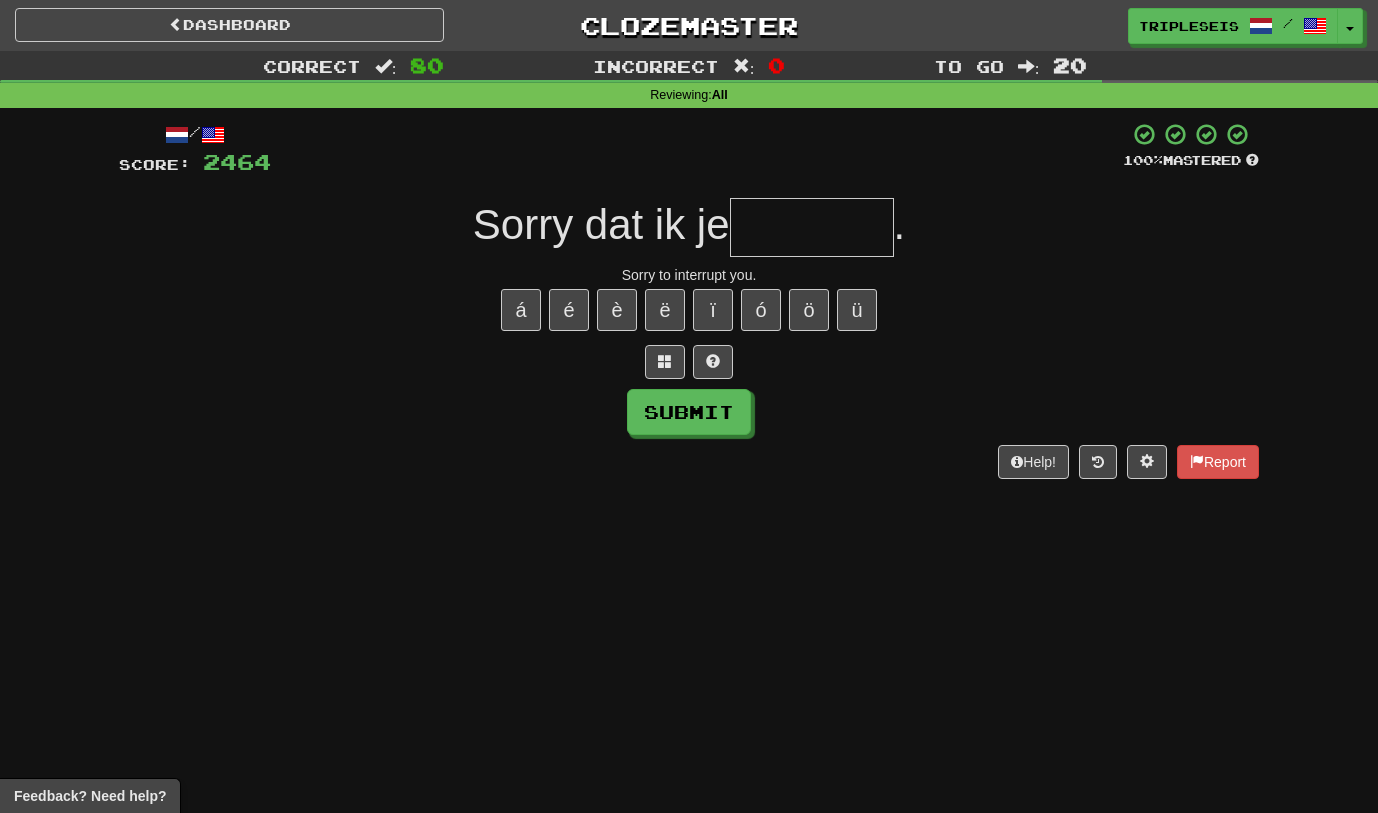 type on "*" 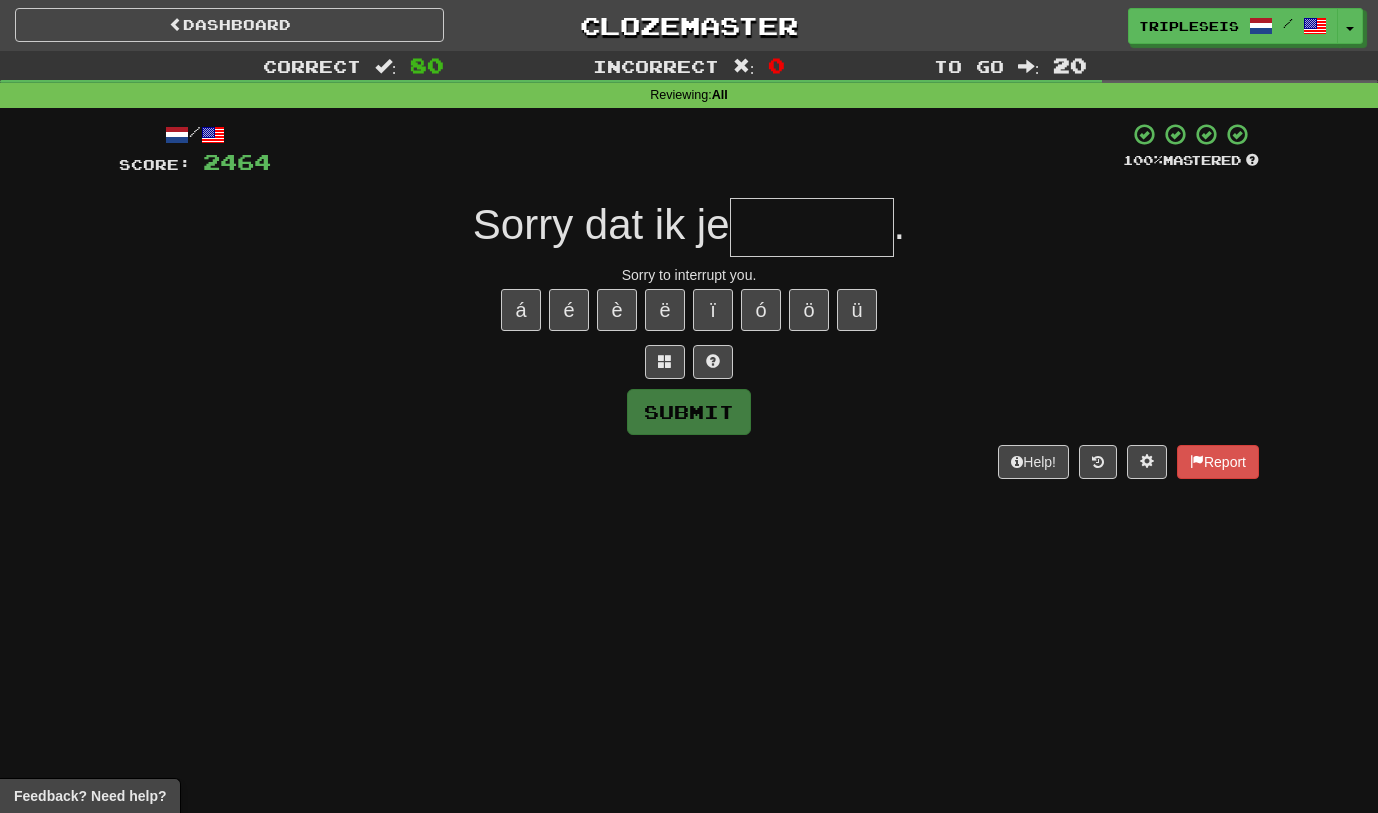 type on "*" 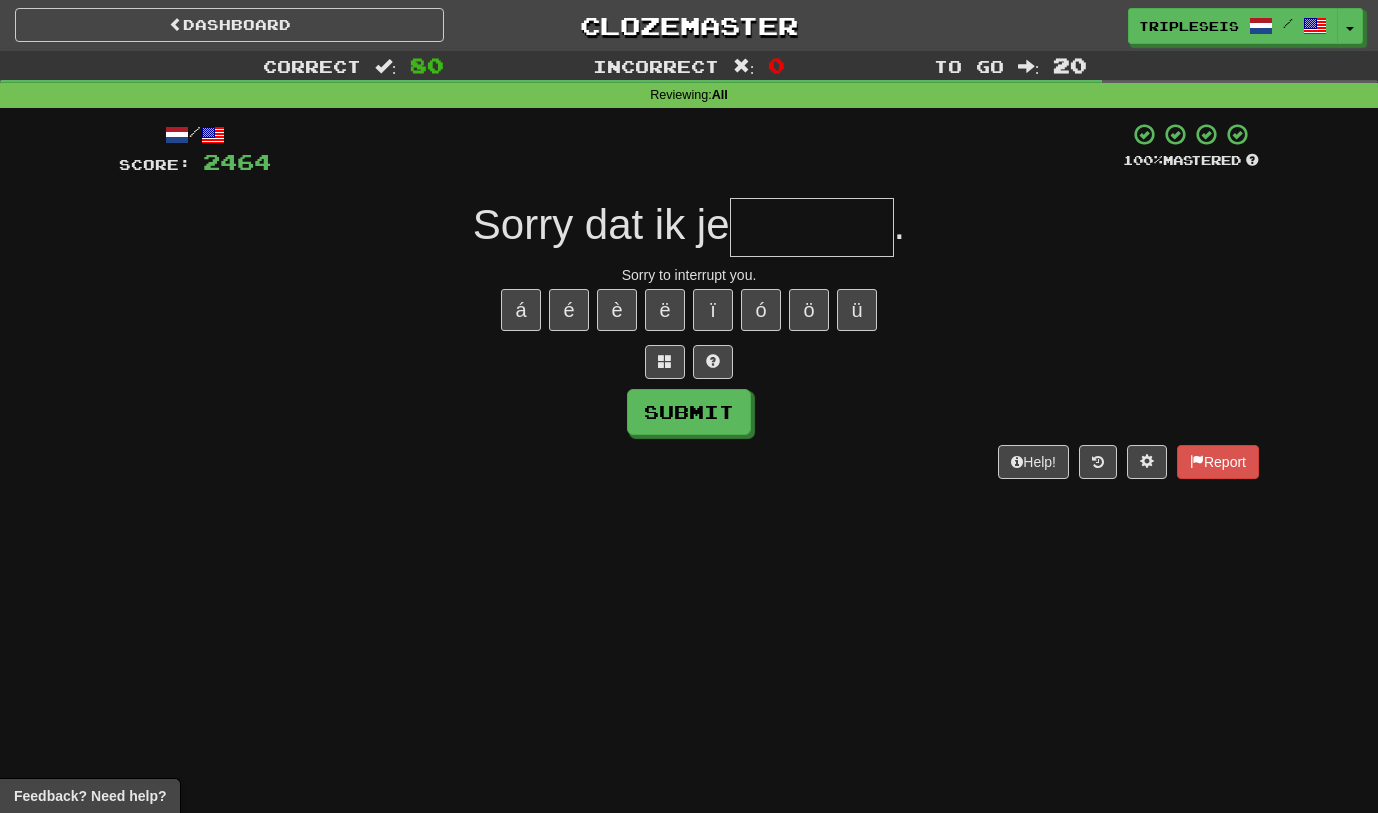 type on "*" 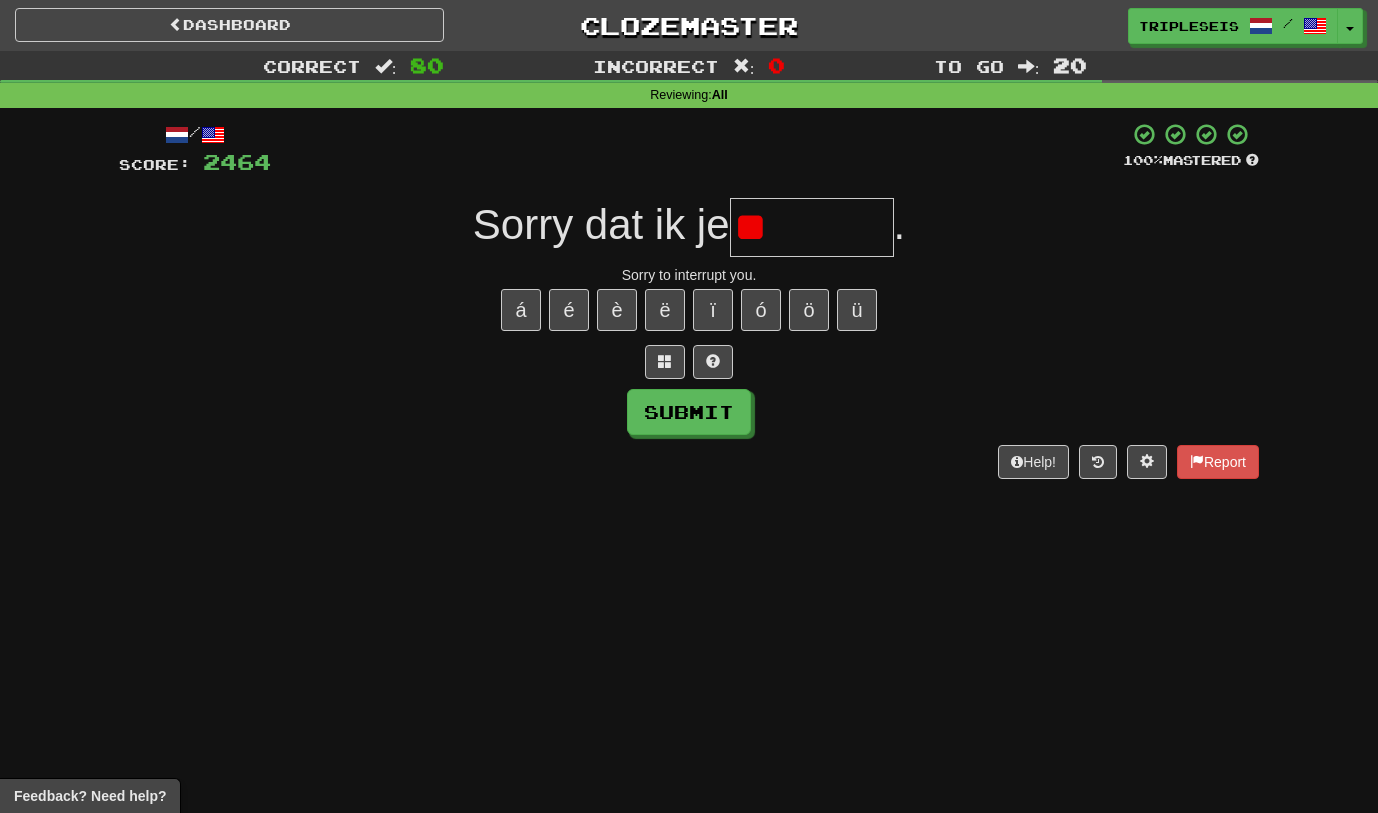 type on "*" 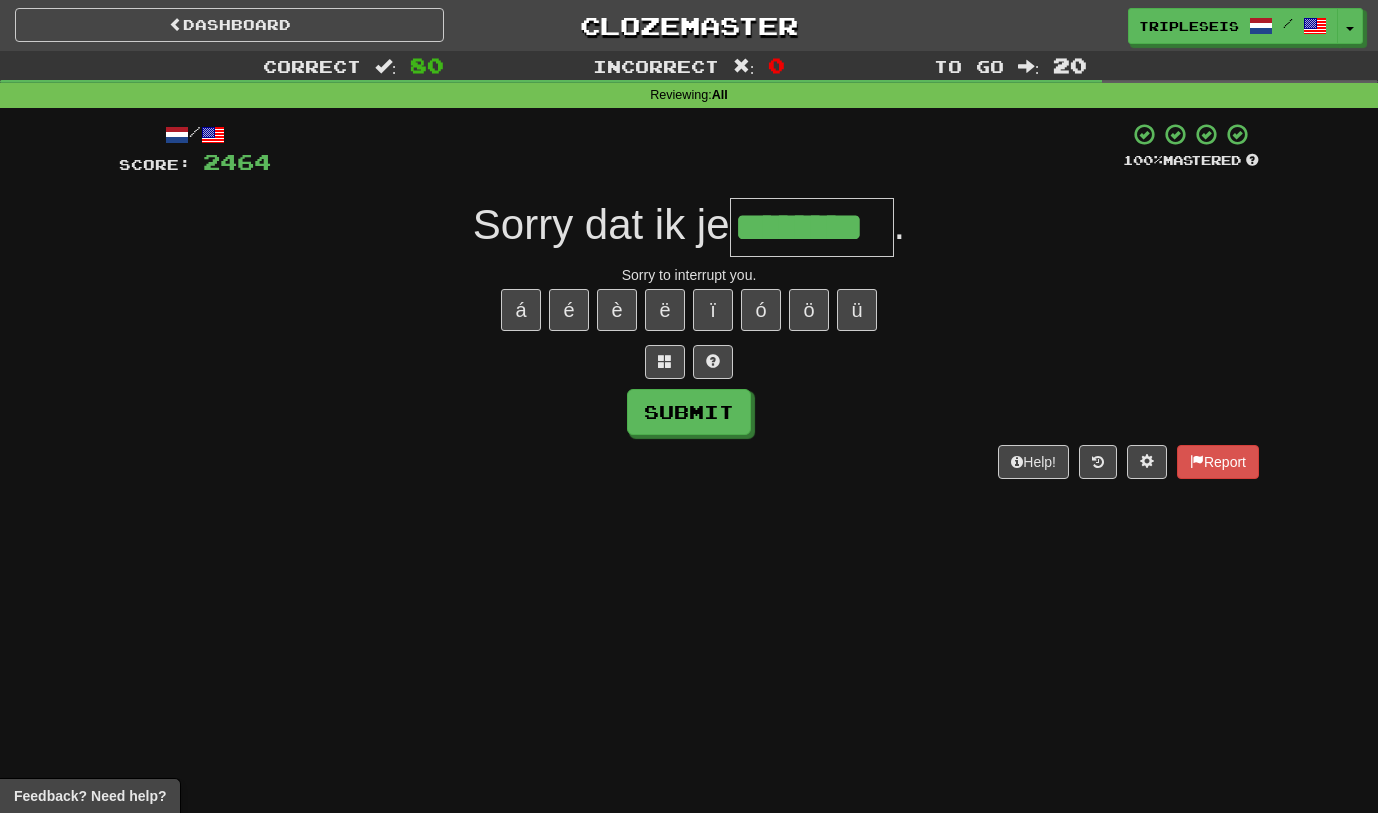 type on "********" 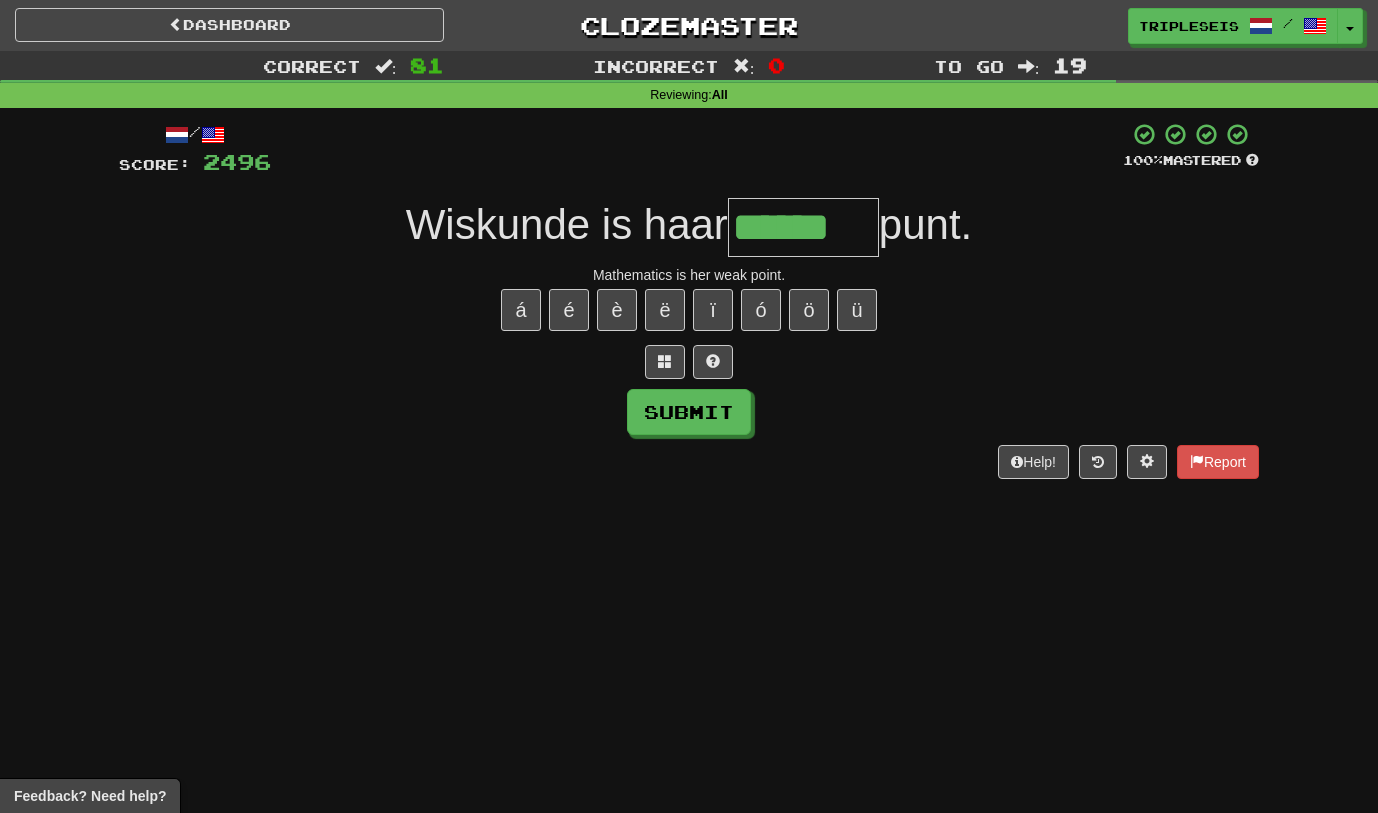 type on "******" 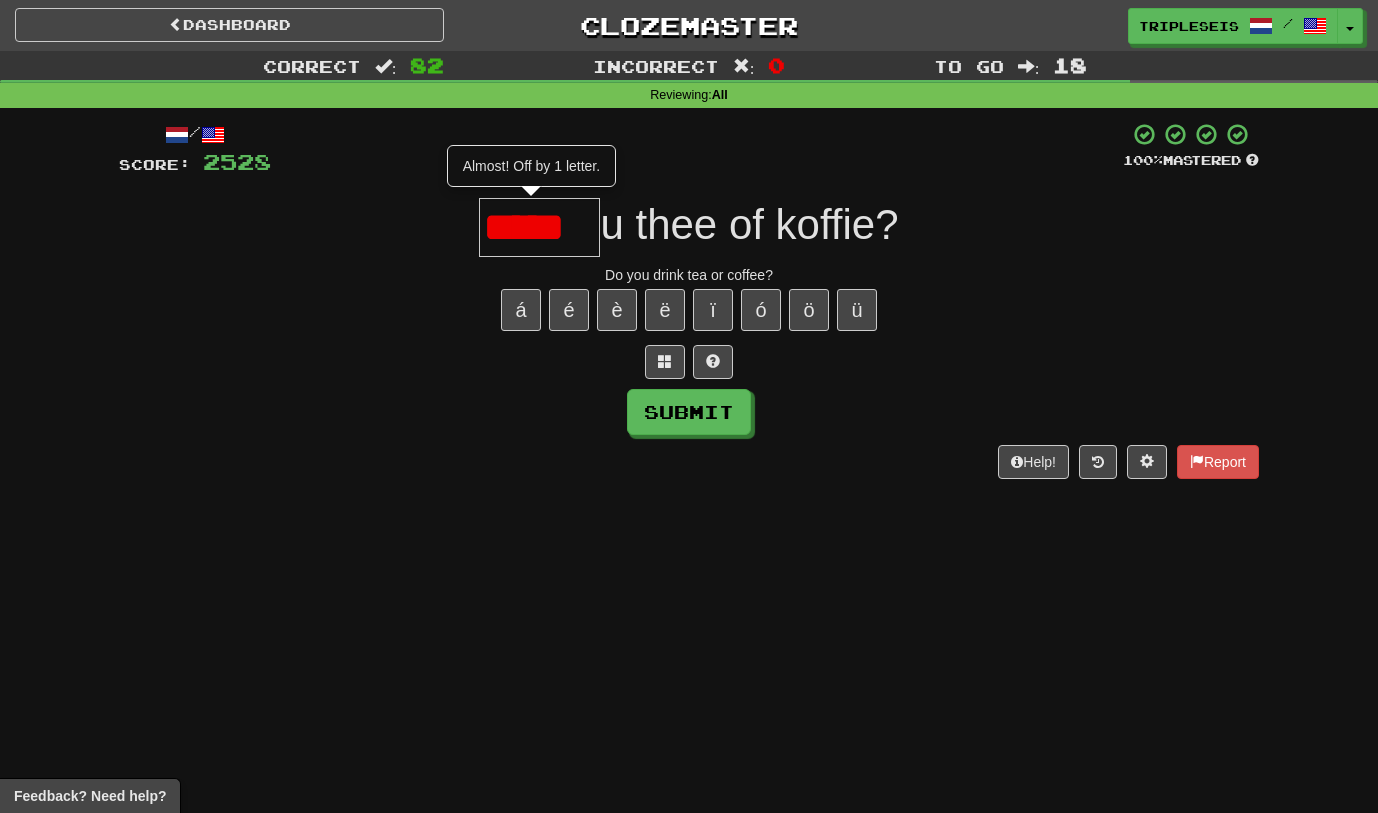 scroll, scrollTop: 0, scrollLeft: 0, axis: both 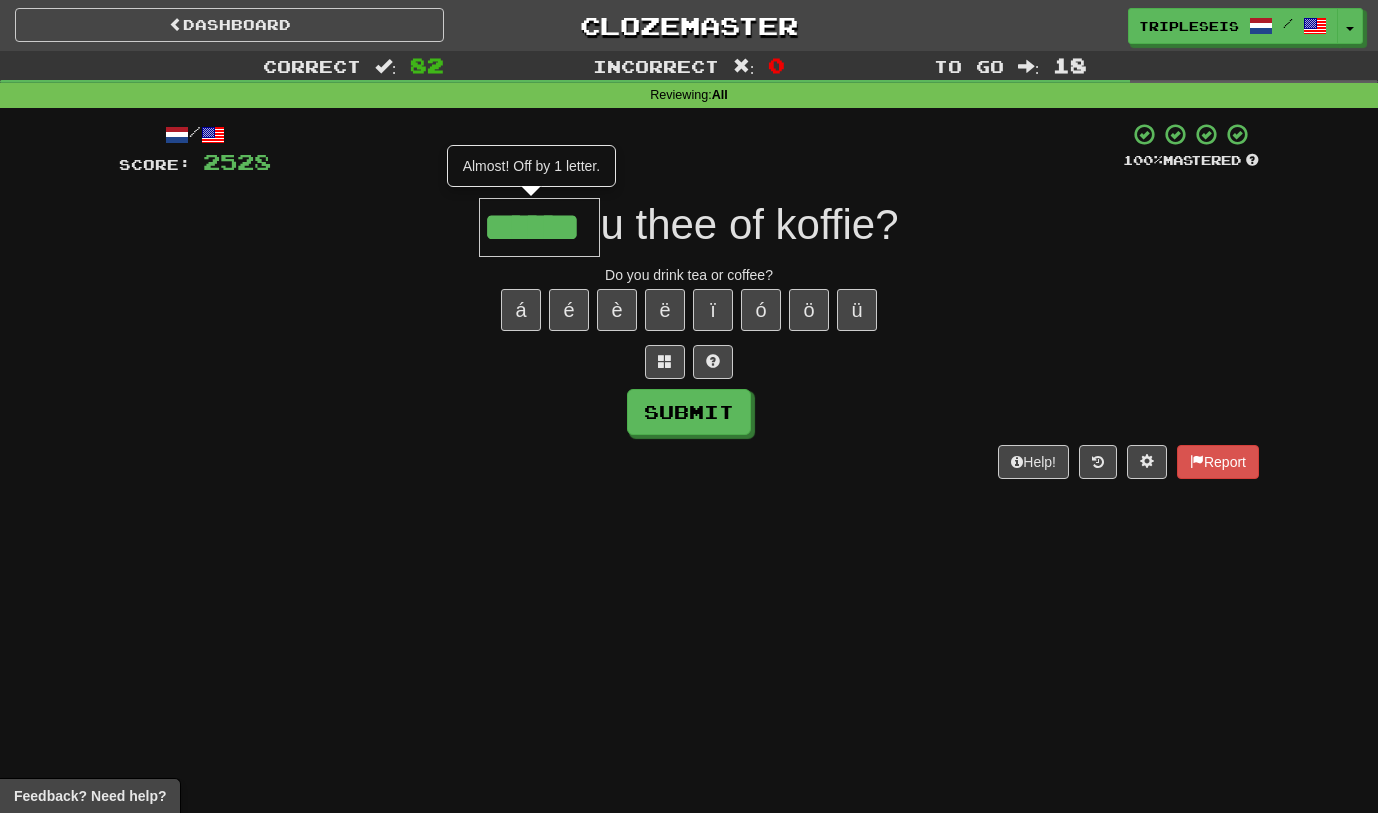 type on "******" 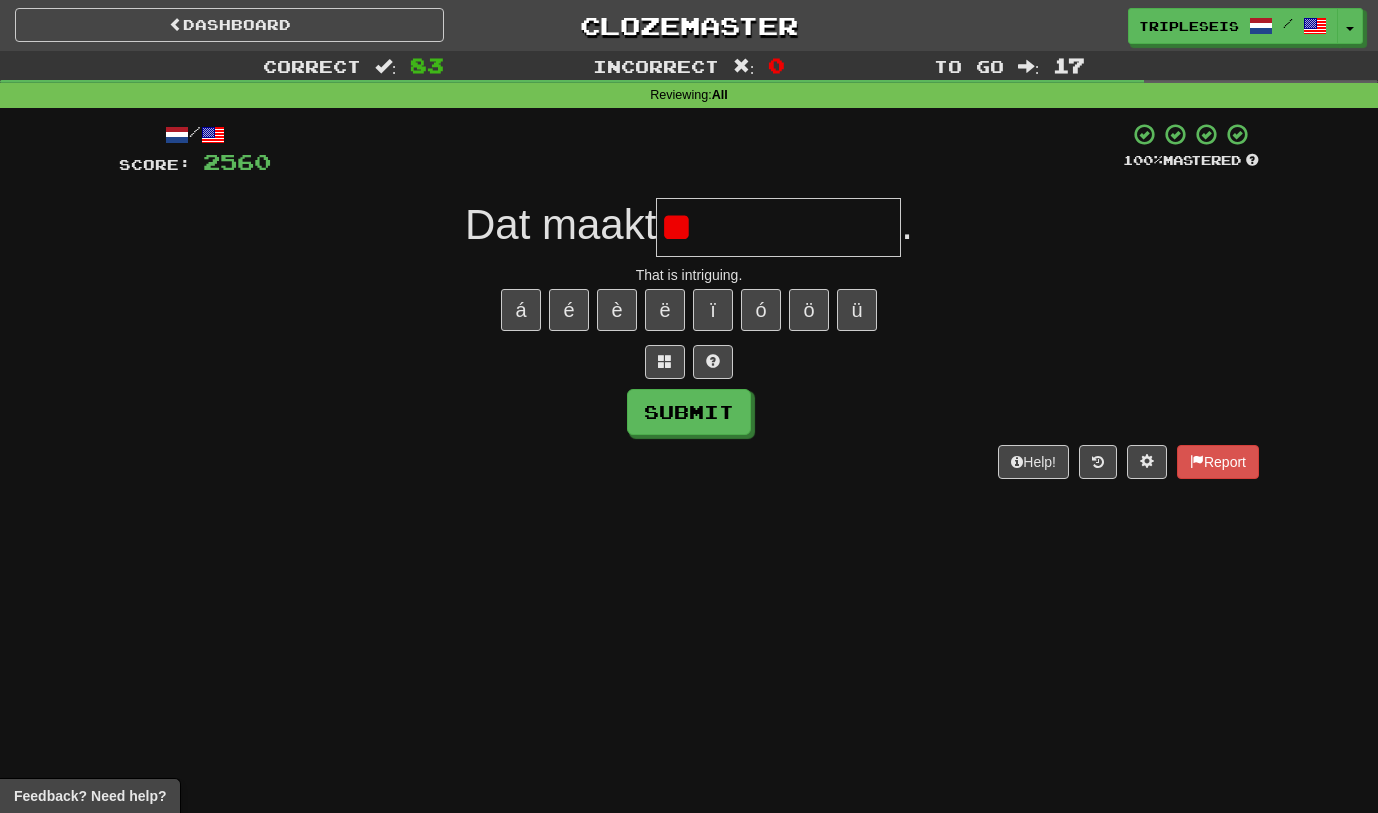 type on "*" 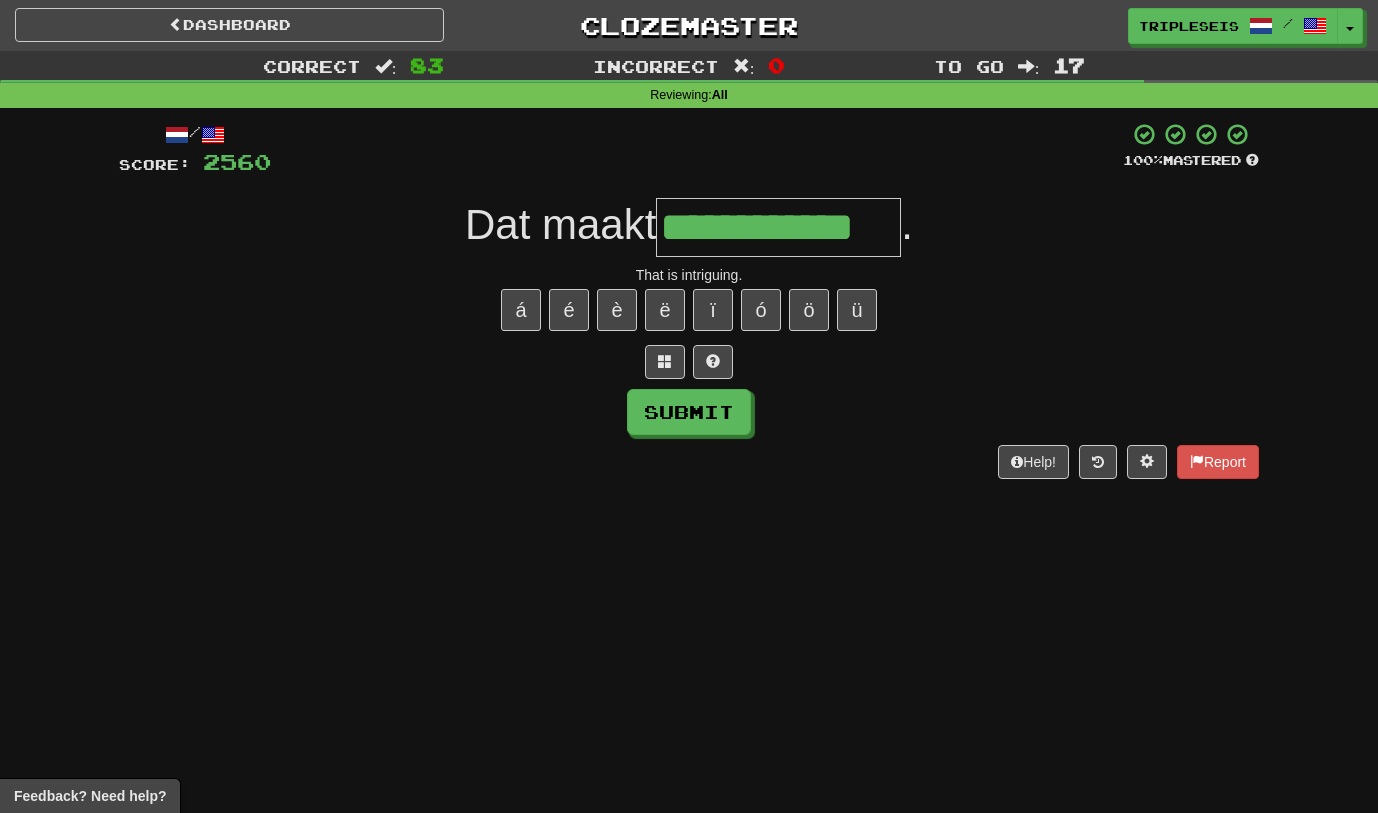 type on "**********" 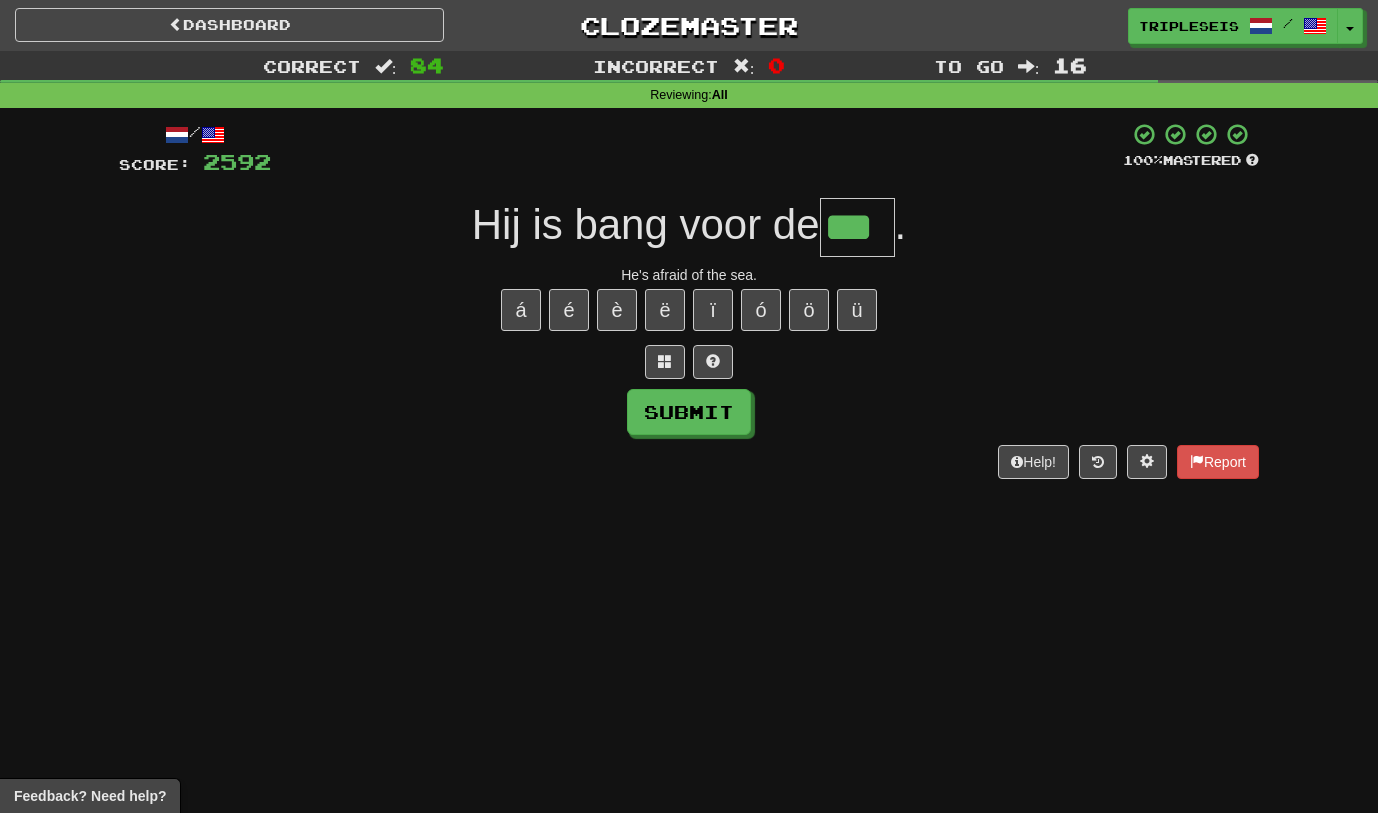 type on "***" 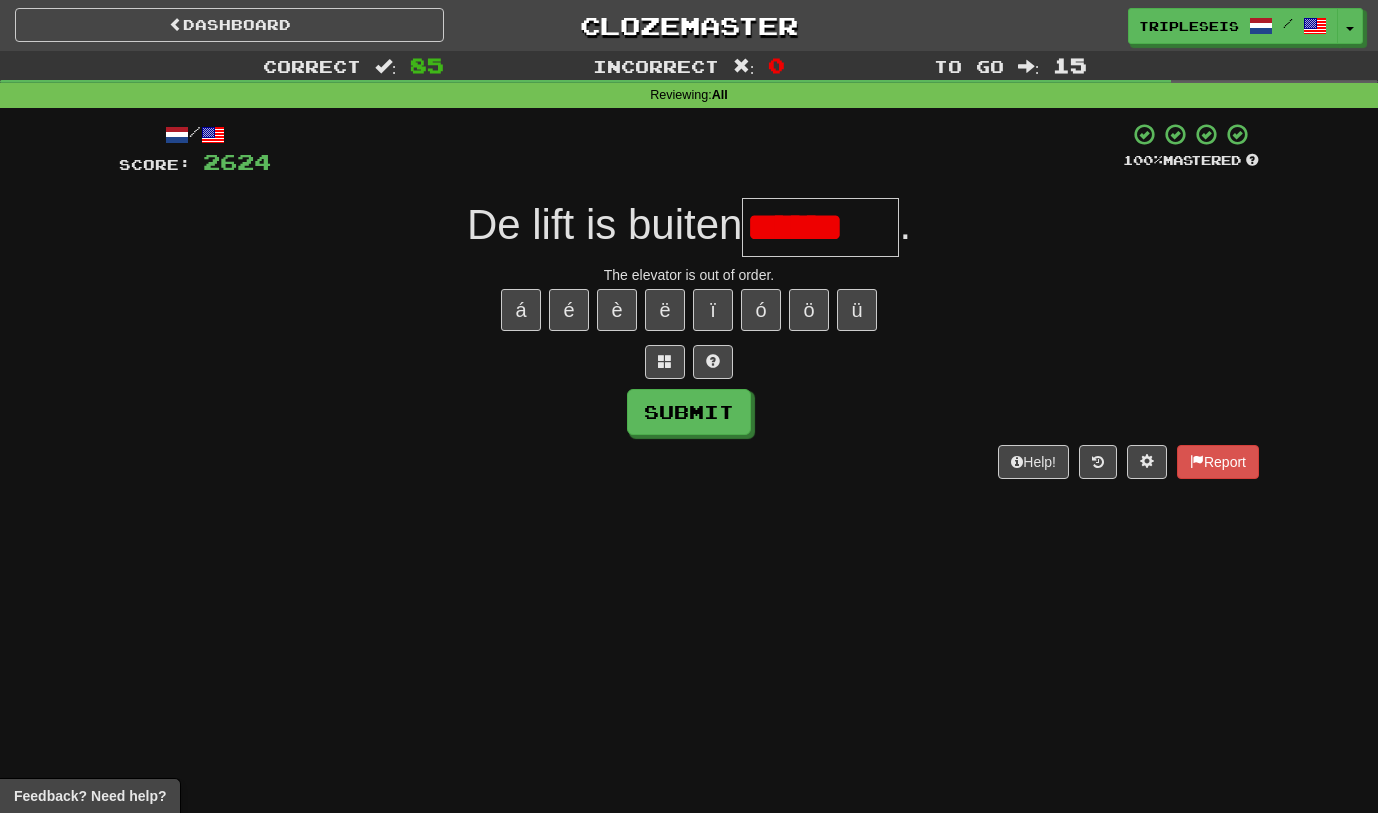 scroll, scrollTop: 0, scrollLeft: 0, axis: both 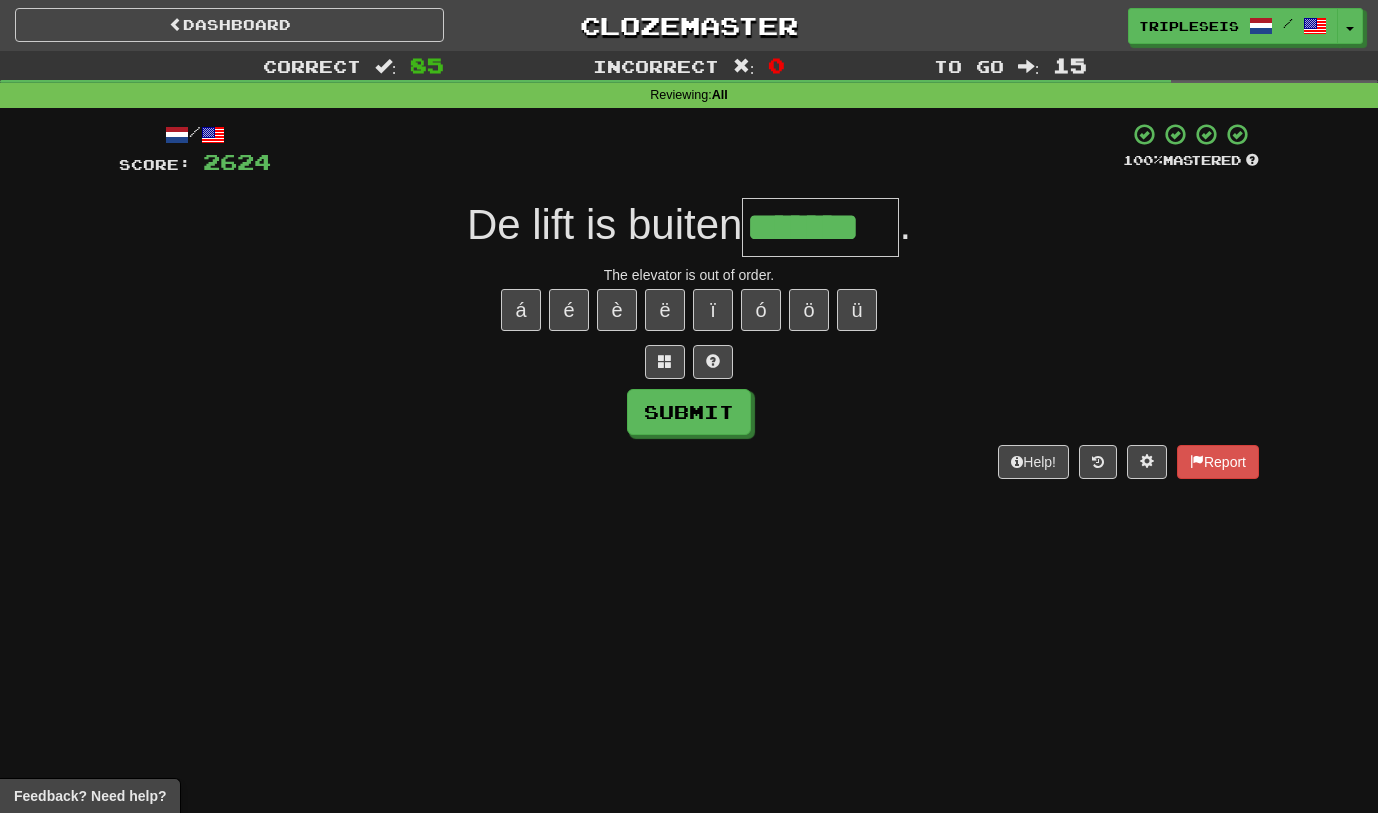 type on "*******" 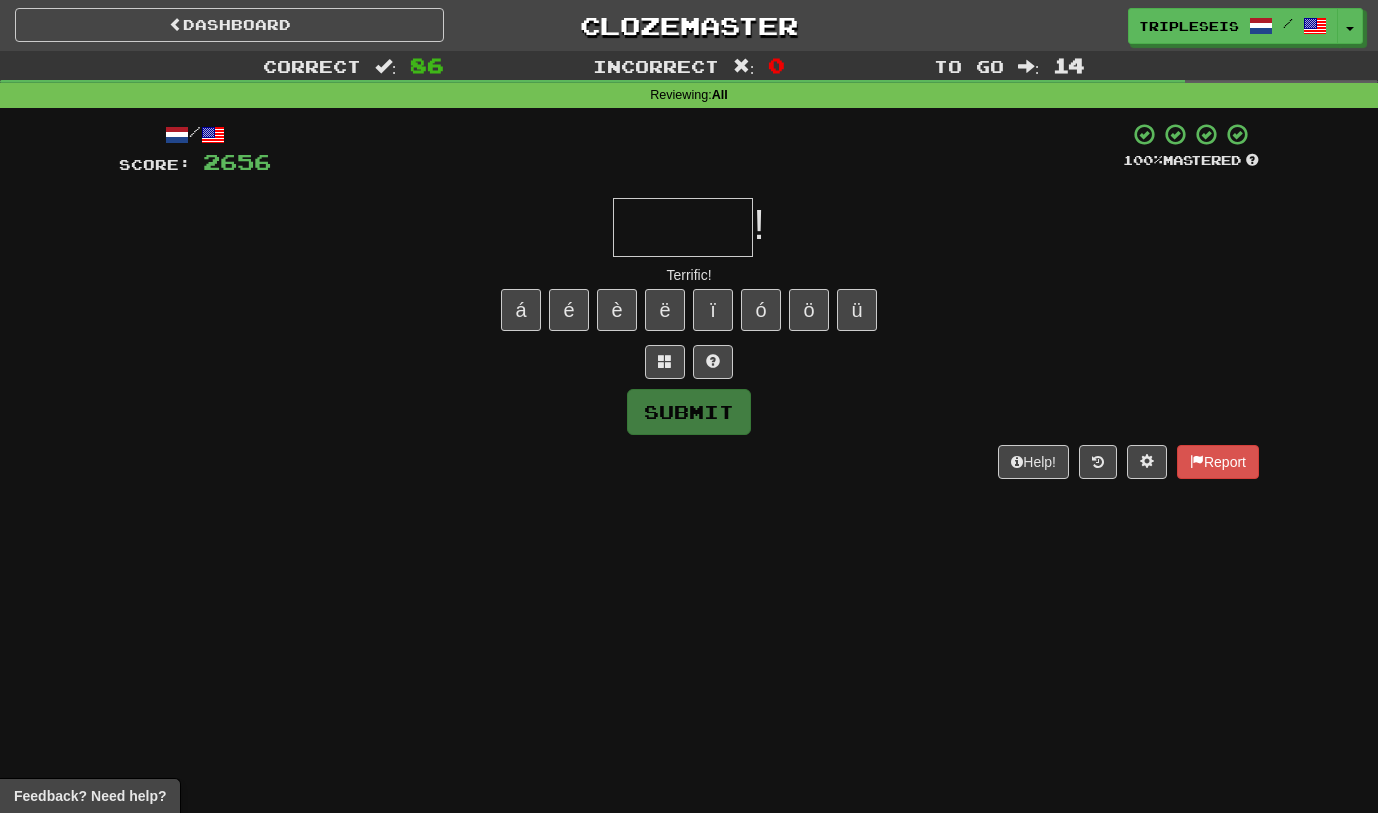 type on "*" 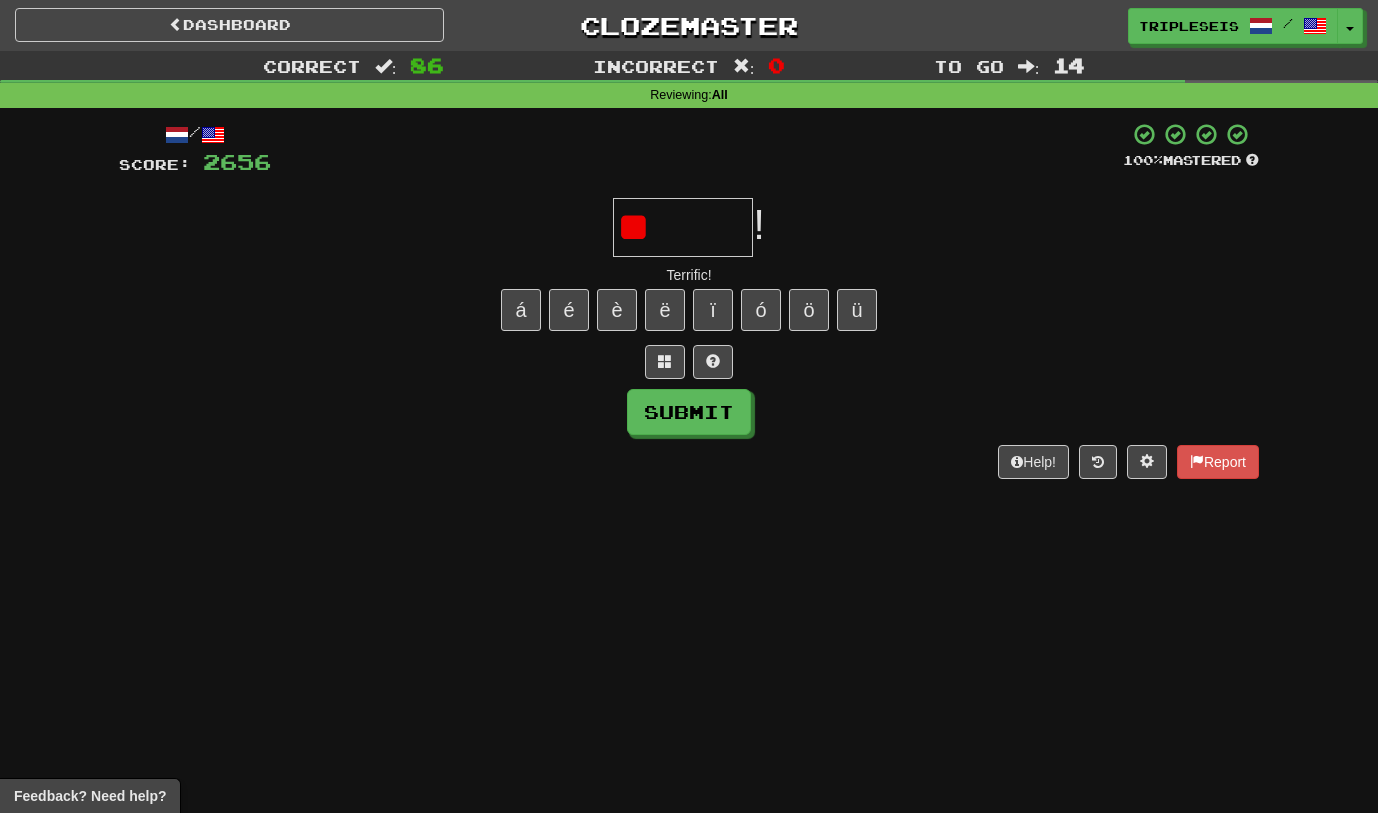 type on "*" 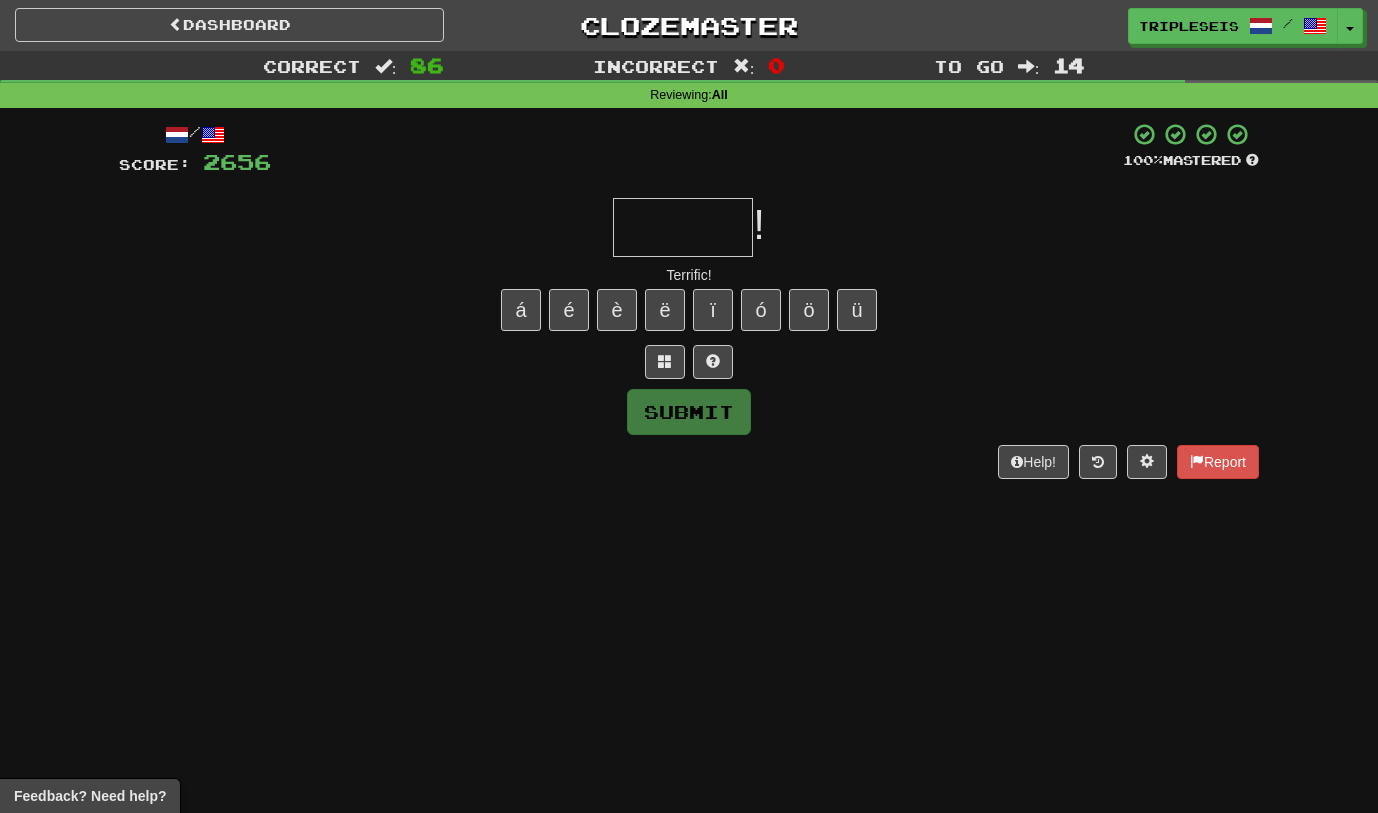 type on "*" 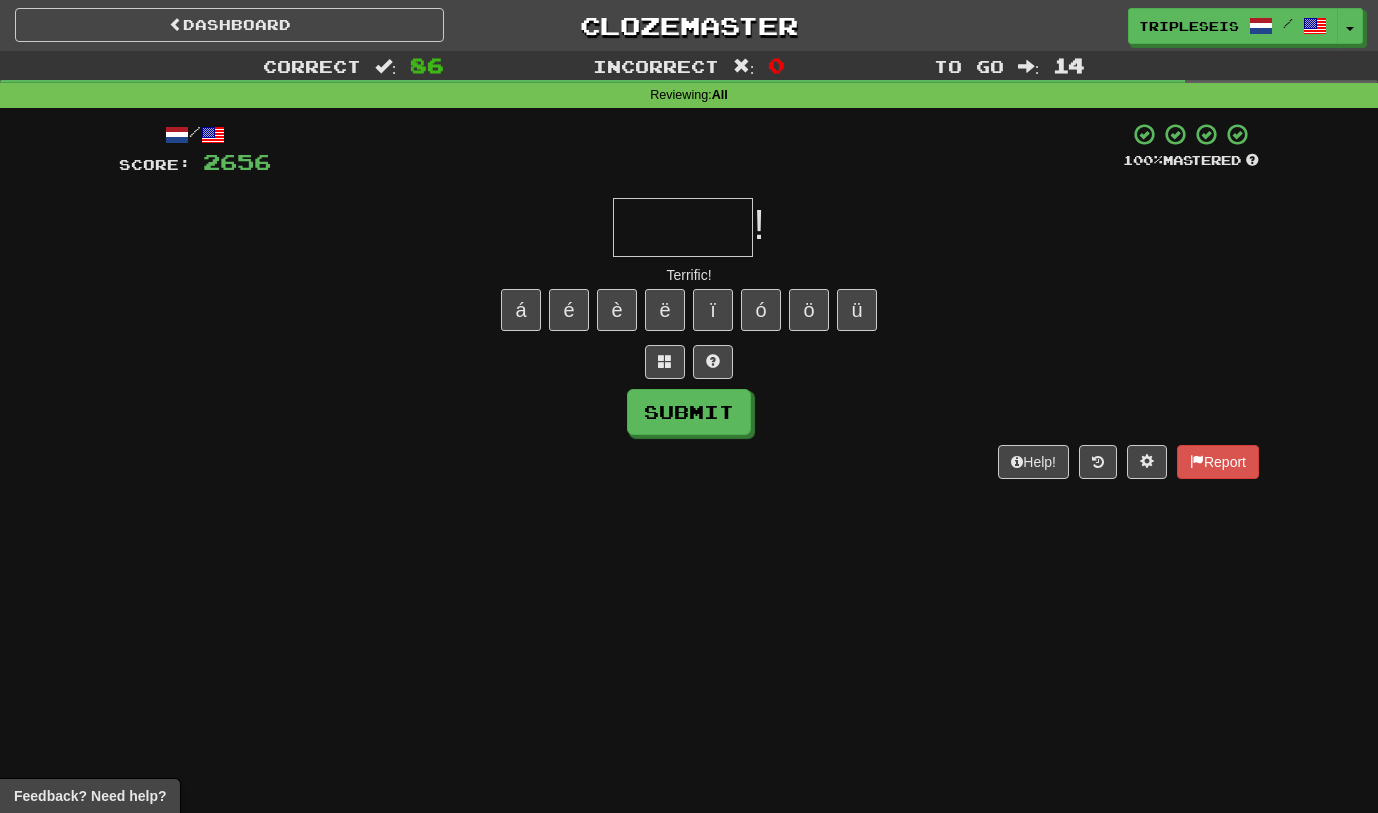 type on "*" 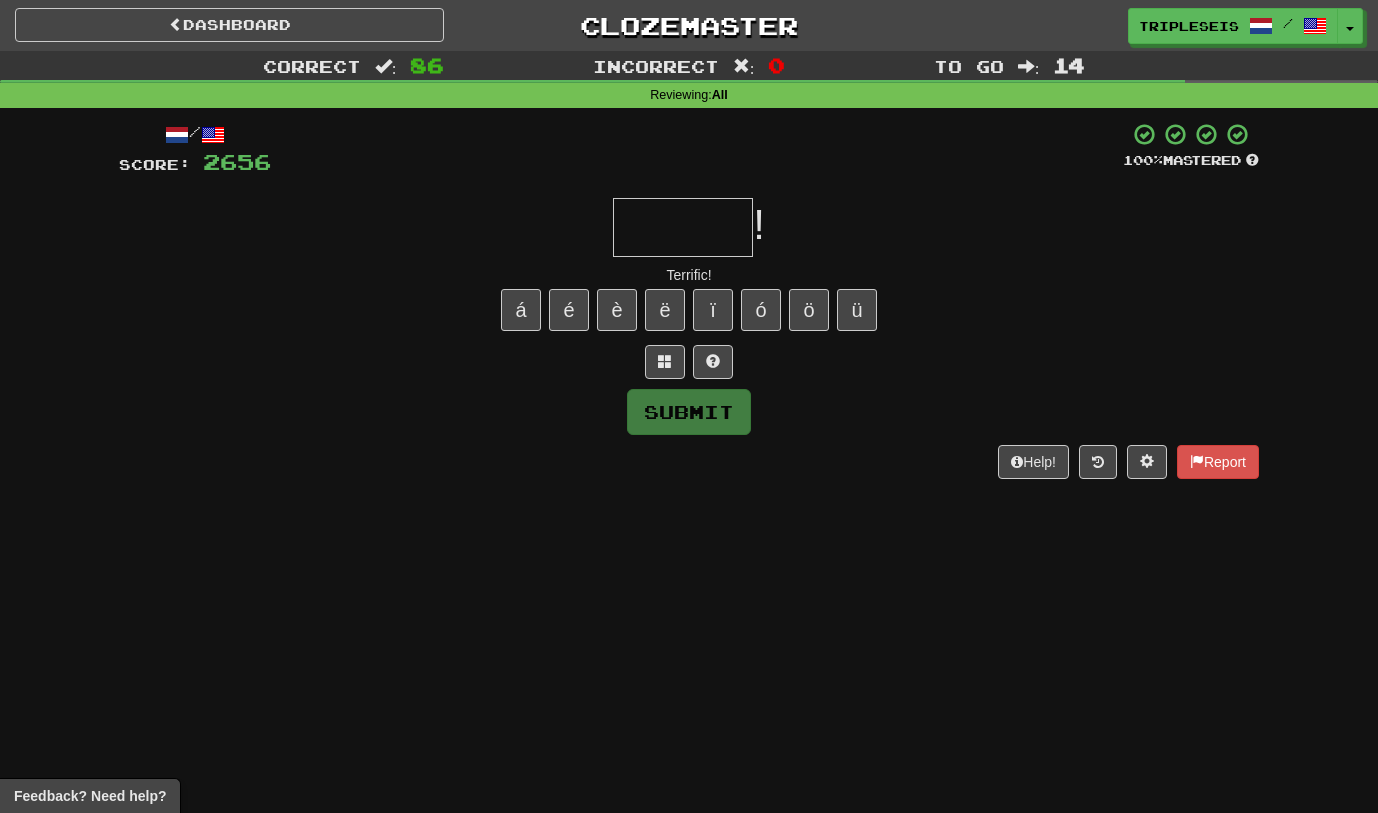 type on "*" 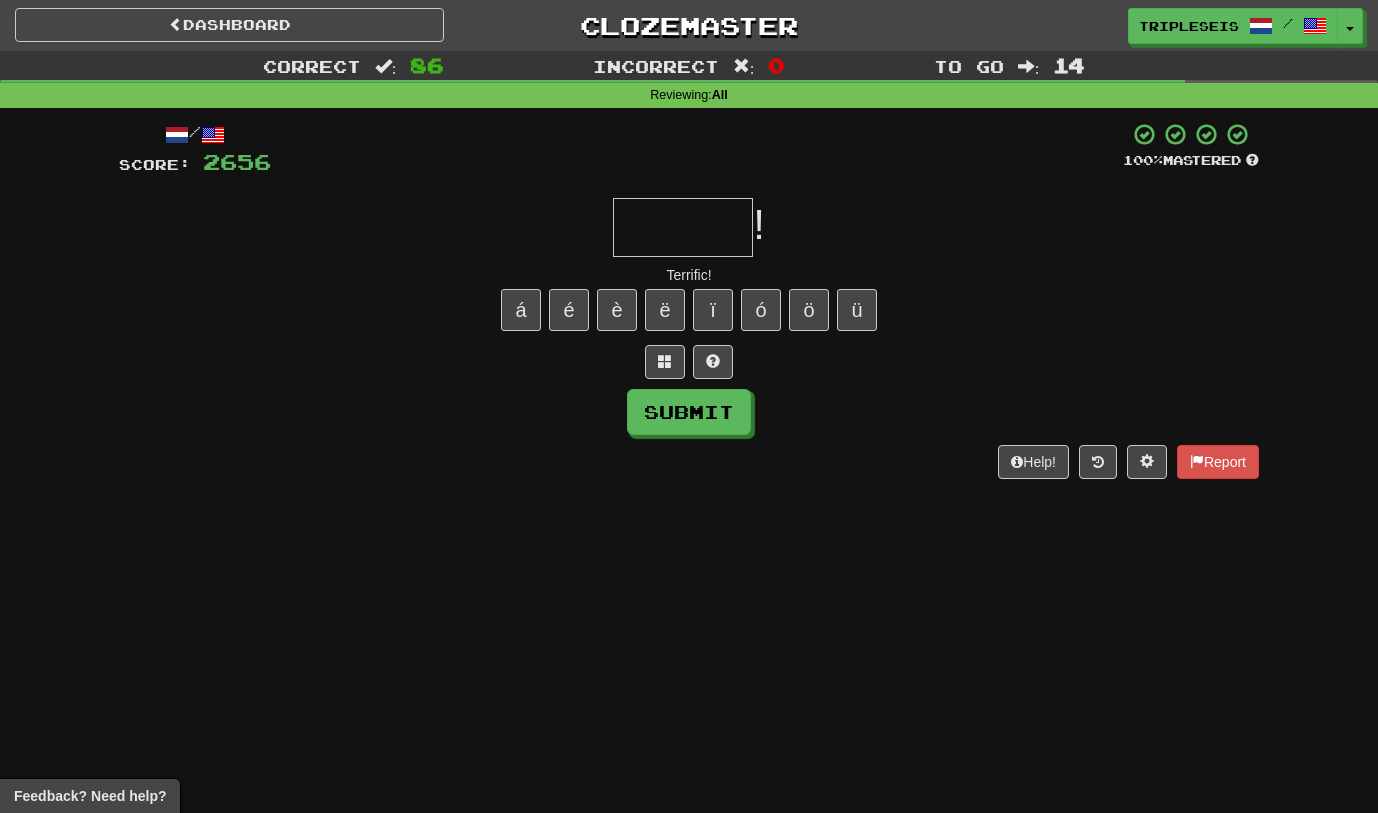 type on "*" 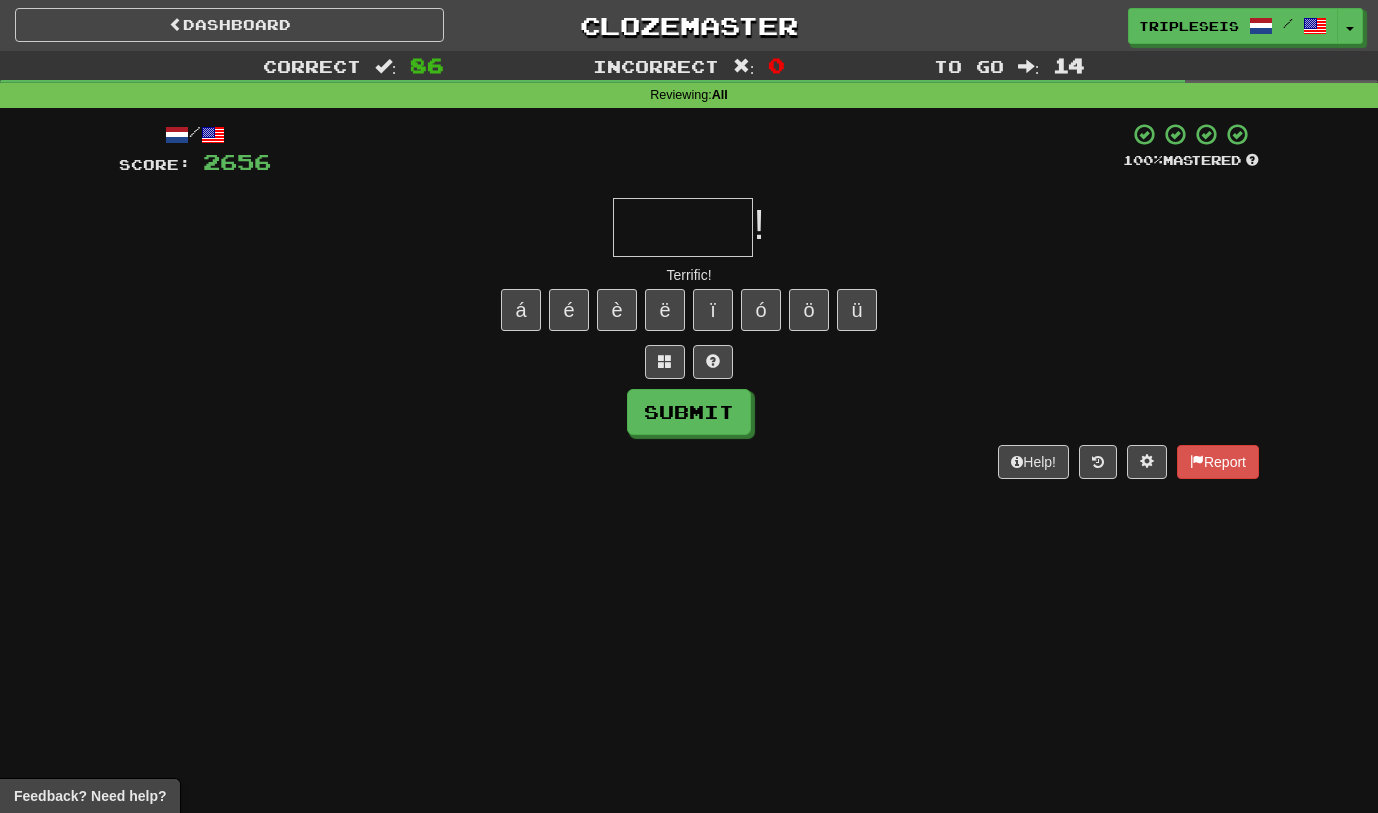 type on "*" 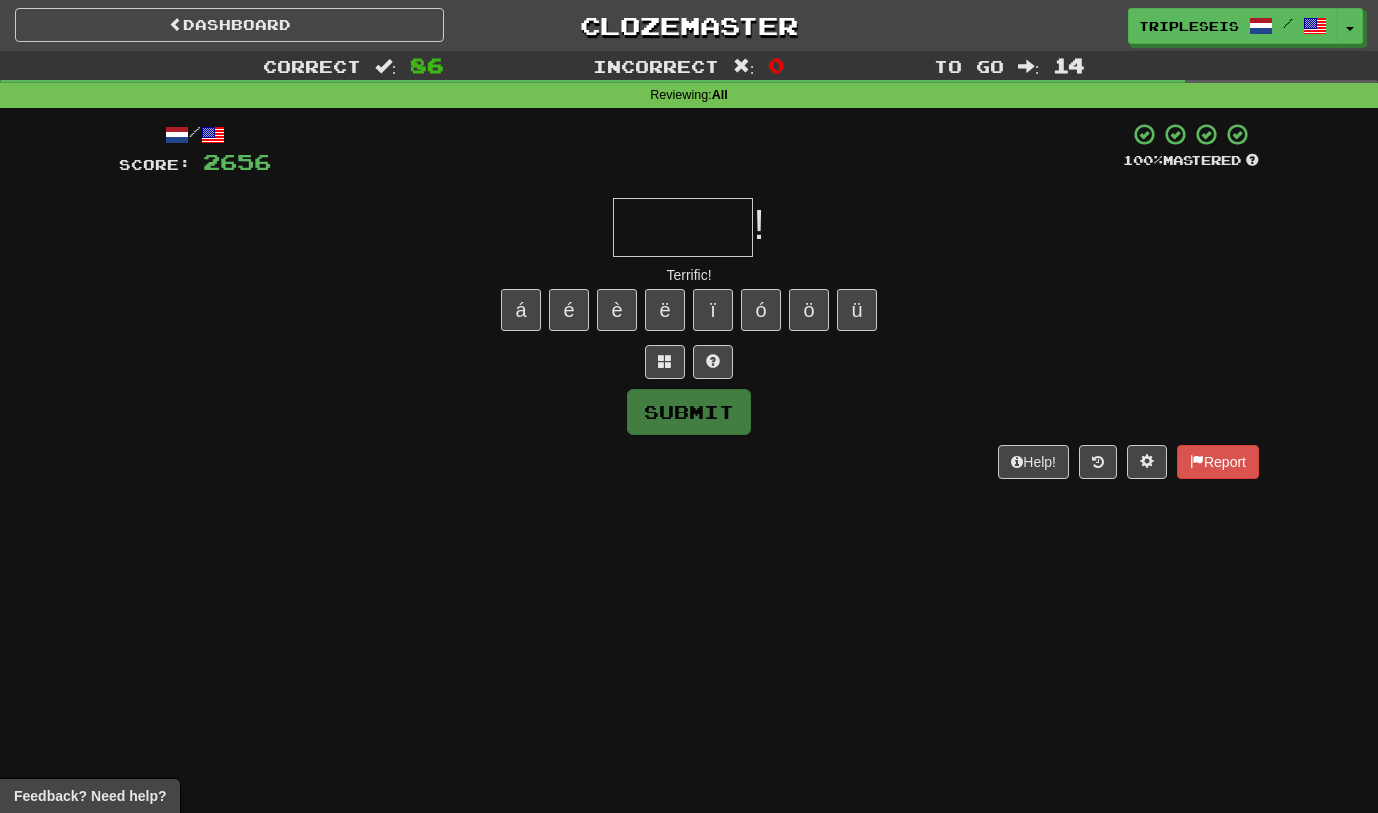 type on "*" 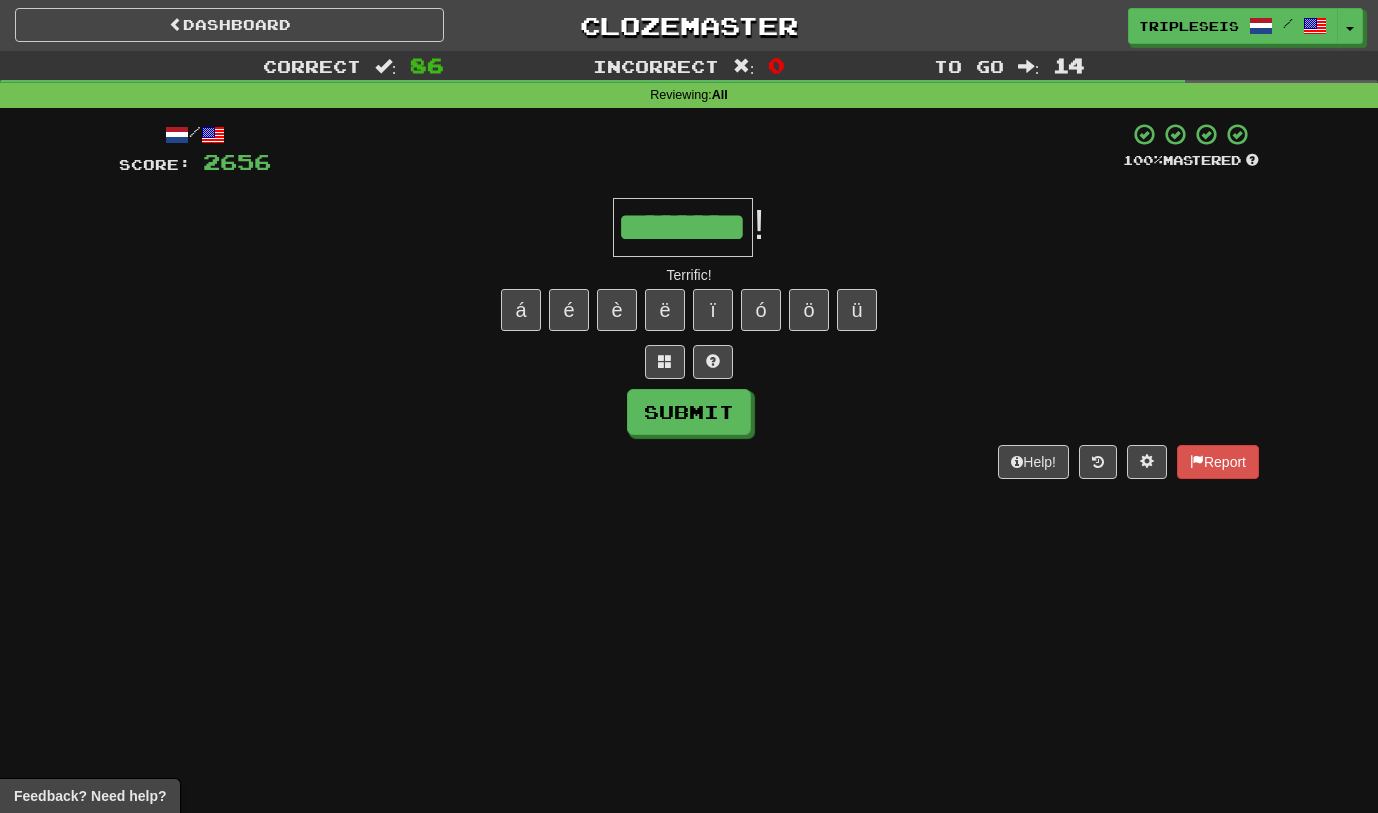 type on "********" 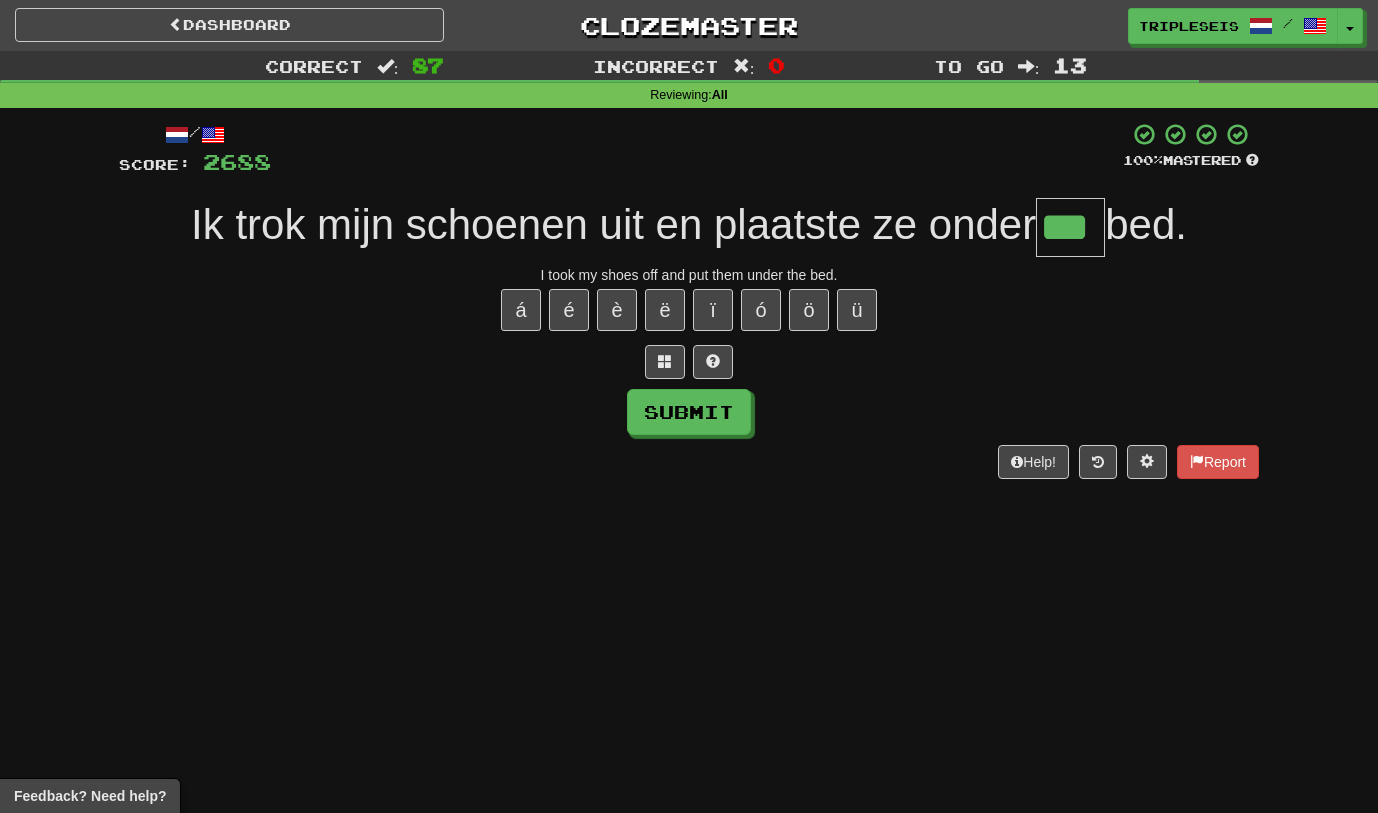 type on "***" 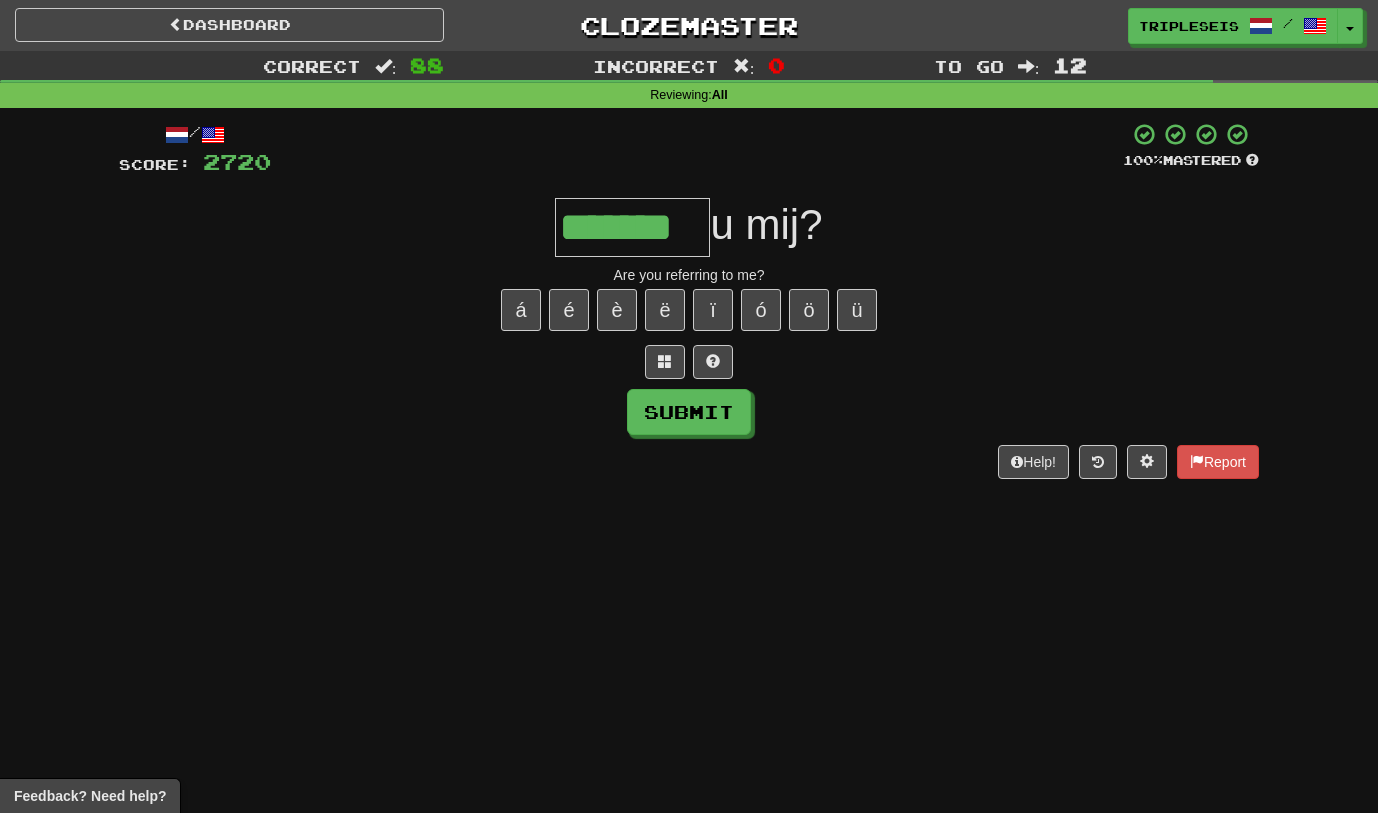 type on "*******" 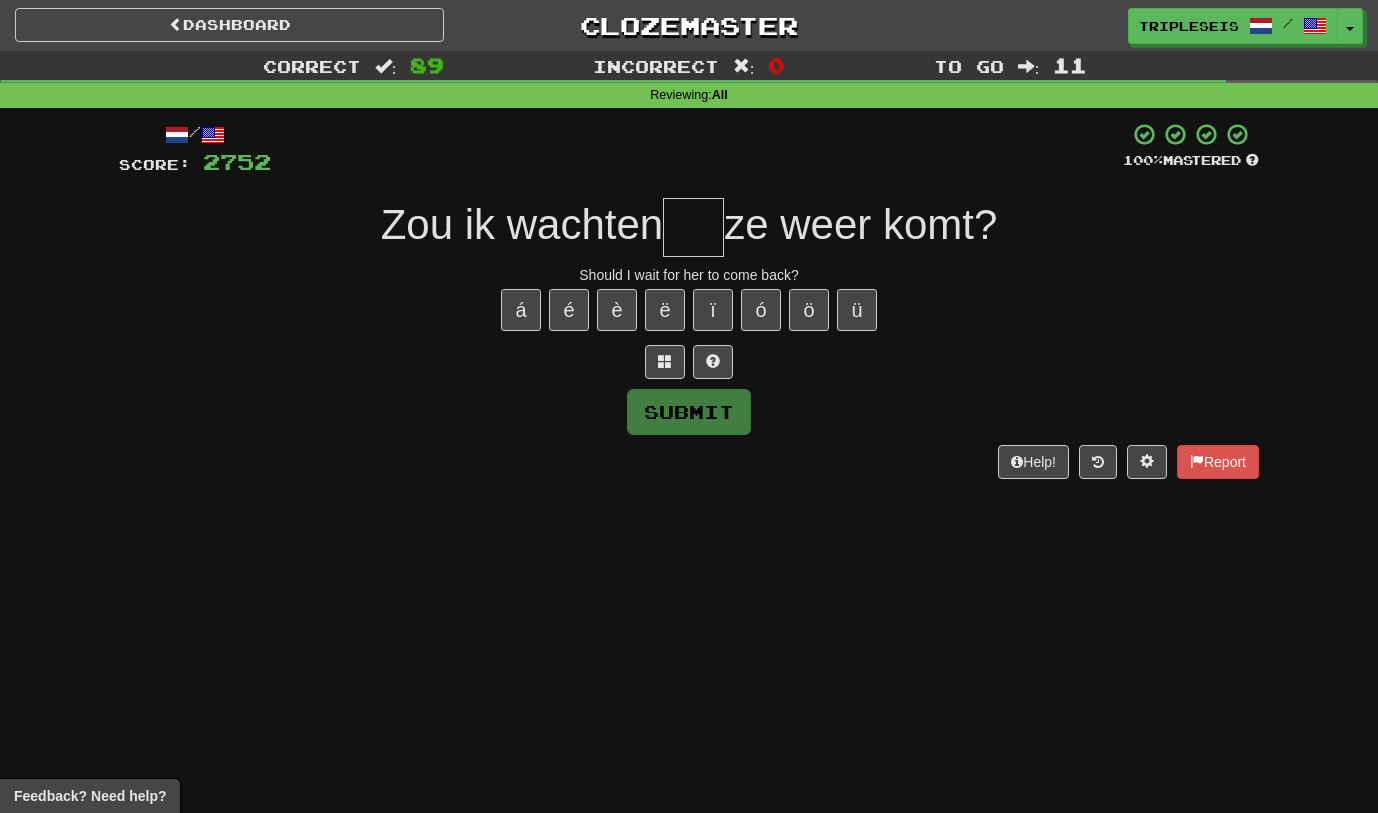 type 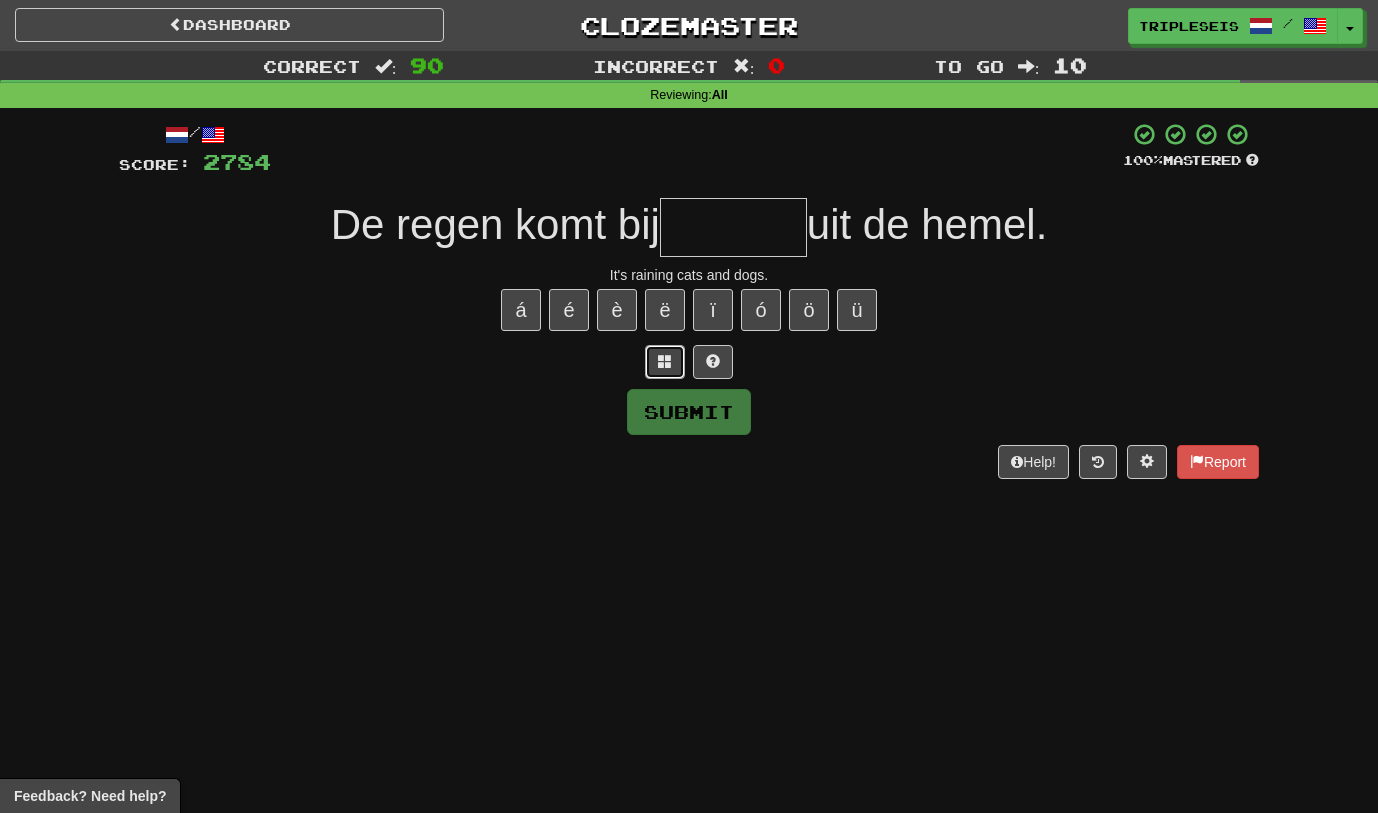 click at bounding box center [665, 362] 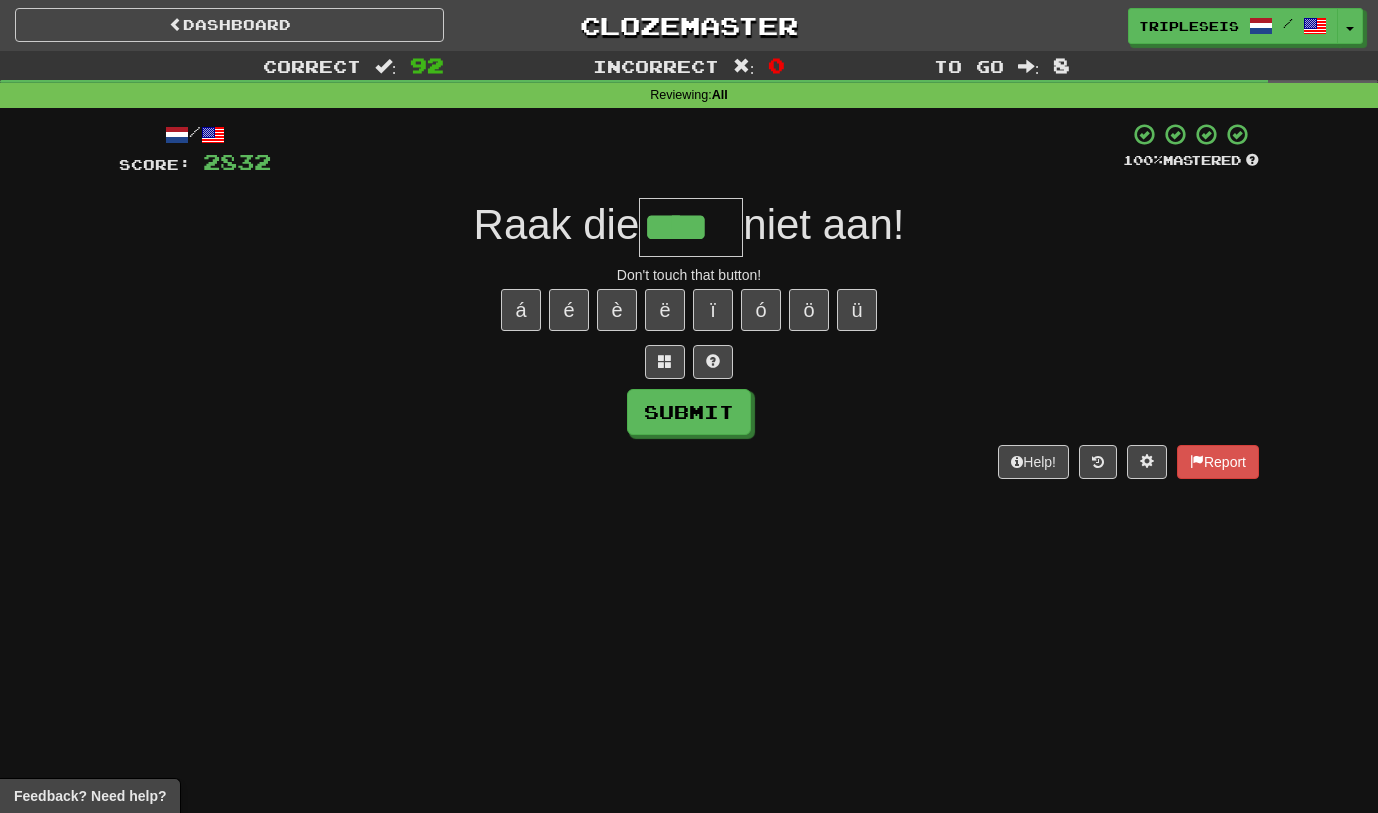 scroll, scrollTop: 0, scrollLeft: 0, axis: both 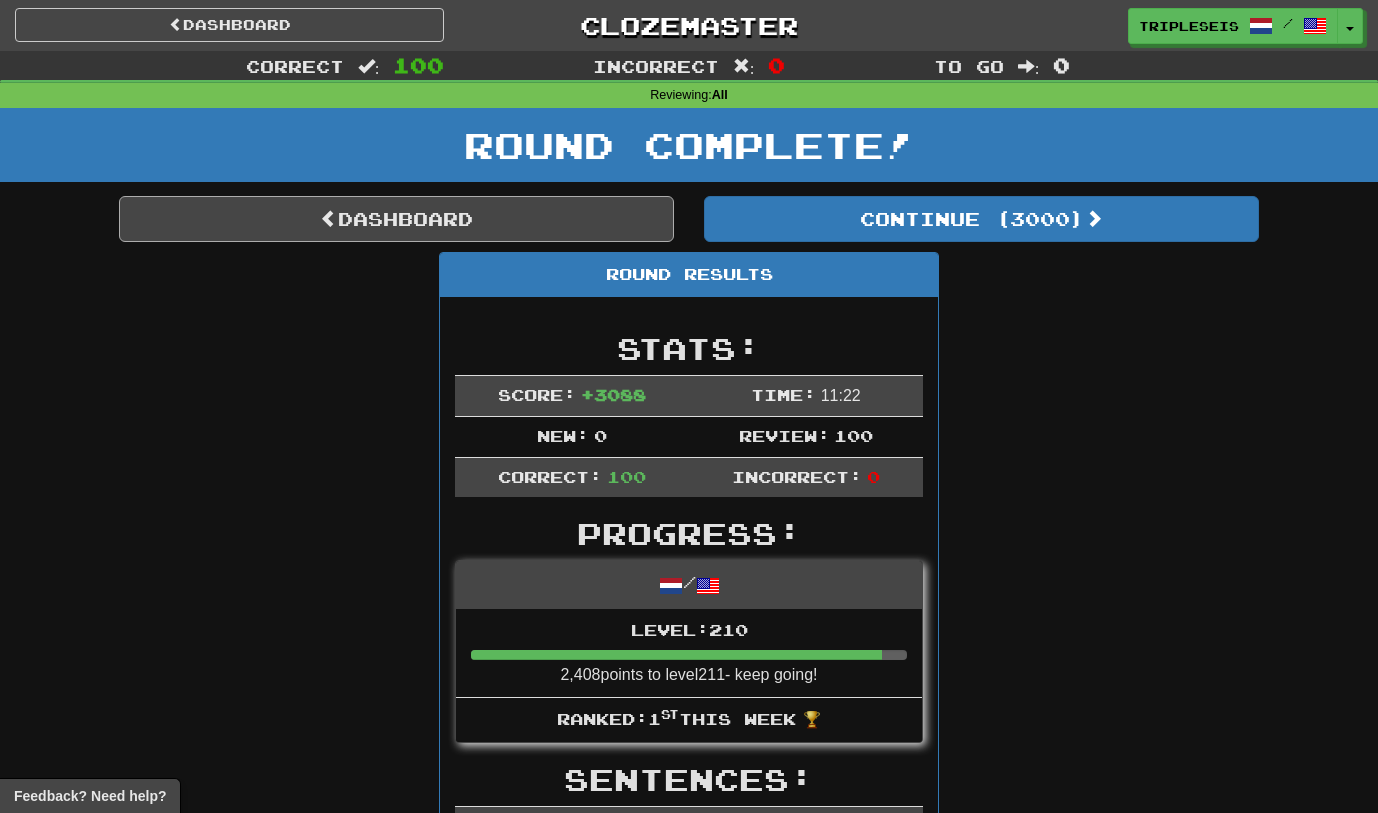 click on "Dashboard Continue ( 3000 )  Round Results Stats: Score:   + 3088 Time:   11 : 22 New:   0 Review:   100 Correct:   100 Incorrect:   0 Progress:  /  Level:  210 2,408  points to level  211  - keep going! Ranked:  1 st  this week 🏆 Sentences:  Report Muziek  maakt ons leven gelukkig. Music makes our life happy.  Report De auto is  oranje . The car is orange.  Report Tv  is ook niet meer wat het vroeger was. TV is also not what it used to be.  Report Rusland  is een erg groot land. Russia is a very big country.  Report Het publiek leek  verveeld . The audience appeared bored.  Report Vergeet niet de  planten  water te geven. Don't forget to water the plants.  Report We gaan naar de film. Kom  gezellig  mee. We're going to the movies. Come with us.  Report Je bent  precies  de persoon waar we naar op zoek waren. You're just the person we've been looking for.  Report Kun je me leren  vliegen ? Can you teach me how to fly?  Report Ze horen  bij  mij. They're with me.  Report Waar is de  markt ?  Report het Ik" at bounding box center (689, 5294) 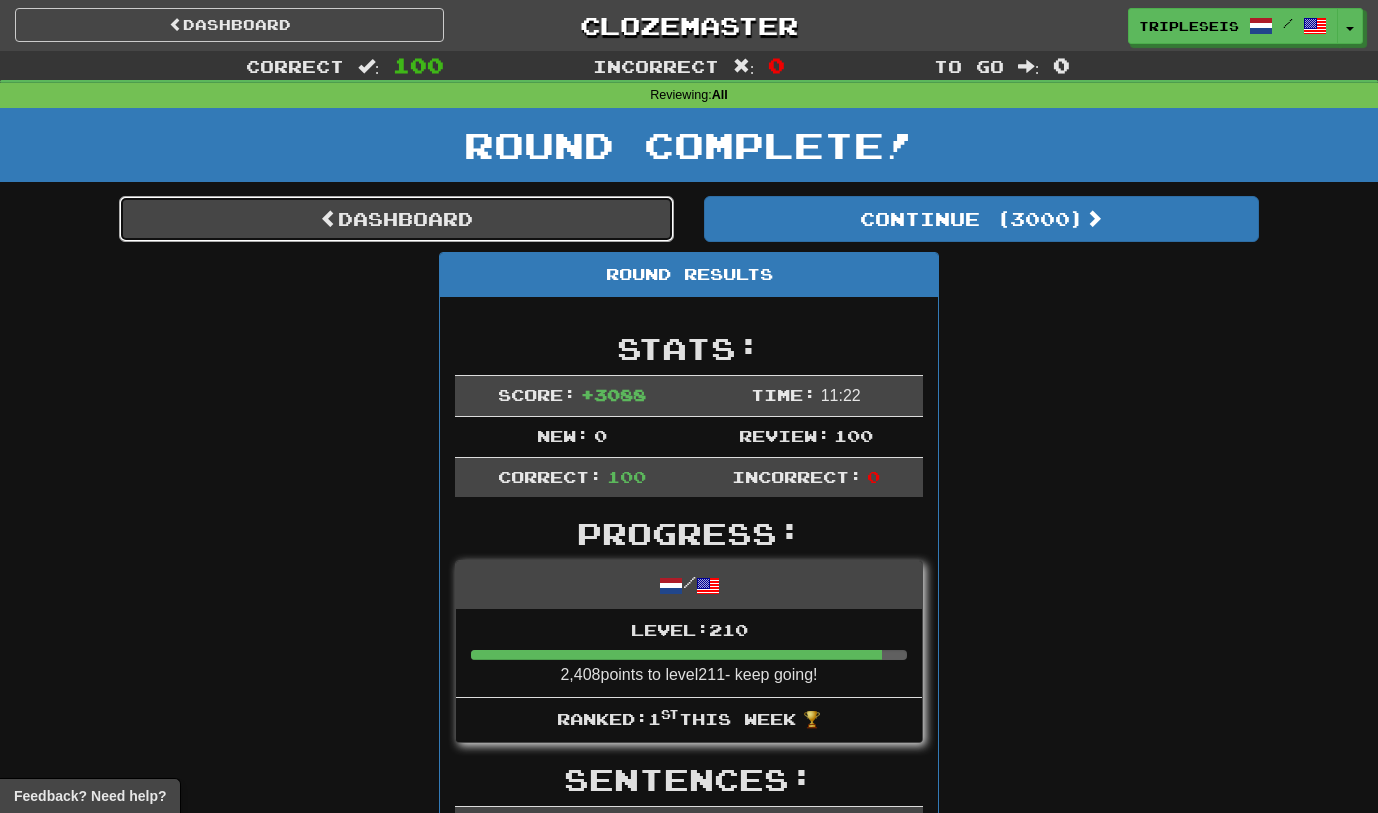 click on "Dashboard" at bounding box center [396, 219] 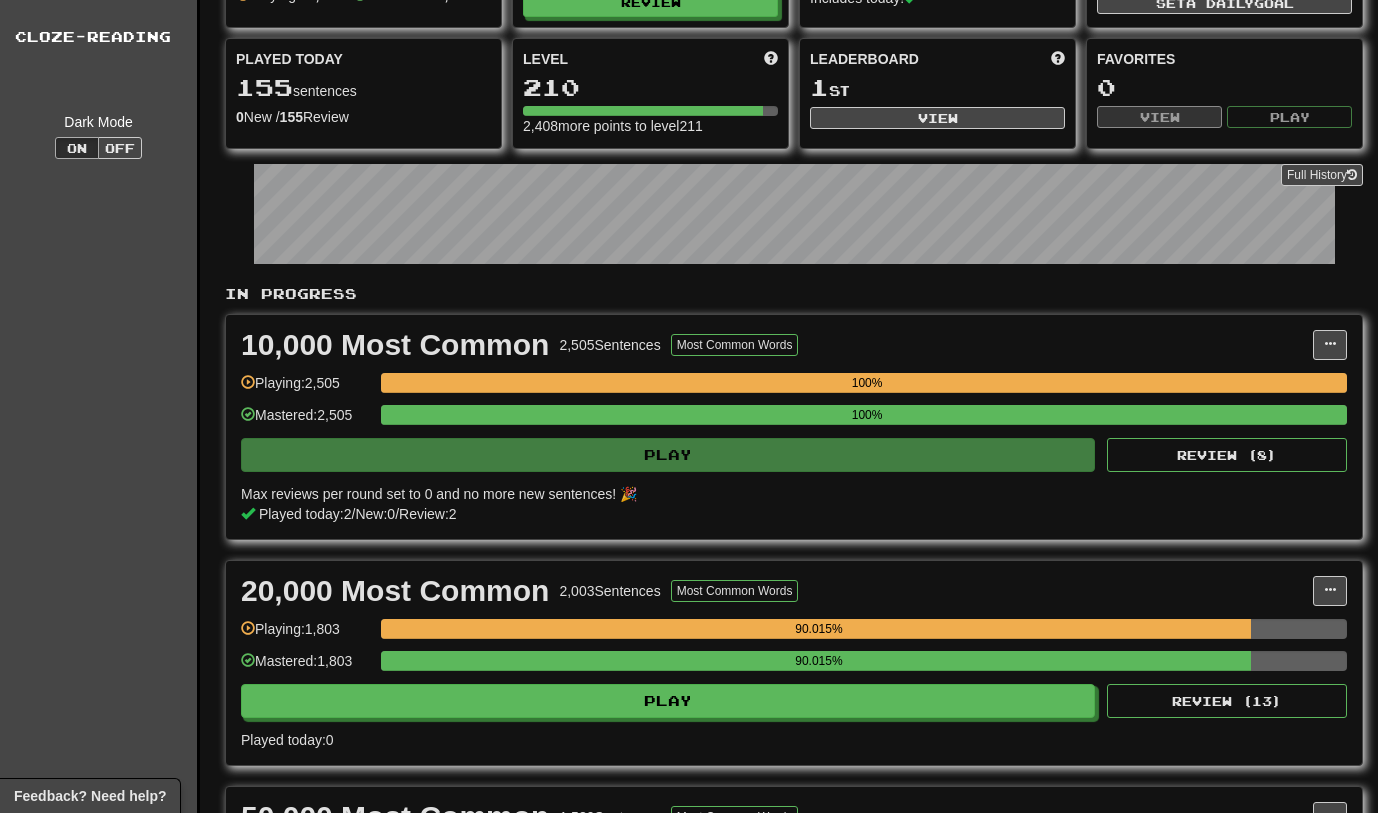 scroll, scrollTop: 370, scrollLeft: 0, axis: vertical 